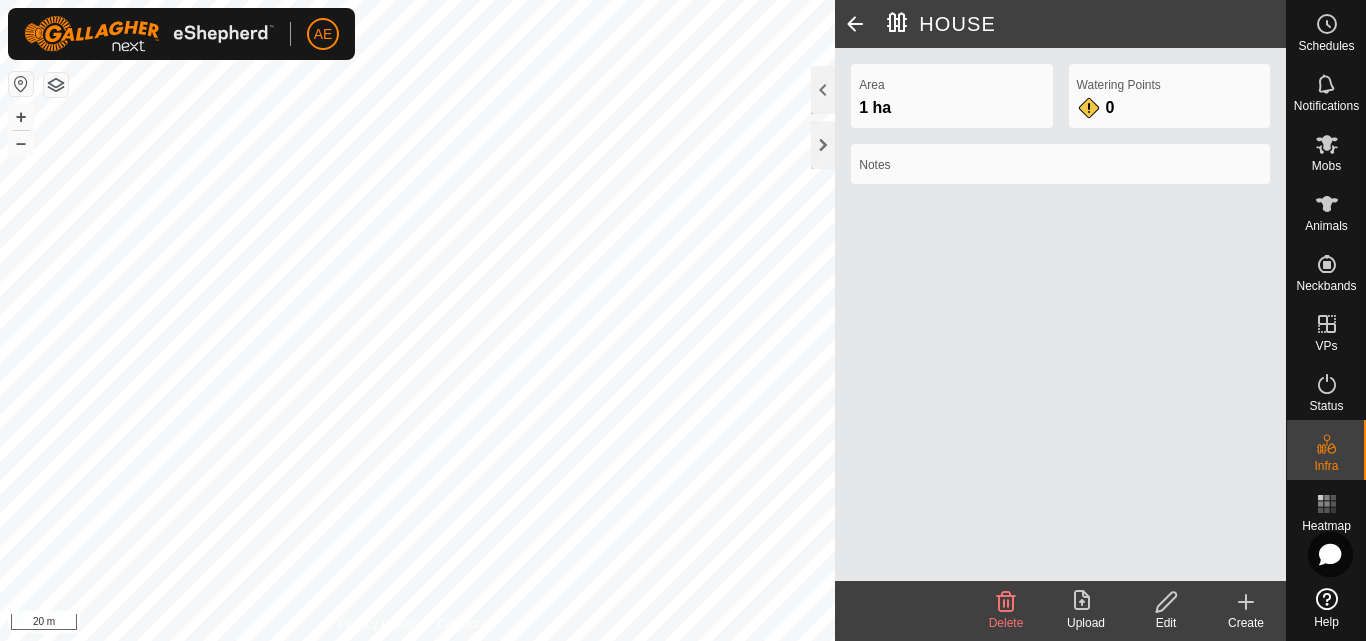 scroll, scrollTop: 0, scrollLeft: 0, axis: both 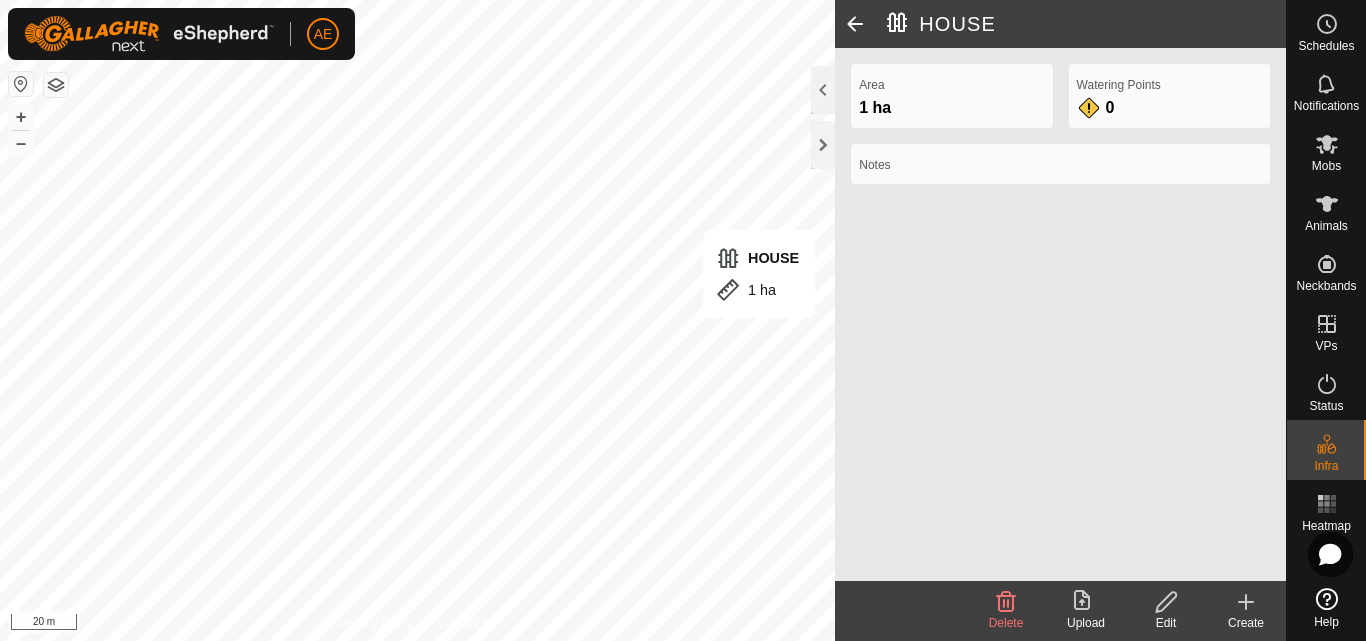 click 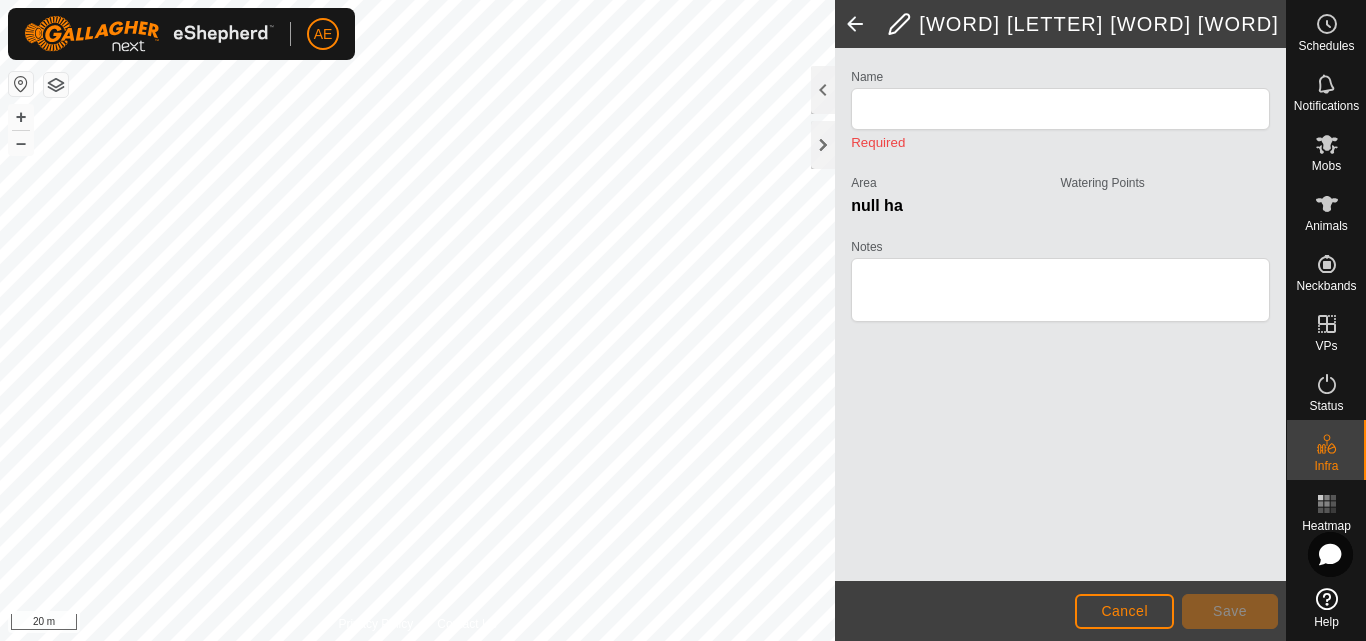 type on "HOUSE" 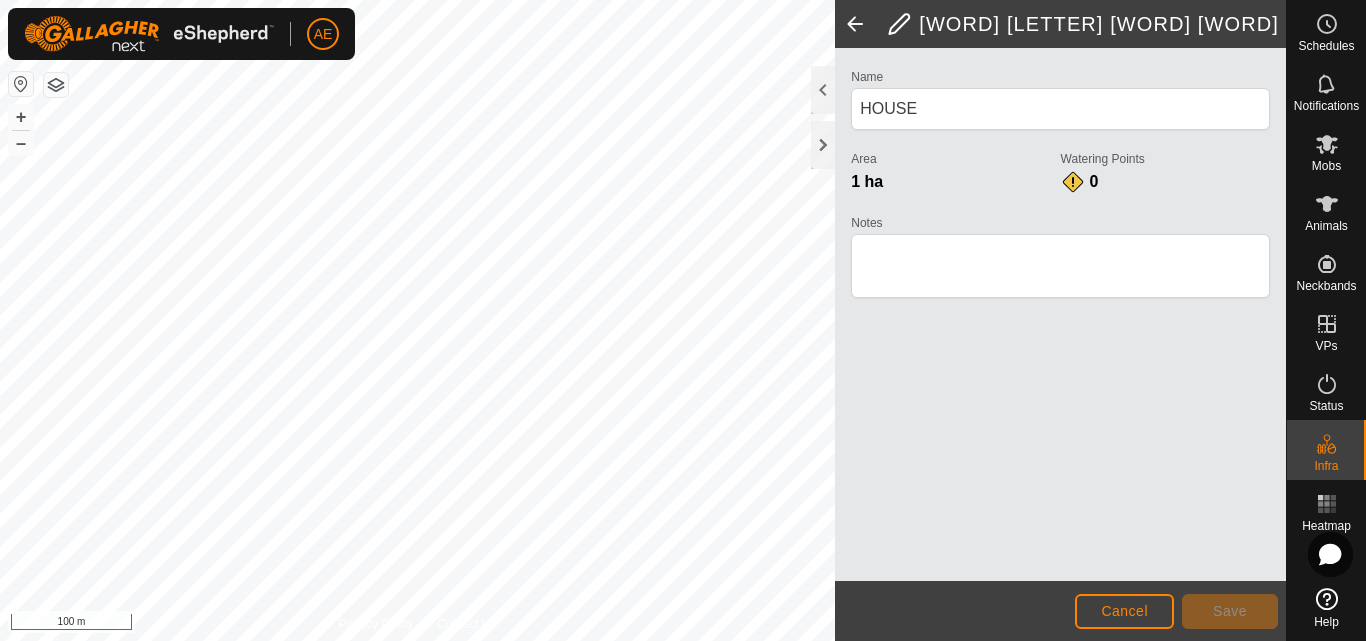 click on "[NAME] [WORD] [WORD] [NUMBER] [WORD] [NUMBER] [WORD] [NUMBER] [WORD]" 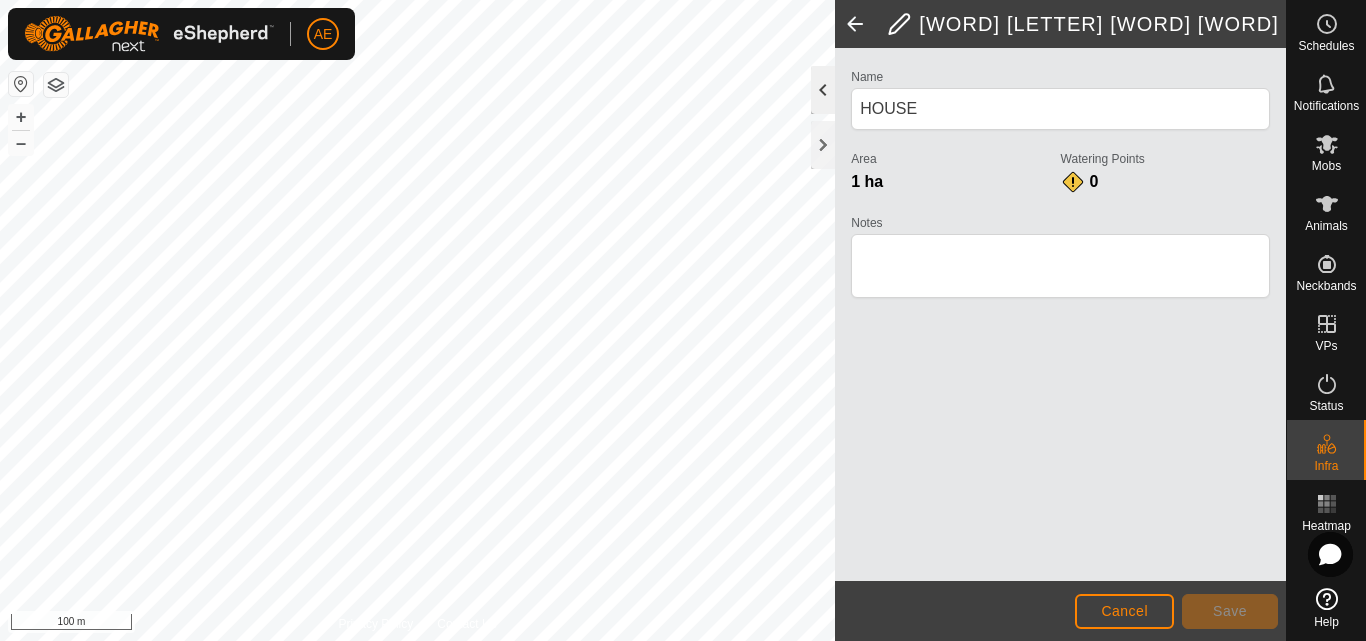 click 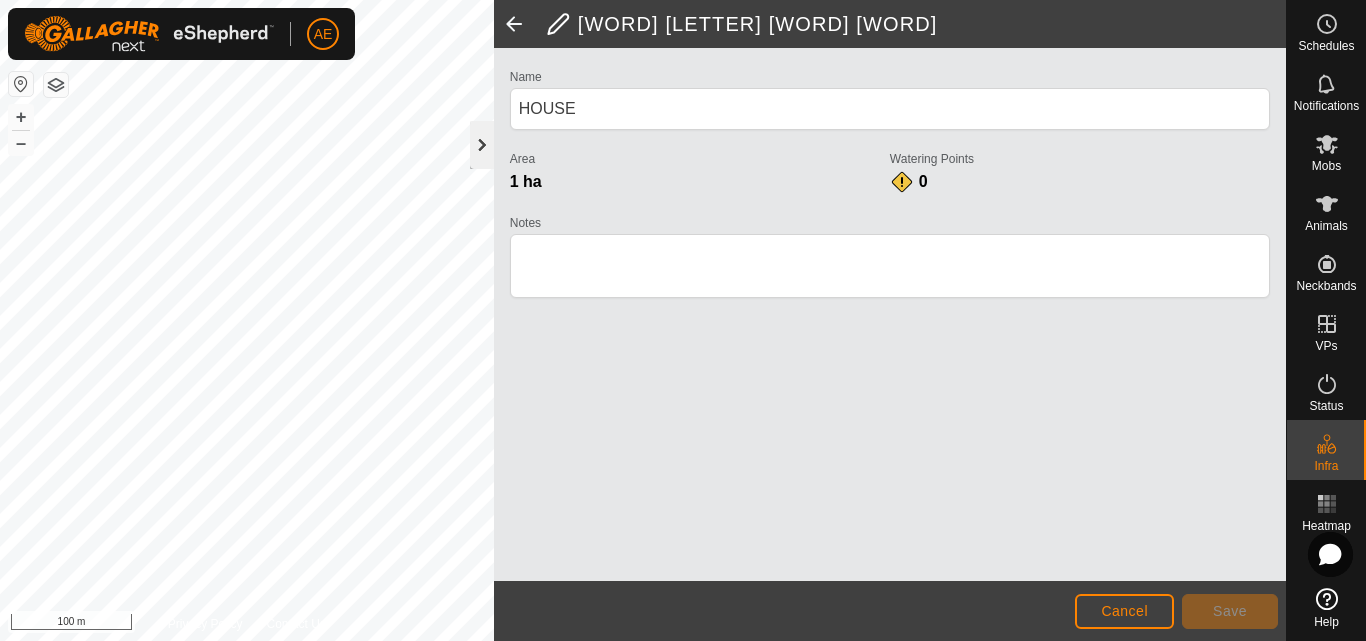 click 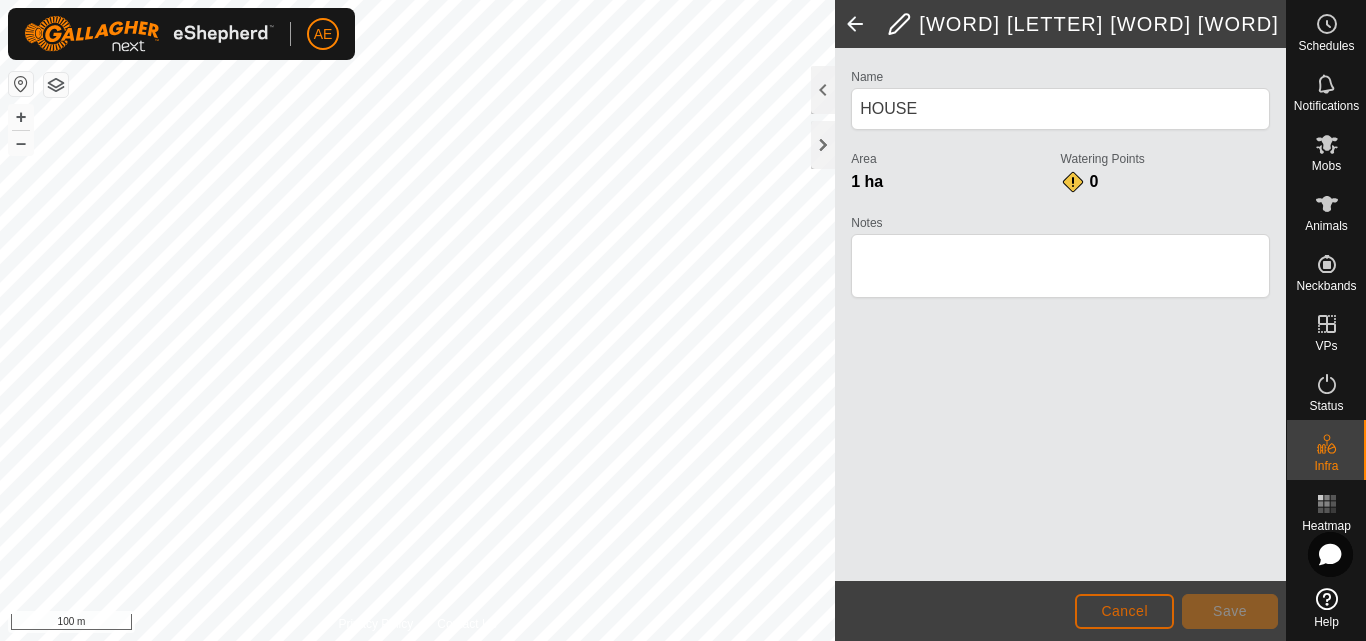 click on "Cancel" 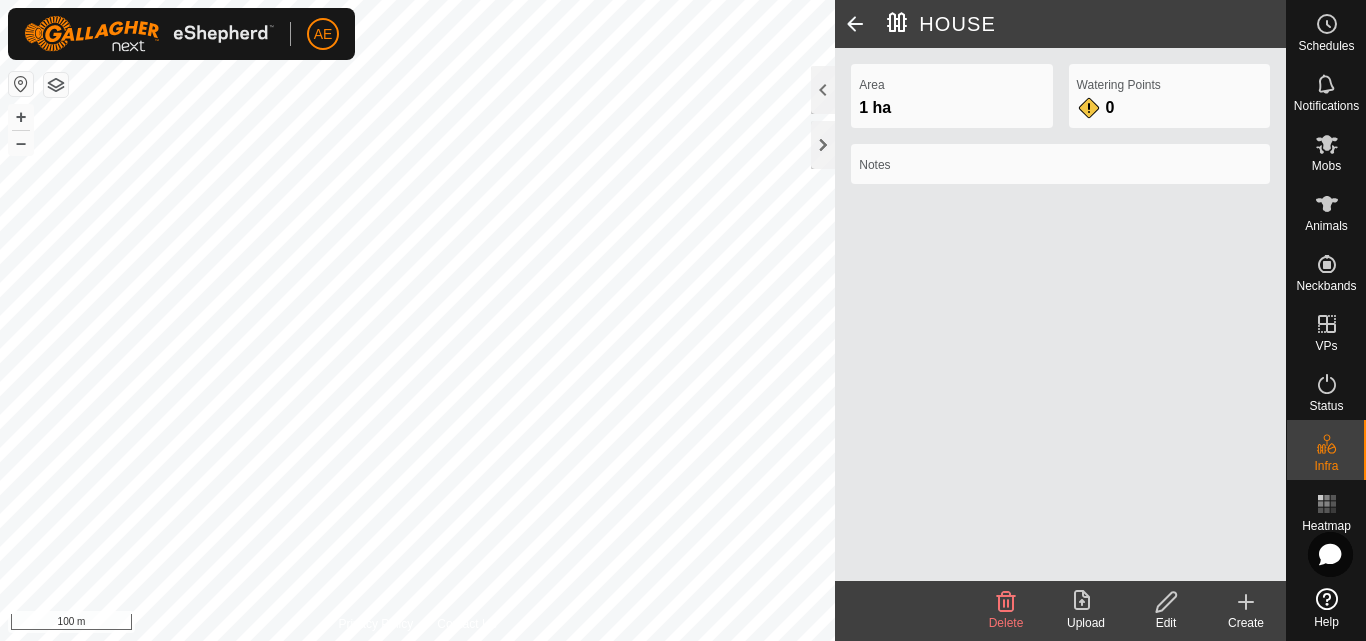click on "Edit" 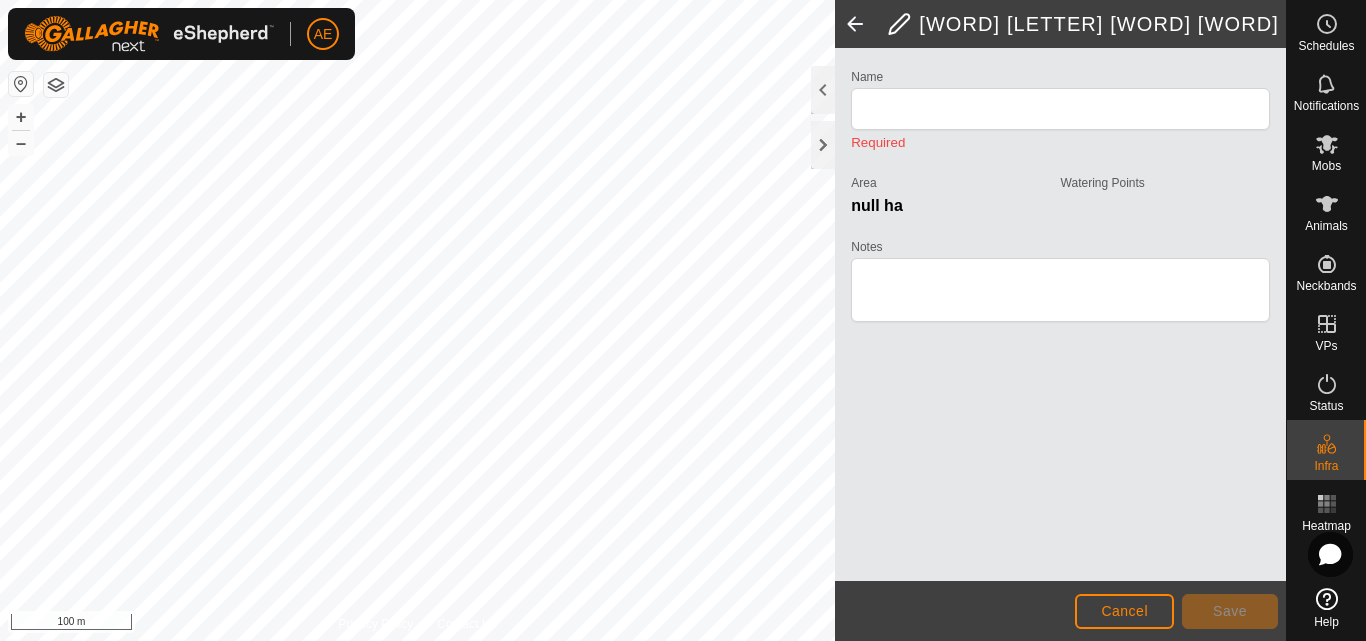 type on "HOUSE" 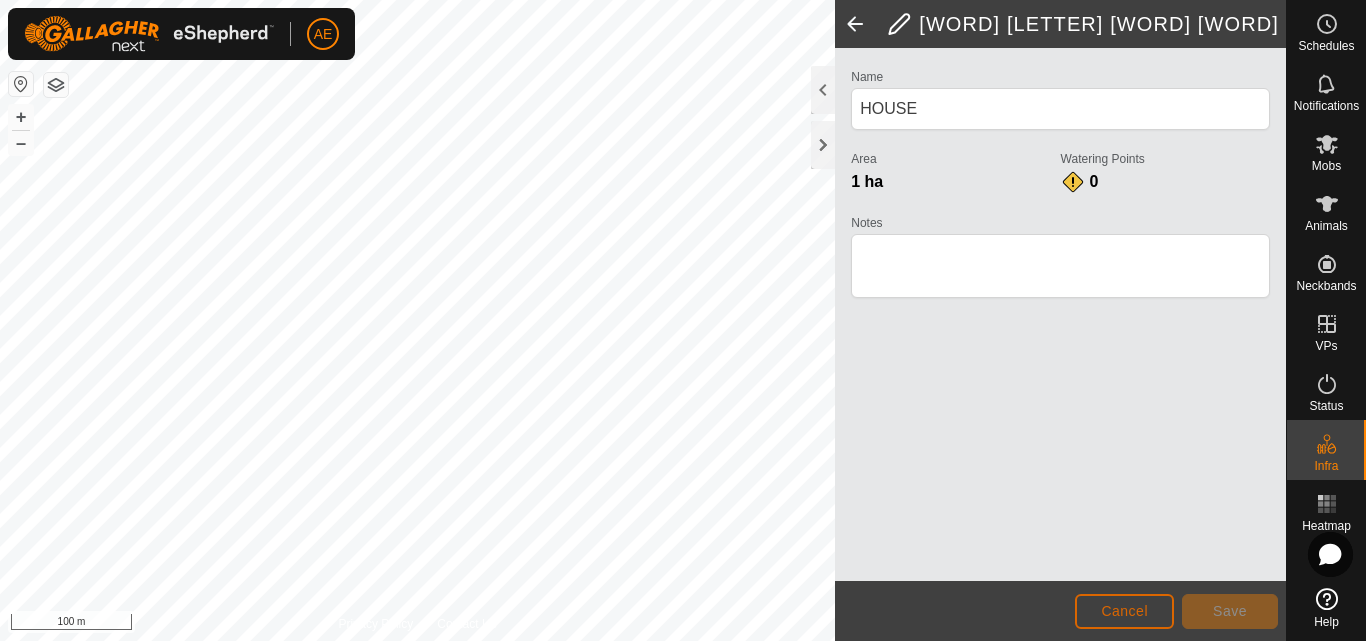 click on "Cancel" 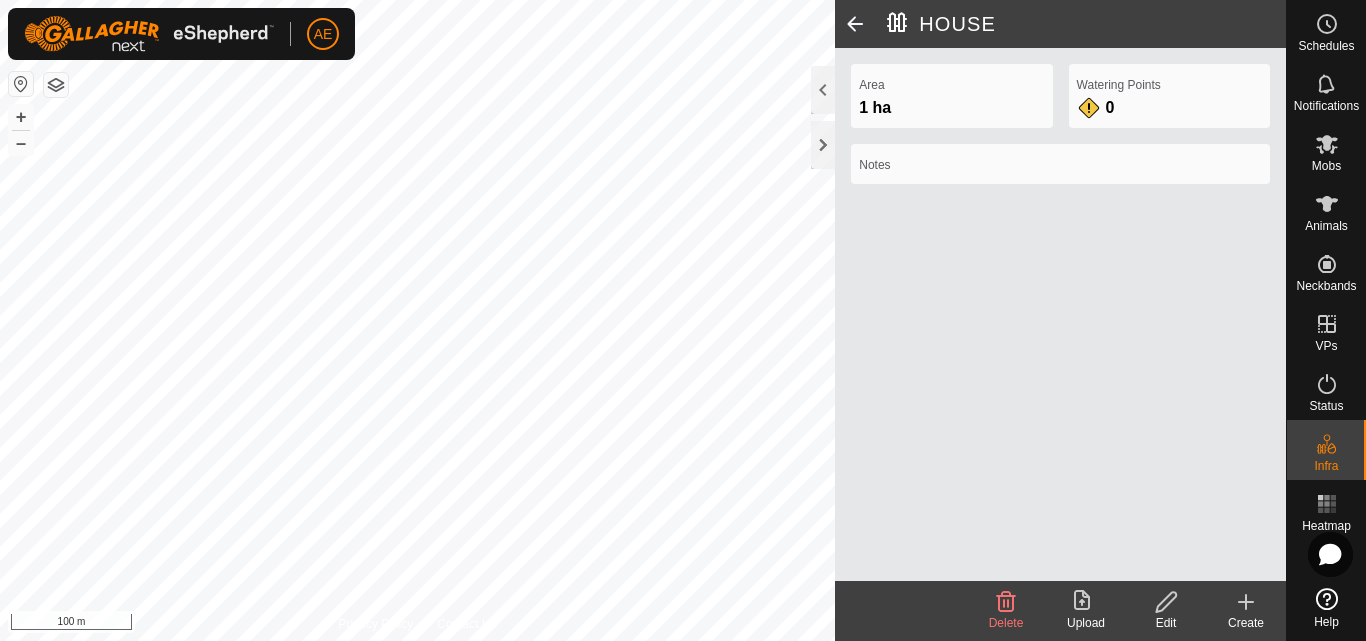 click 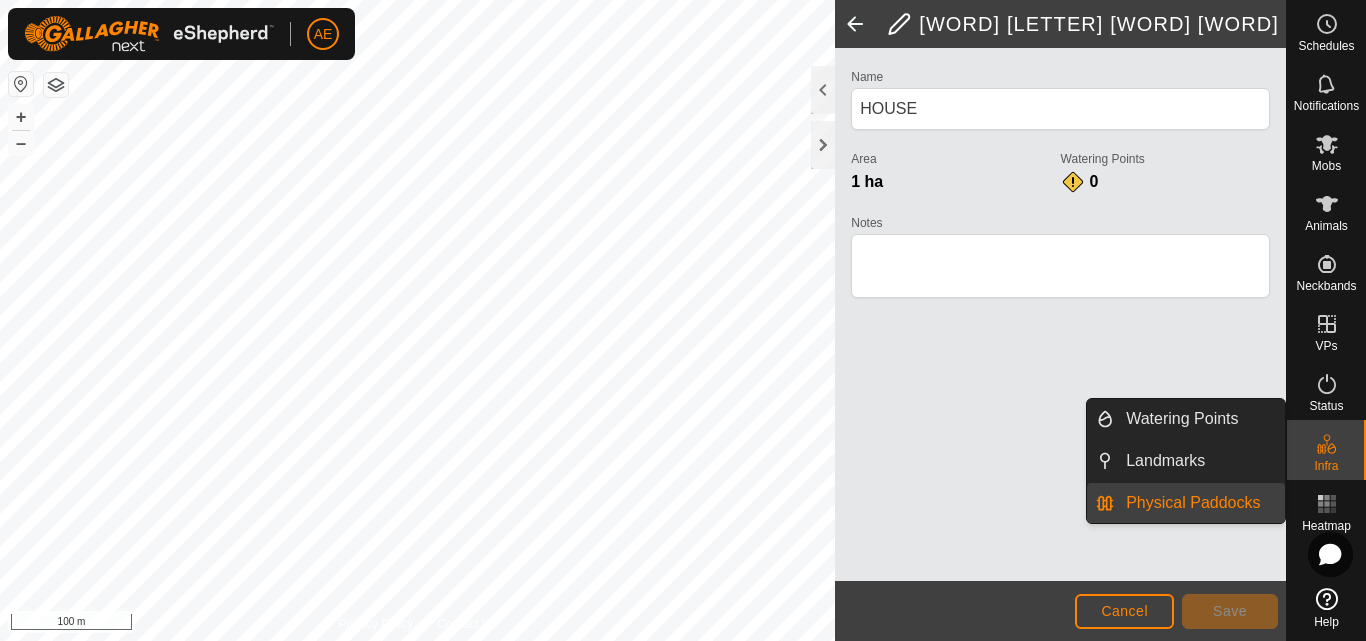 click 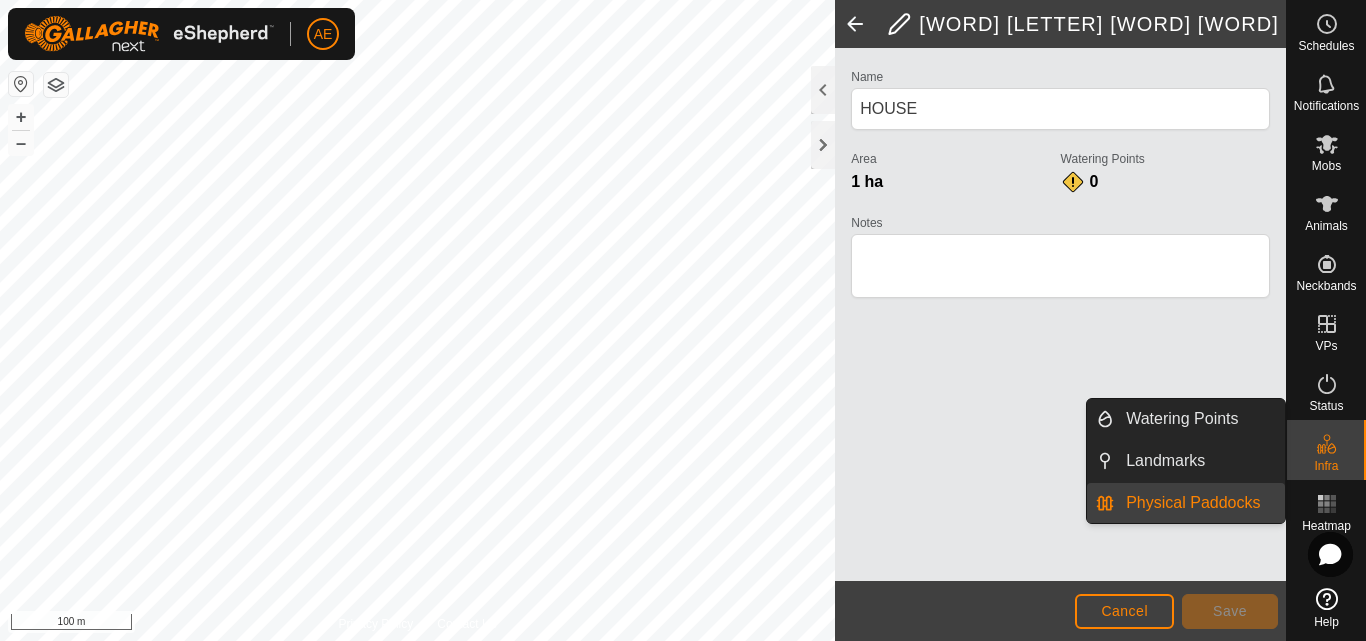 click on "Physical Paddocks" at bounding box center (1199, 503) 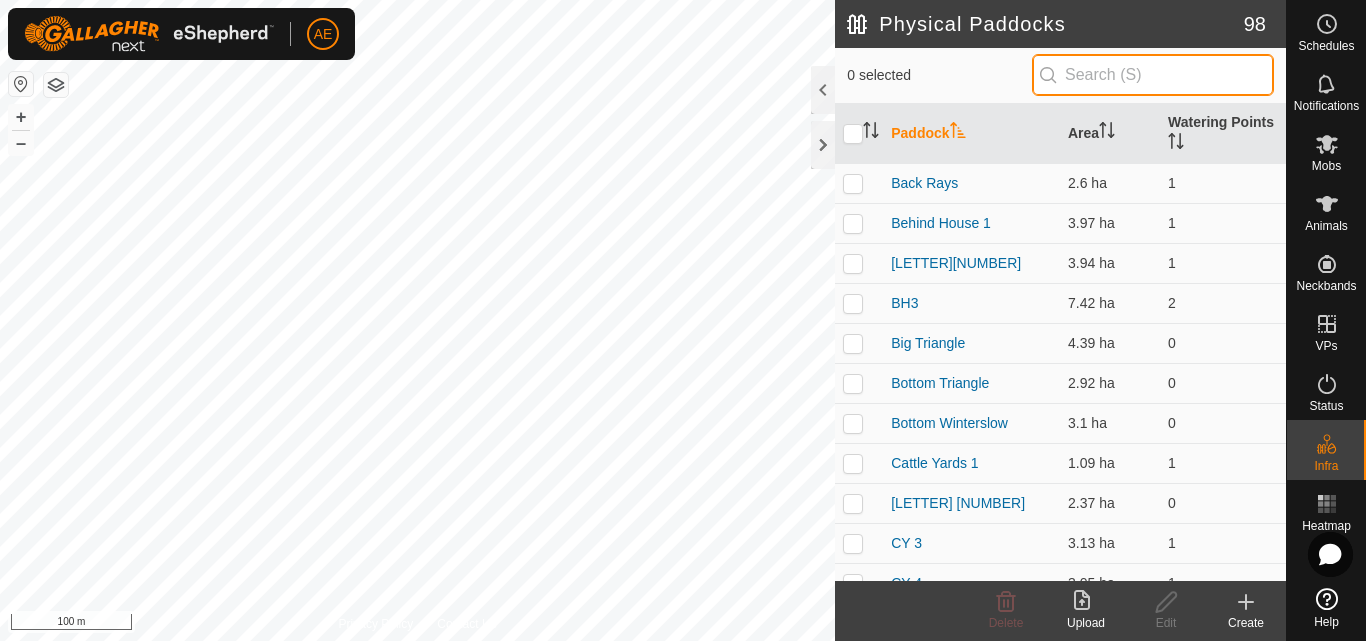click at bounding box center [1153, 75] 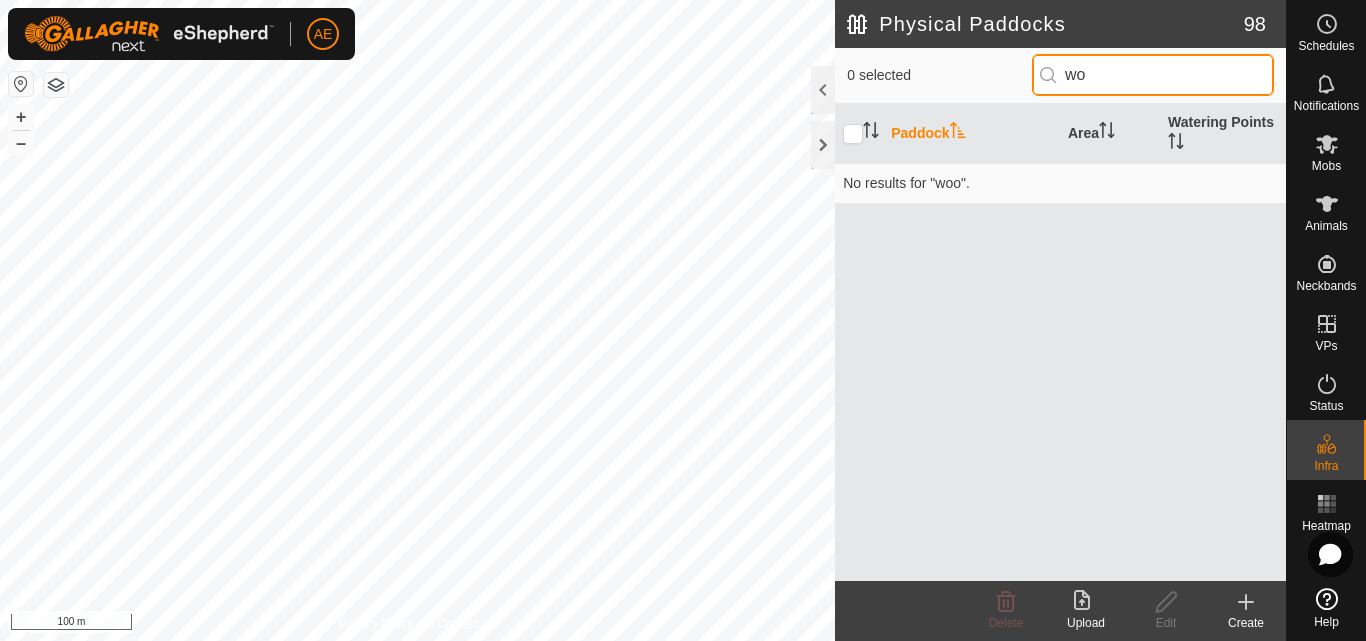 type on "w" 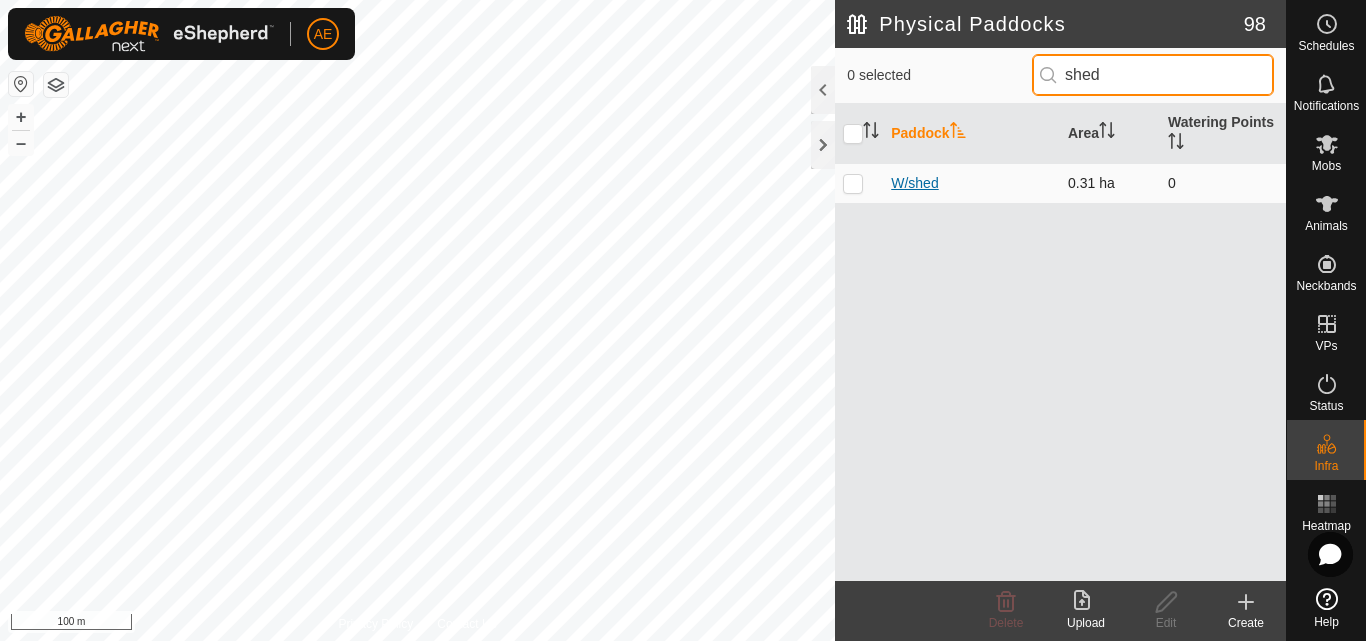 type on "shed" 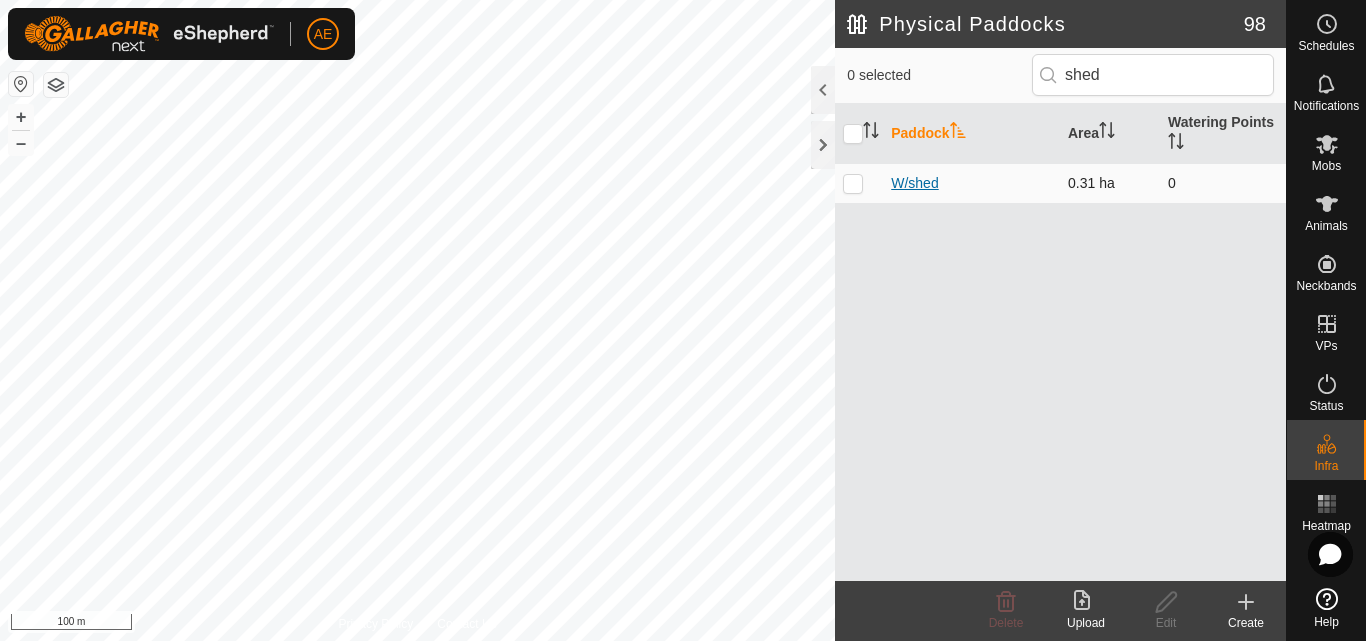 click on "W/shed" at bounding box center (914, 183) 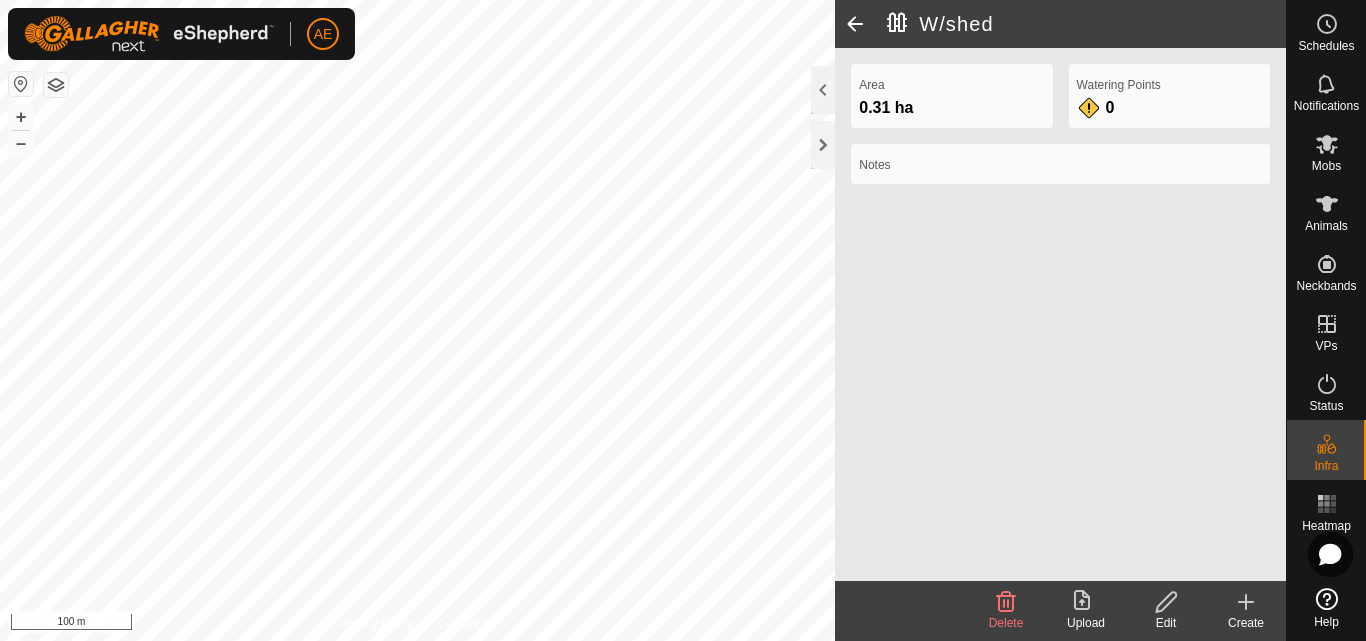 click 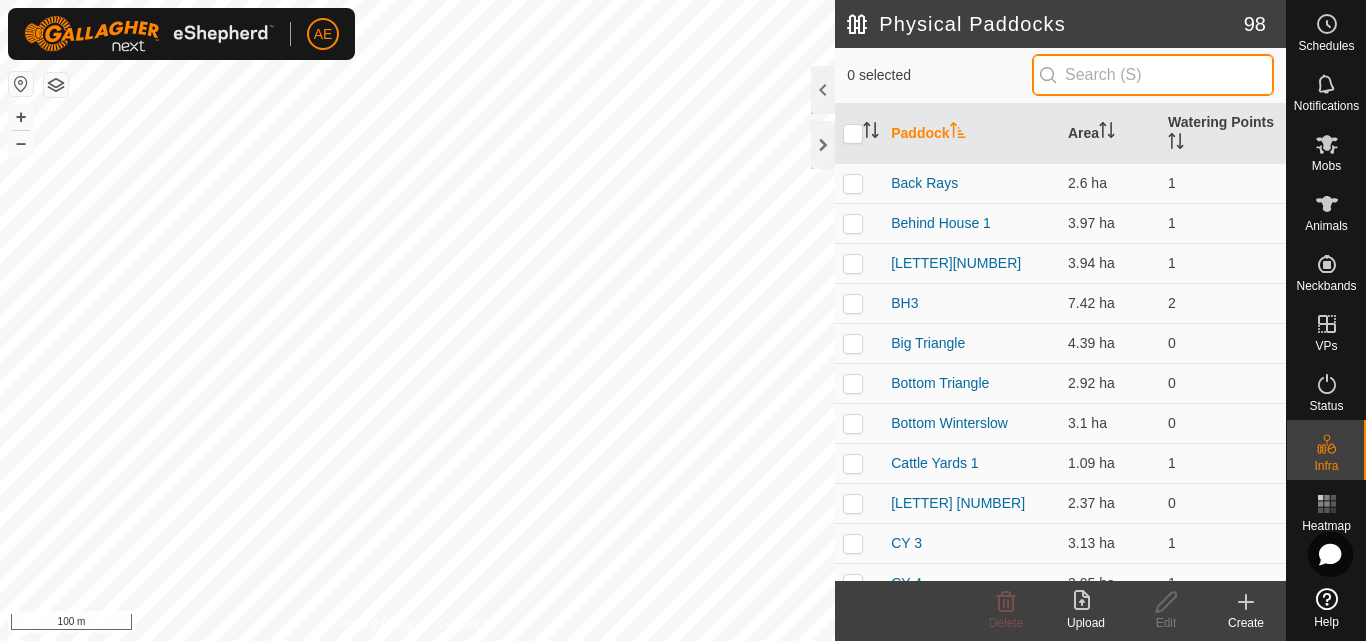 click at bounding box center (1153, 75) 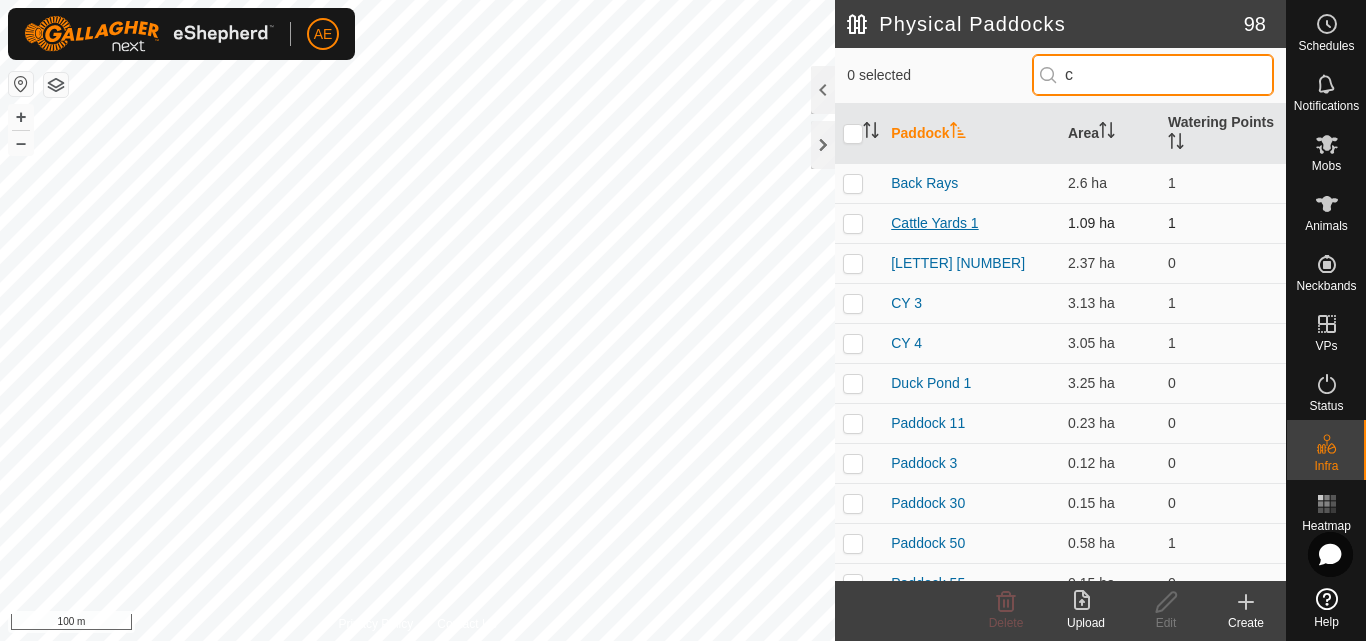 type on "c" 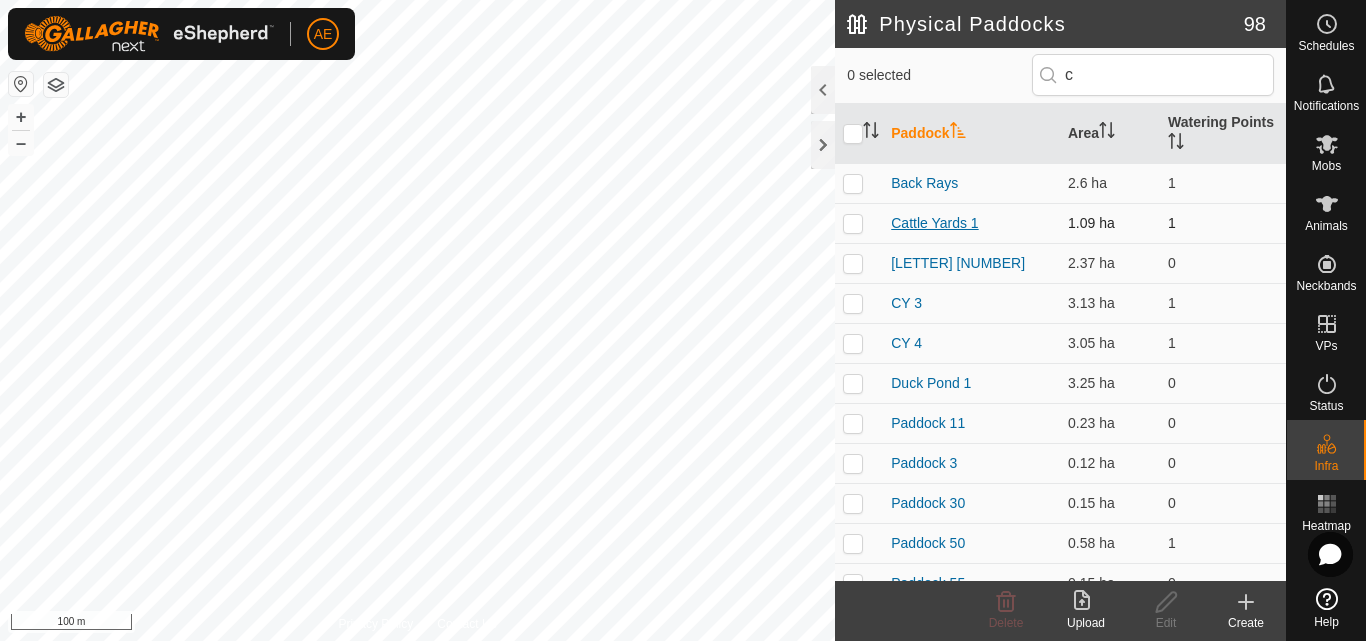 click on "Cattle Yards 1" at bounding box center (934, 223) 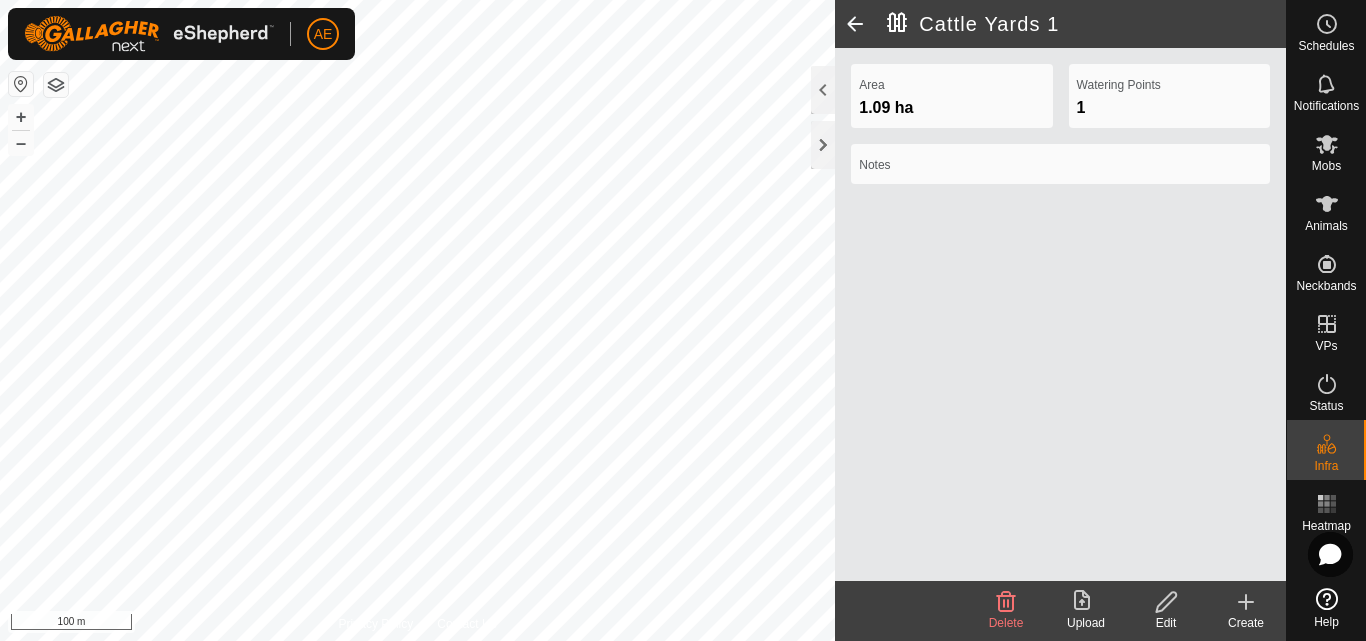 click on "Edit" 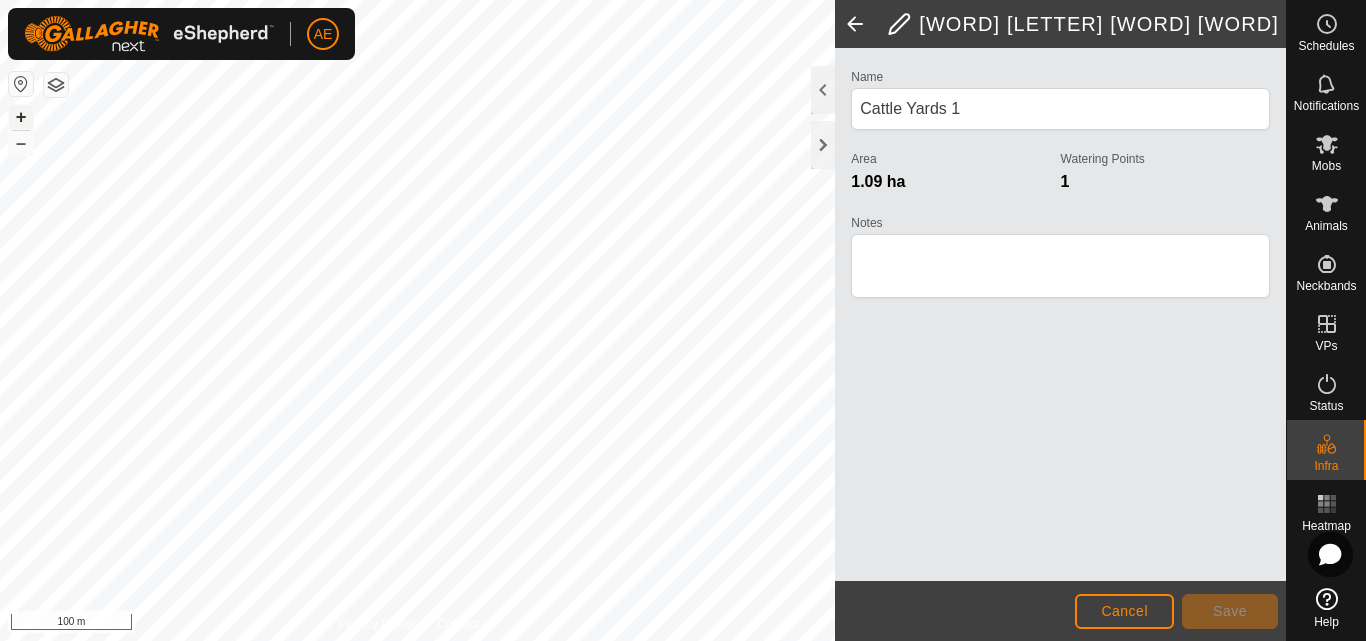 click on "+" at bounding box center [21, 117] 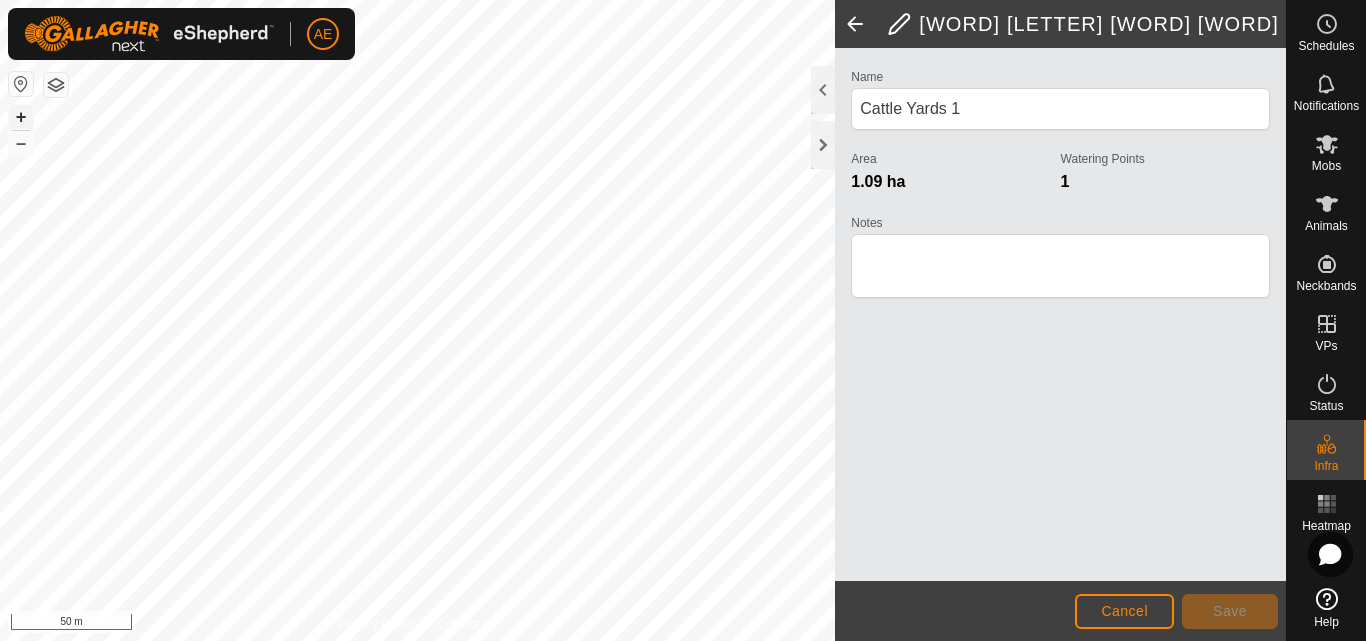 click on "+" at bounding box center [21, 117] 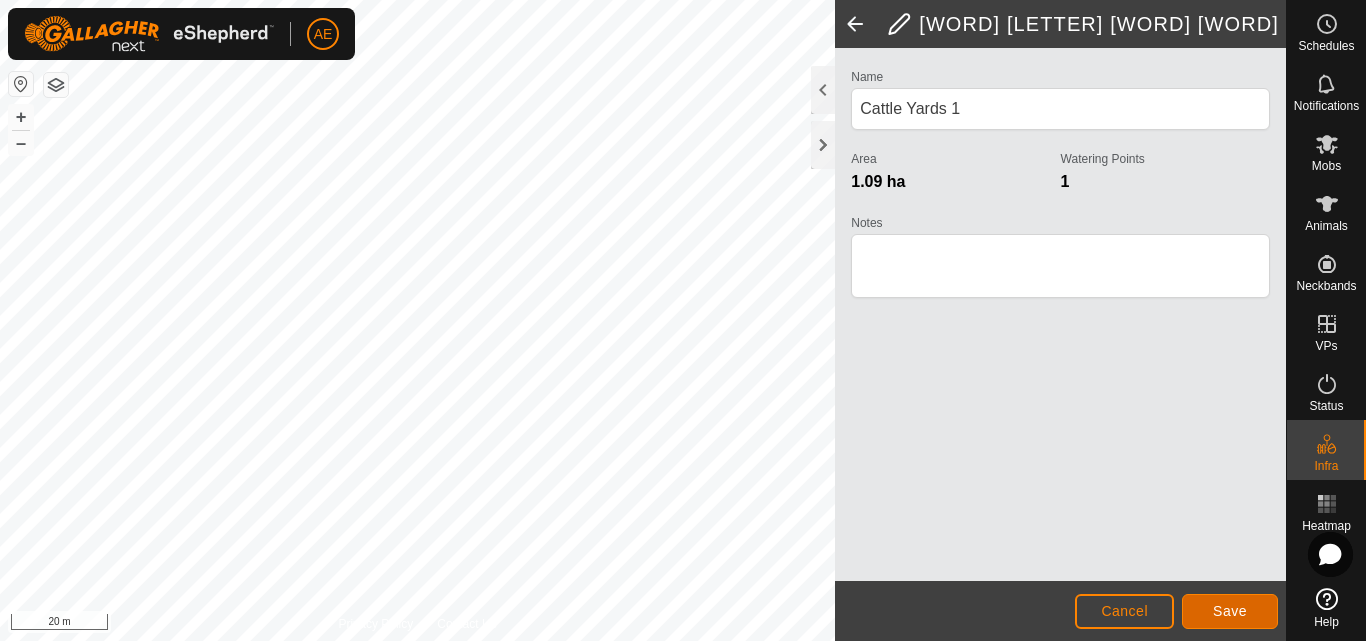 click on "Save" 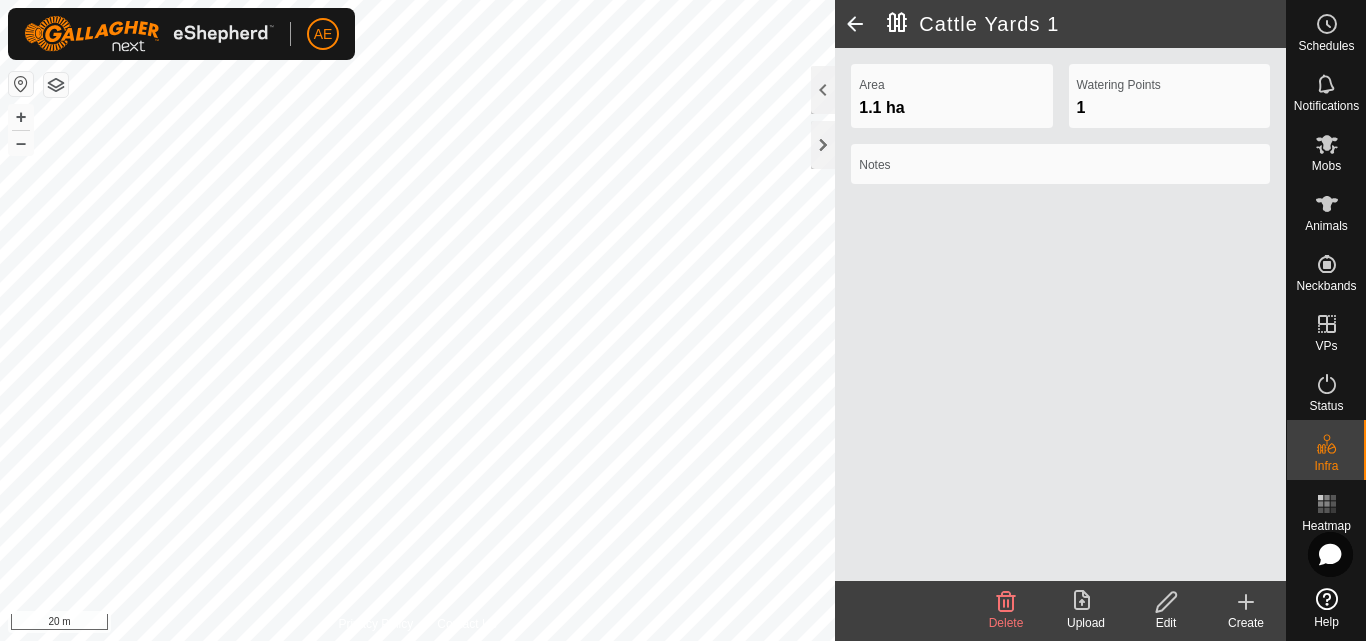 click 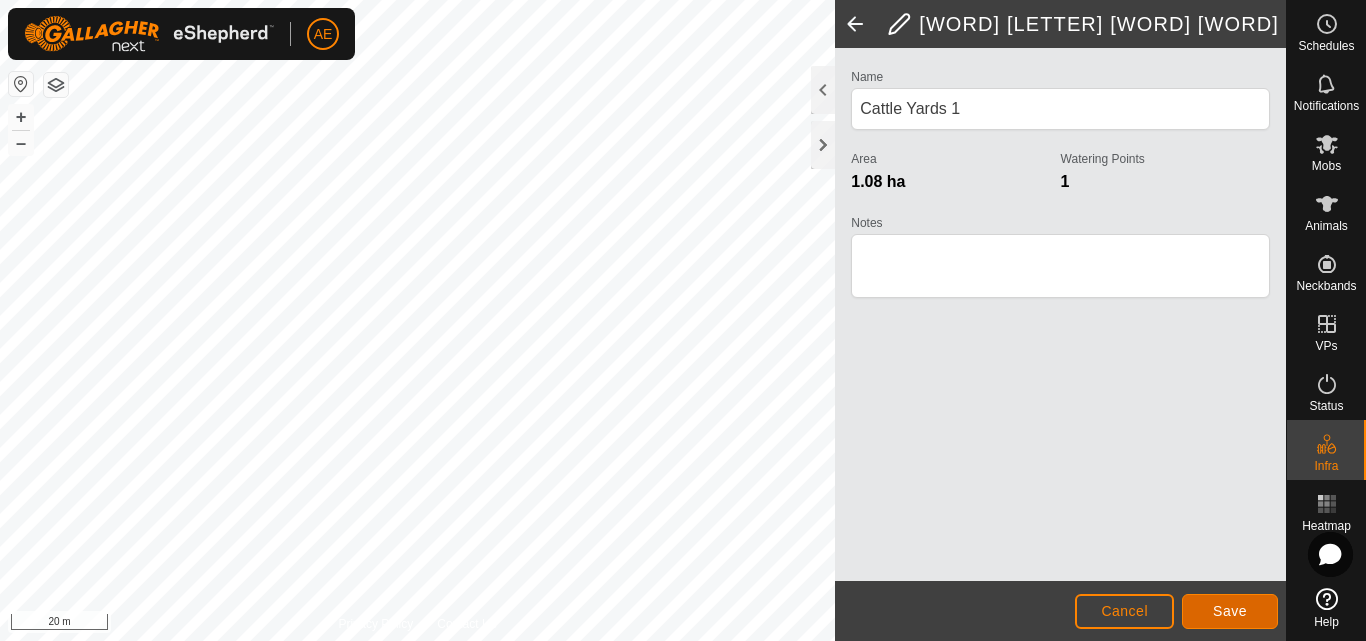 click on "Save" 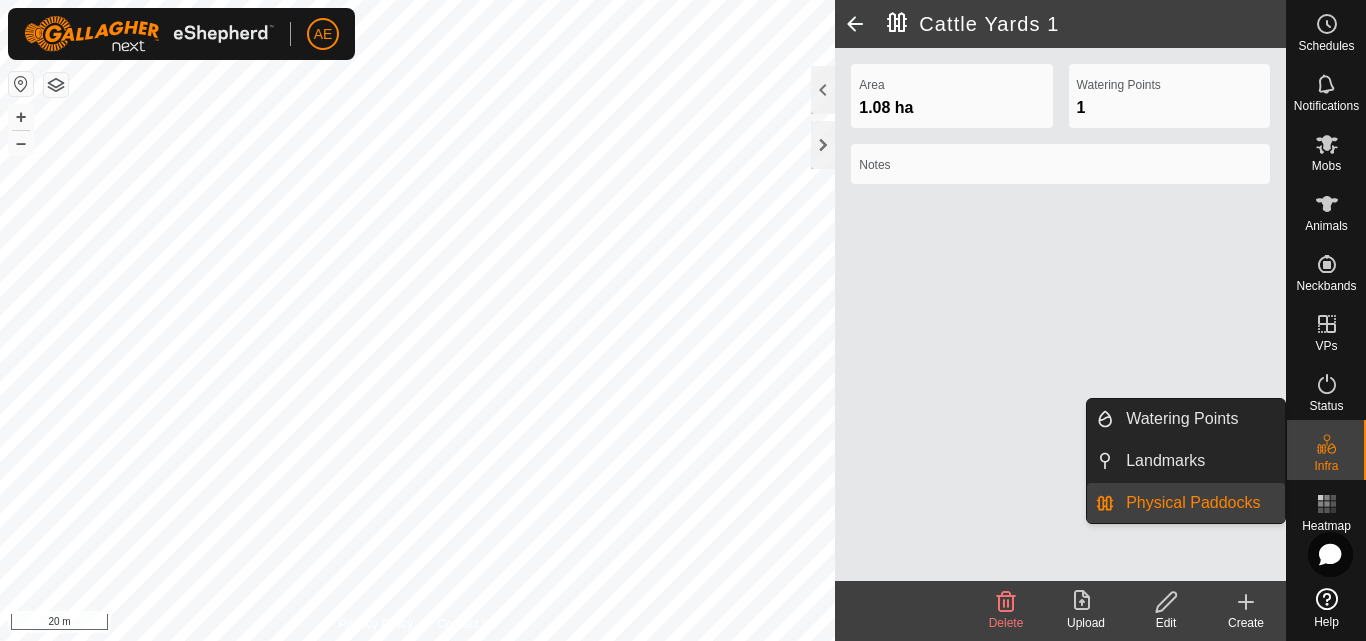 click 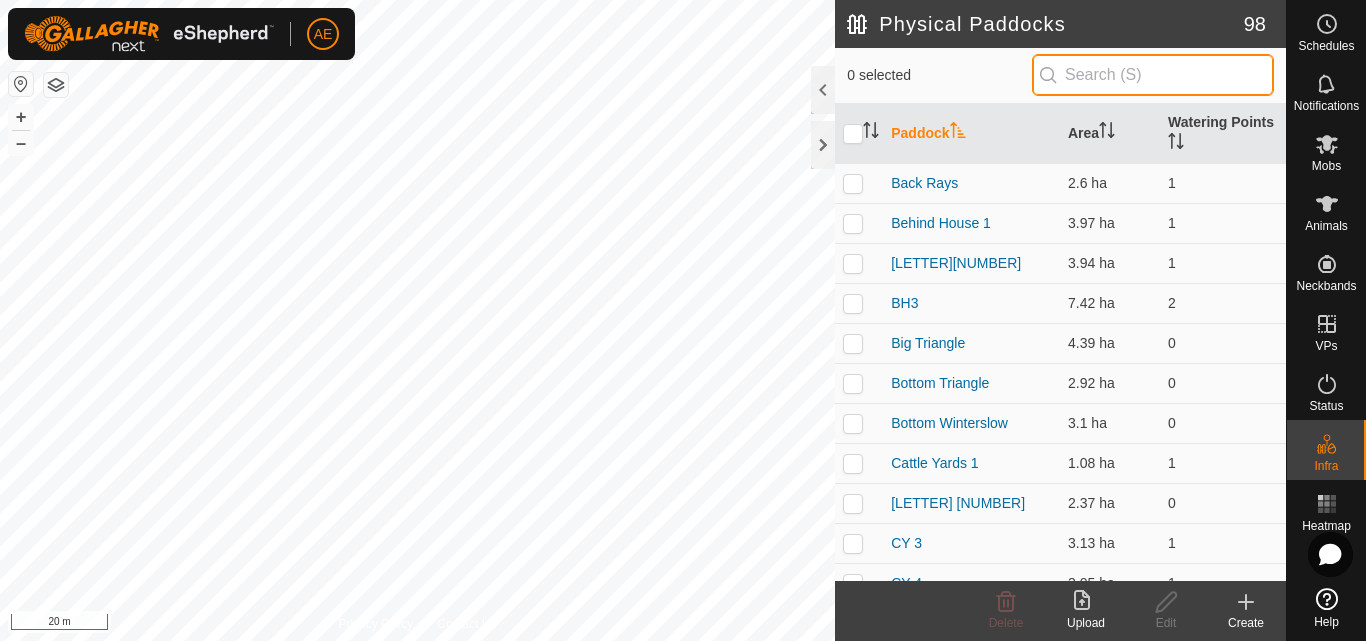click at bounding box center (1153, 75) 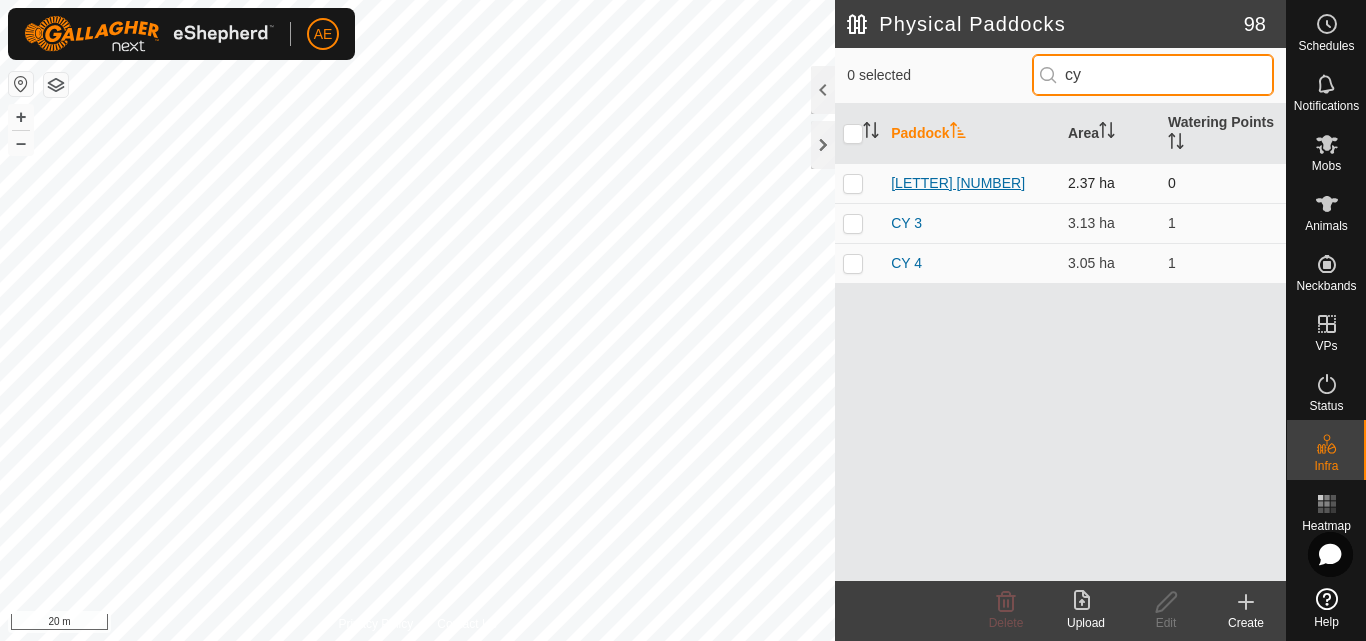 type on "cy" 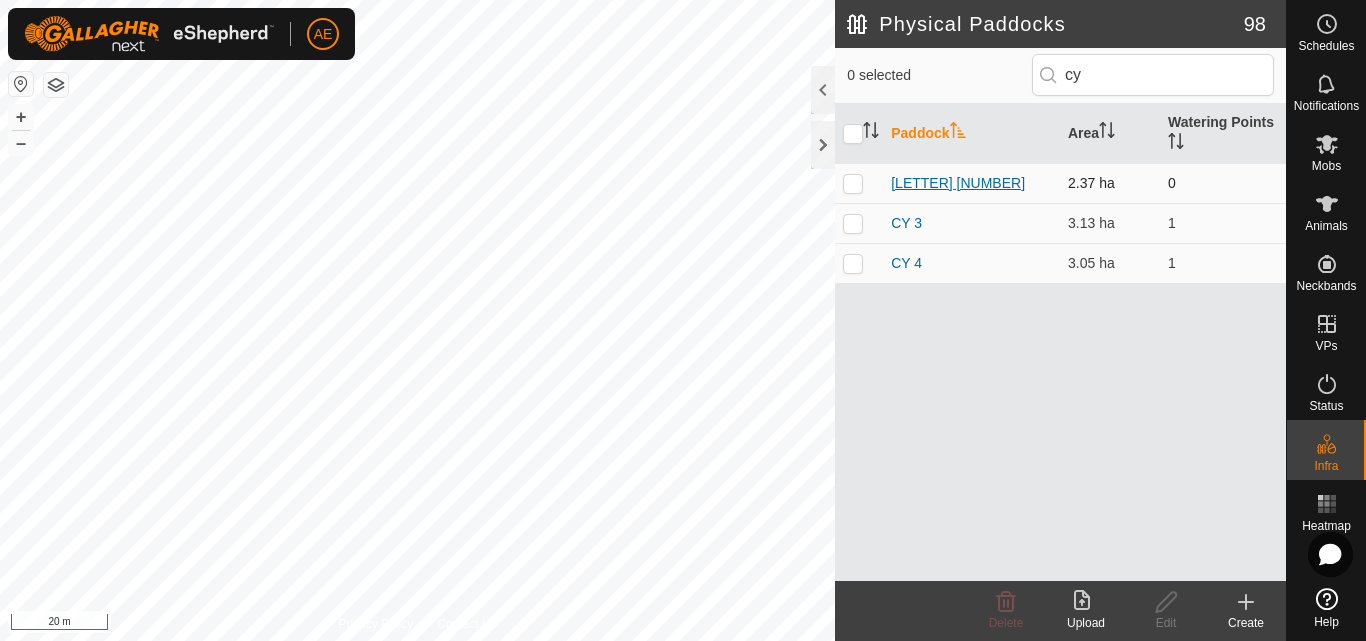 click on "[LETTER] [NUMBER]" at bounding box center (958, 183) 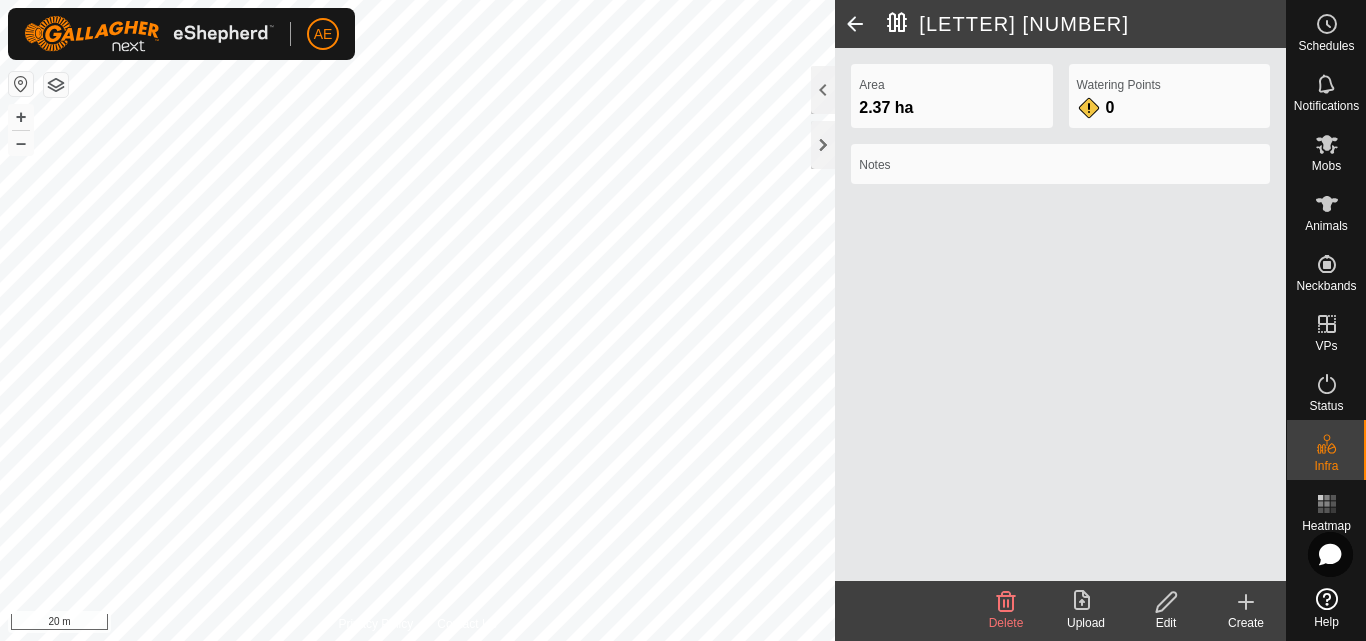 click 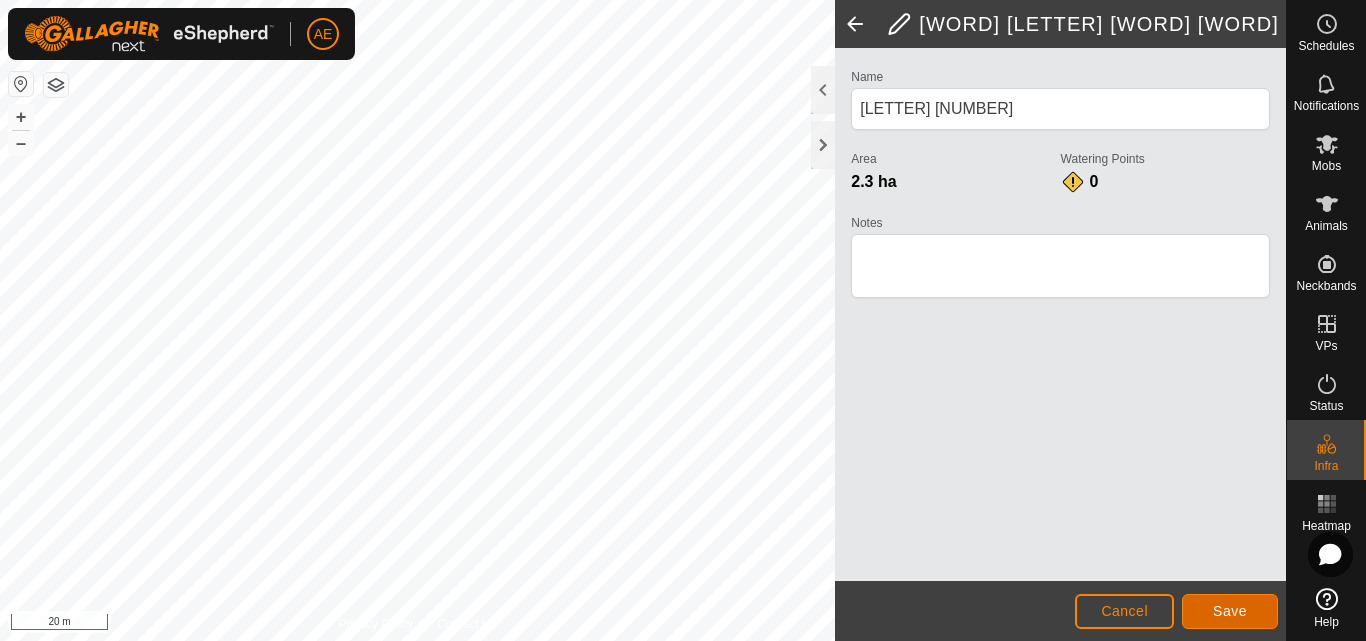 click on "Save" 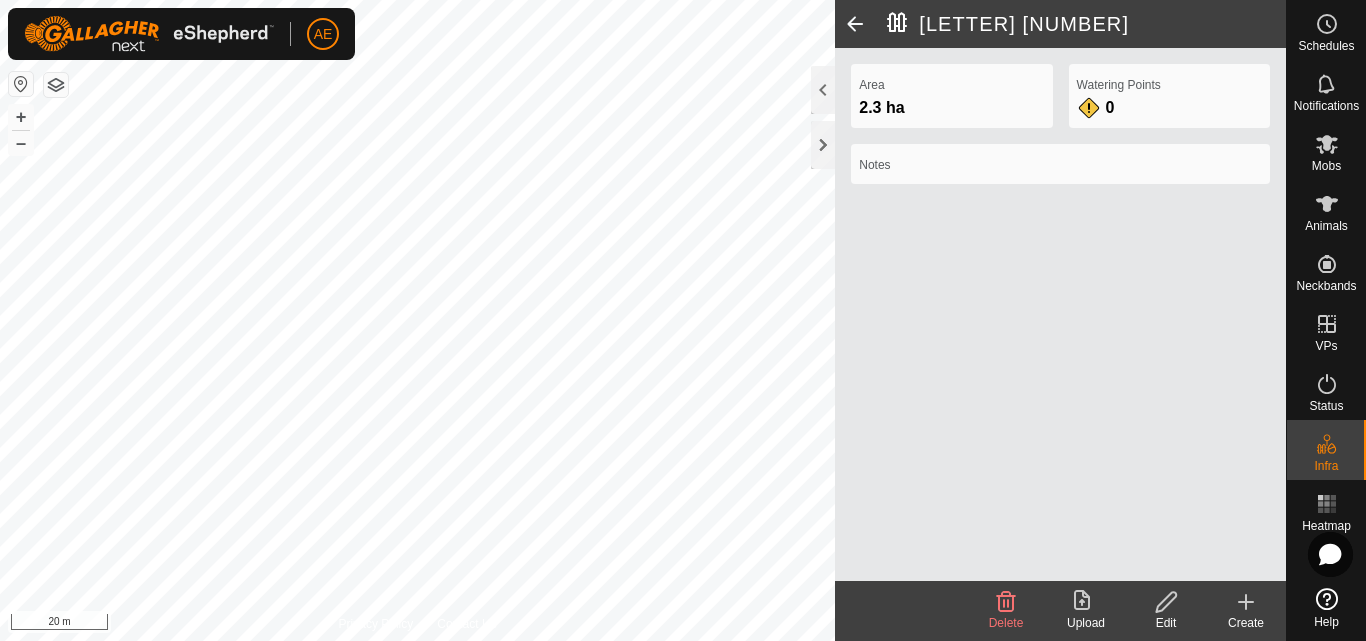 click on "Watering Points" 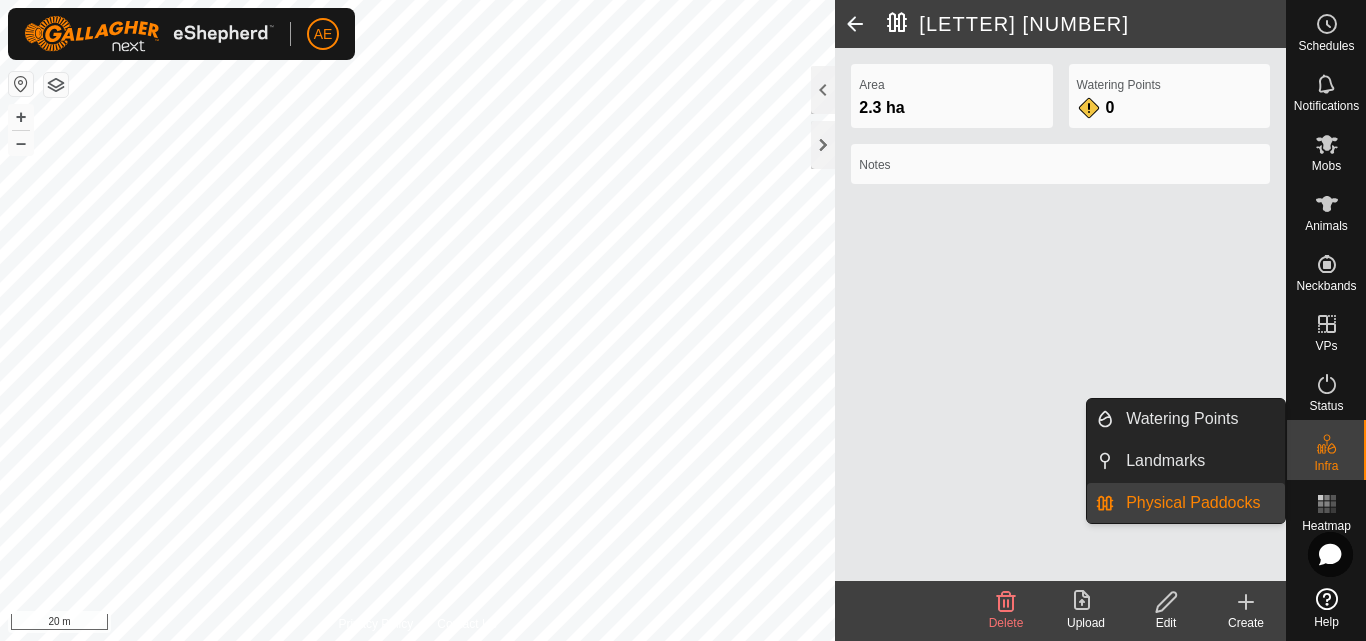 click 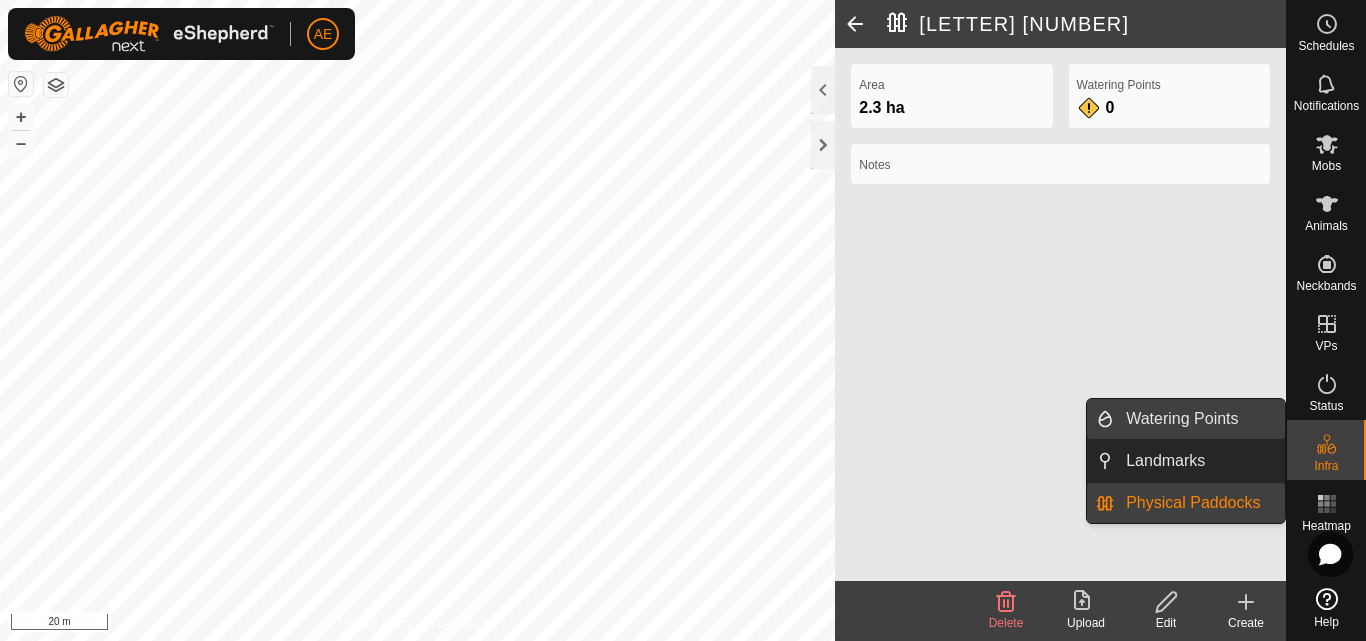 click on "Watering Points" at bounding box center (1199, 419) 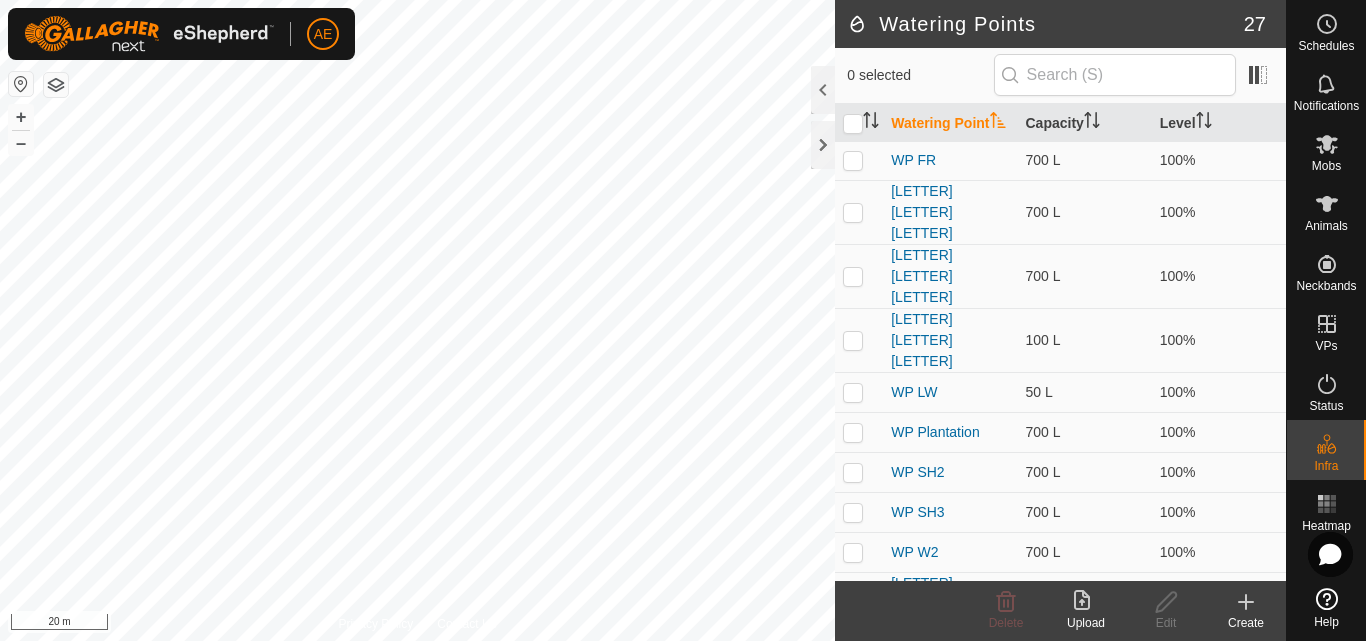 scroll, scrollTop: 663, scrollLeft: 0, axis: vertical 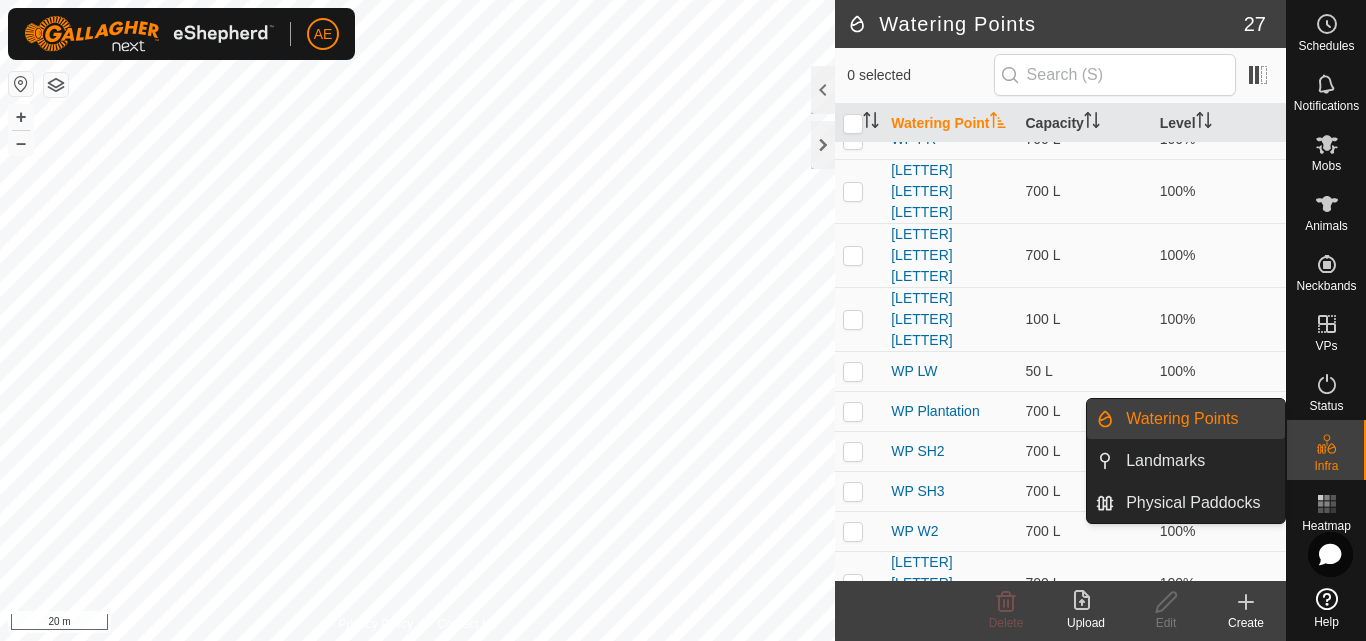 click 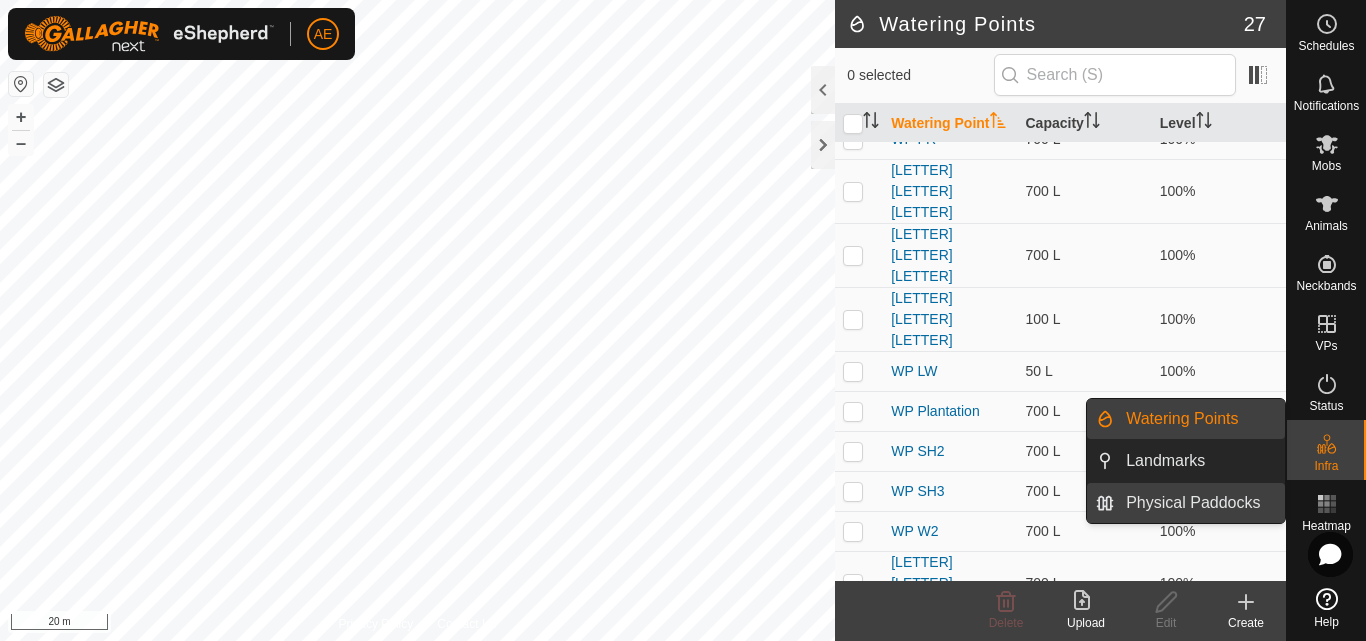 click on "Physical Paddocks" at bounding box center (1199, 503) 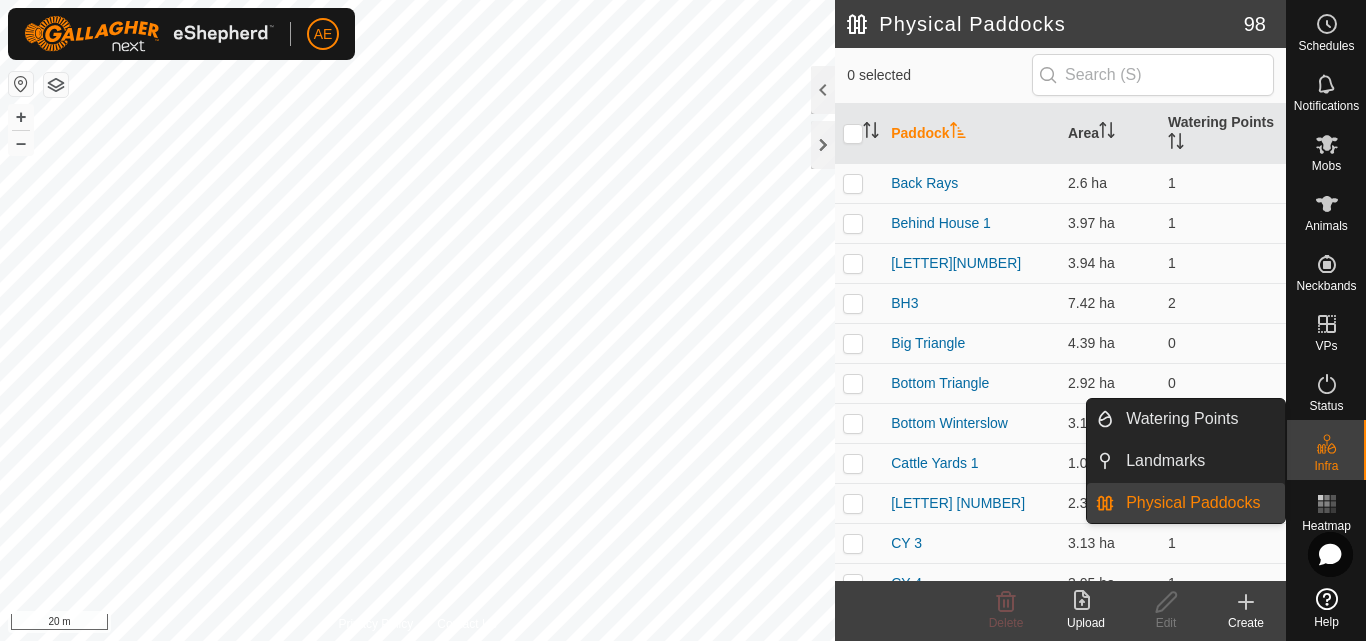 click on "Physical Paddocks" at bounding box center [1199, 503] 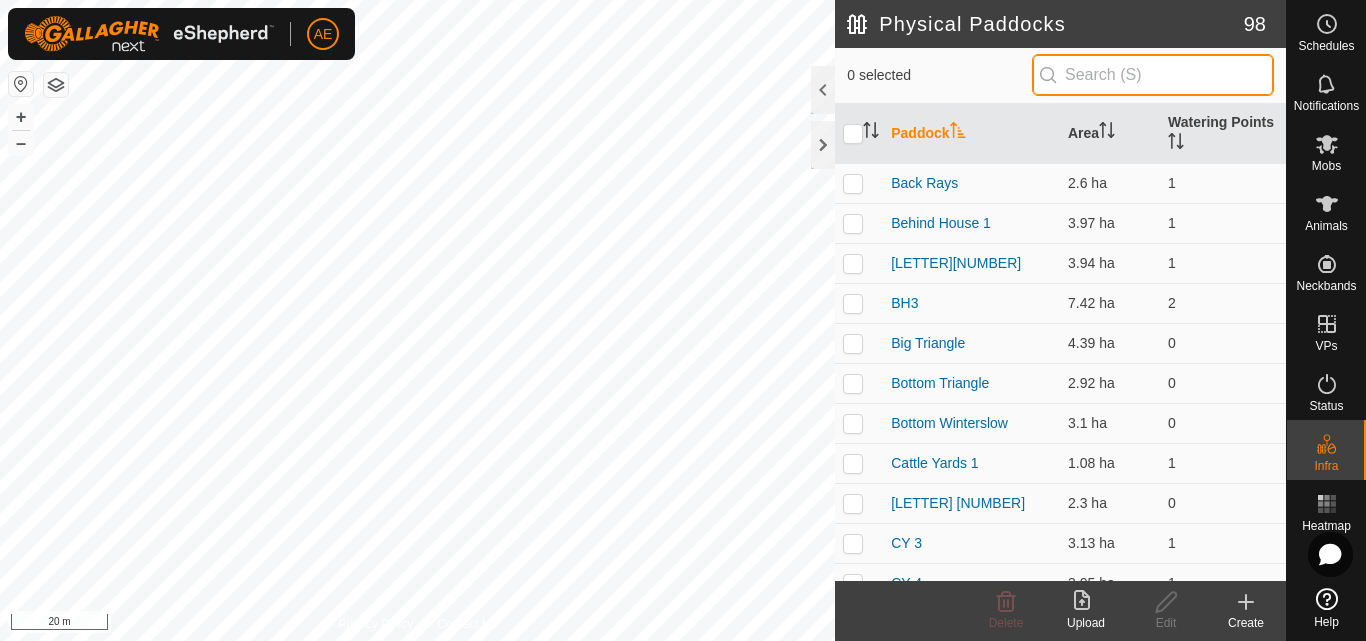 click at bounding box center [1153, 75] 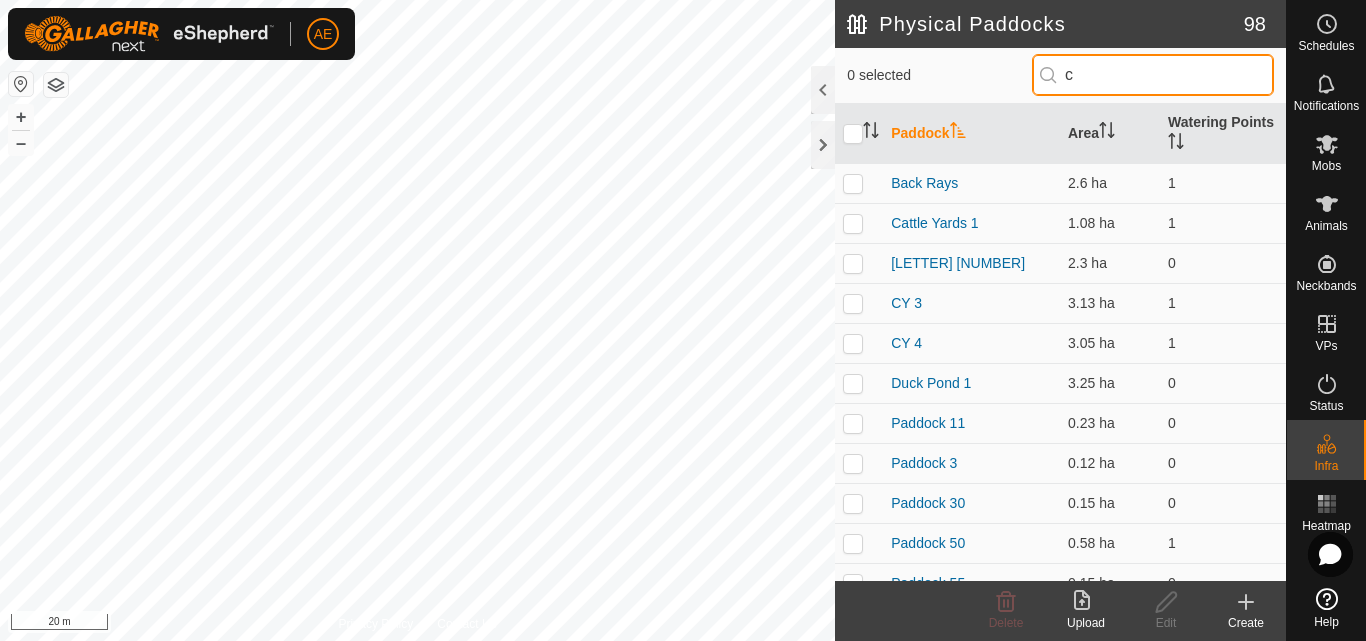 type on "cy" 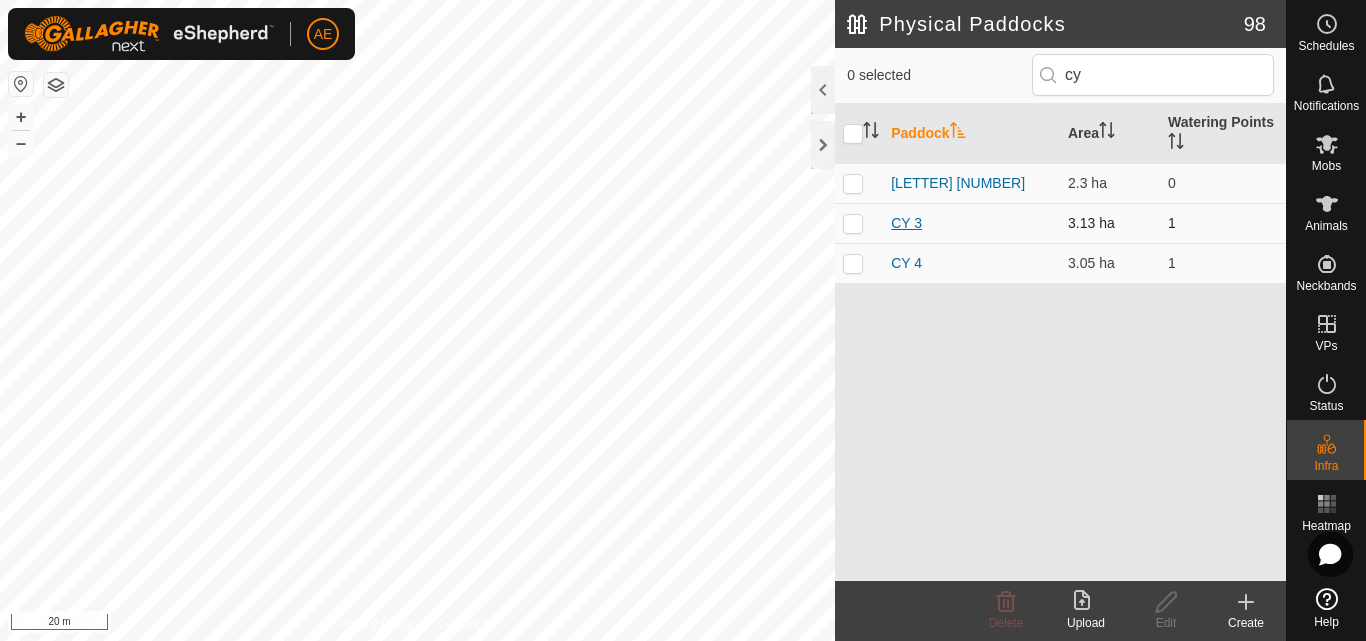 click on "CY 3" at bounding box center [906, 223] 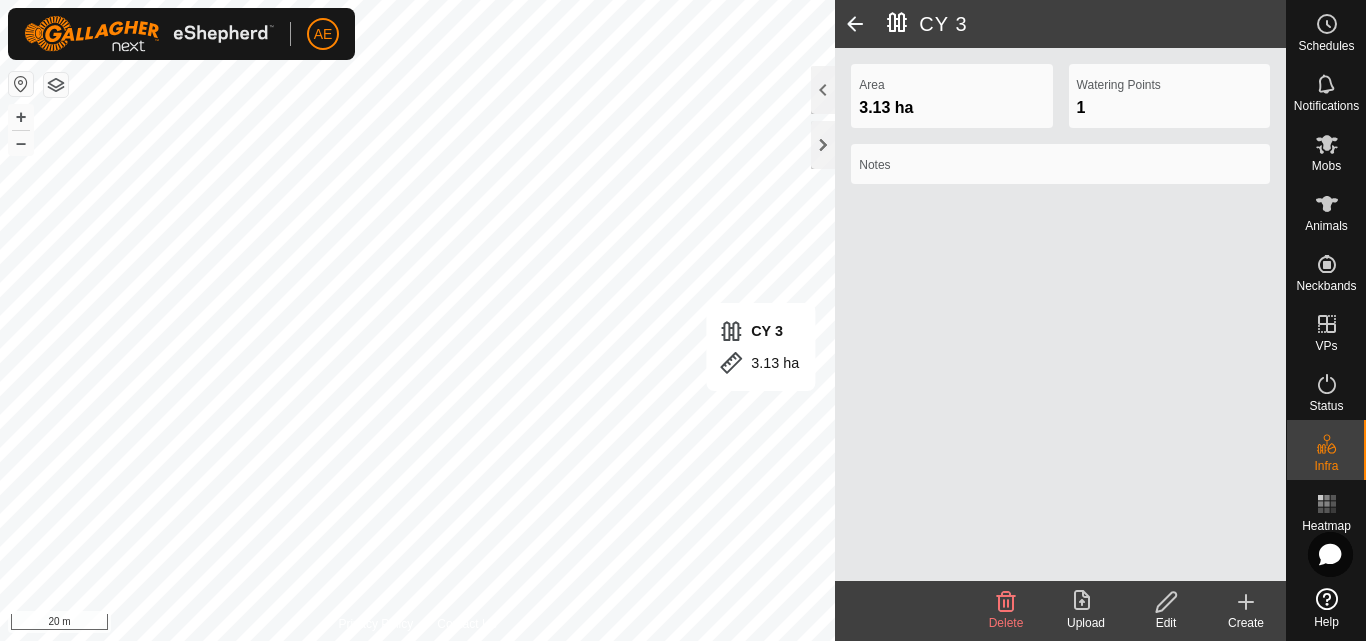 click 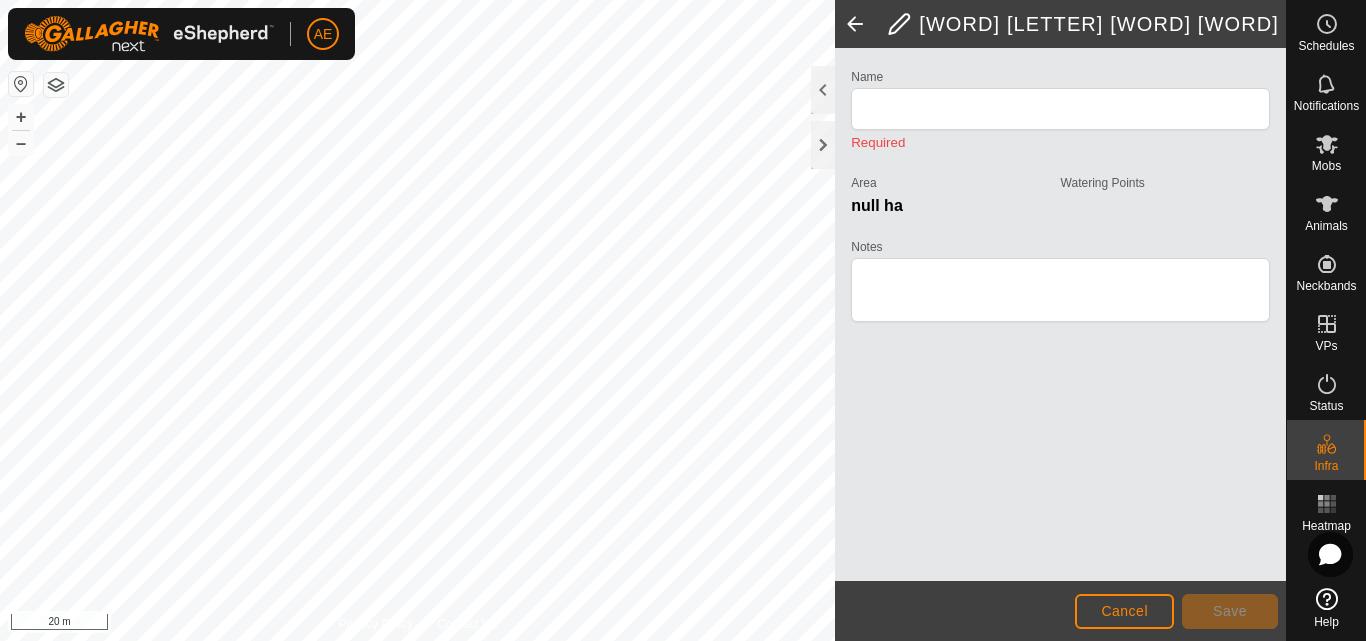 type on "CY 3" 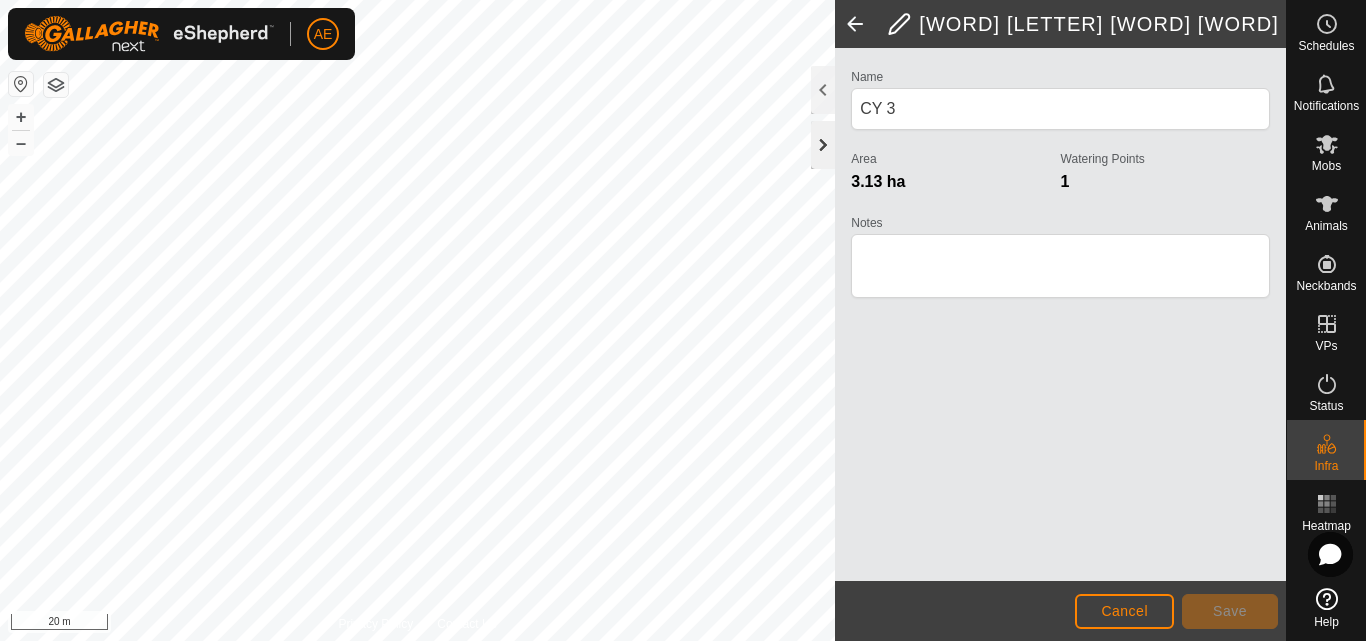 click 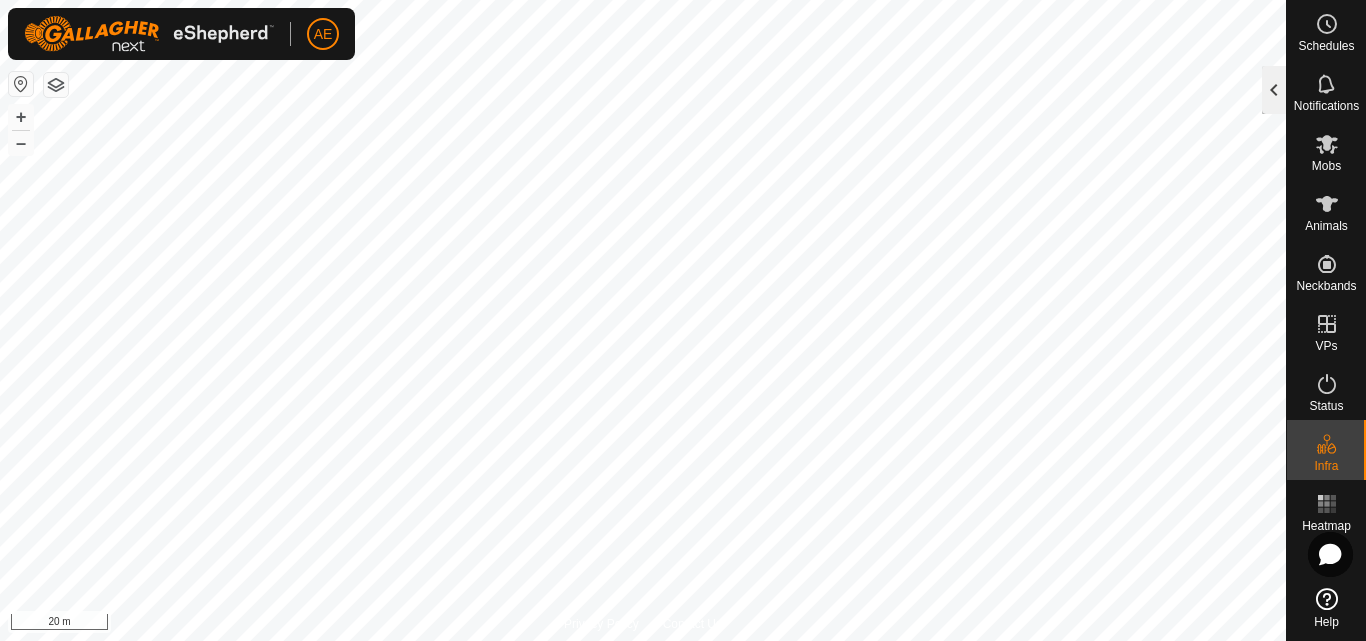 click 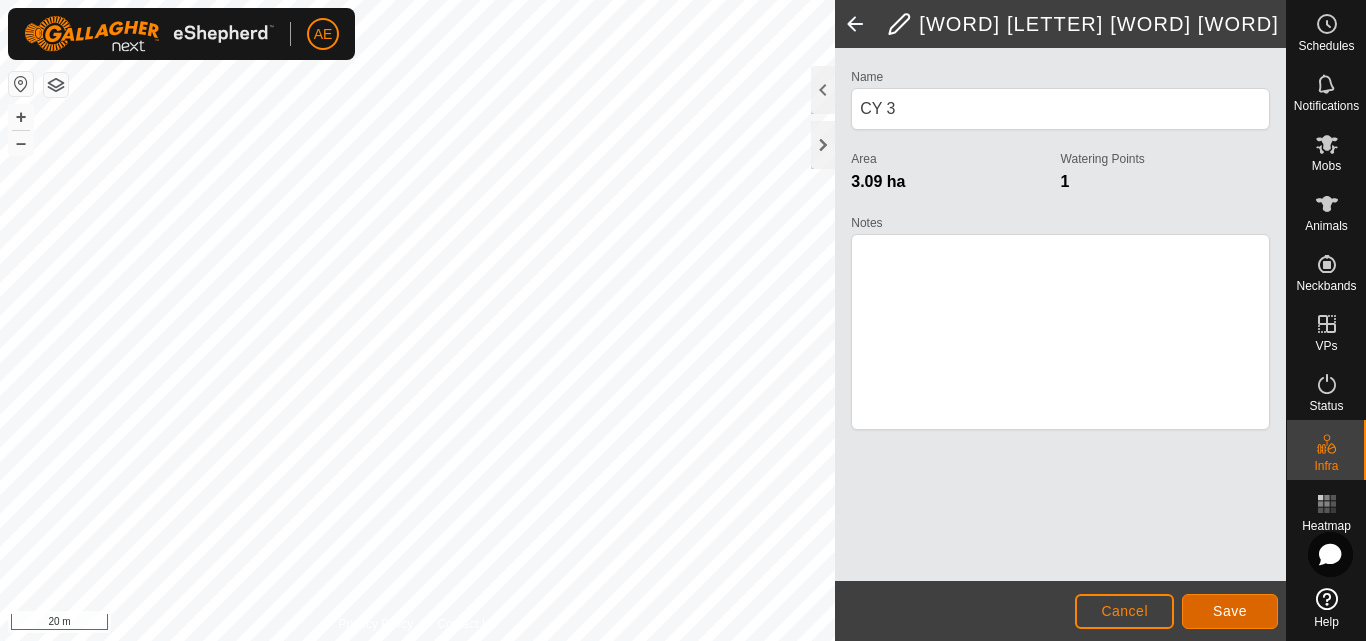 click on "Save" 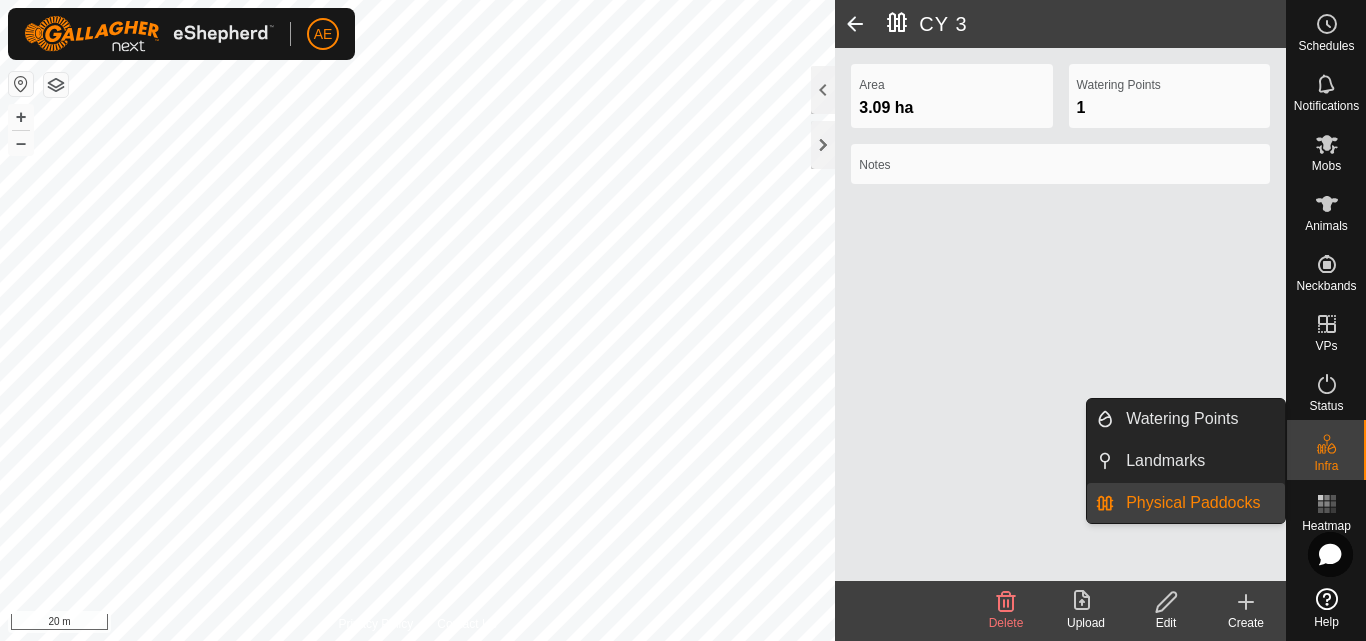 click 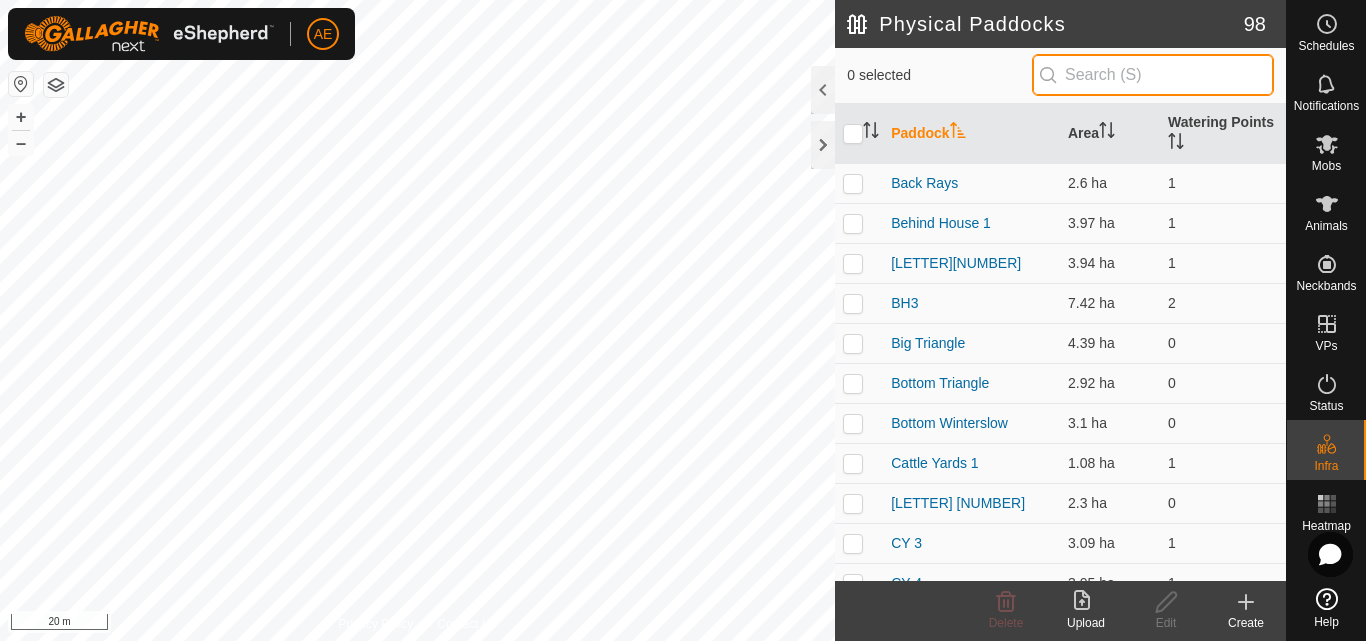 click at bounding box center (1153, 75) 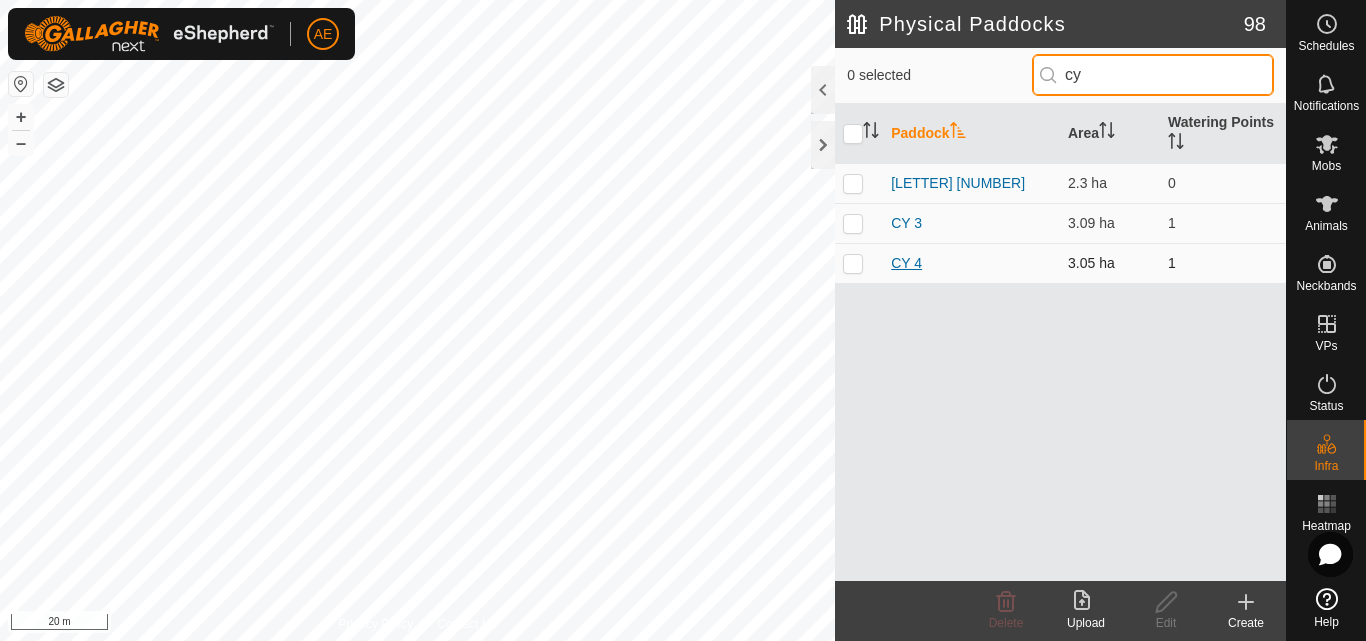 type on "cy" 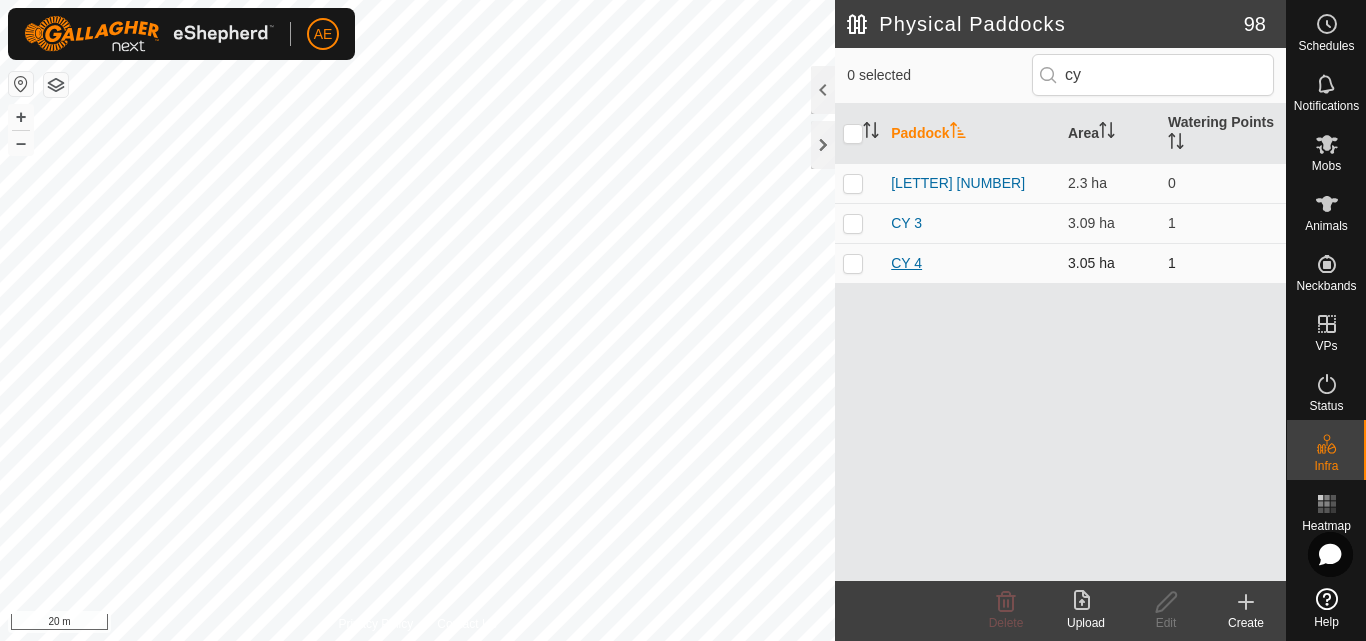 click on "CY 4" at bounding box center (906, 263) 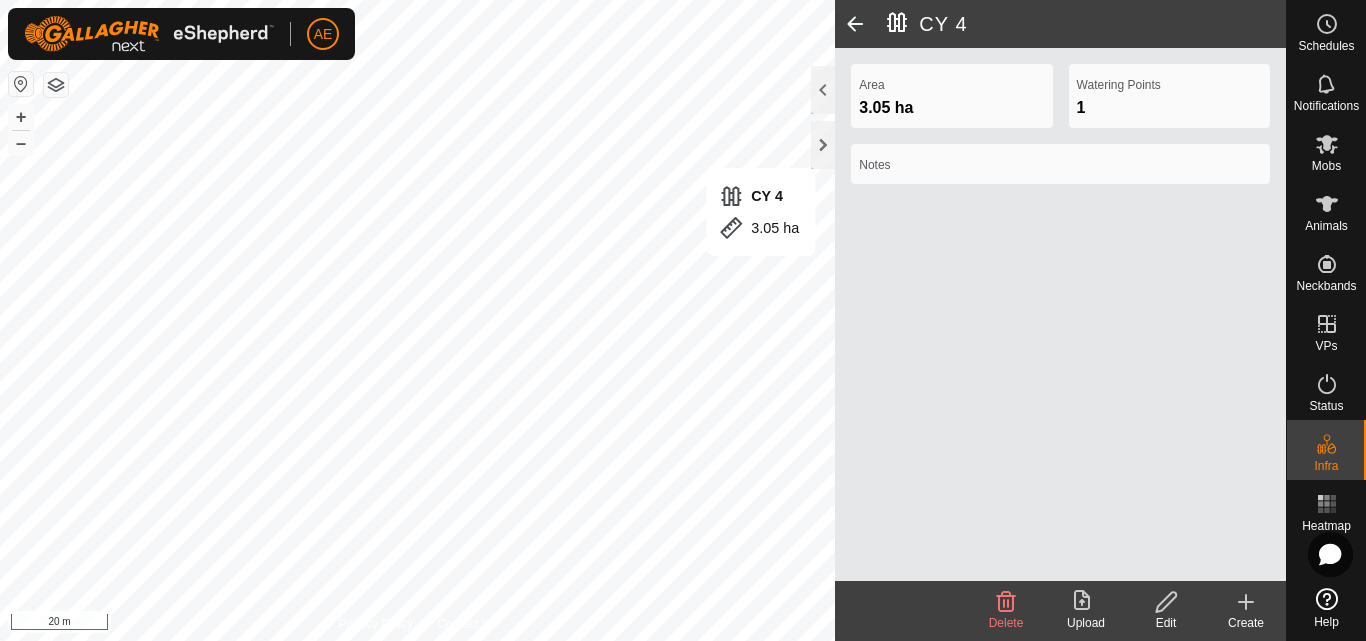 click on "Edit" 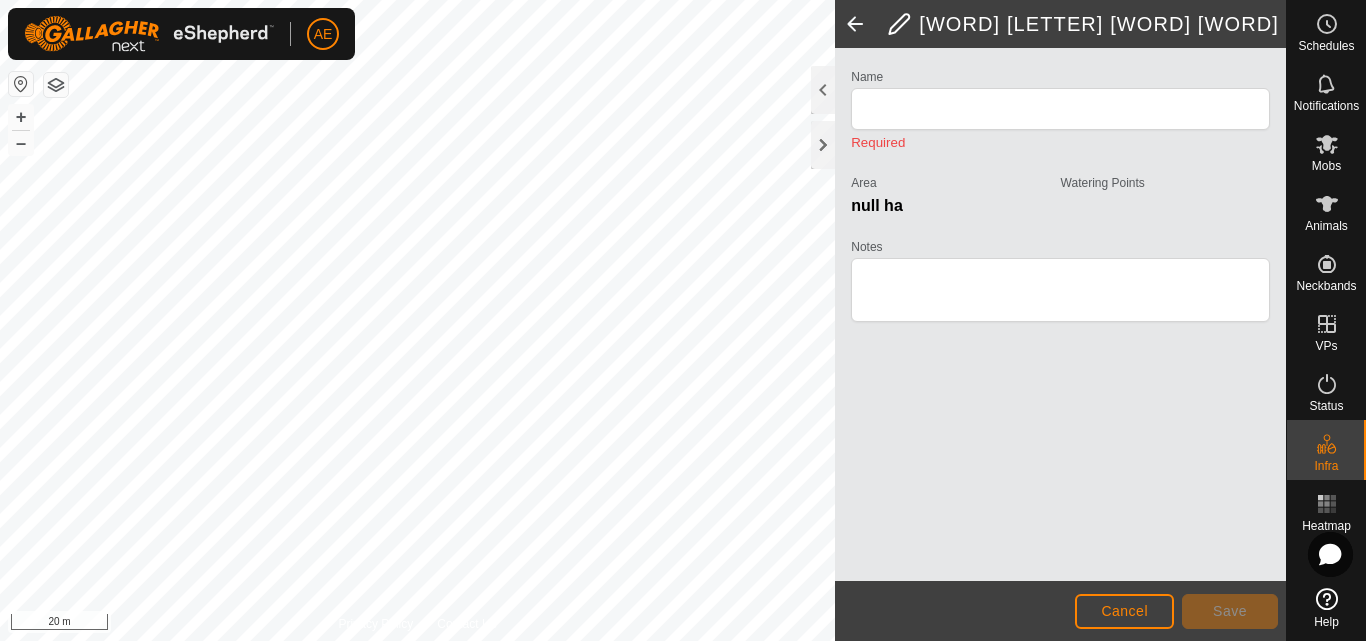 type on "CY 4" 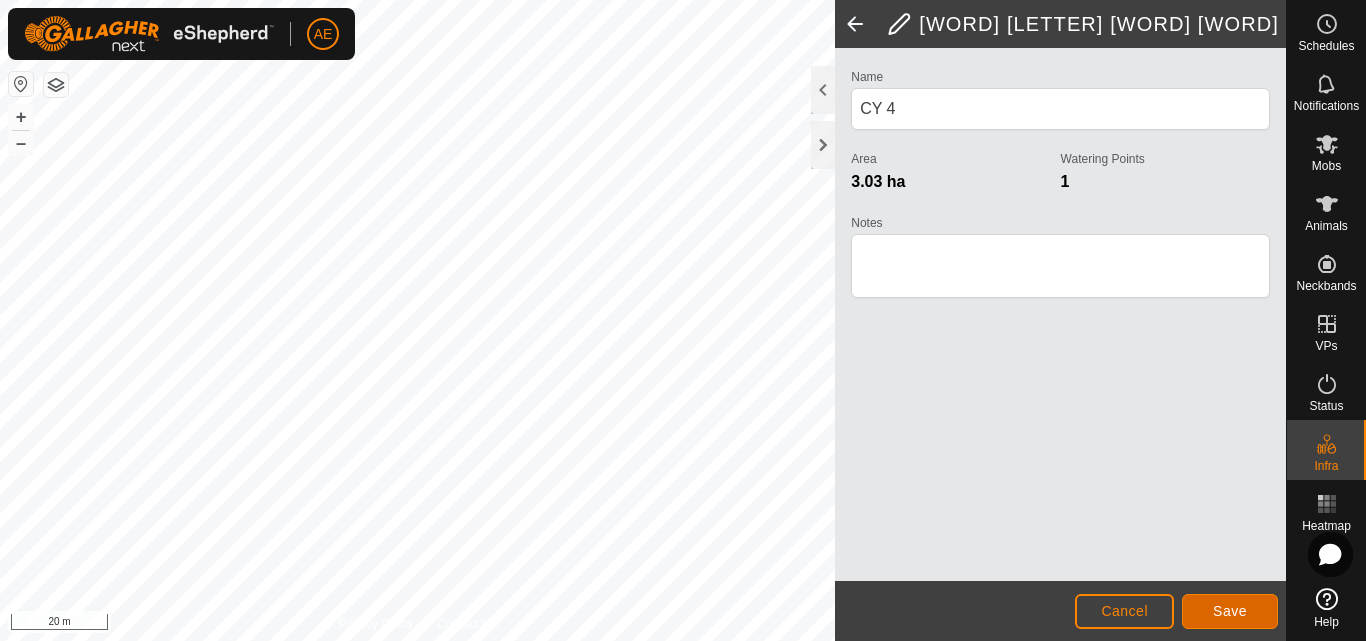click on "Save" 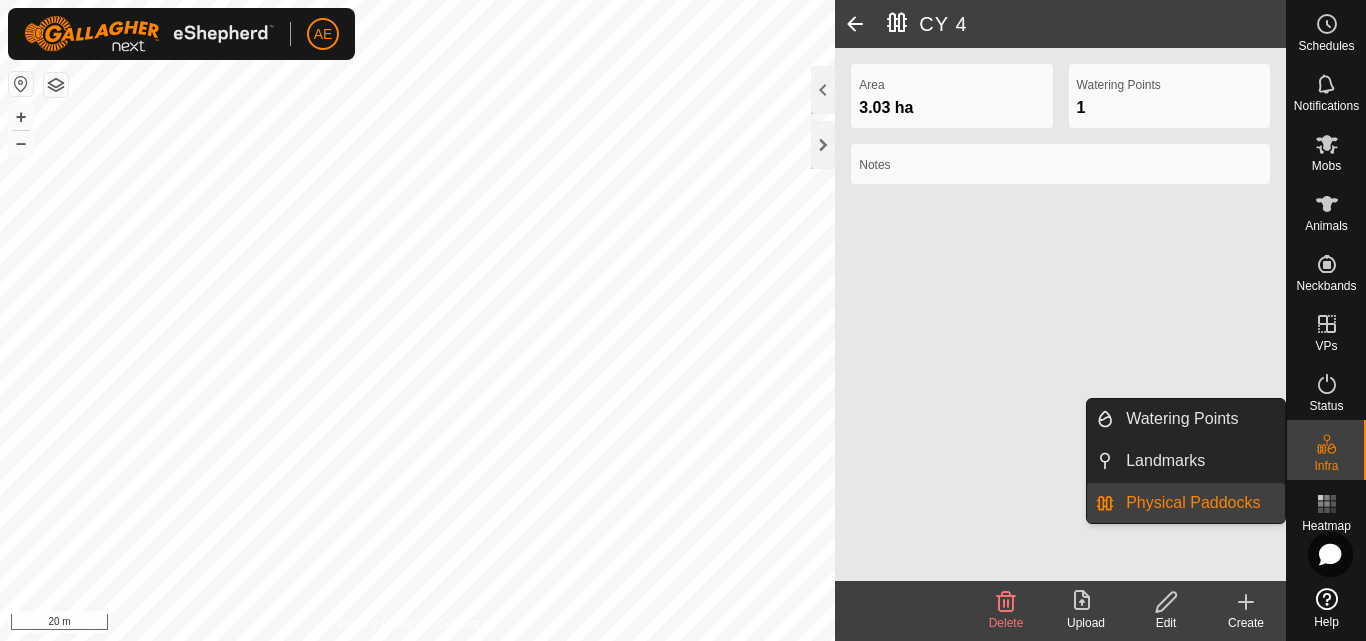 click on "Physical Paddocks" at bounding box center (1199, 503) 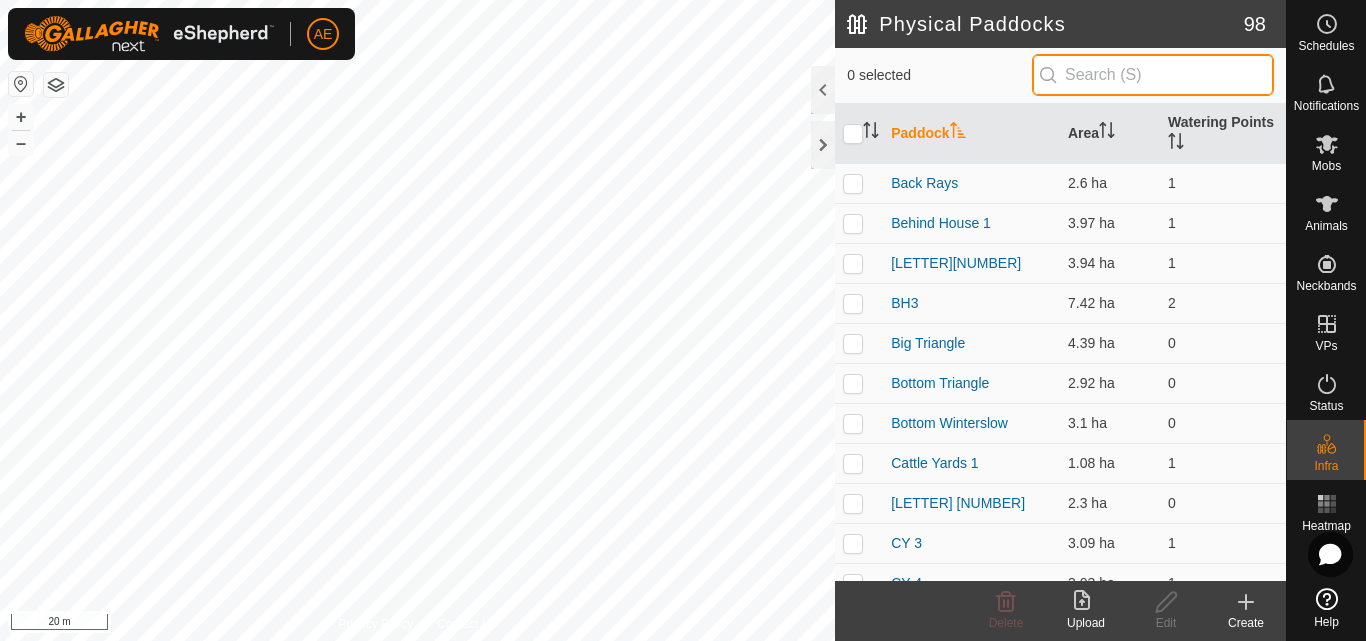 click at bounding box center (1153, 75) 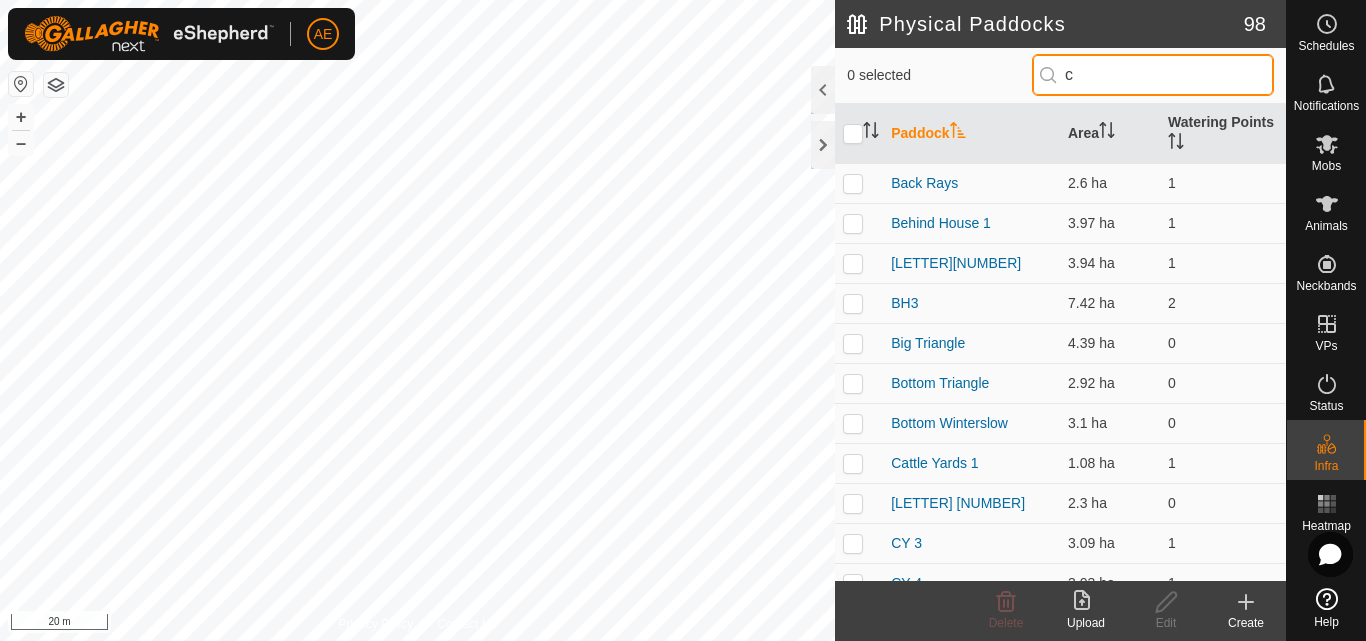 type on "cy" 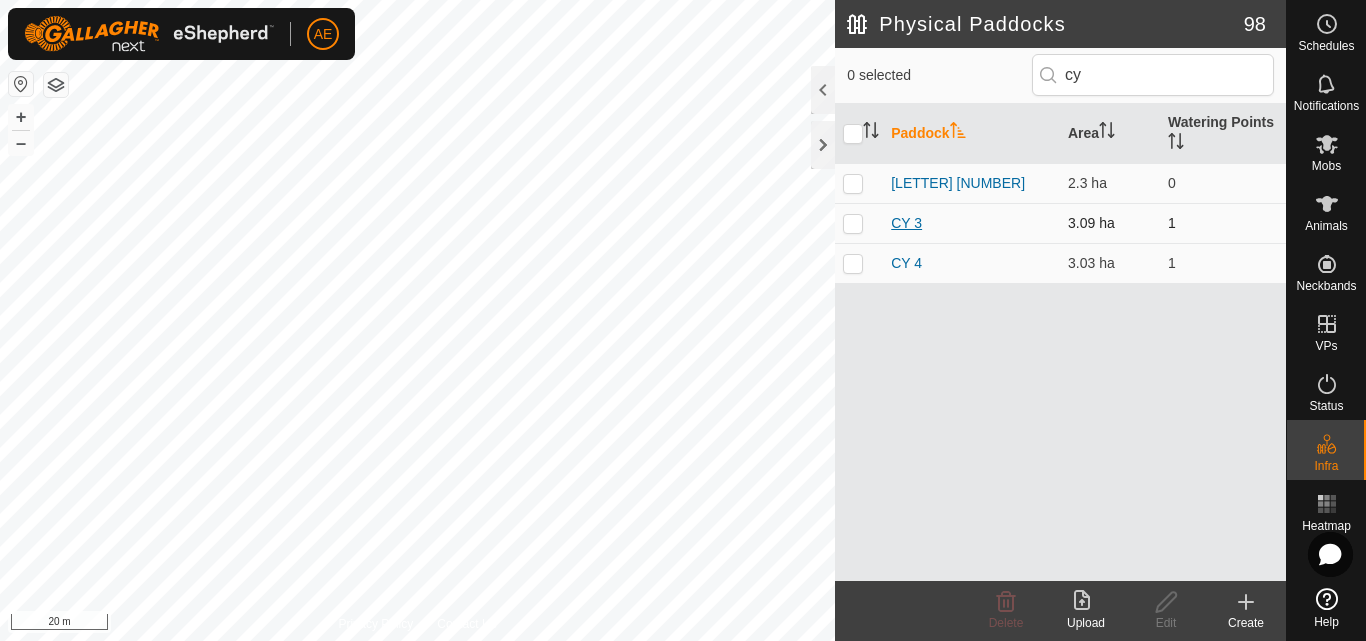 click on "CY 3" at bounding box center (906, 223) 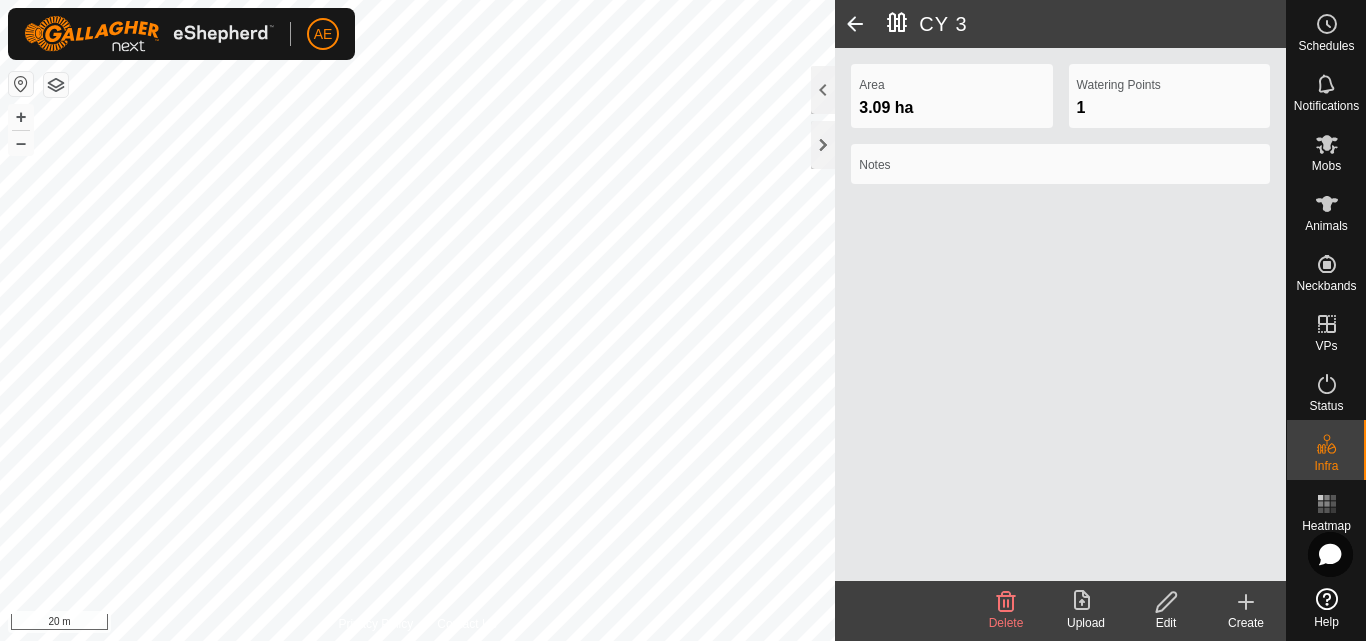 click on "Edit" 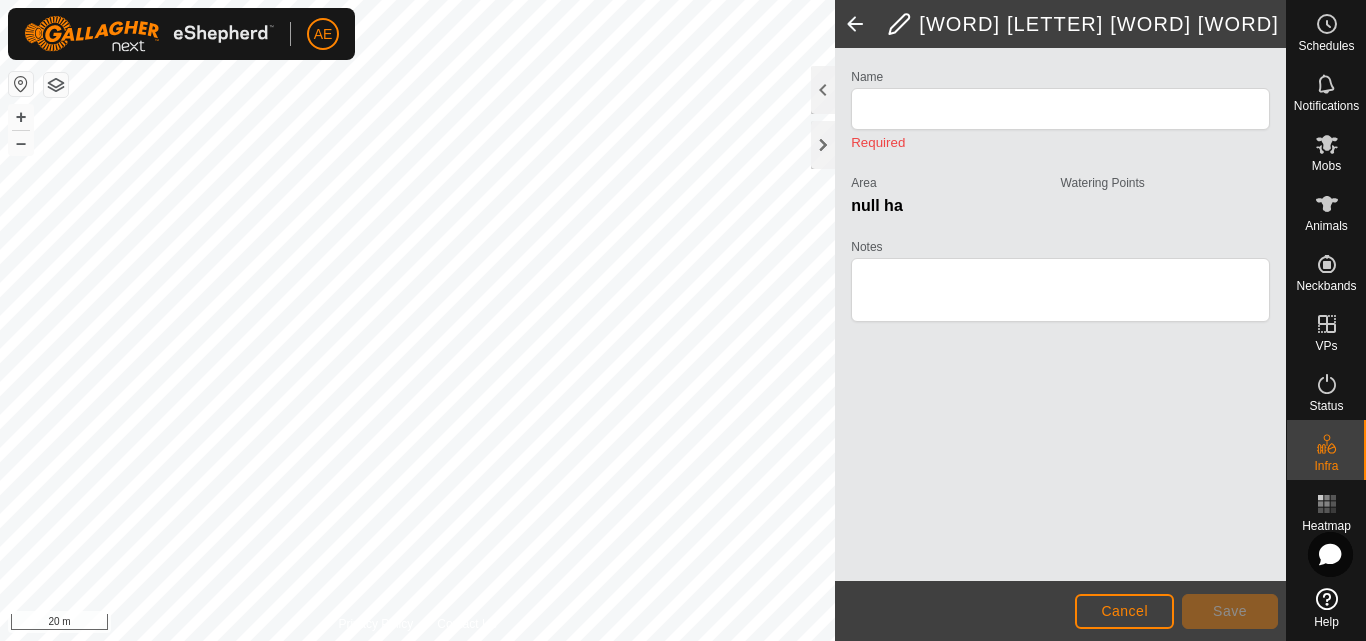 type on "CY 3" 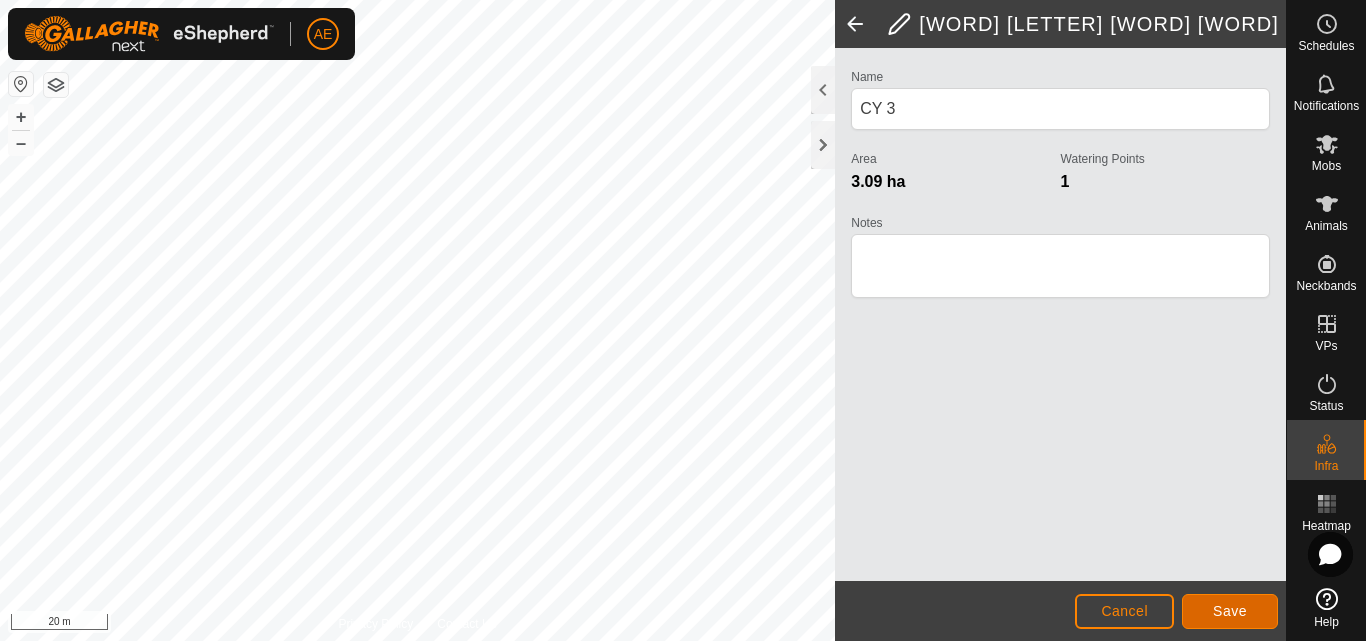 click on "Save" 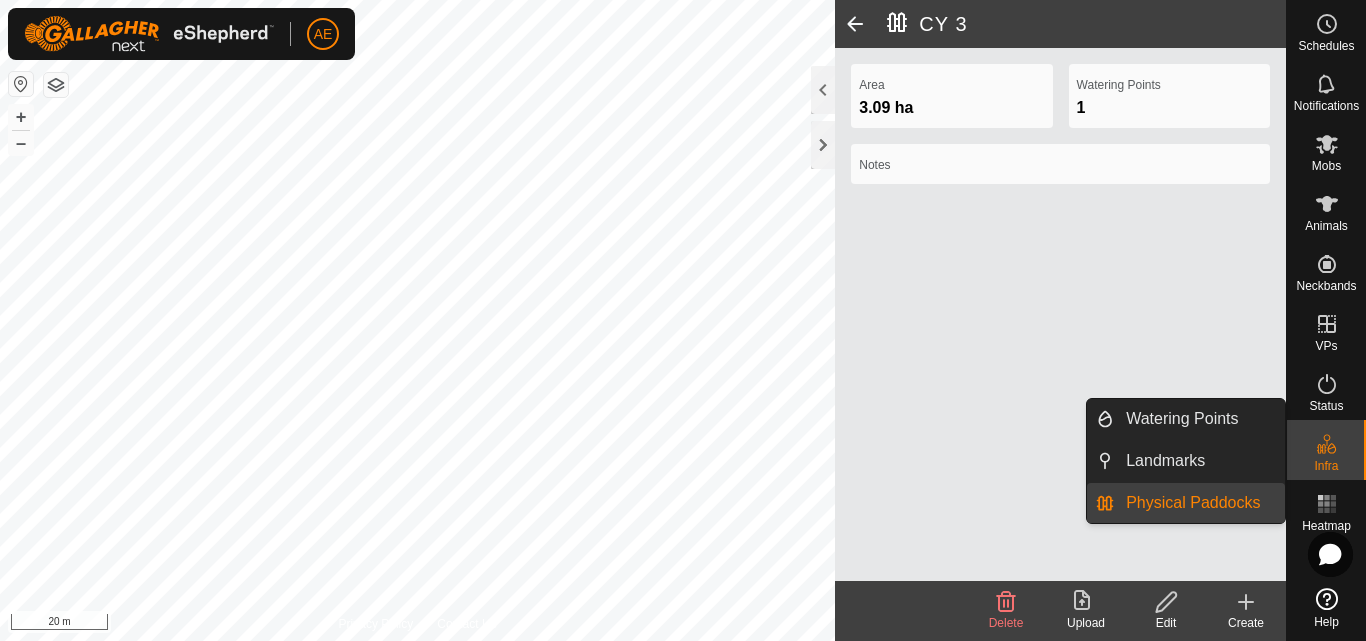 click on "Infra" at bounding box center (1326, 466) 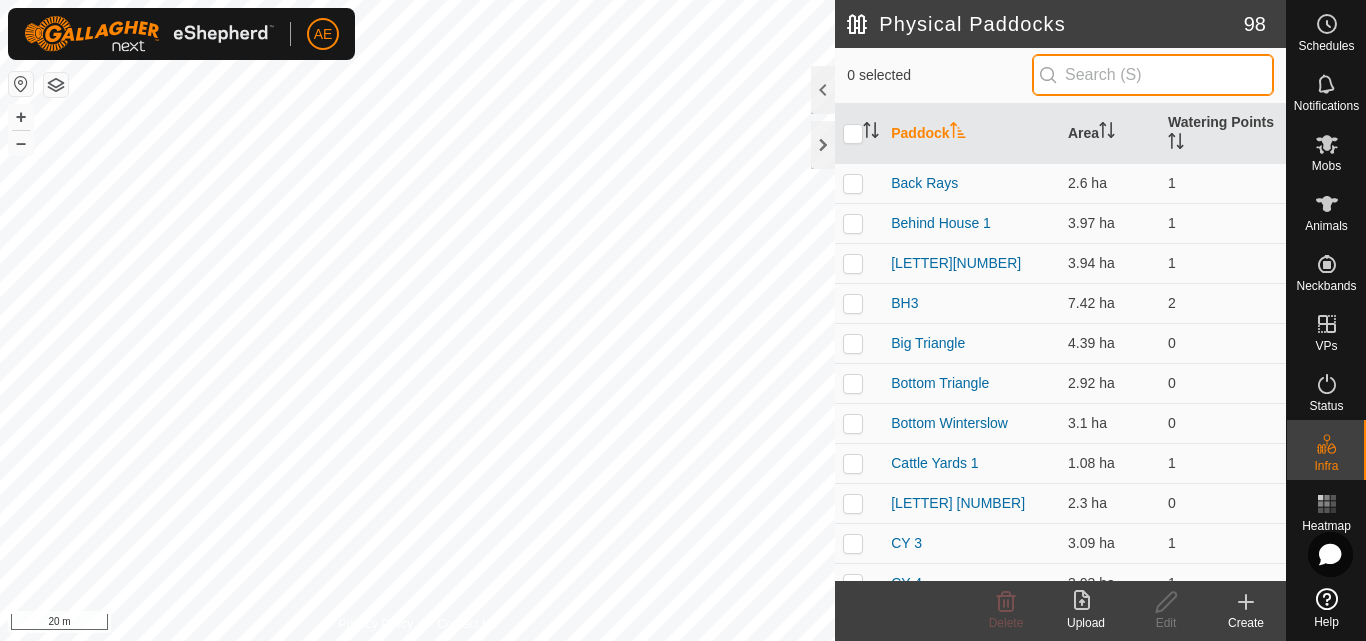click at bounding box center [1153, 75] 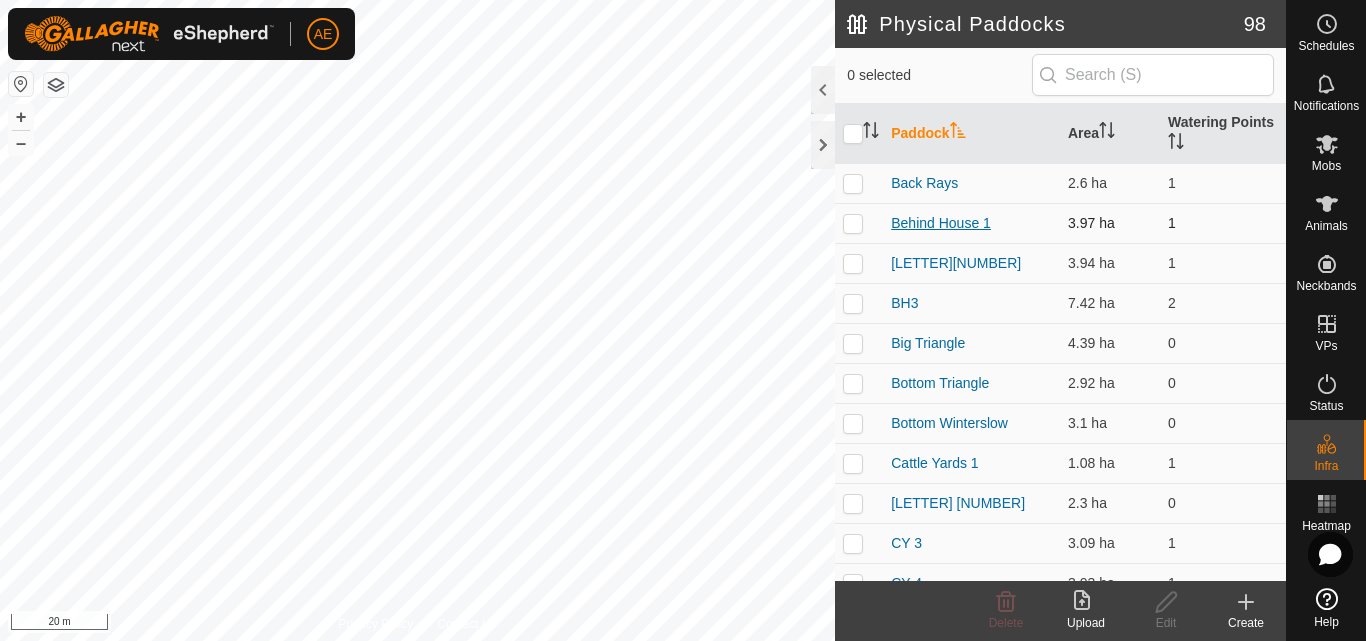 click on "Behind House 1" at bounding box center [941, 223] 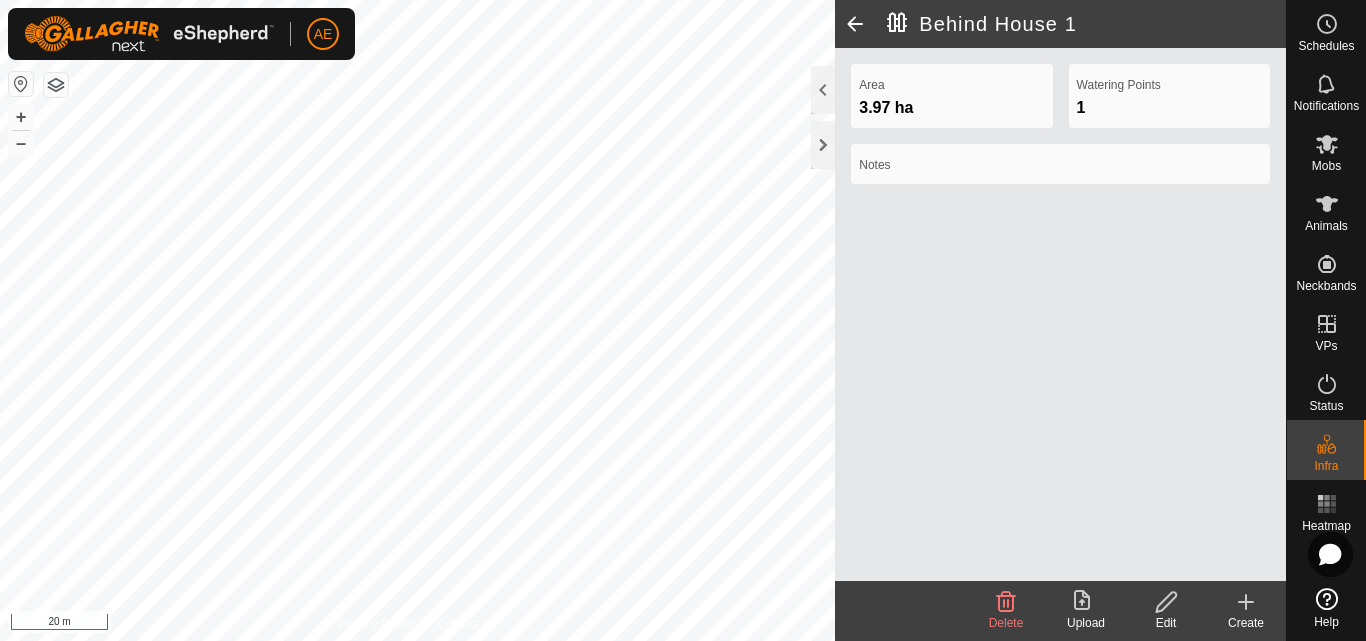 click on "AE Schedules Notifications Mobs Animals Neckbands VPs Status Infra Heatmap Help Privacy Policy Contact Us + – ⇧ i 20 m Behind House 1 Area [AREA] Watering Points 1 Notes Delete Upload Edit Create" 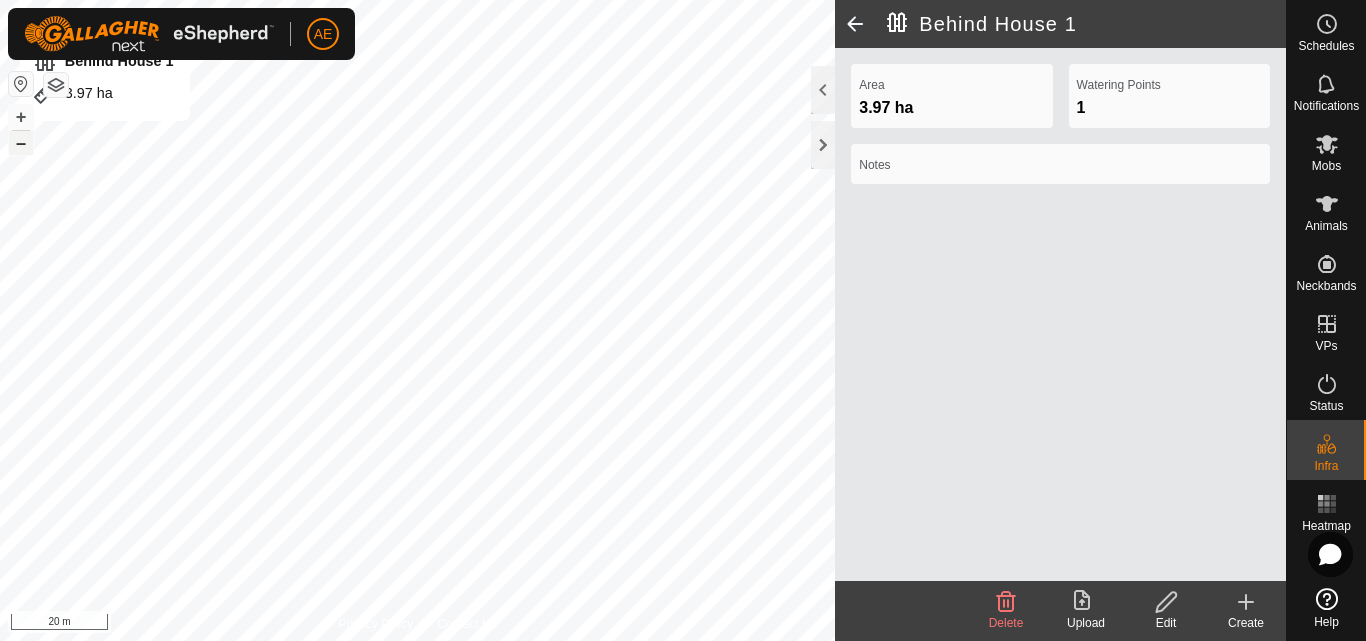 click on "–" at bounding box center [21, 143] 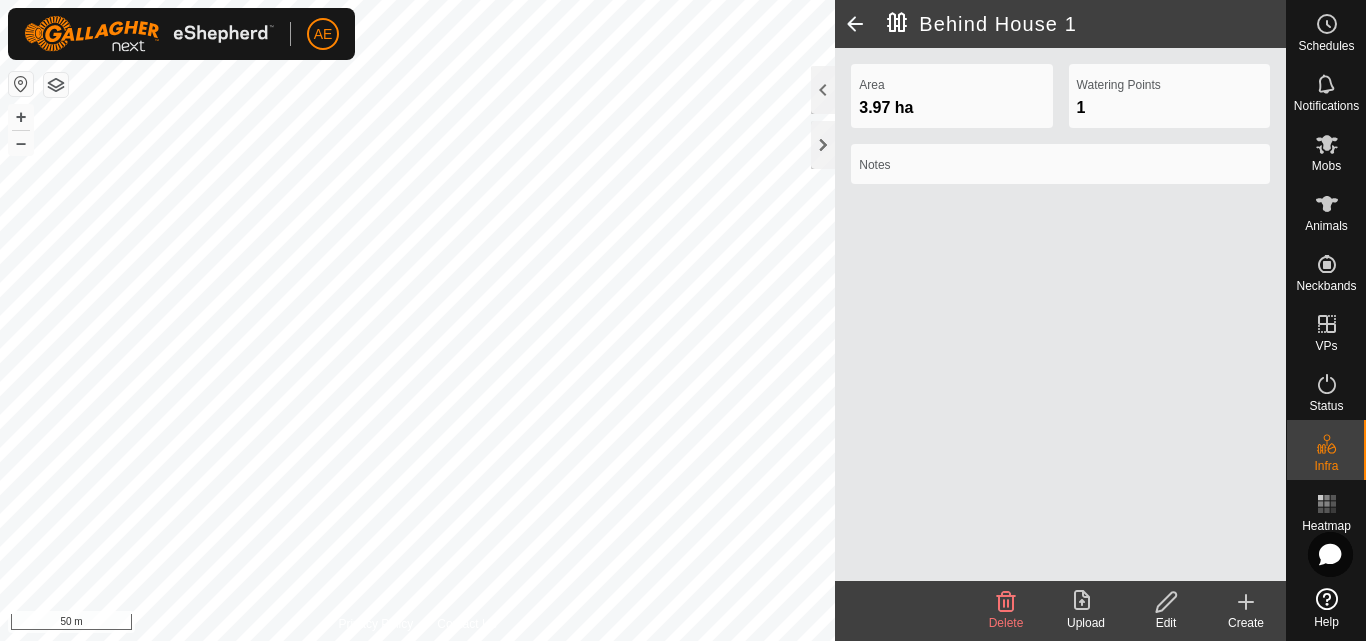 click on "Edit" 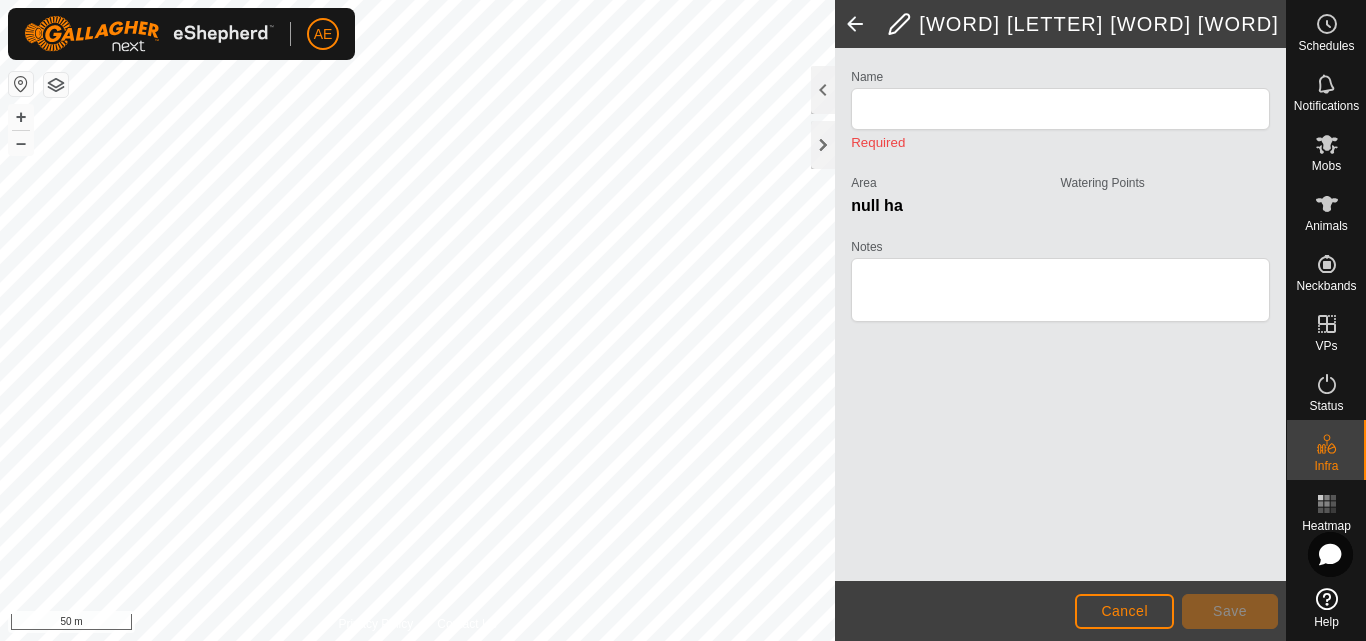 type on "Behind House 1" 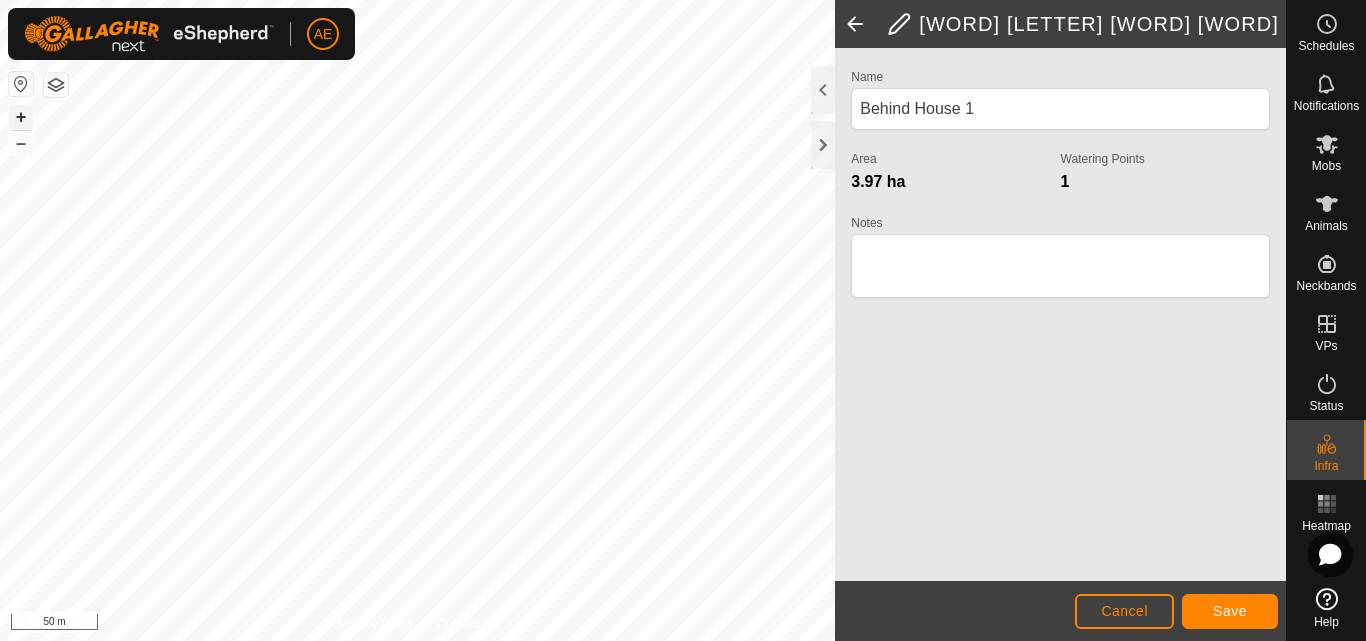 click on "+" at bounding box center (21, 117) 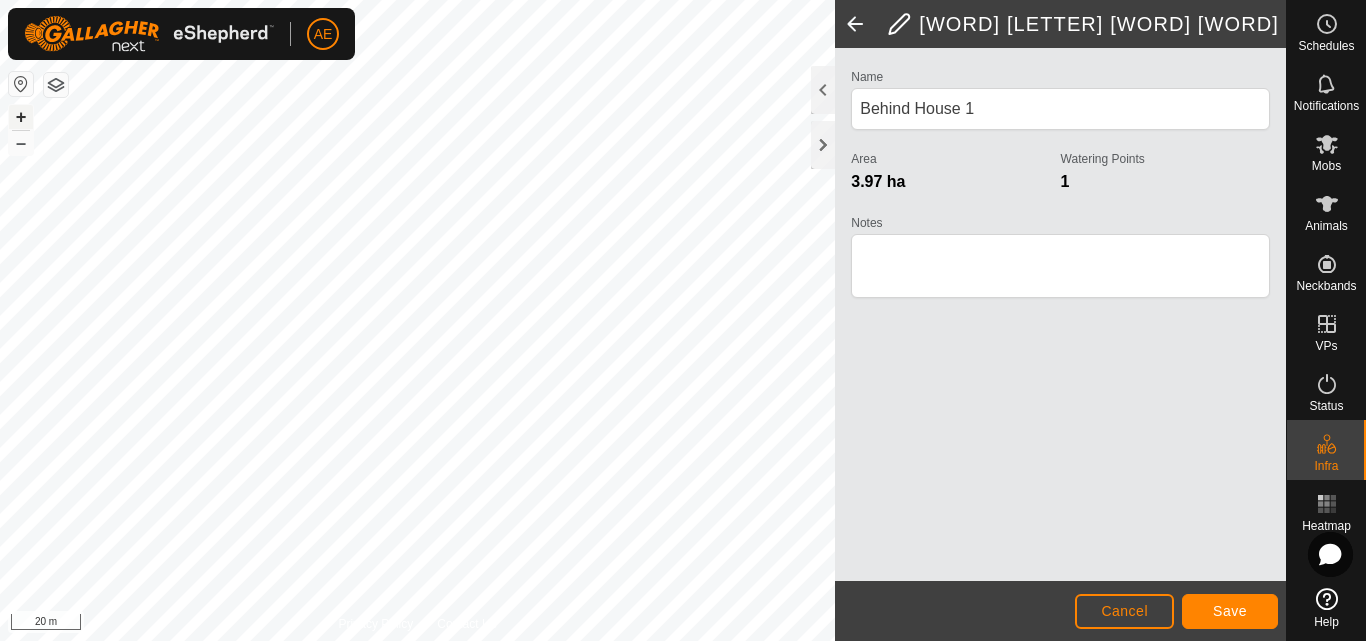 click on "+" at bounding box center [21, 117] 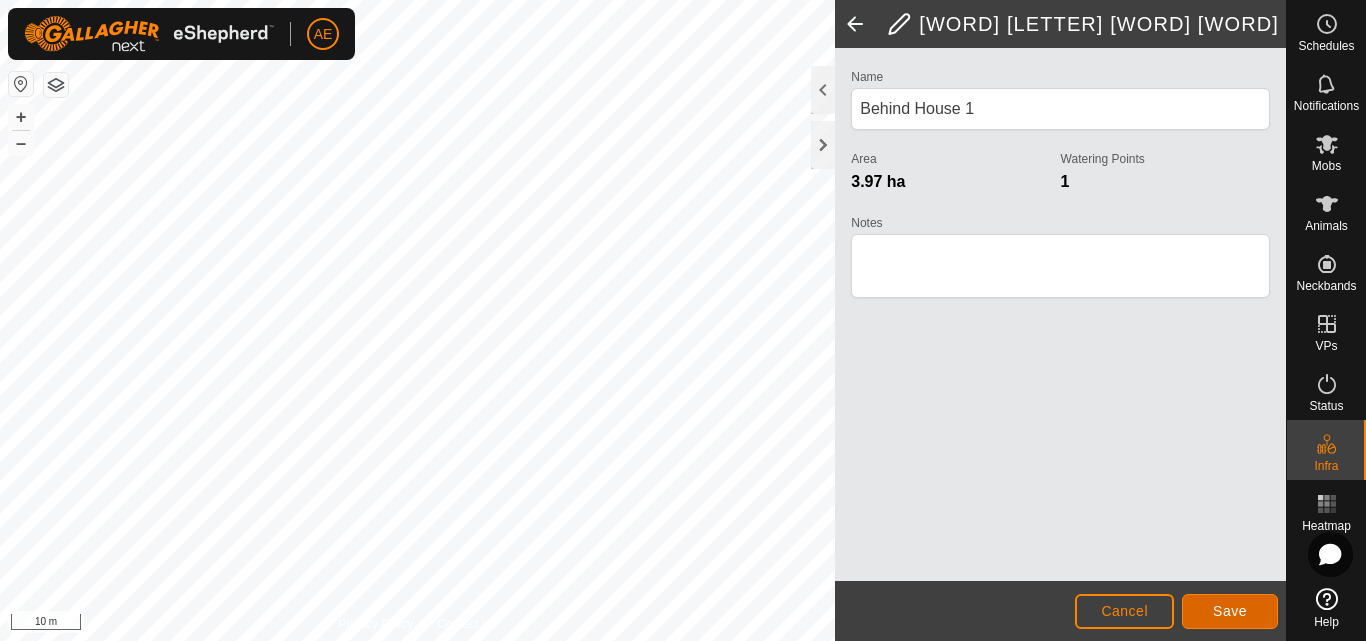click on "Save" 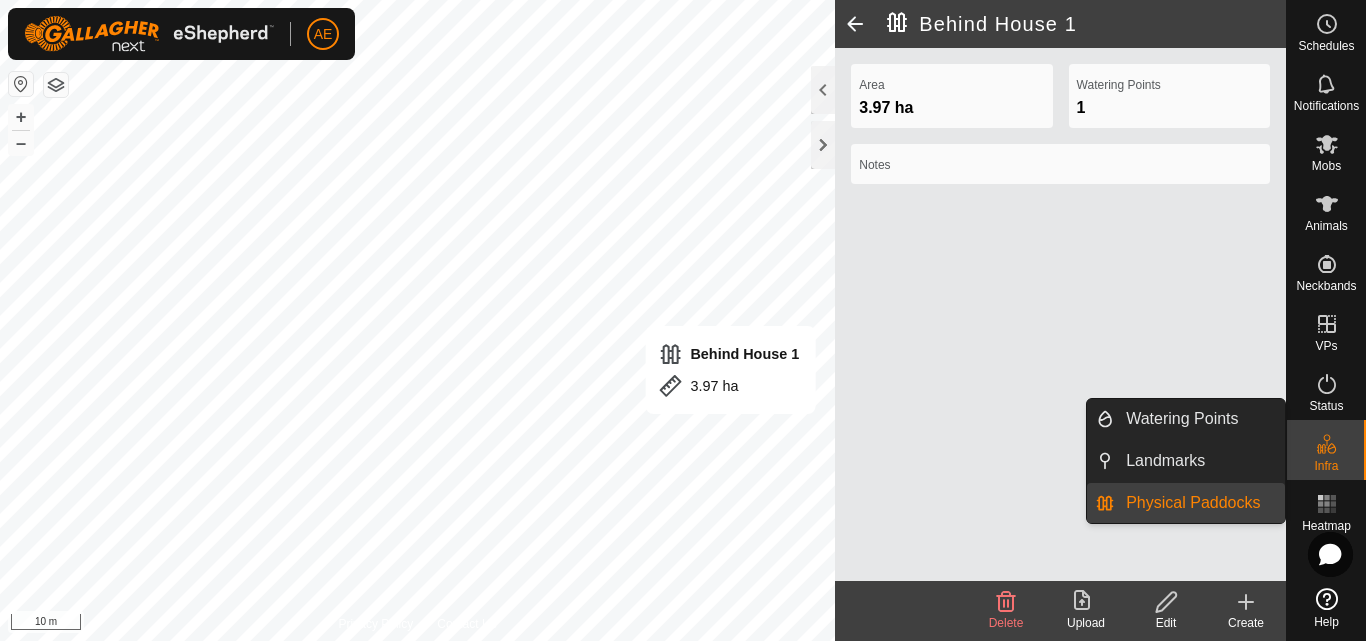 click 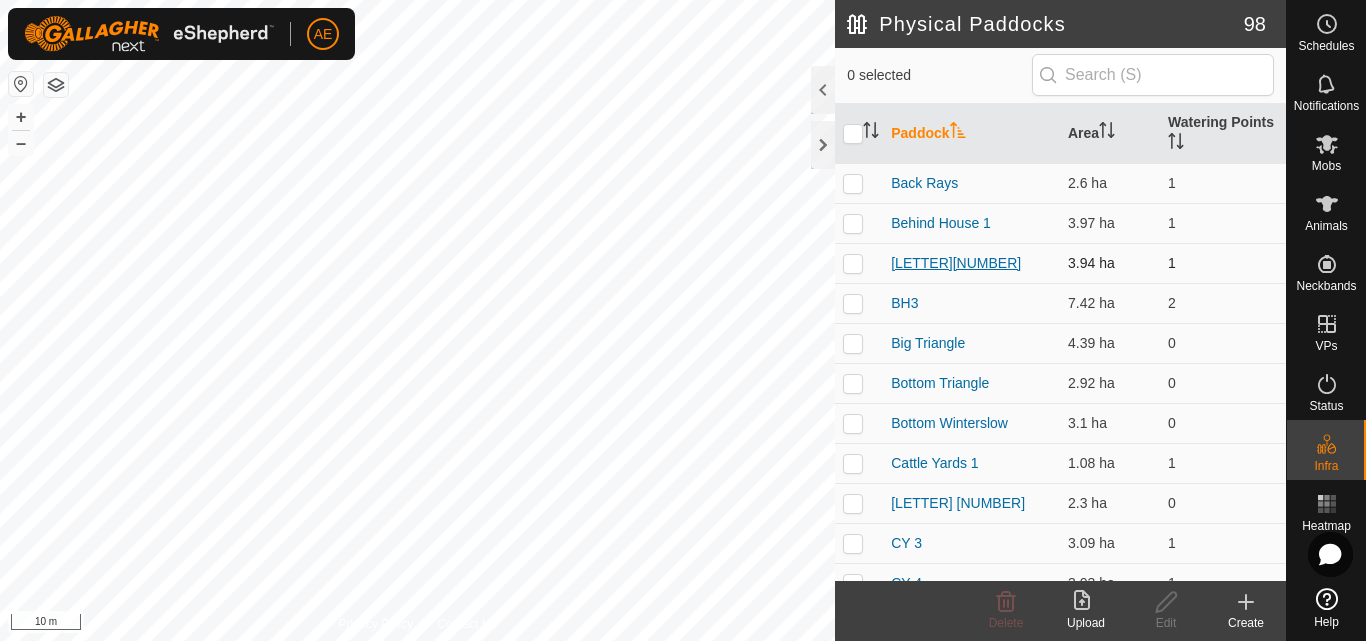 click on "[LETTER][NUMBER]" at bounding box center [956, 263] 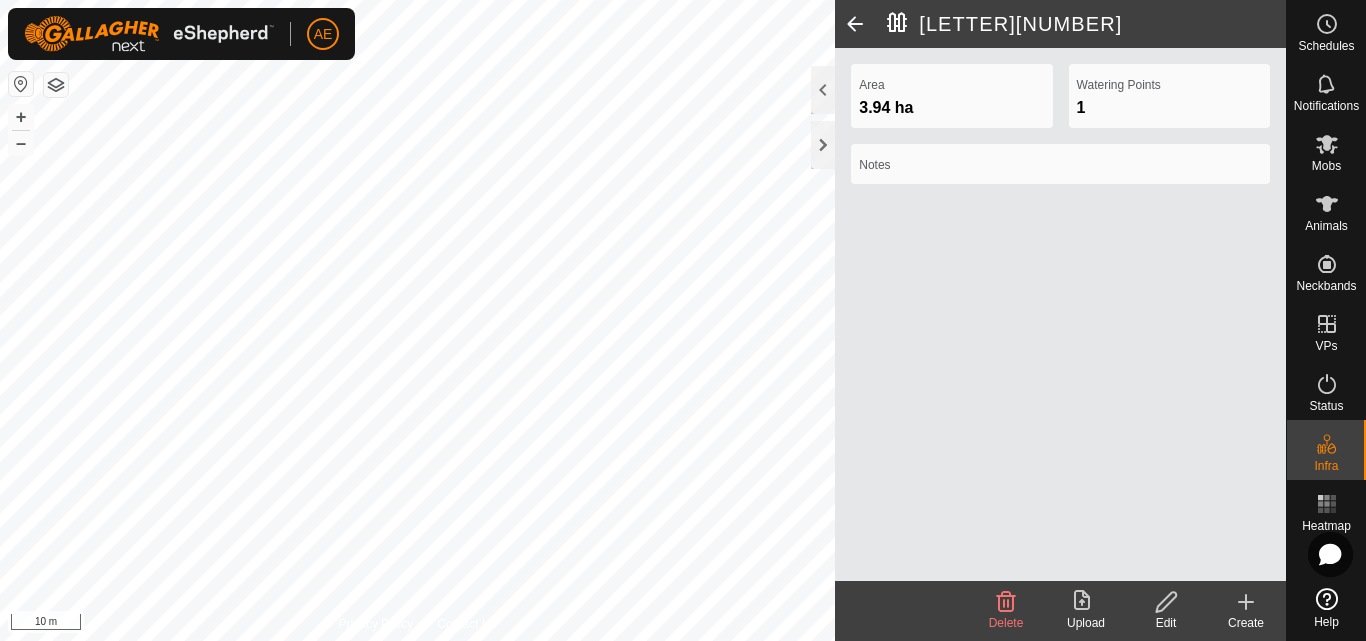 click on "Edit" 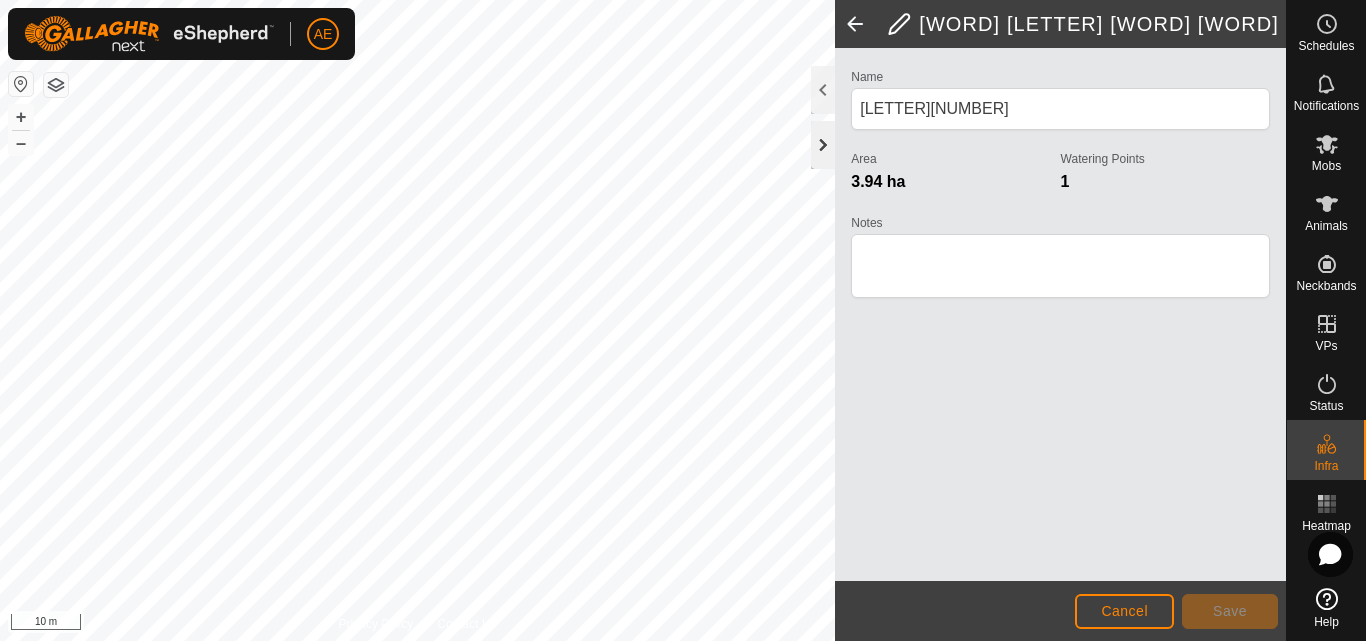 click 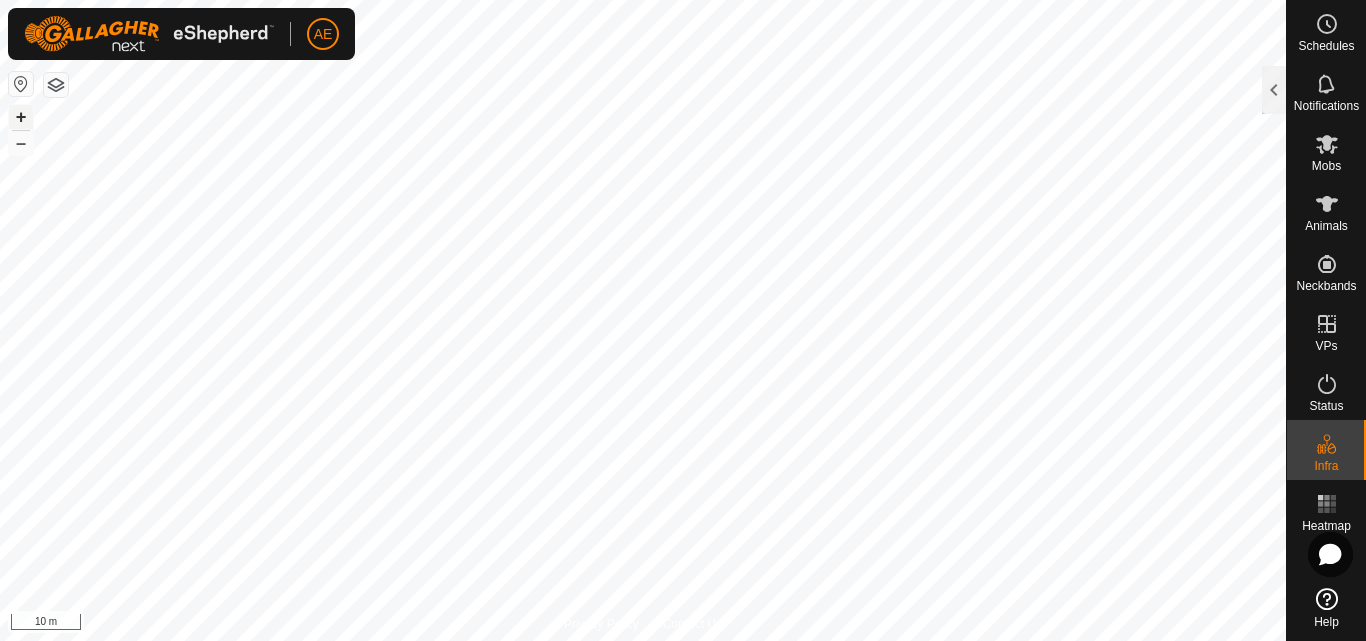 click on "+" at bounding box center (21, 117) 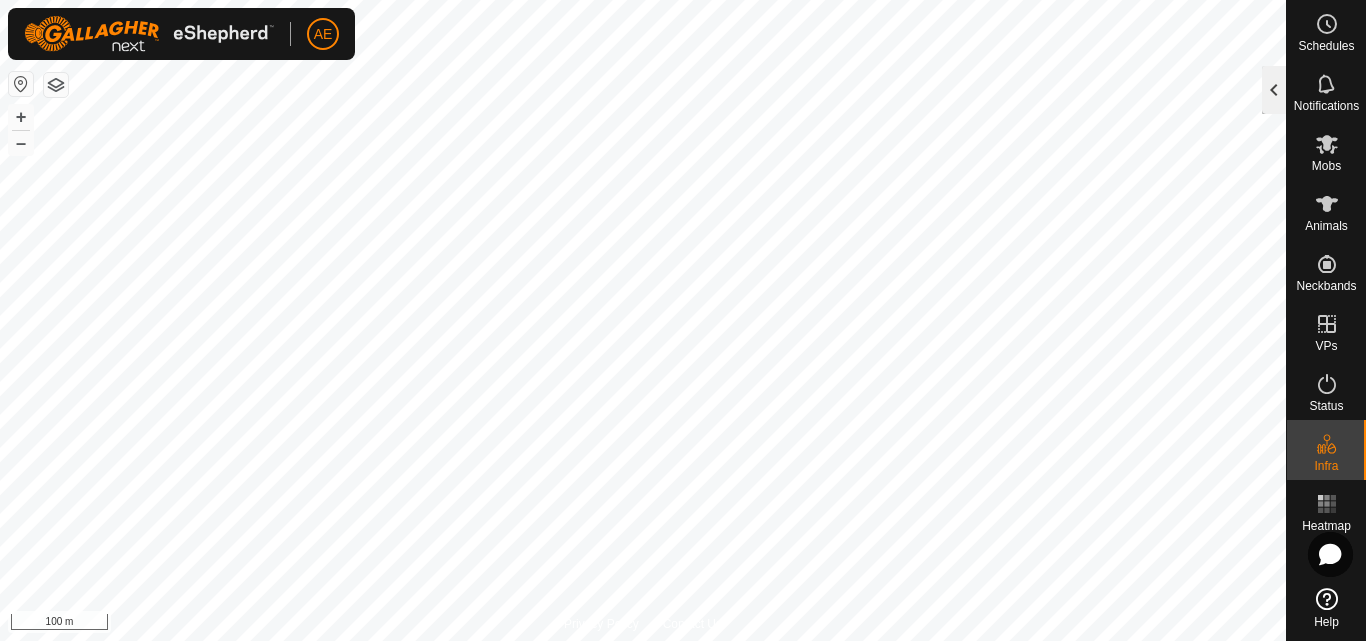 click 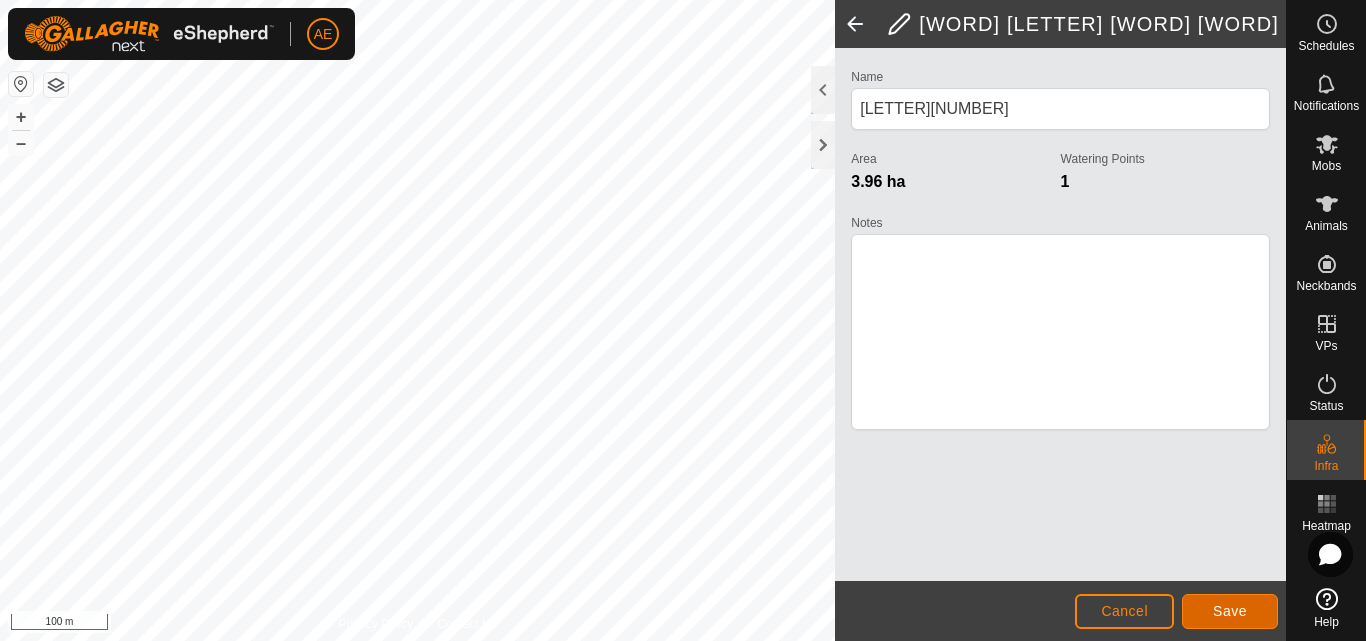 click on "Save" 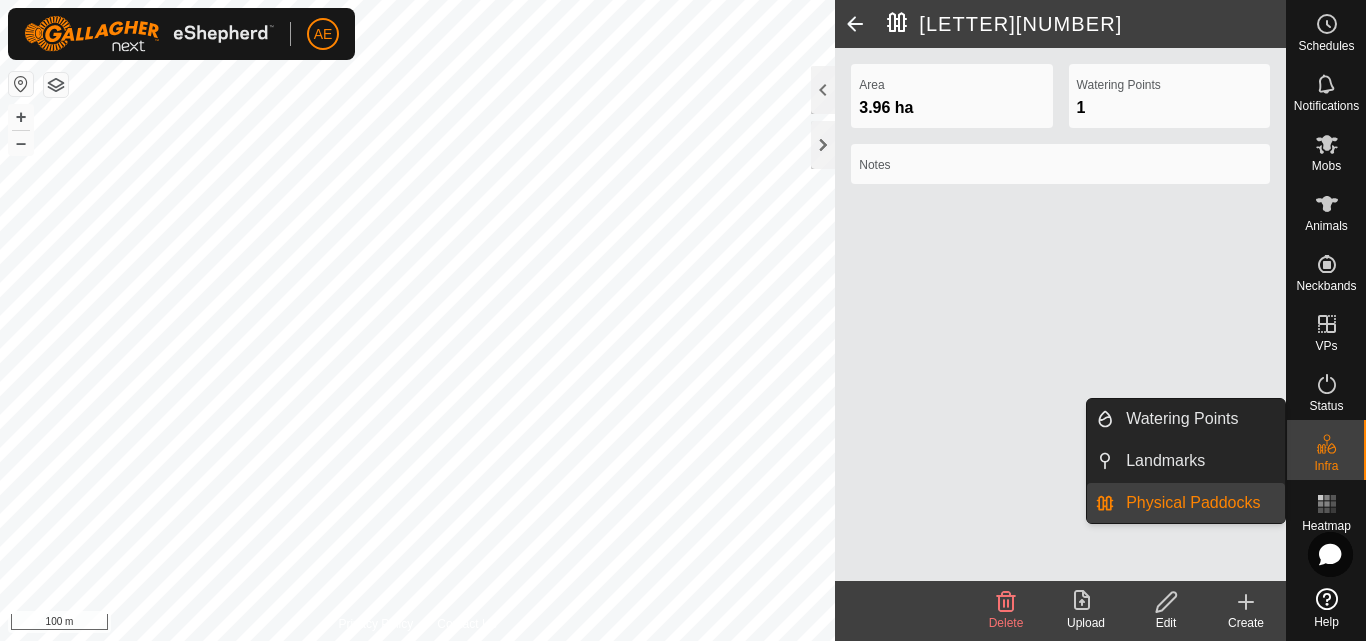 click on "Physical Paddocks" at bounding box center (1199, 503) 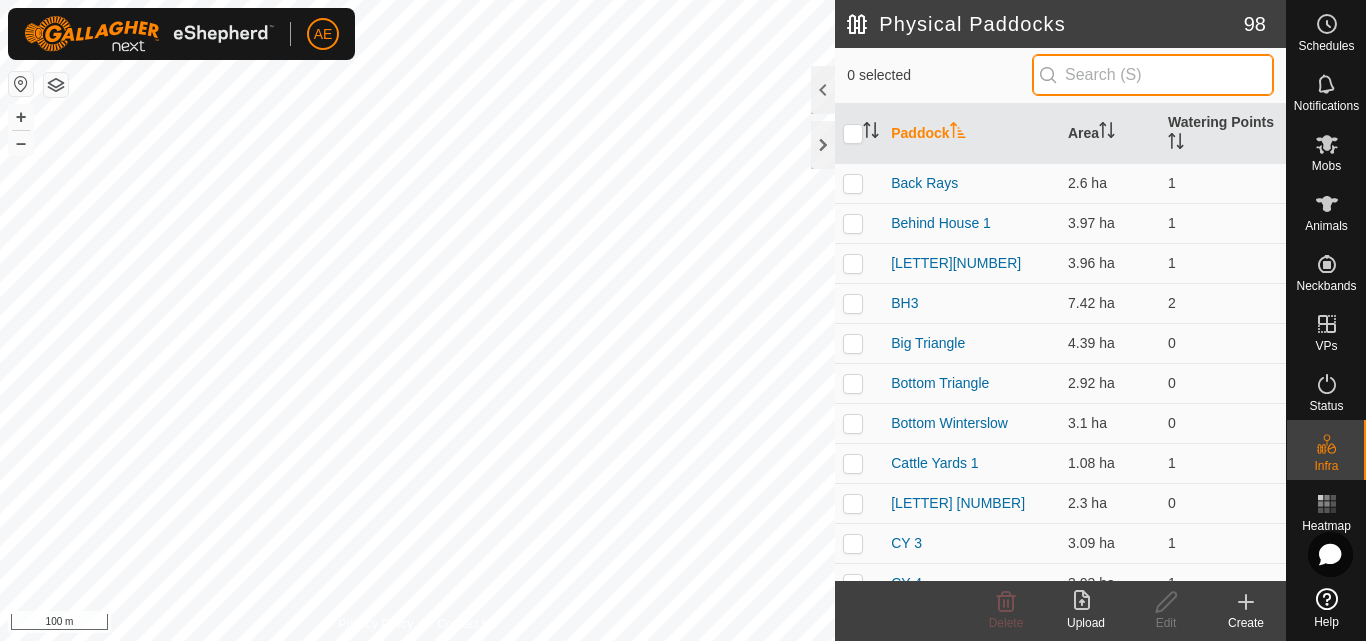 click at bounding box center (1153, 75) 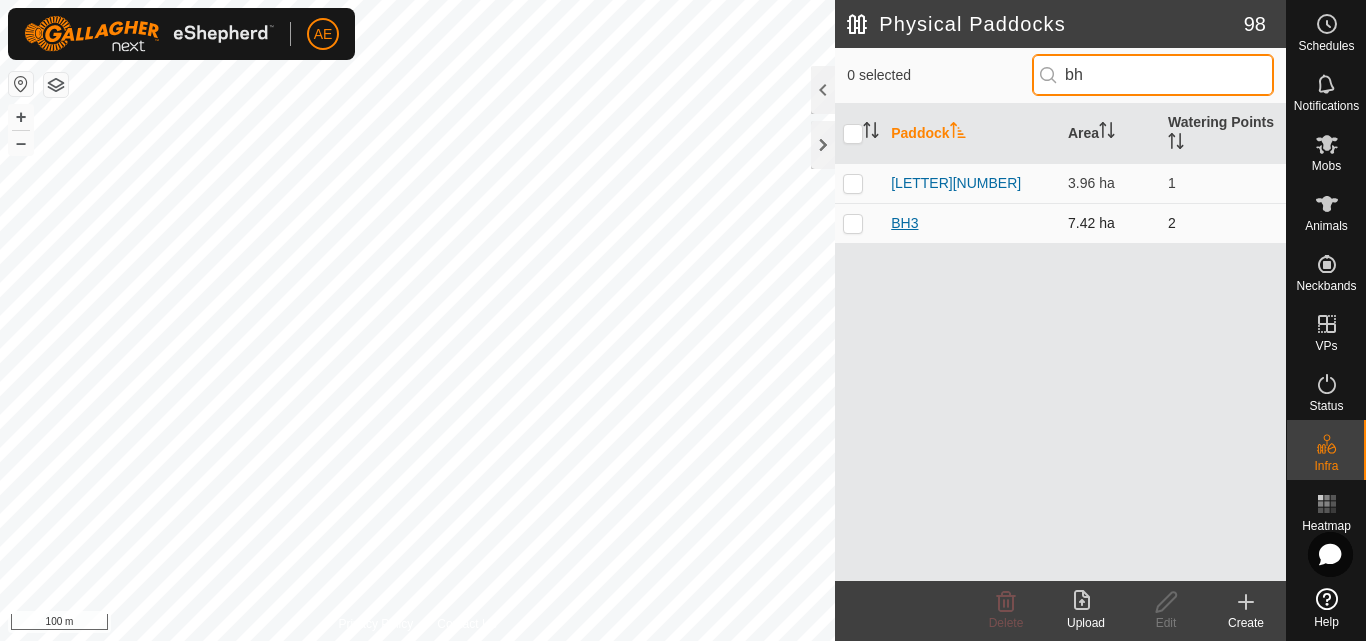 type on "bh" 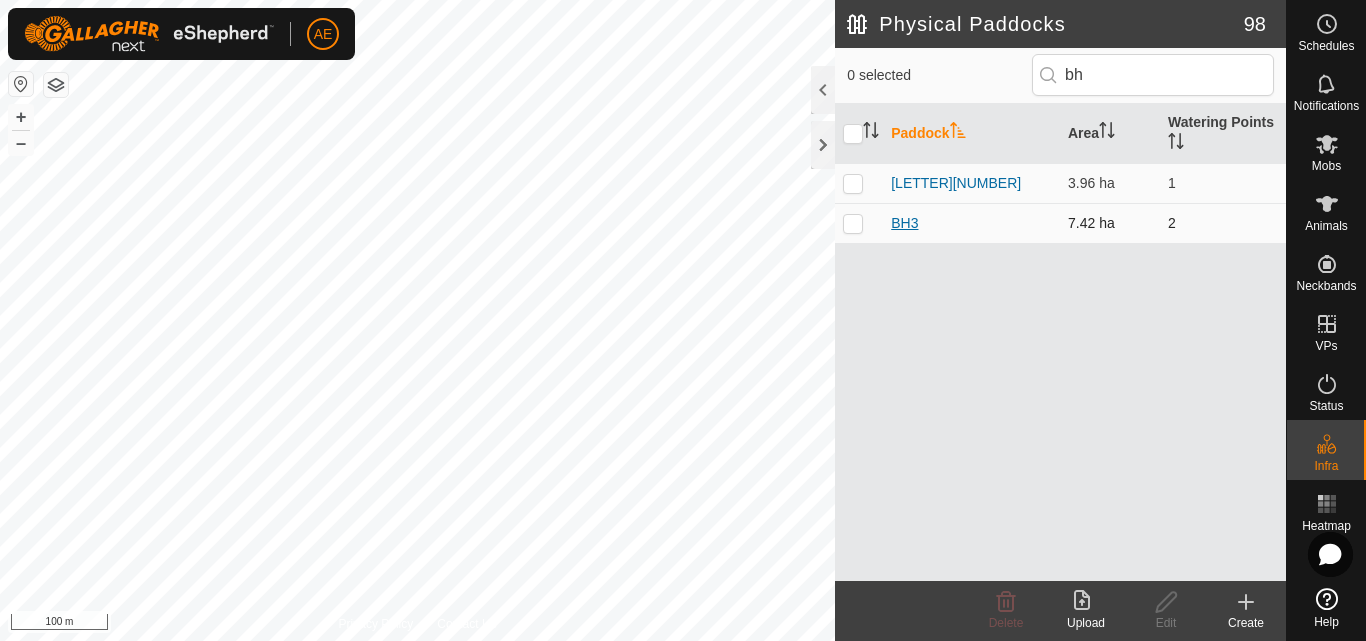 click on "BH3" at bounding box center [904, 223] 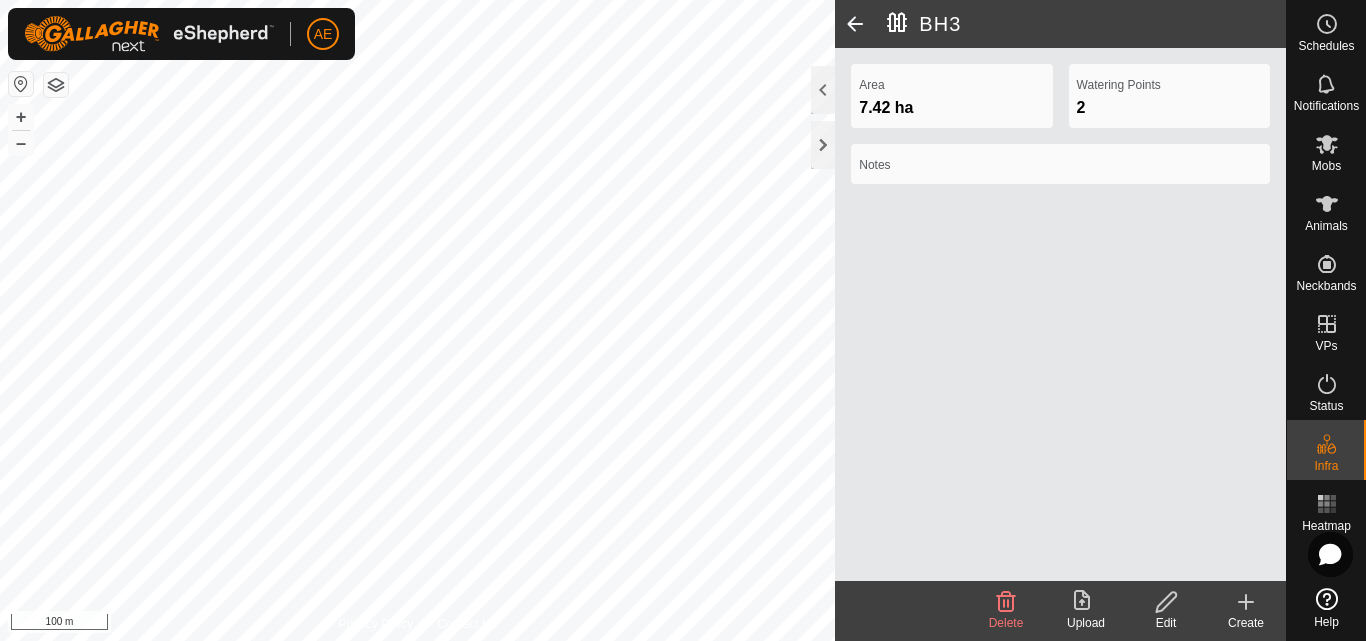 click on "Edit" 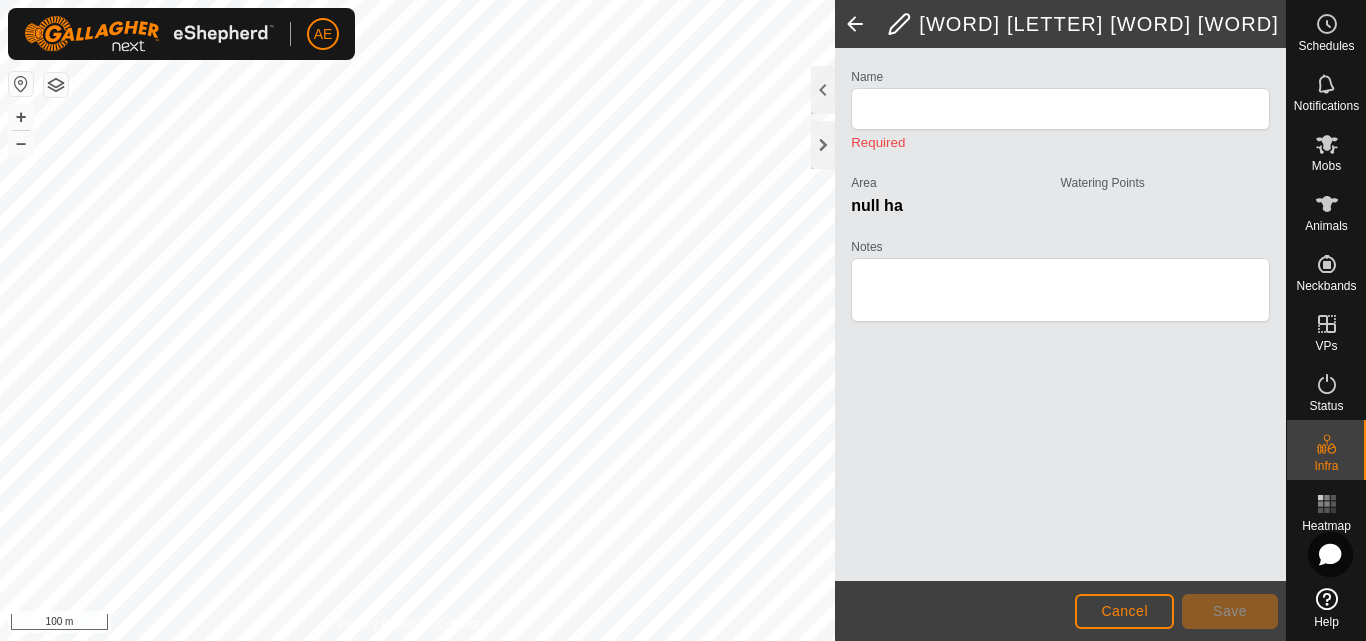 type on "BH3" 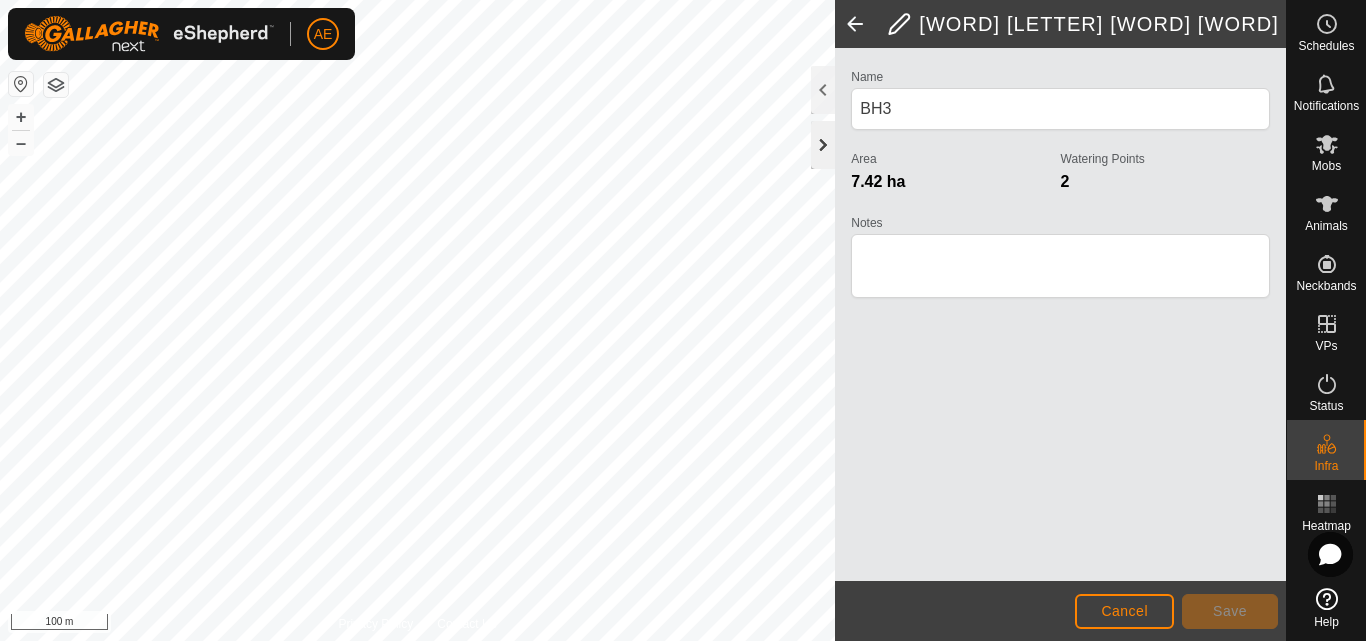 click 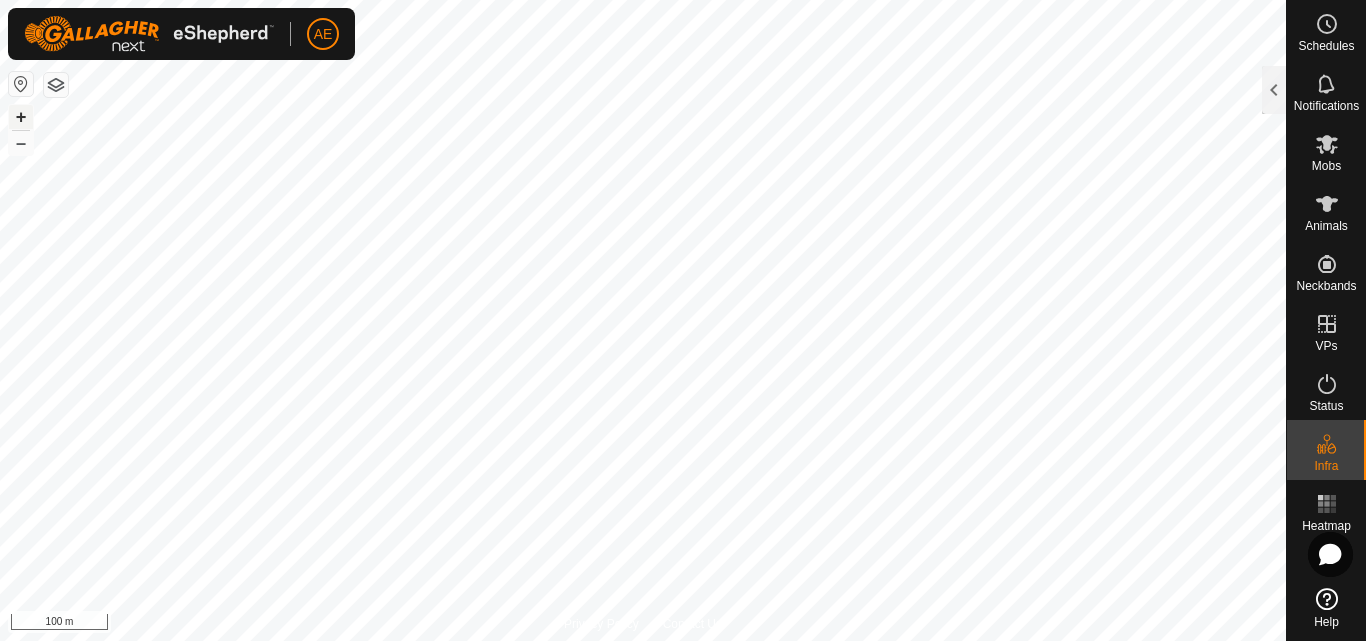 click on "+" at bounding box center (21, 117) 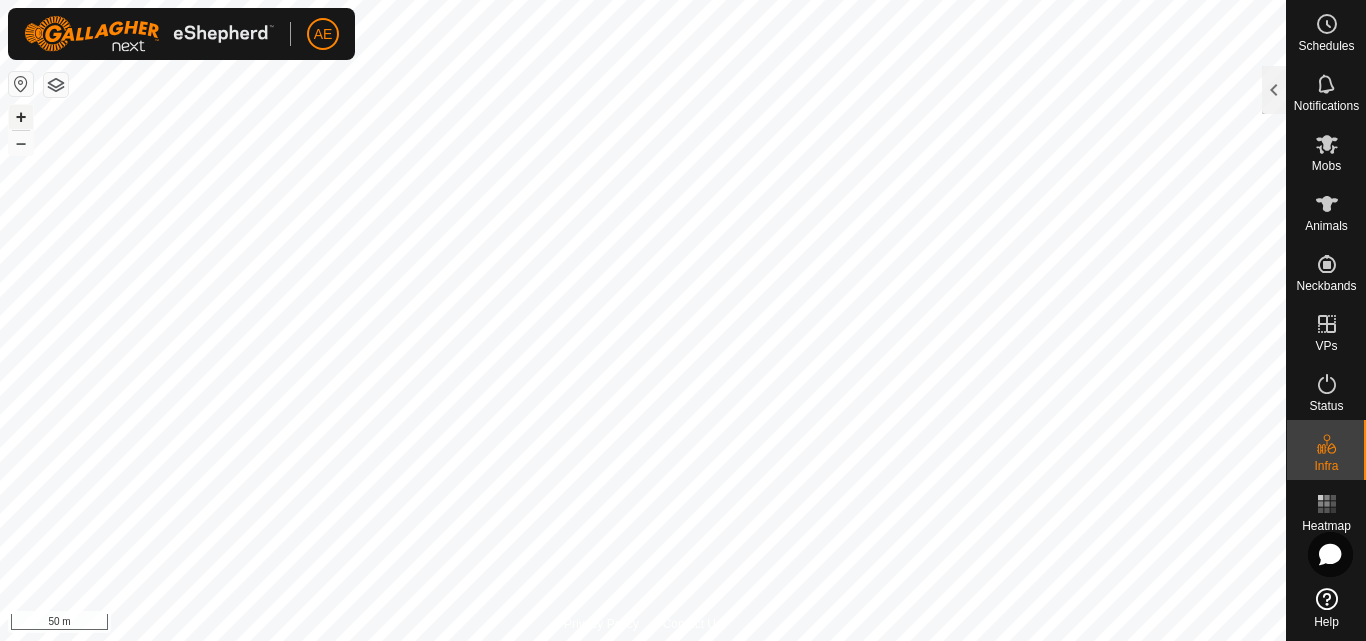 click on "+" at bounding box center (21, 117) 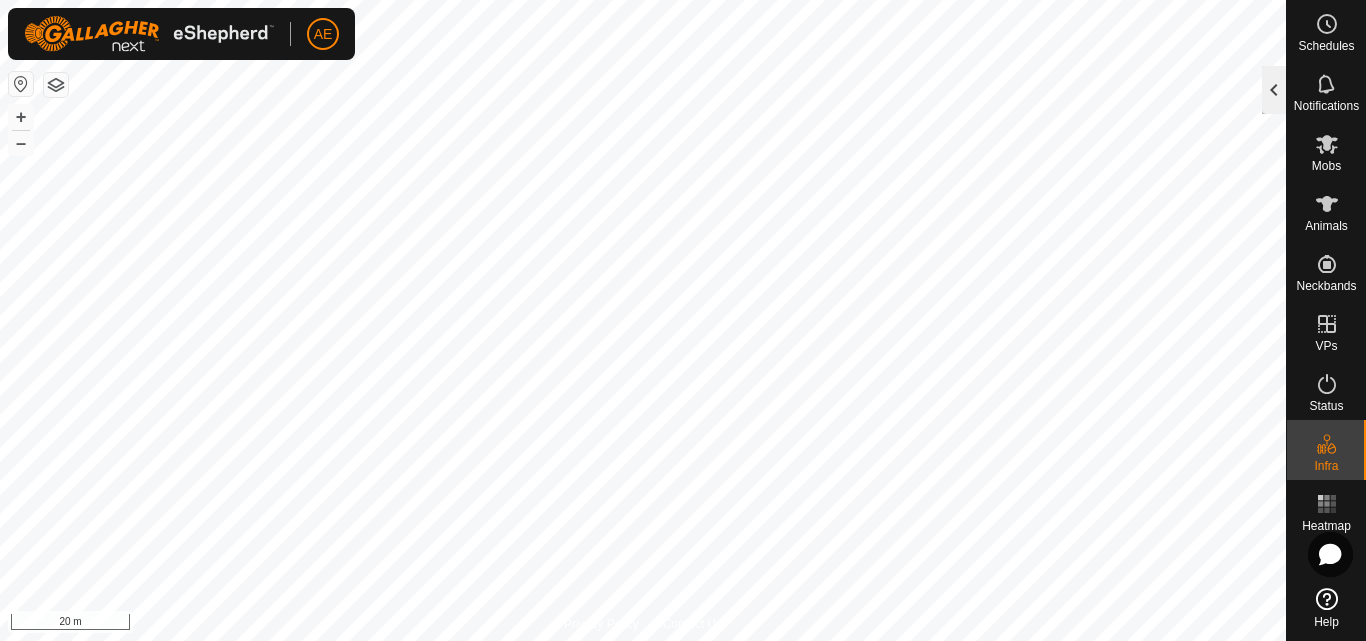 click 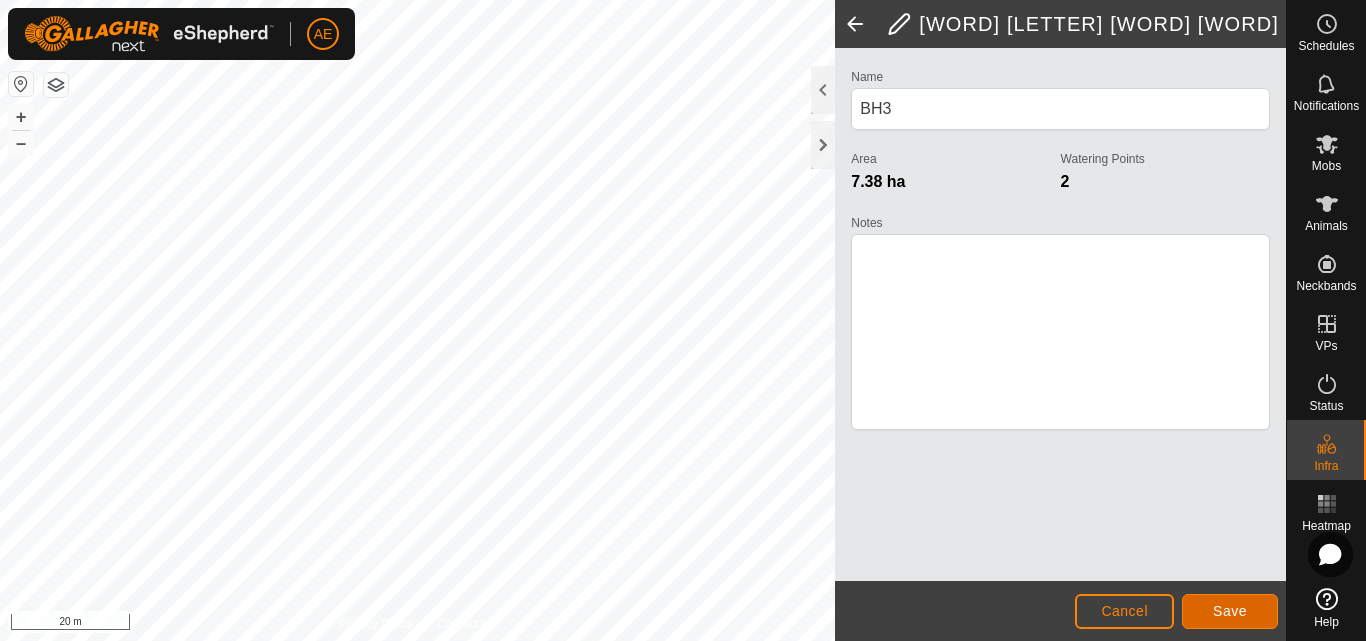 click on "Save" 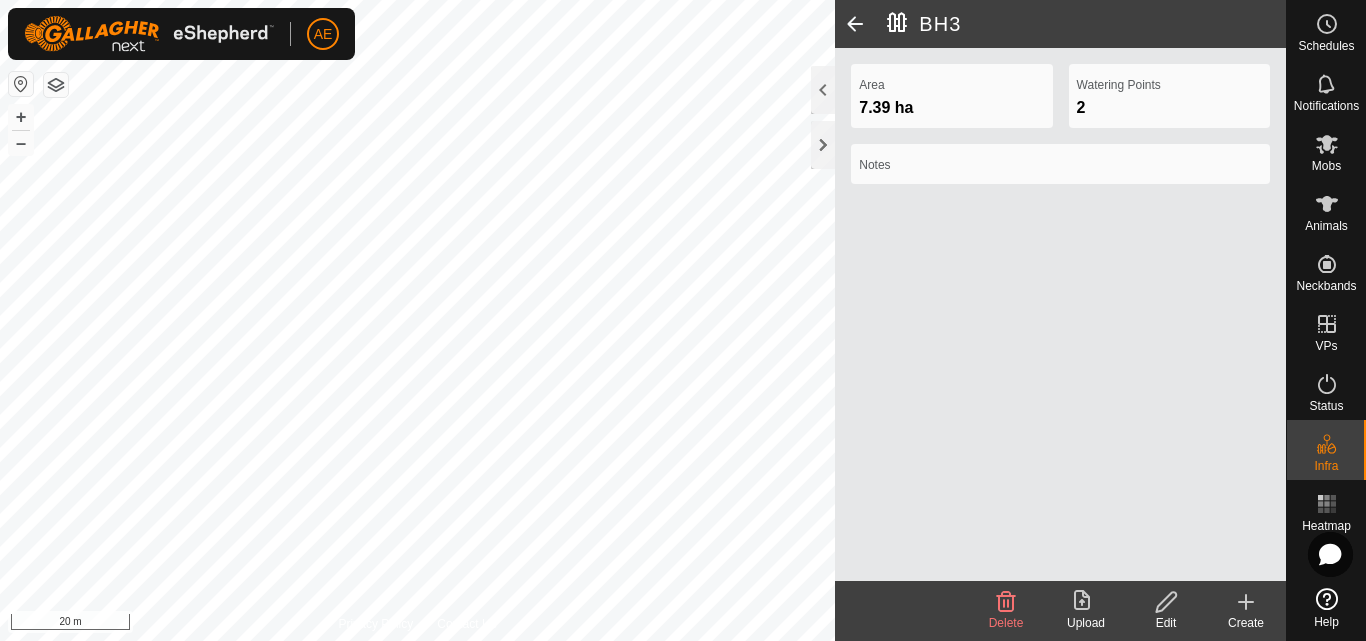click on "Edit" 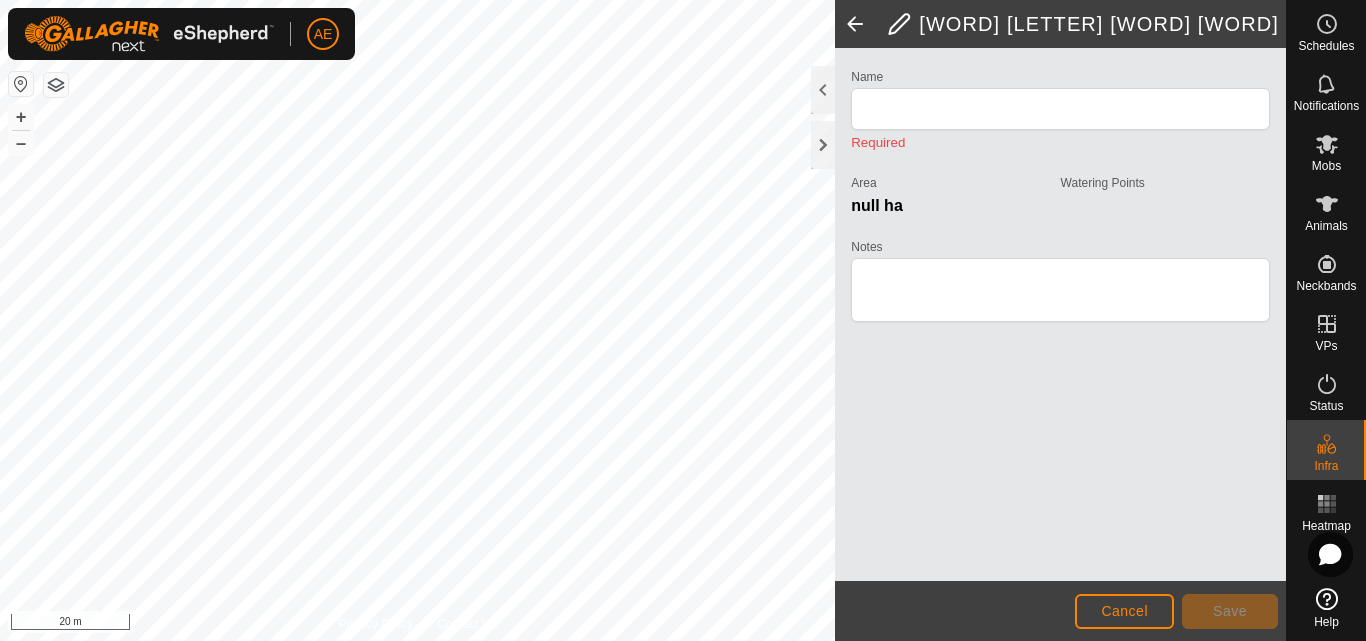 type on "BH3" 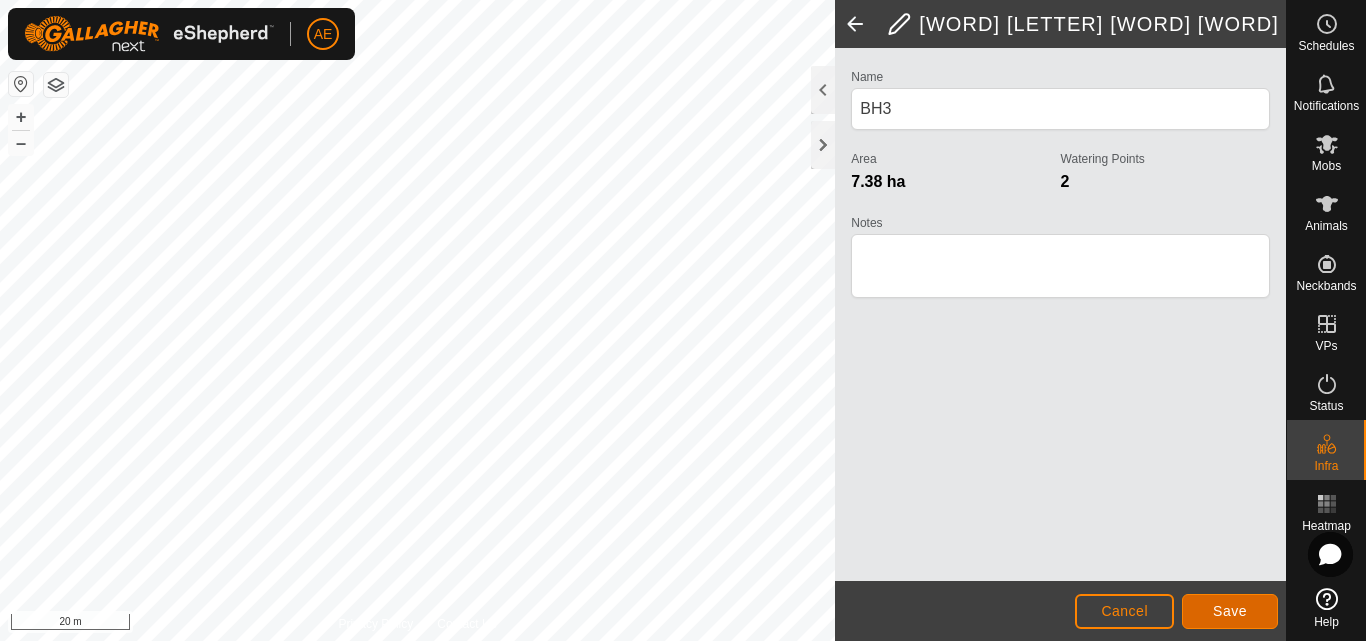 click on "Save" 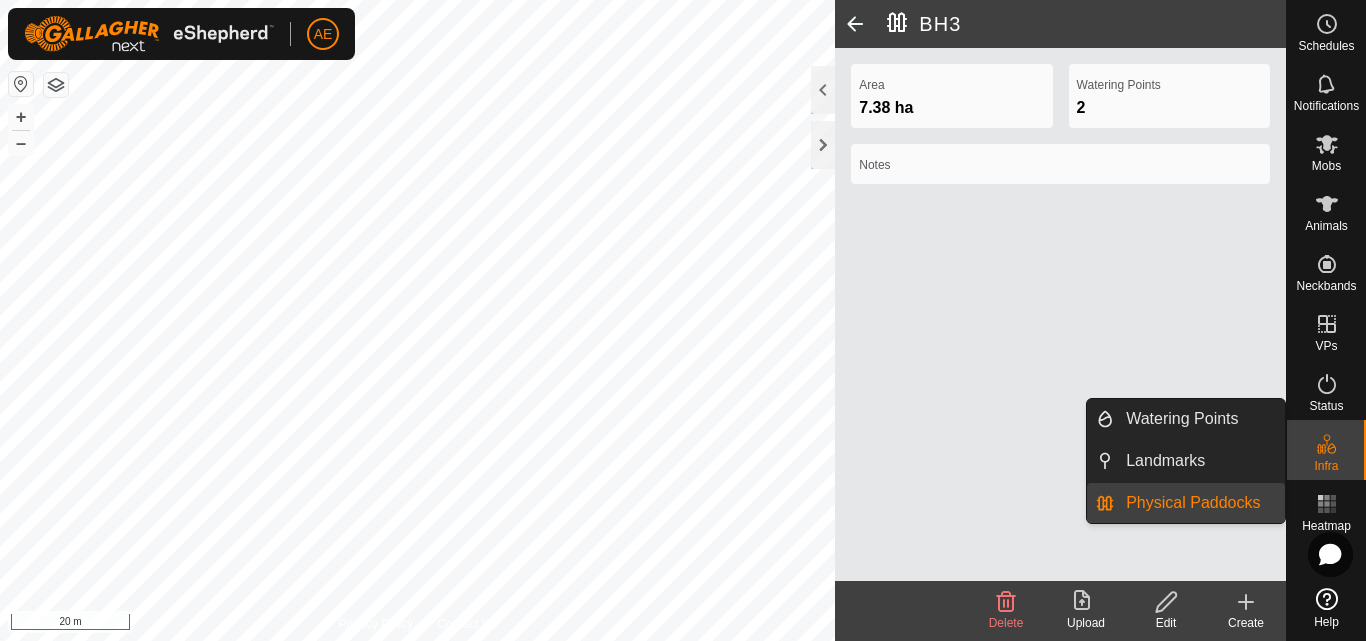 click on "Physical Paddocks" at bounding box center [1199, 503] 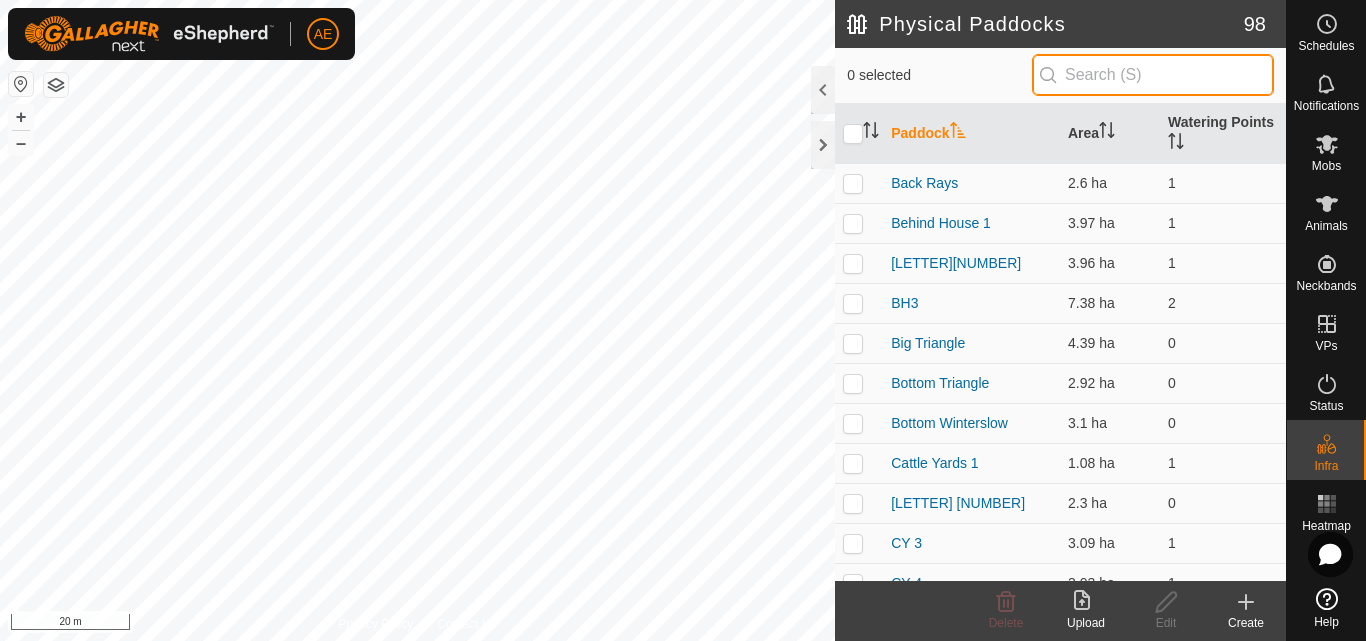 click at bounding box center [1153, 75] 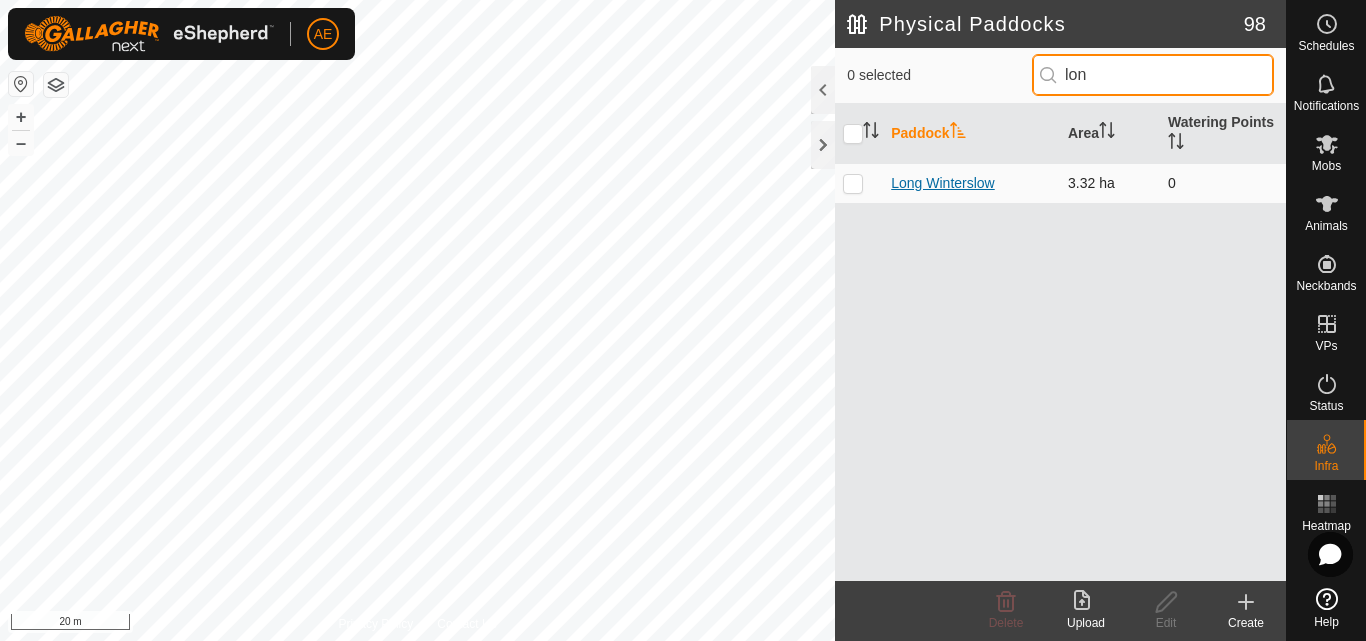 type on "lon" 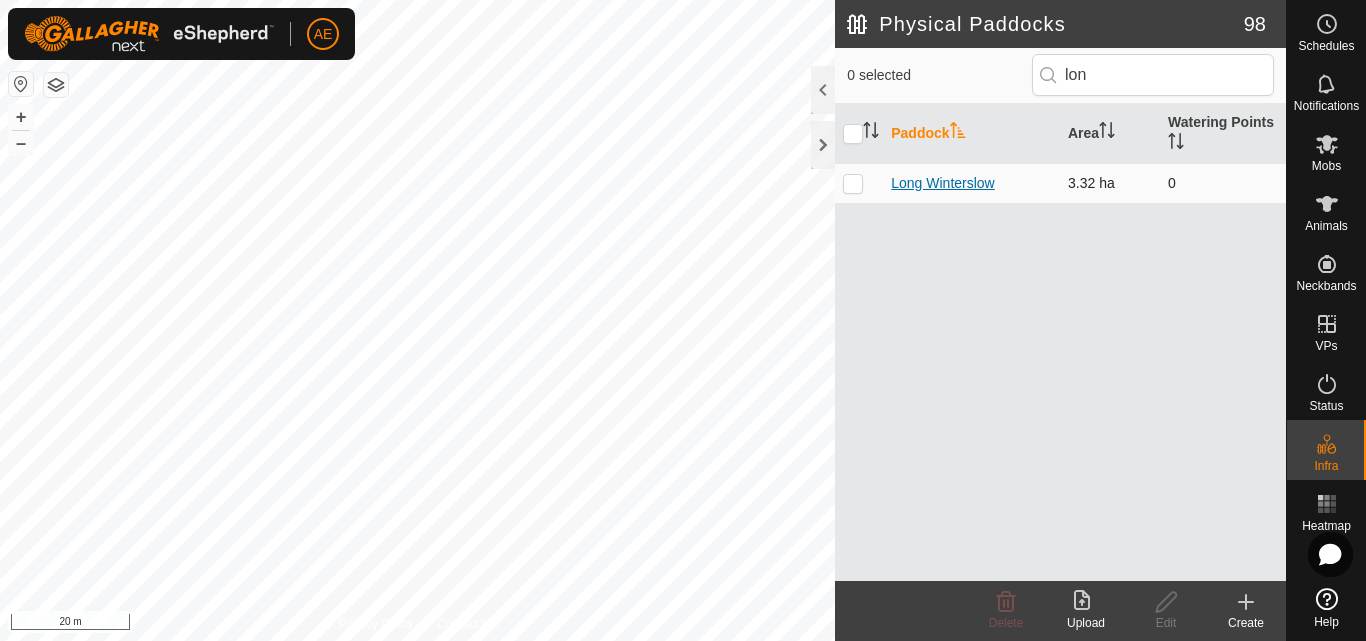 click on "Long Winterslow" at bounding box center [943, 183] 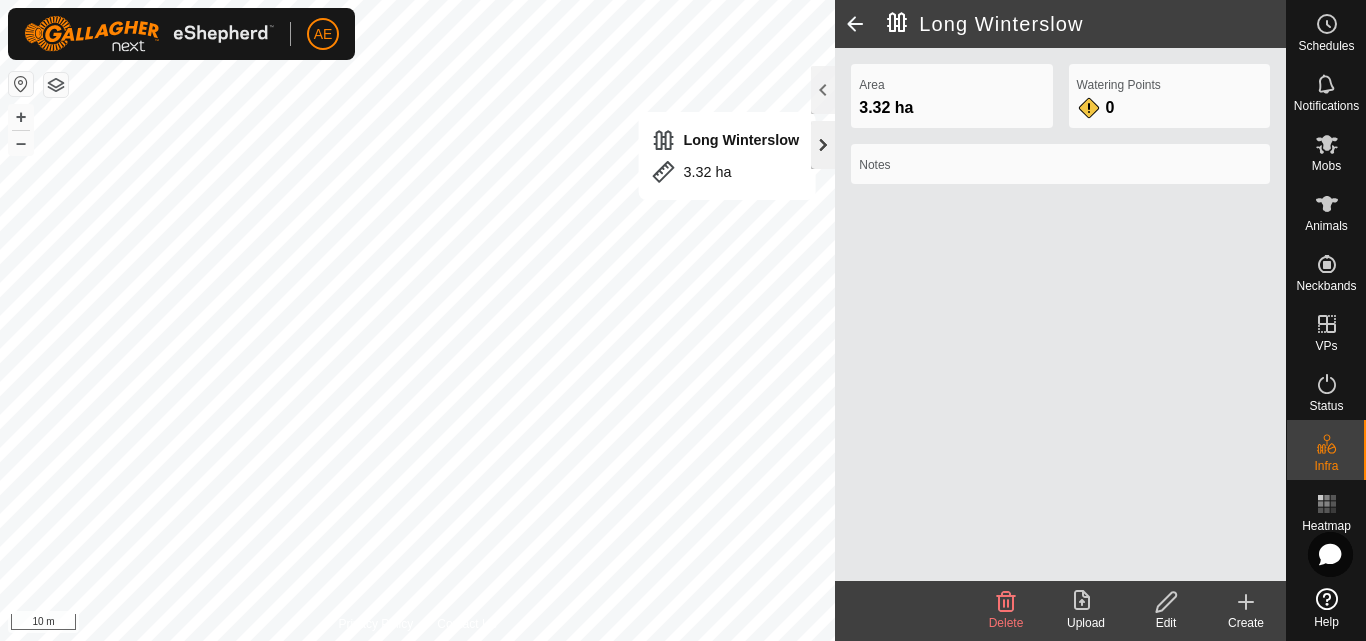 click 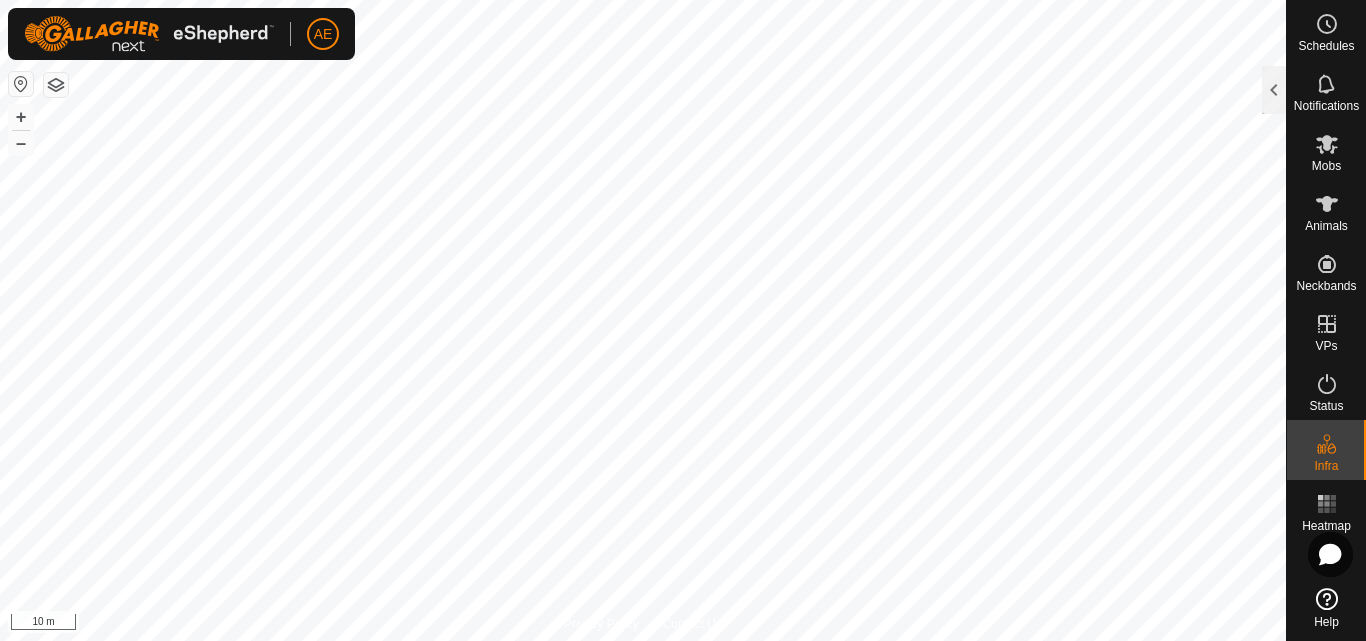 click 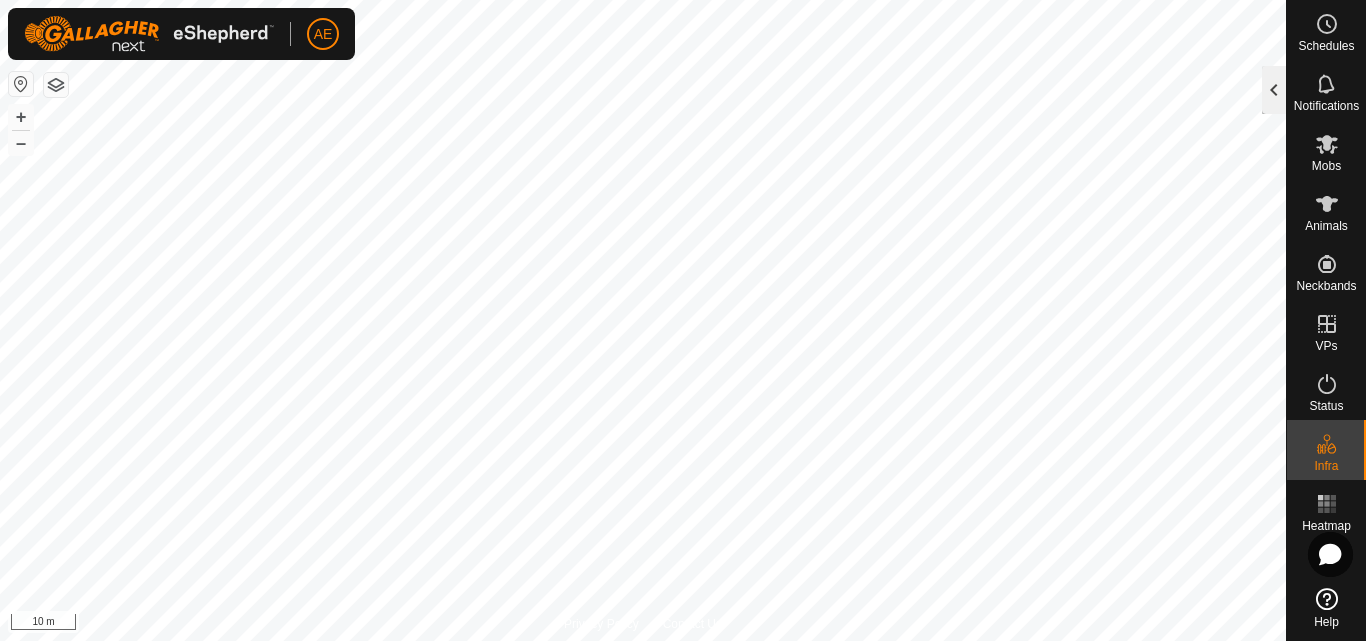 click 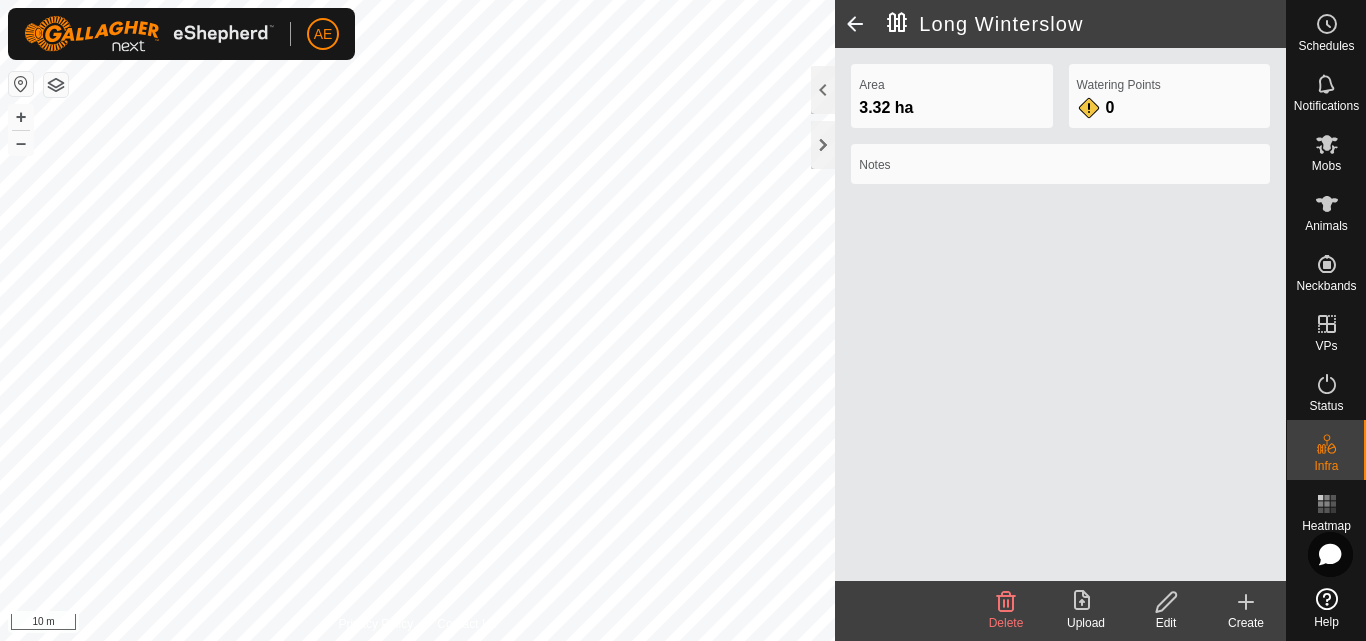 click on "Edit" 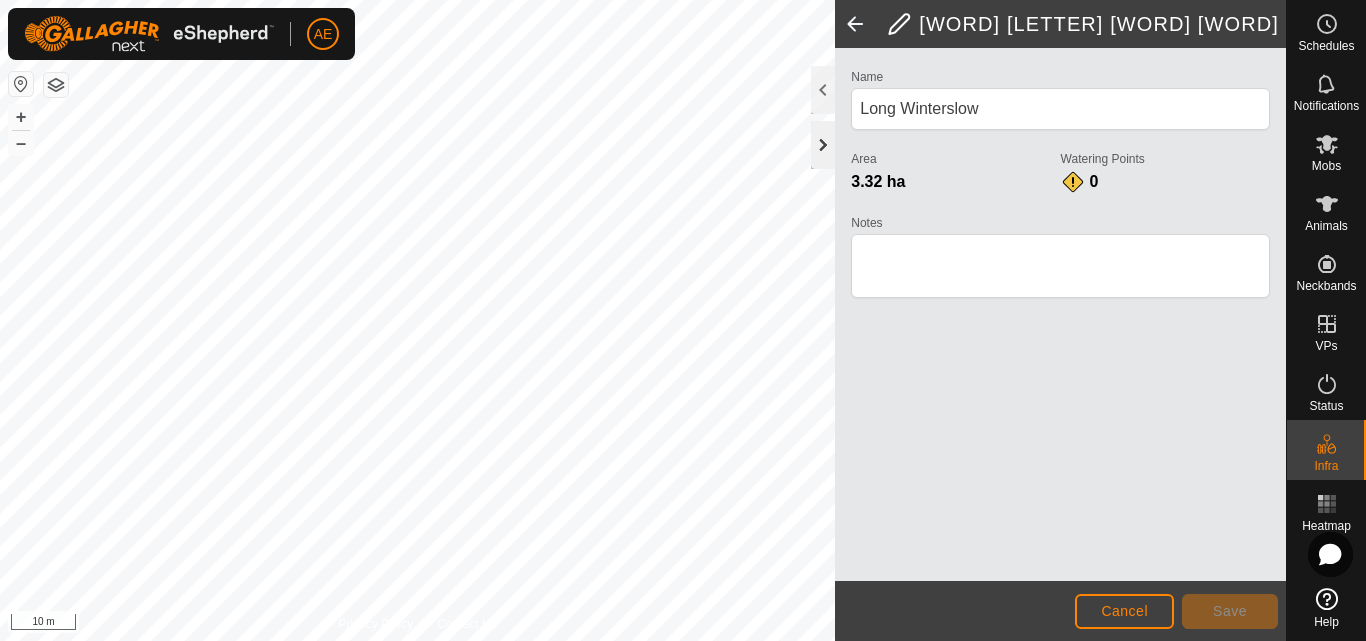 click 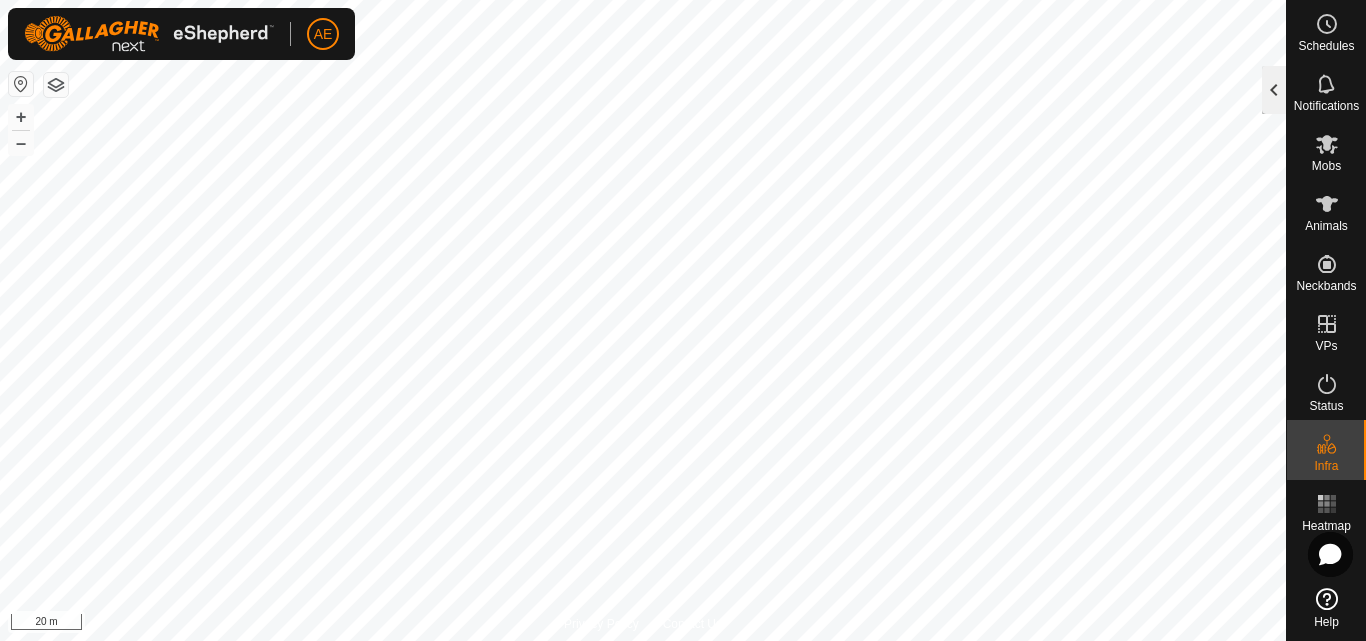 click 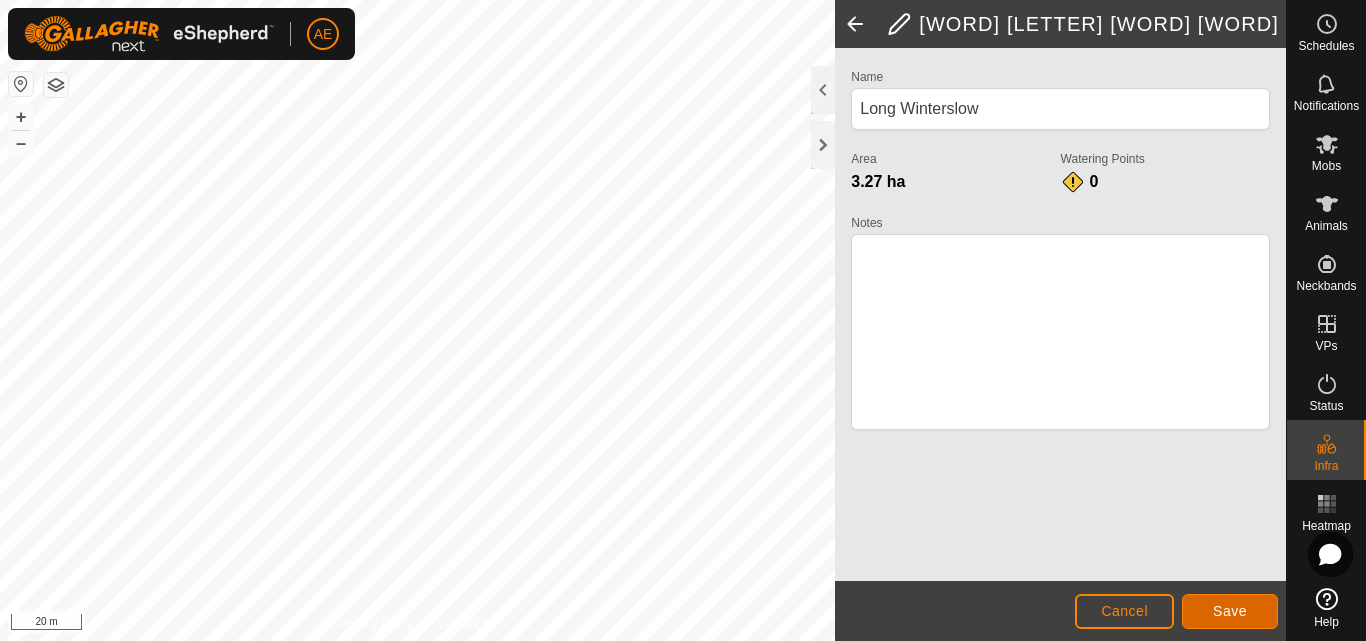 click on "Save" 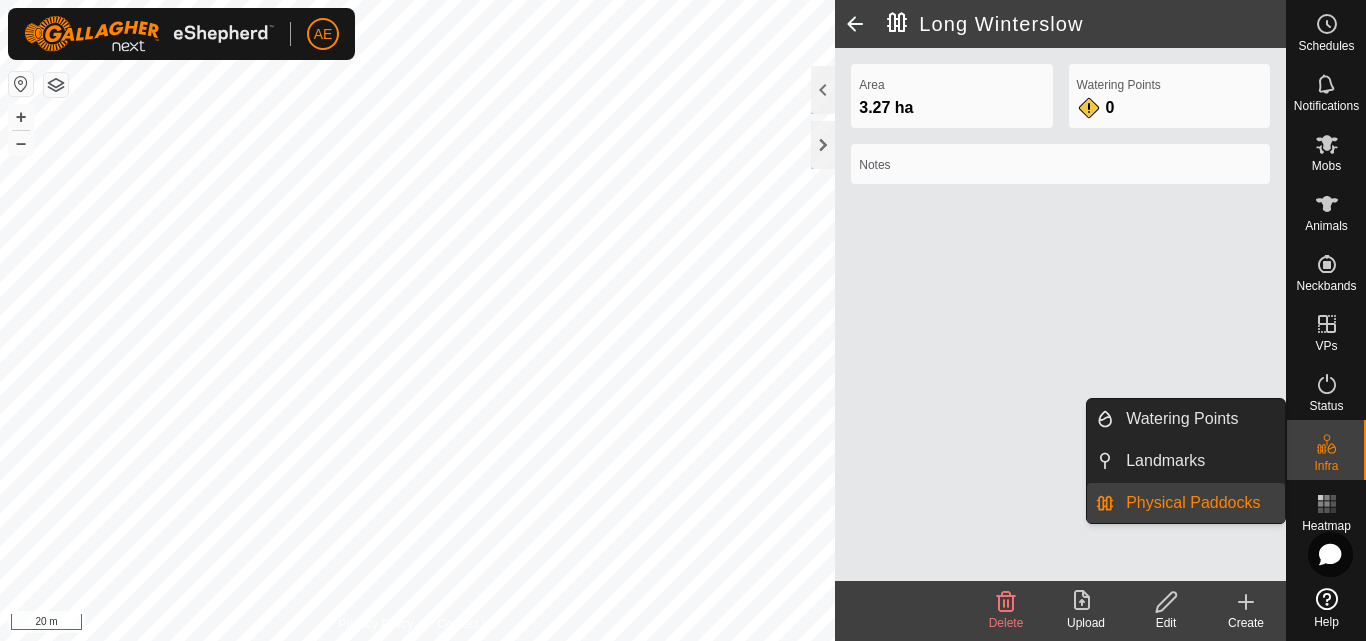 click on "Physical Paddocks" at bounding box center (1199, 503) 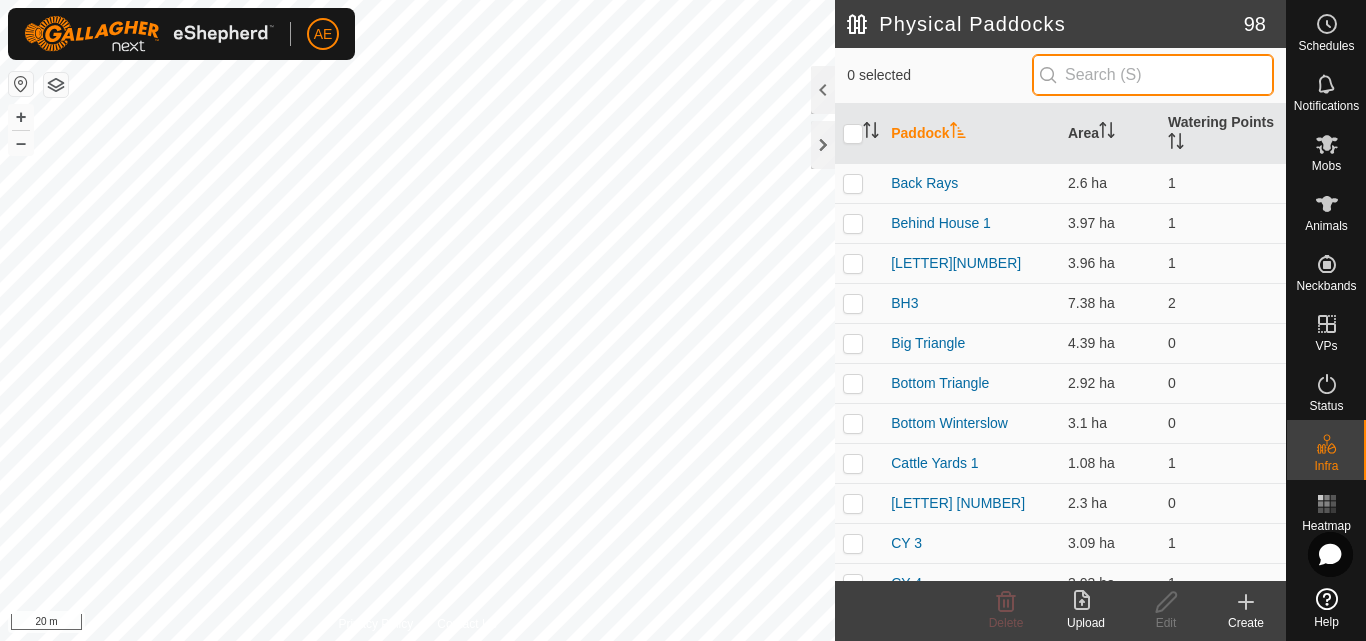 click at bounding box center (1153, 75) 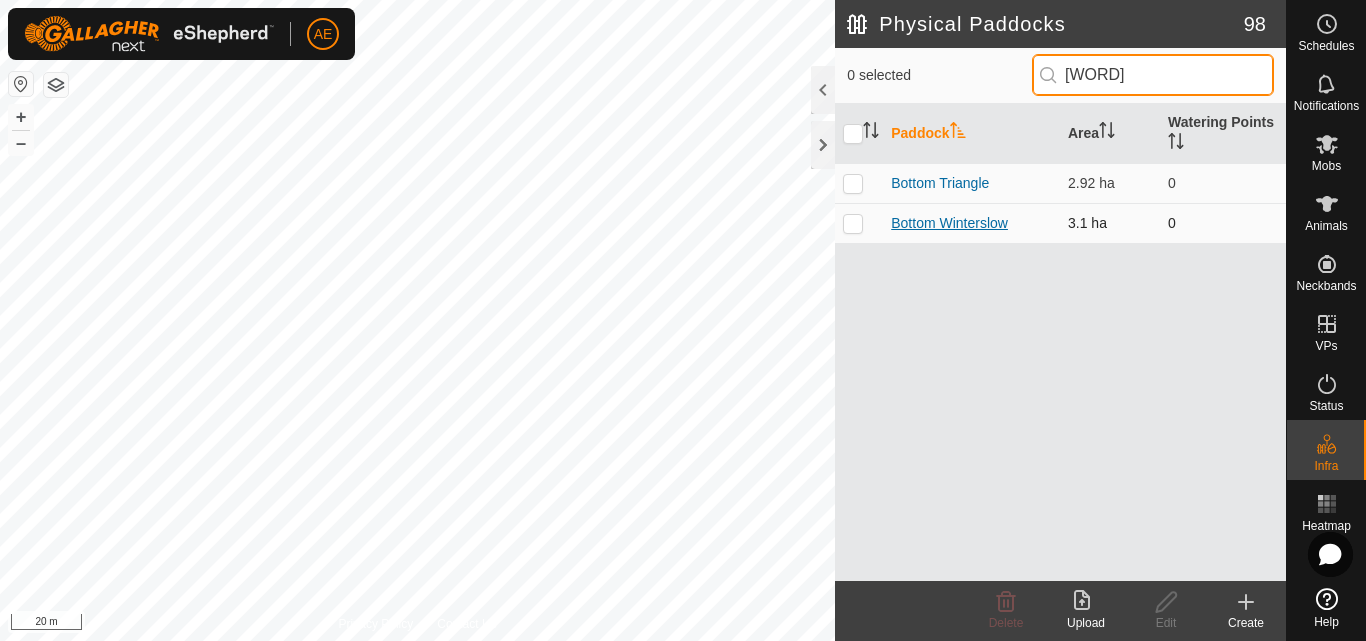 type on "[WORD]" 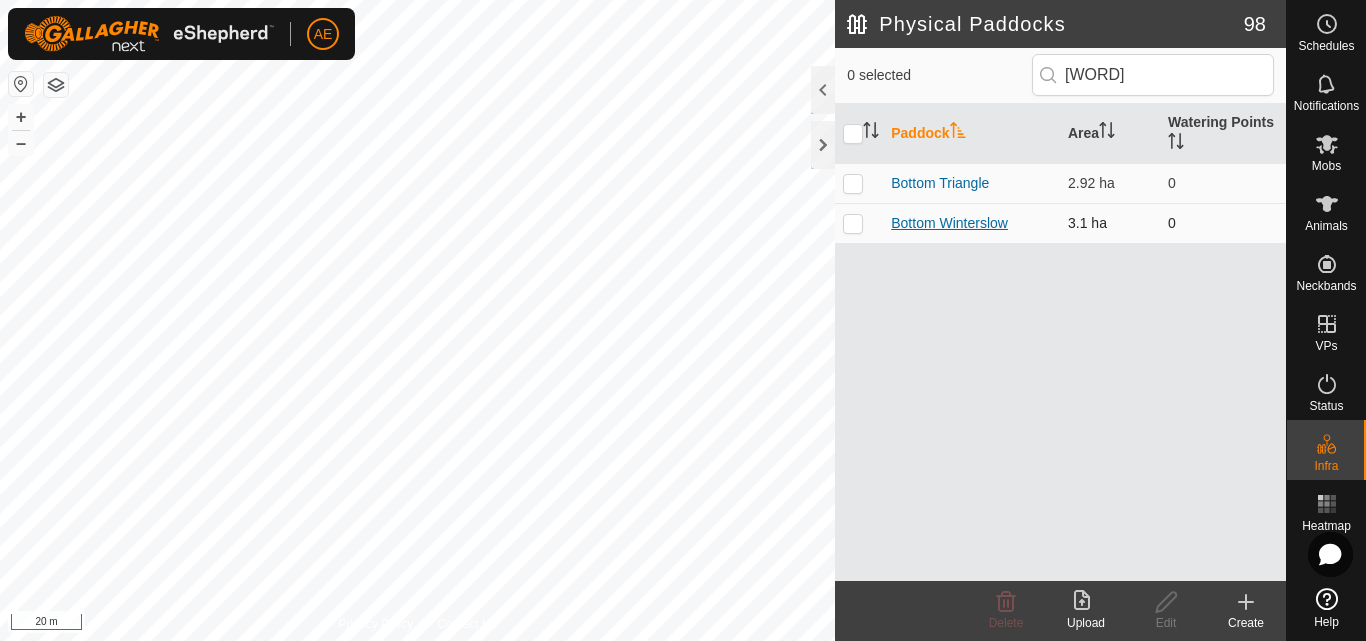 click on "Bottom Winterslow" at bounding box center (949, 223) 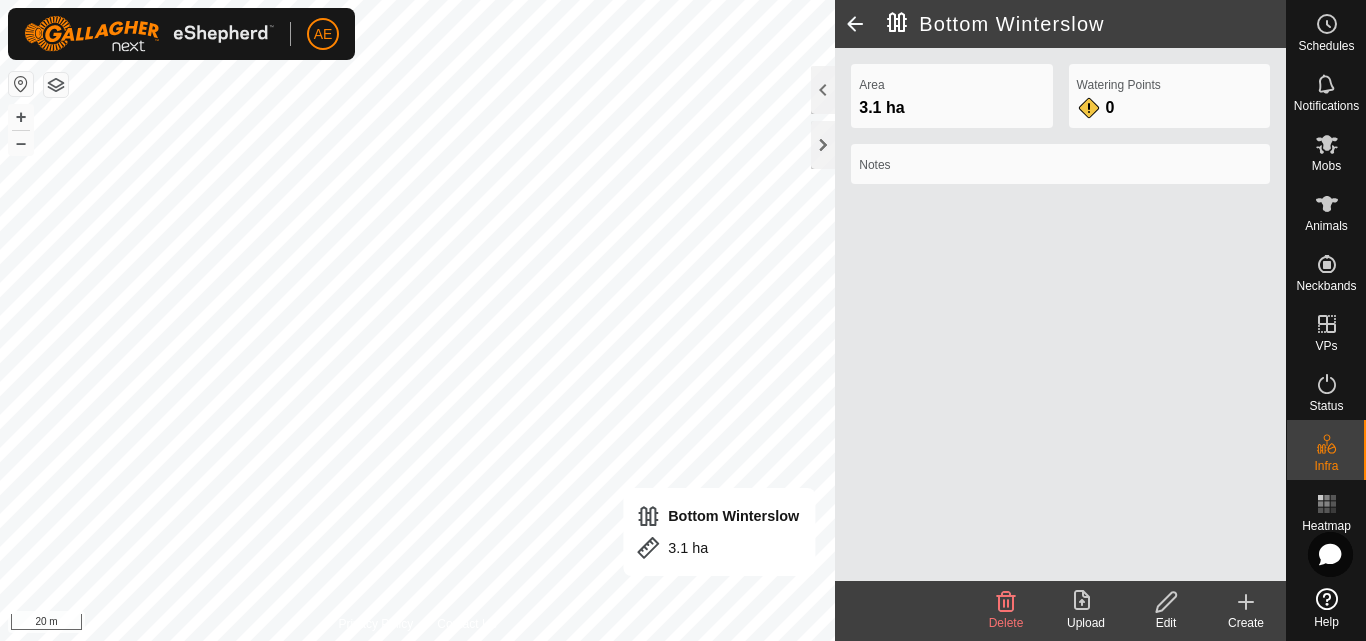 click on "Edit" 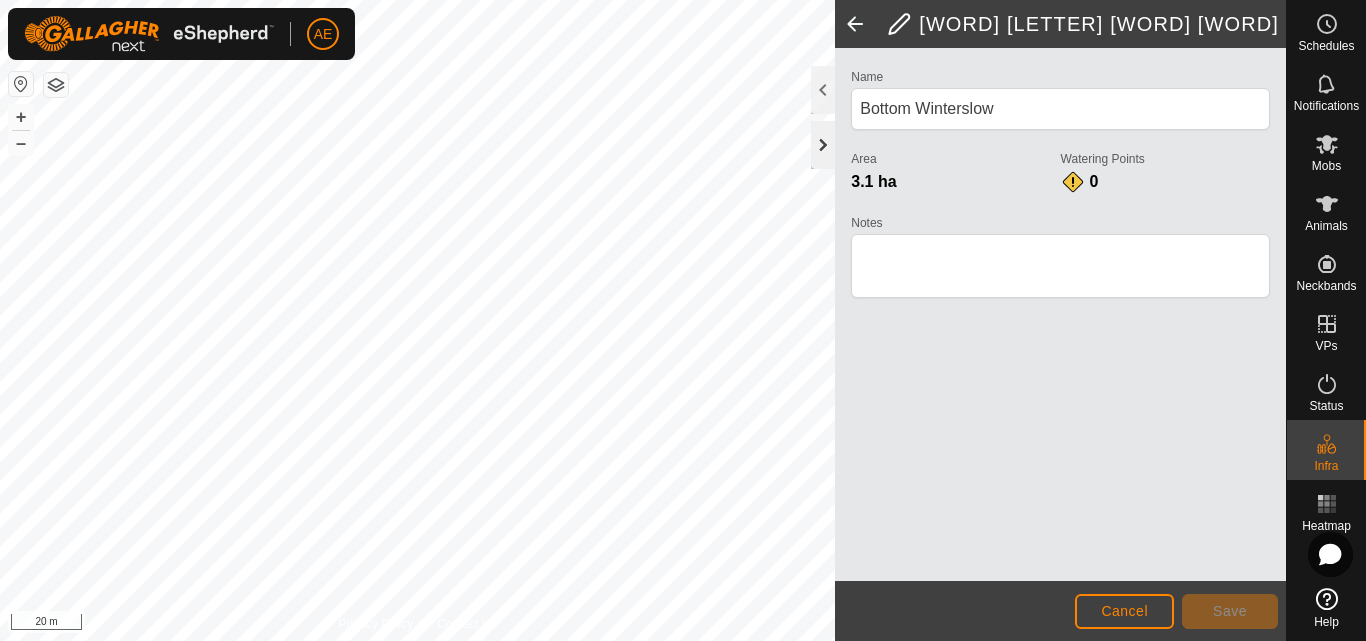 click 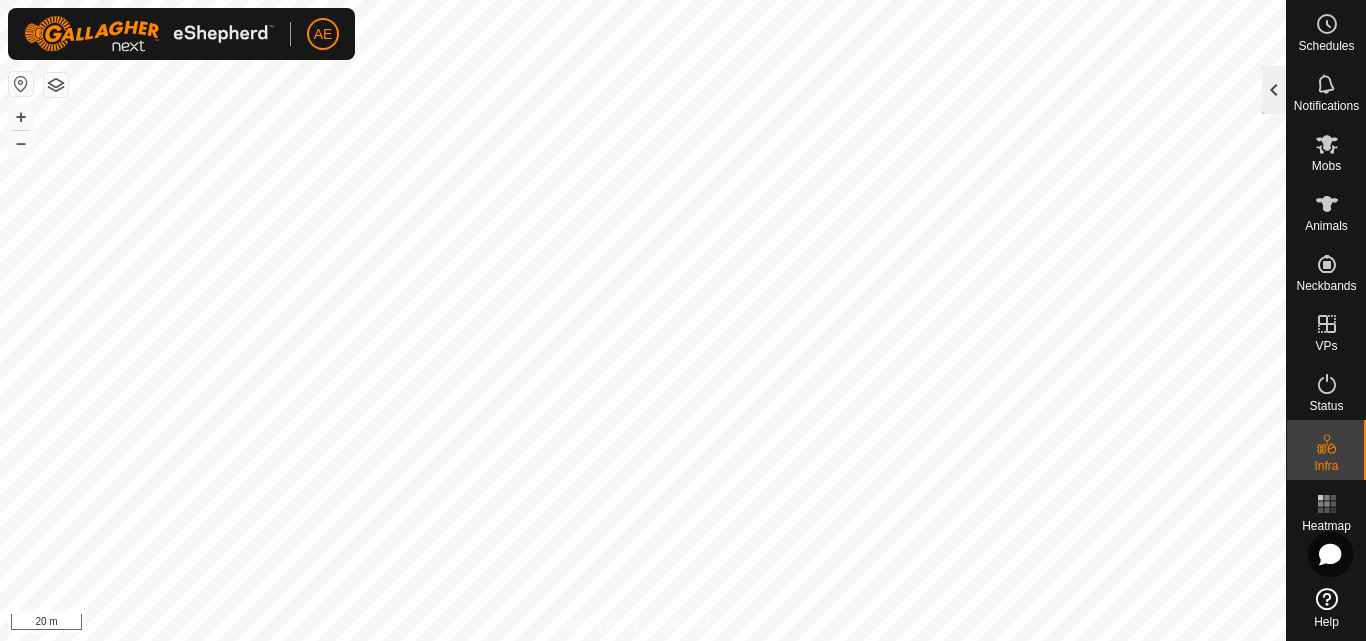 click 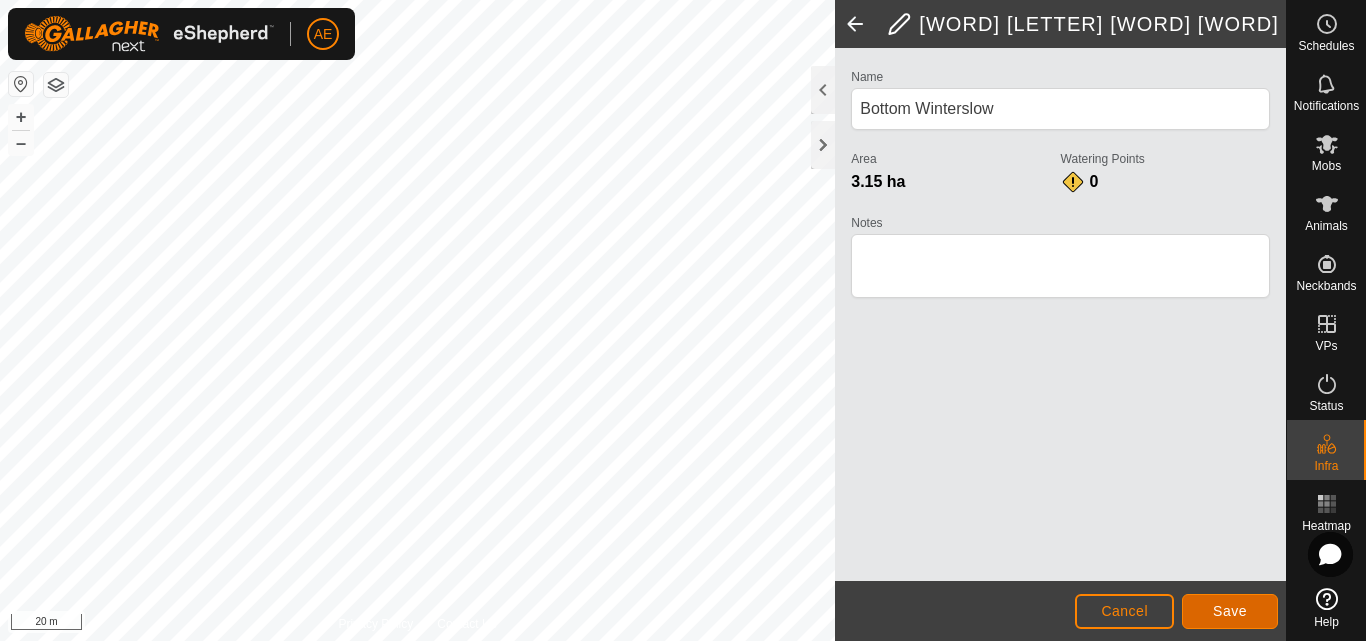 click on "Save" 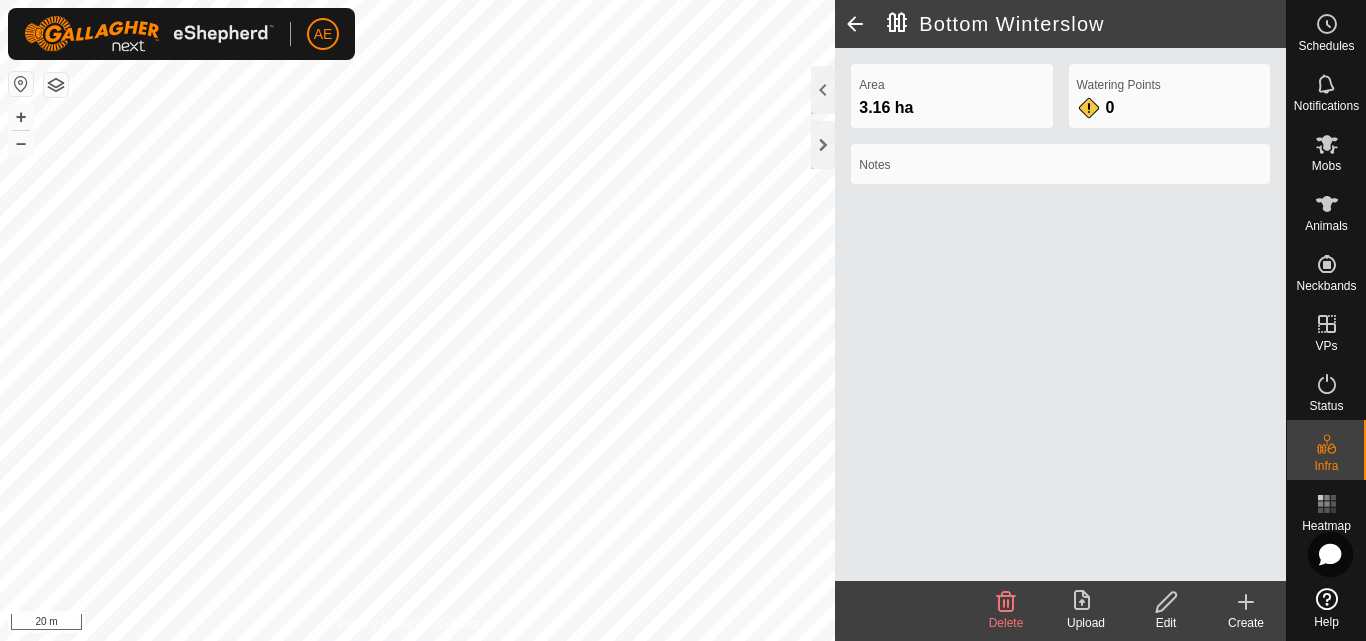 click 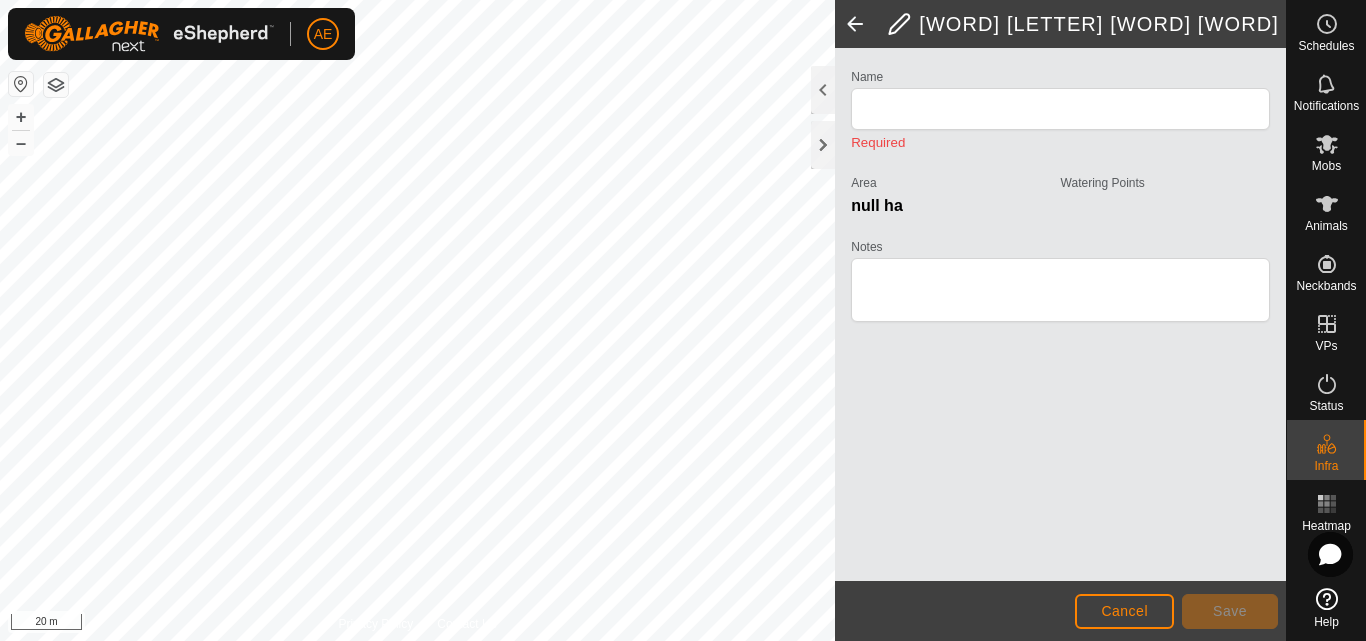 type on "Bottom Winterslow" 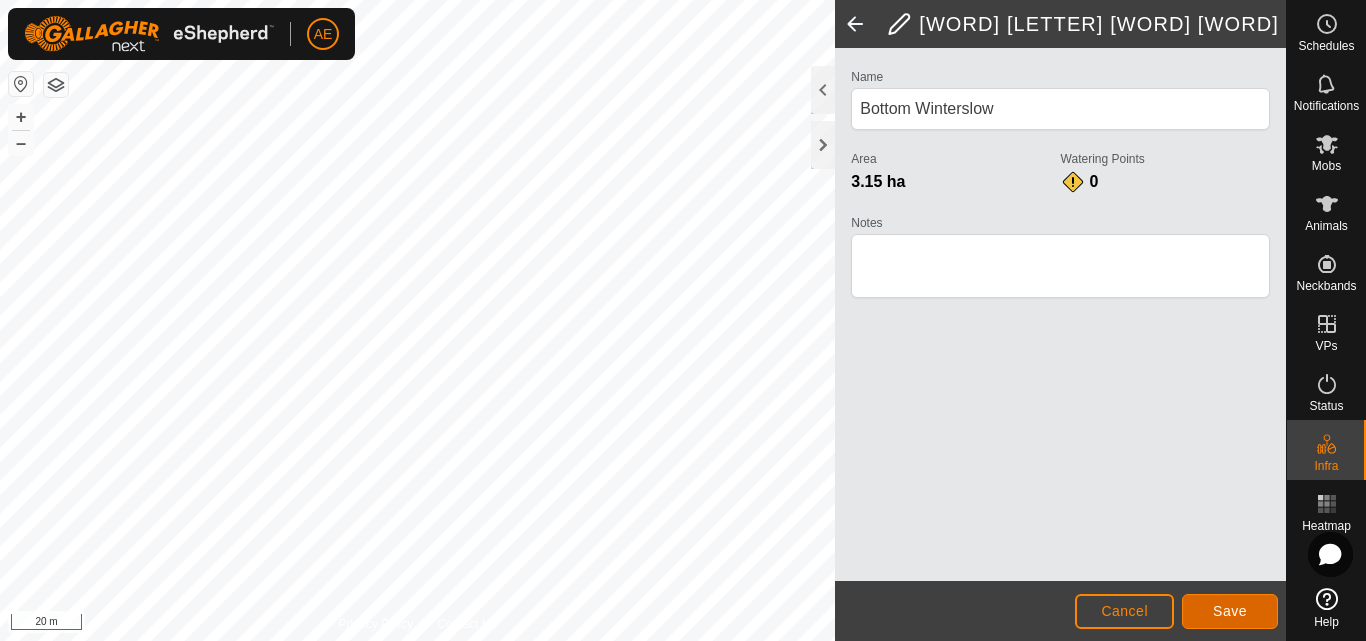 click on "Save" 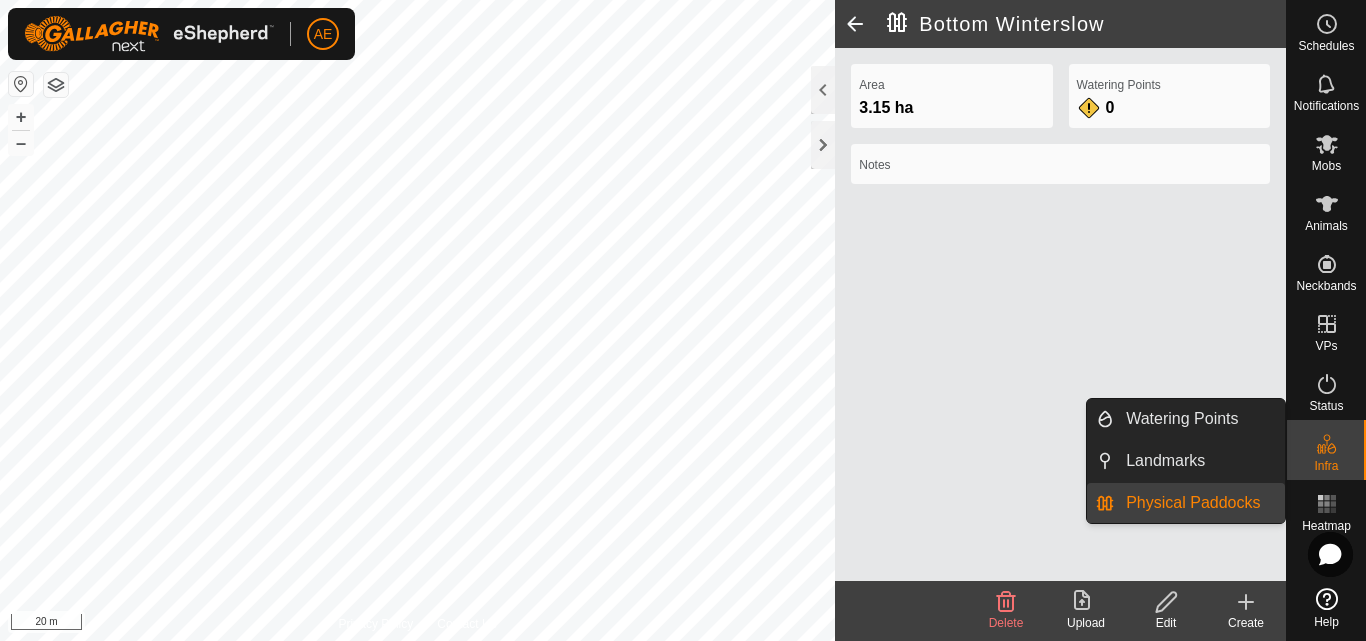 click on "Physical Paddocks" at bounding box center (1199, 503) 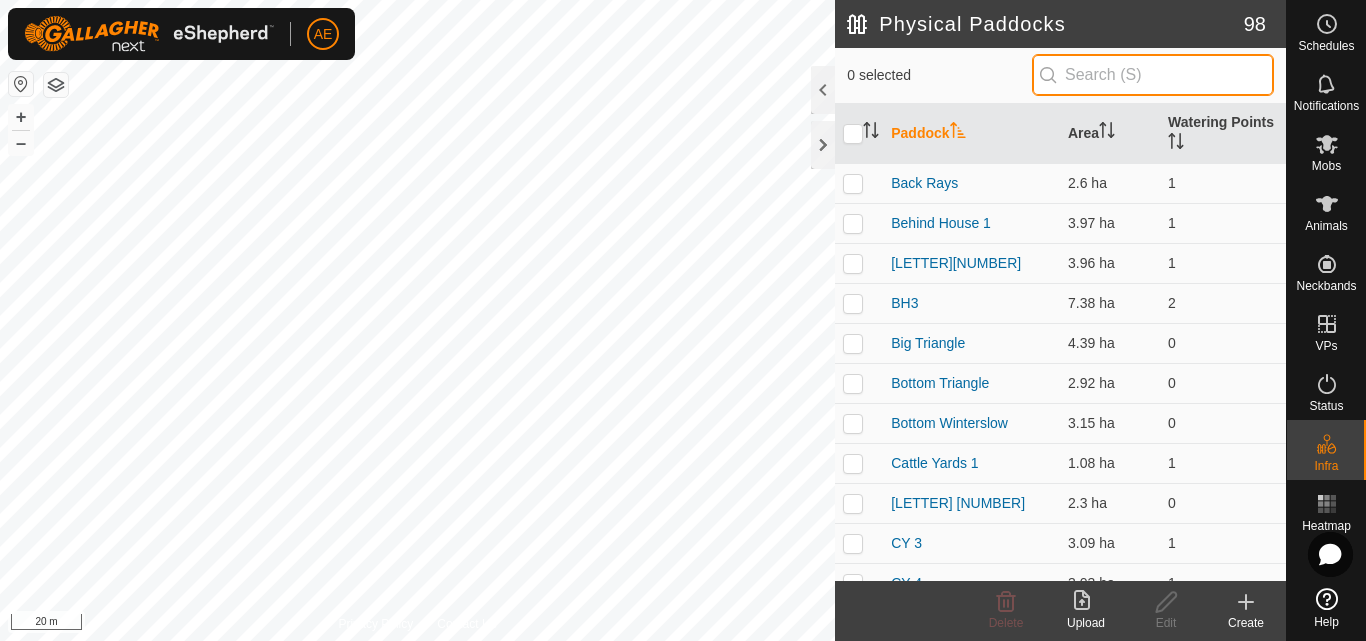 click at bounding box center [1153, 75] 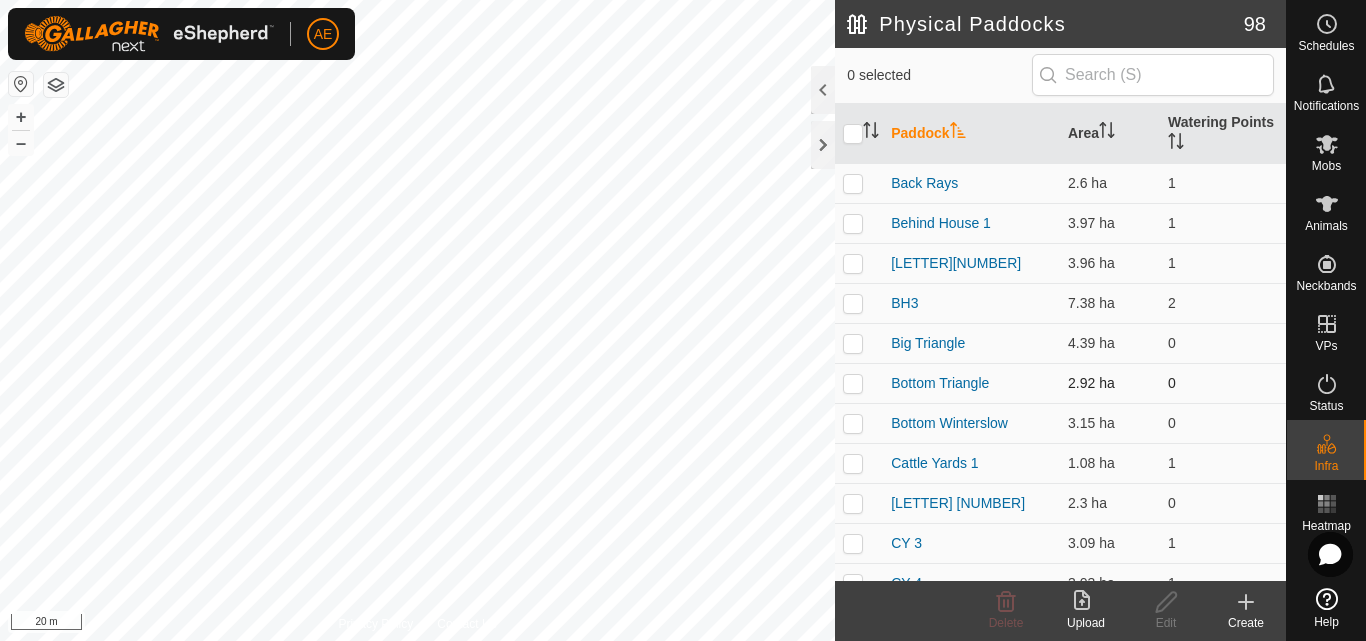 click on "Bottom Triangle" at bounding box center (971, 383) 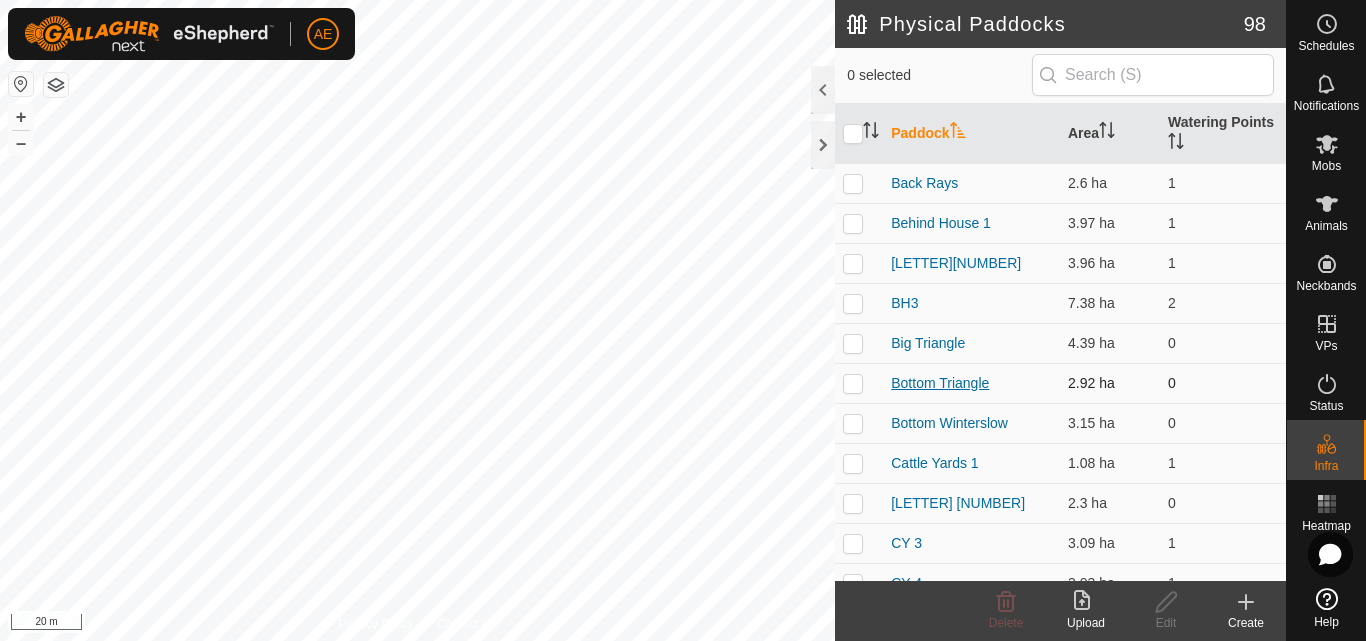 click on "Bottom Triangle" at bounding box center (940, 383) 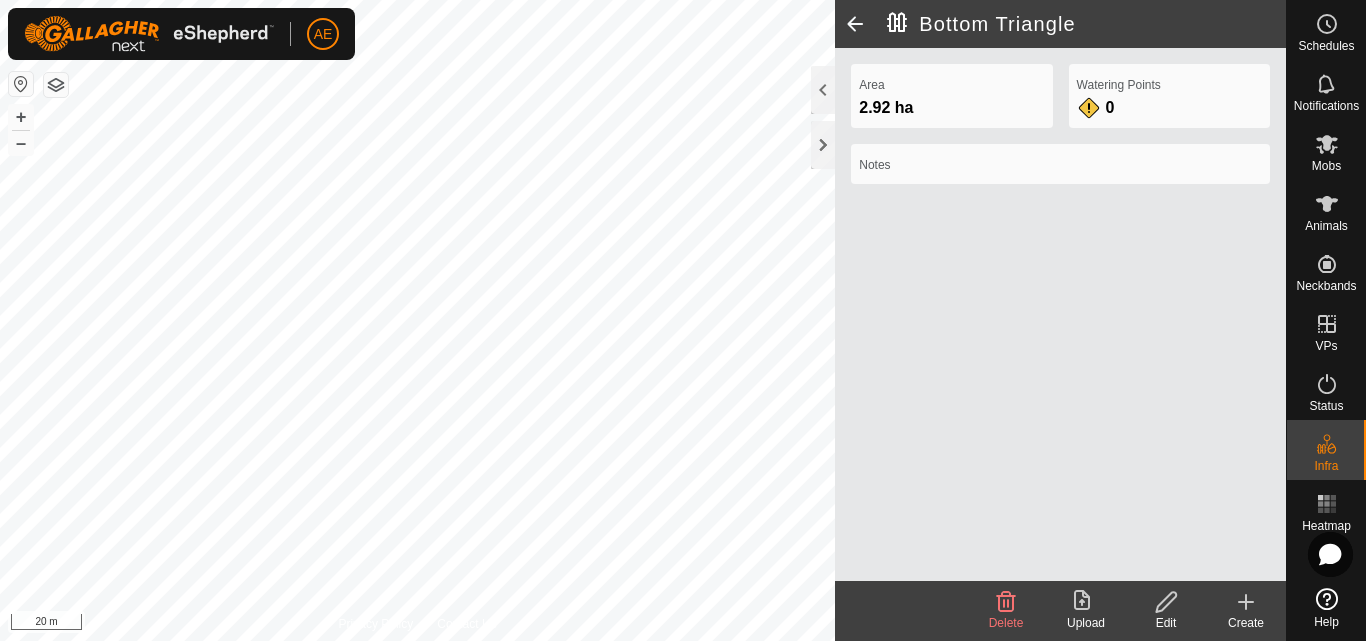 click on "Edit" 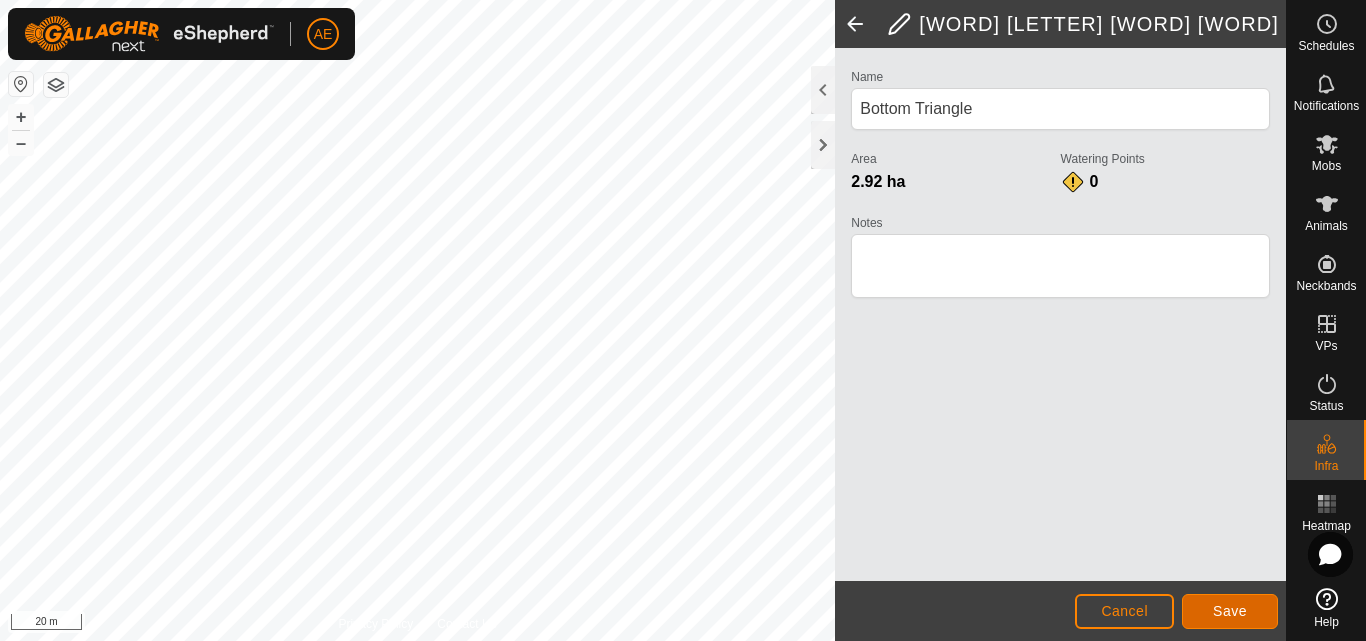 click on "Save" 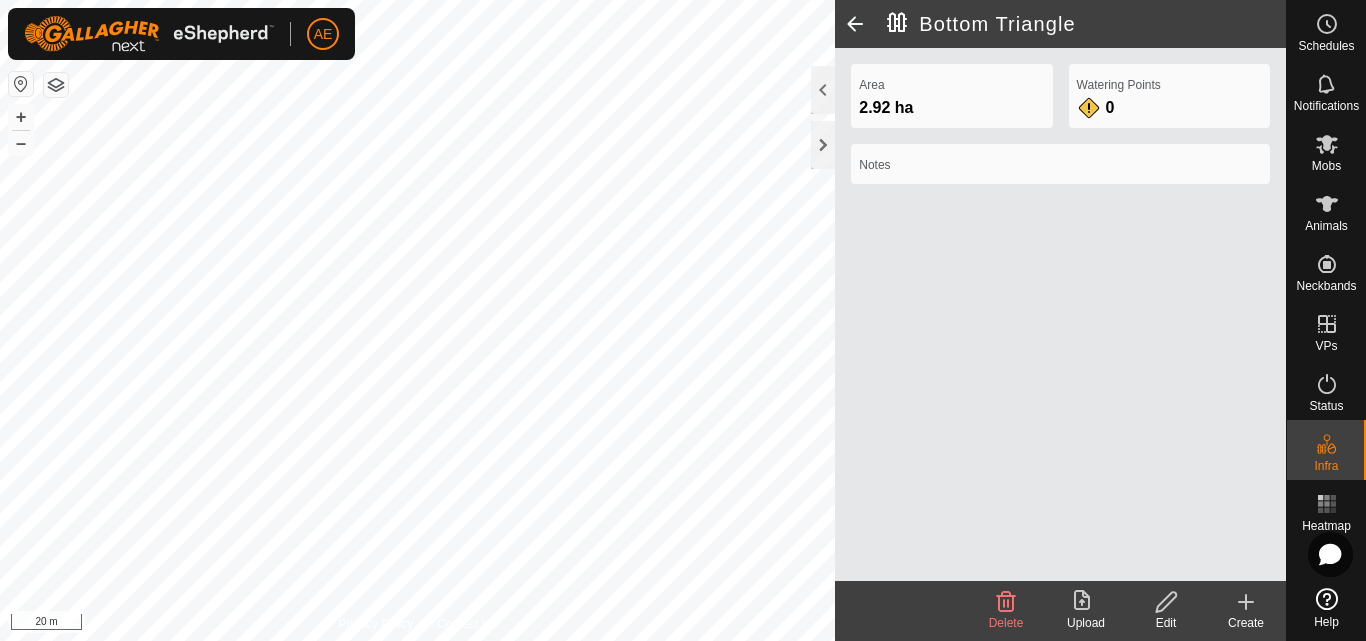 click 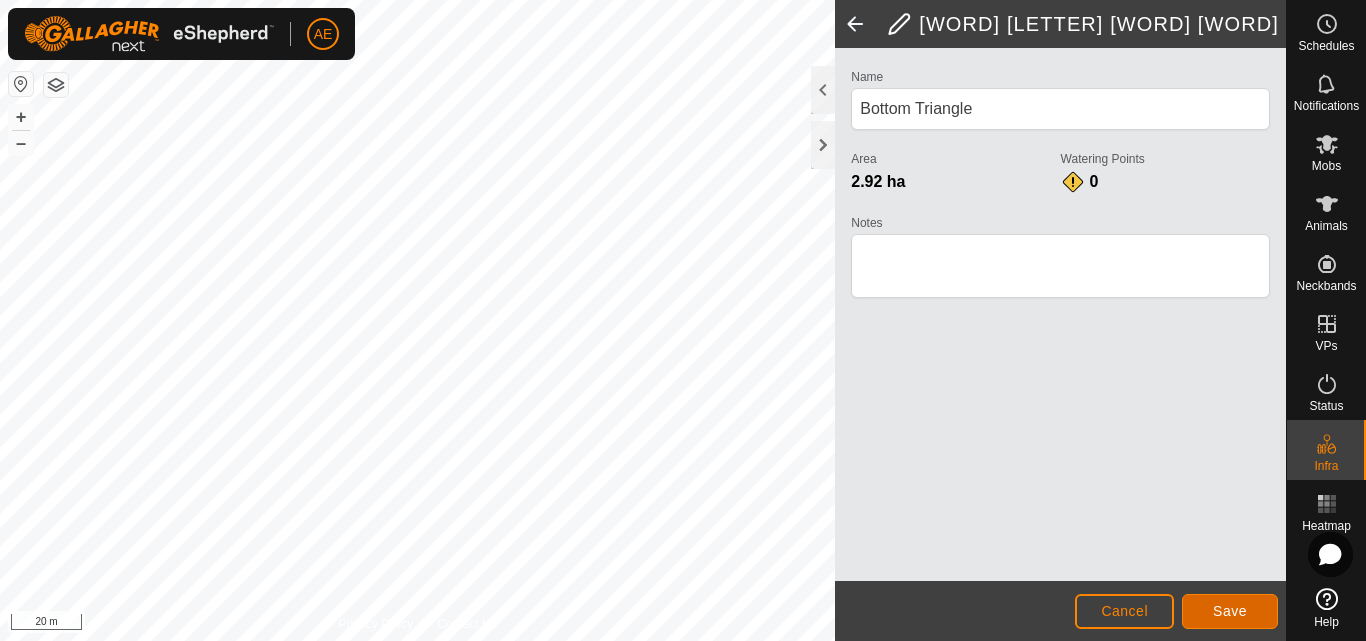 click on "Save" 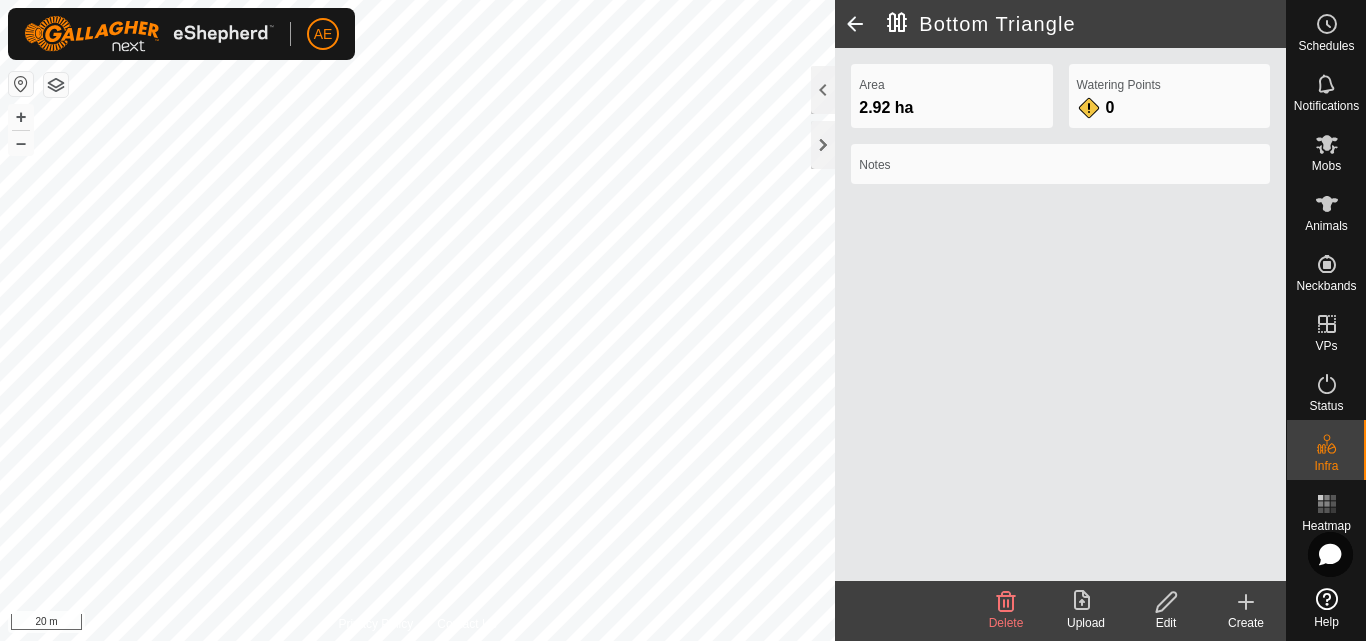 click 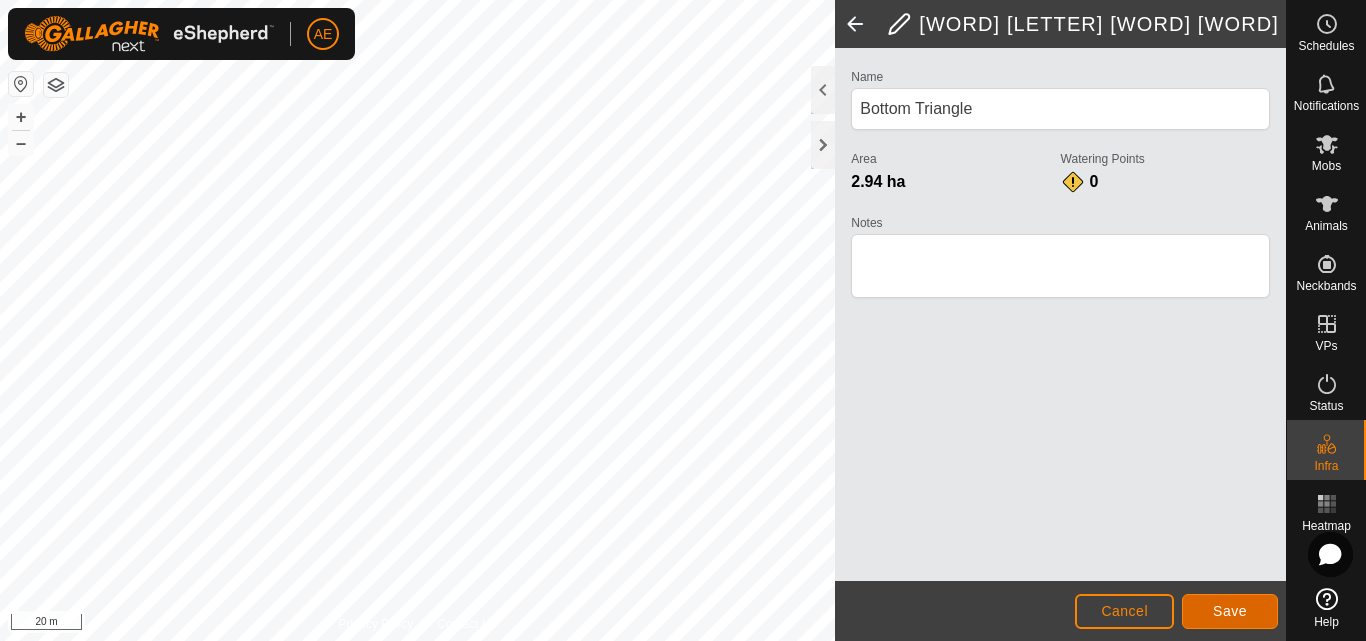 click on "Save" 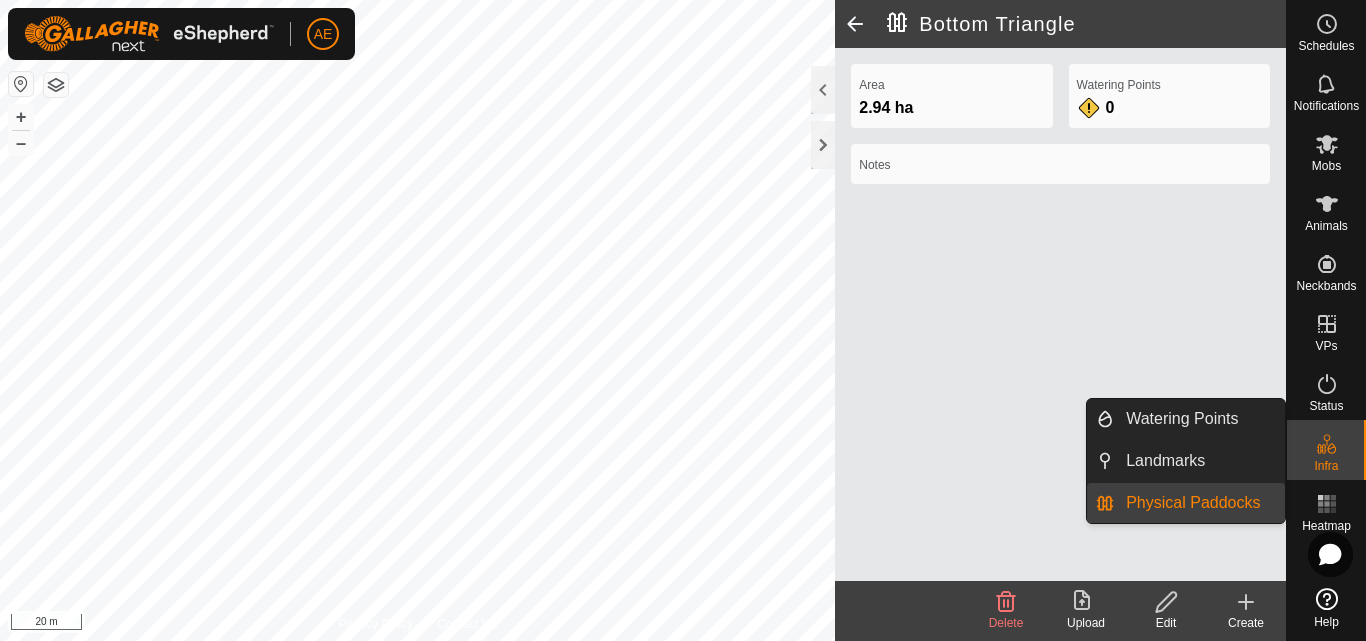 click on "Physical Paddocks" at bounding box center (1199, 503) 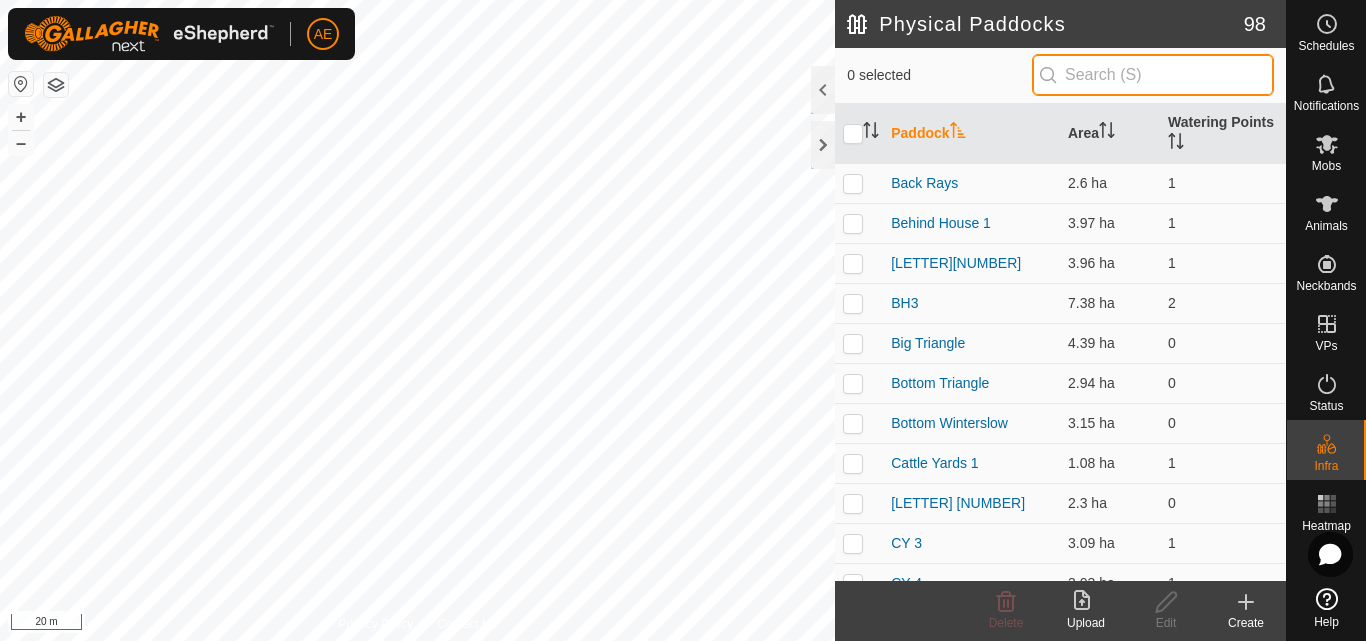 click at bounding box center [1153, 75] 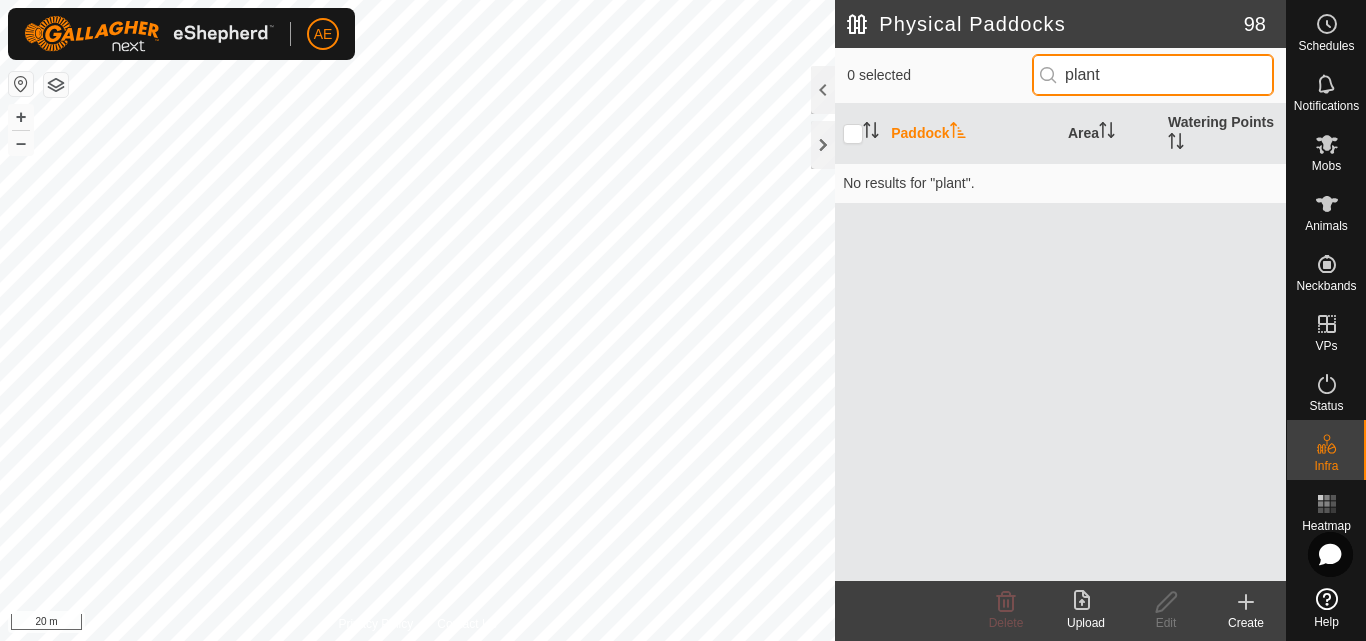 type on "plan" 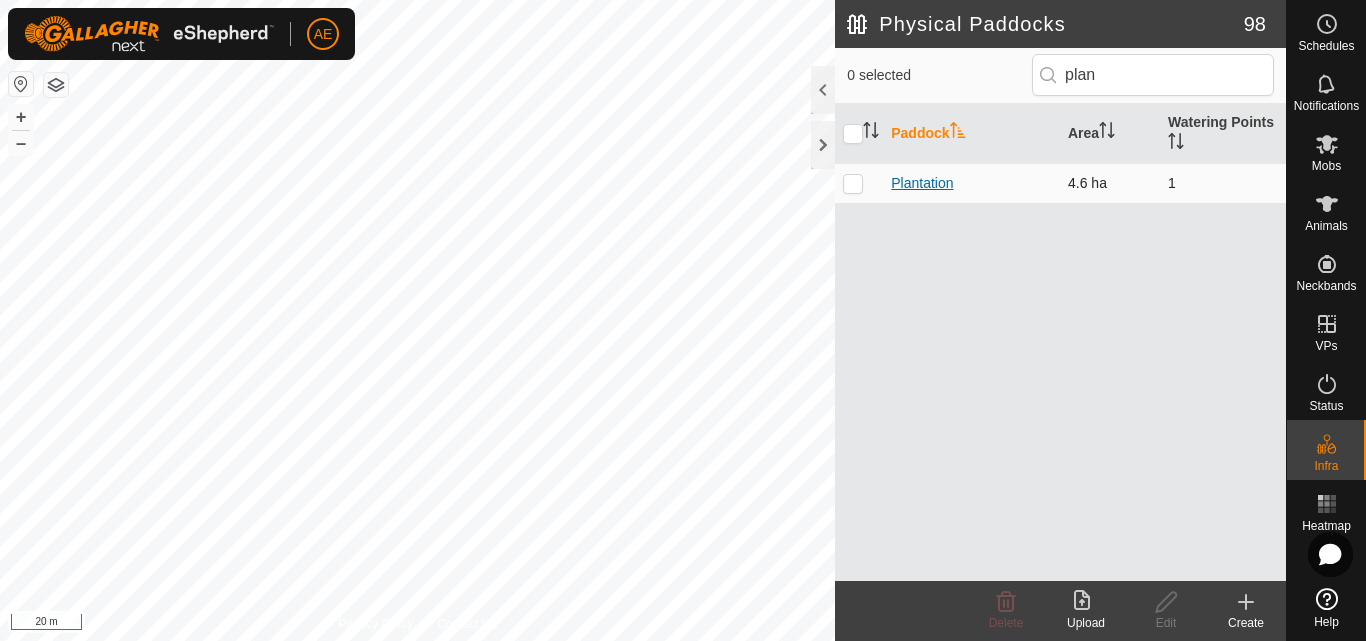 click on "Plantation" at bounding box center (922, 183) 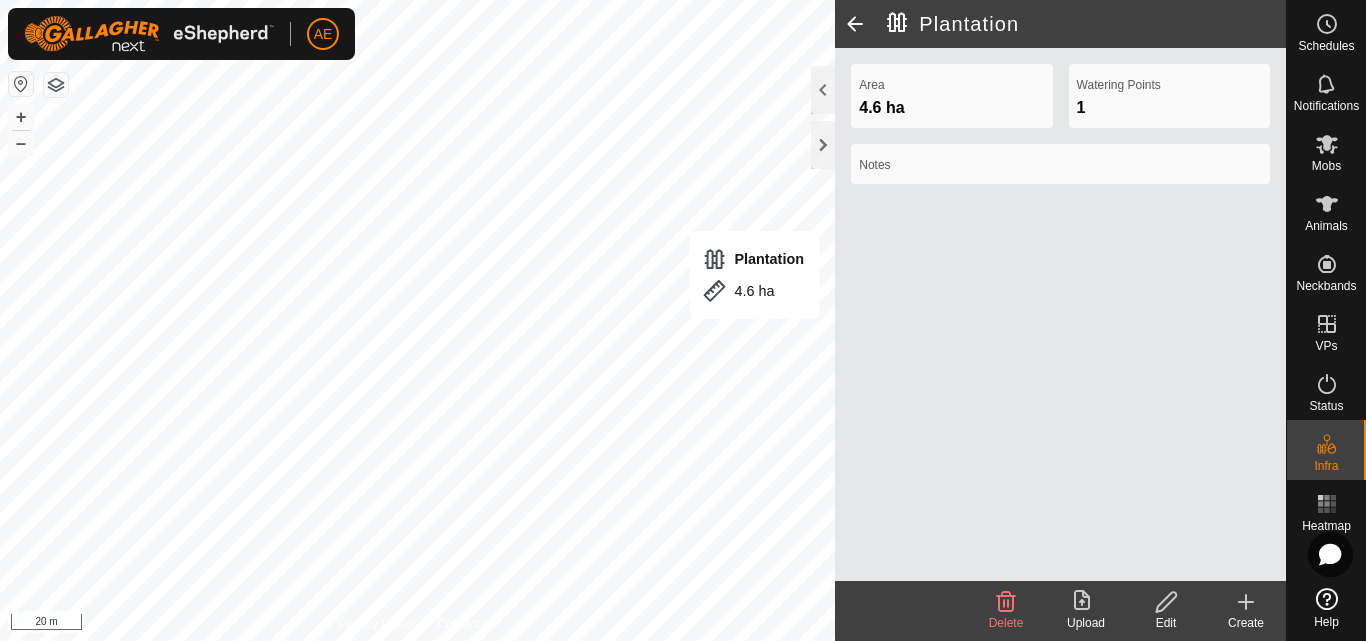 click on "Edit" 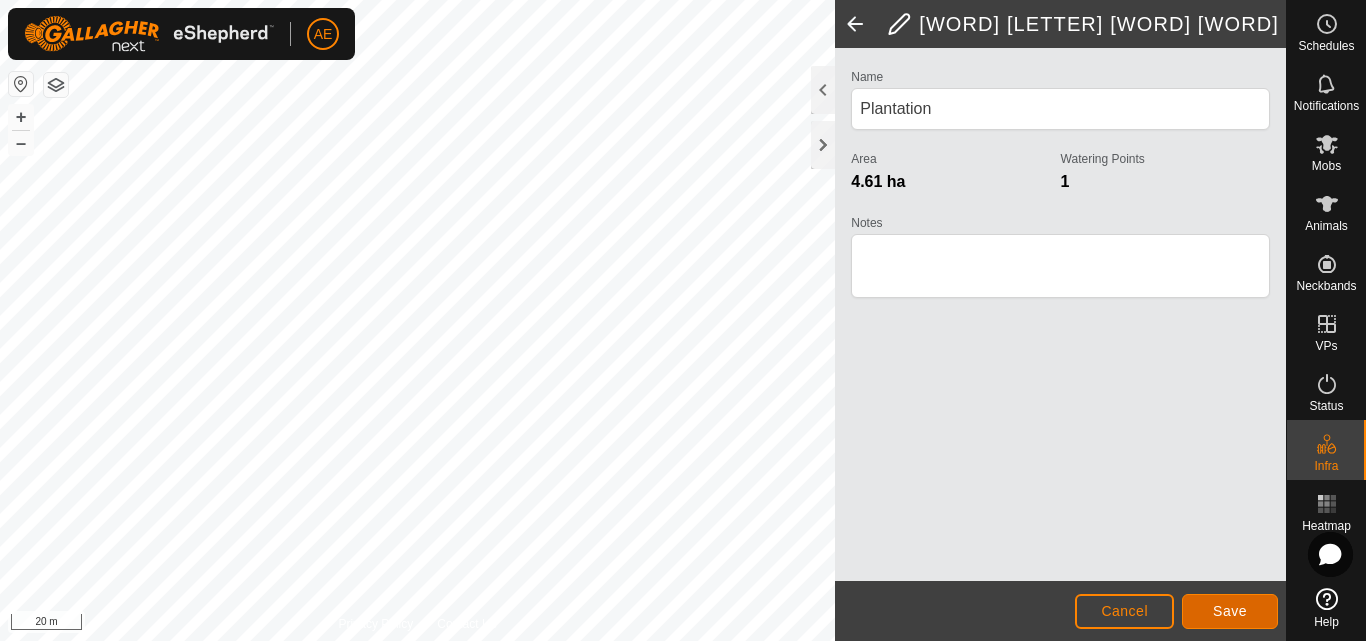 click on "Save" 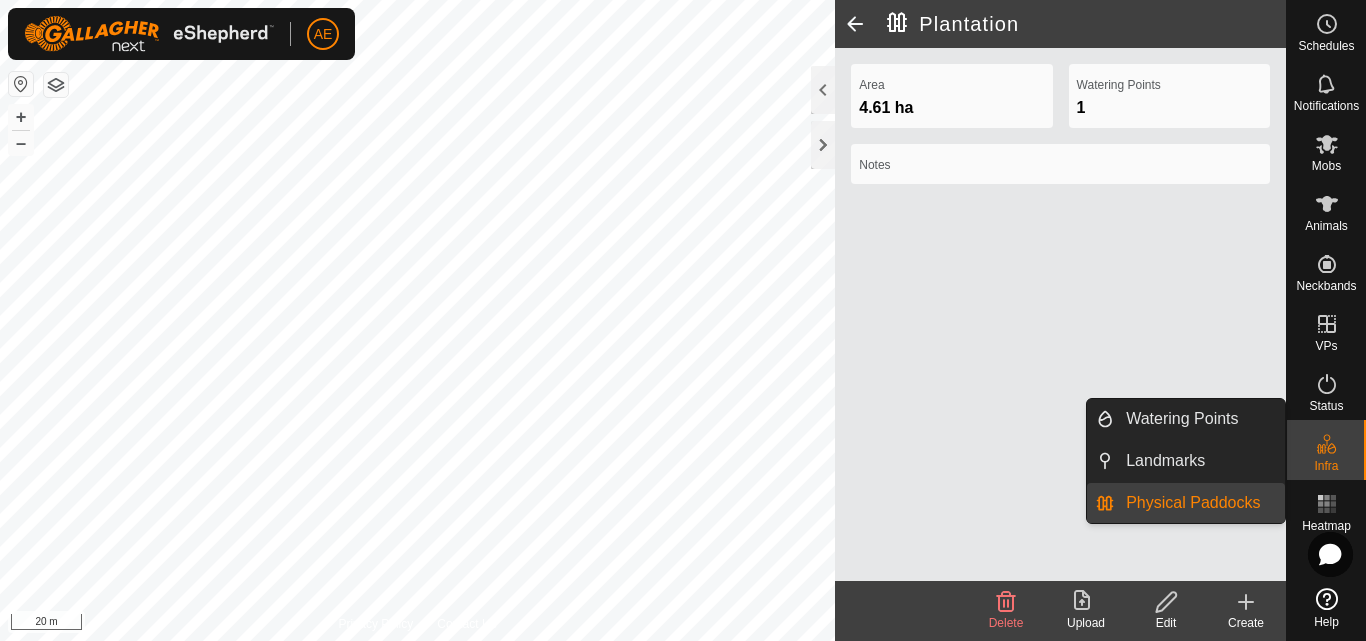 click on "Infra" at bounding box center (1326, 466) 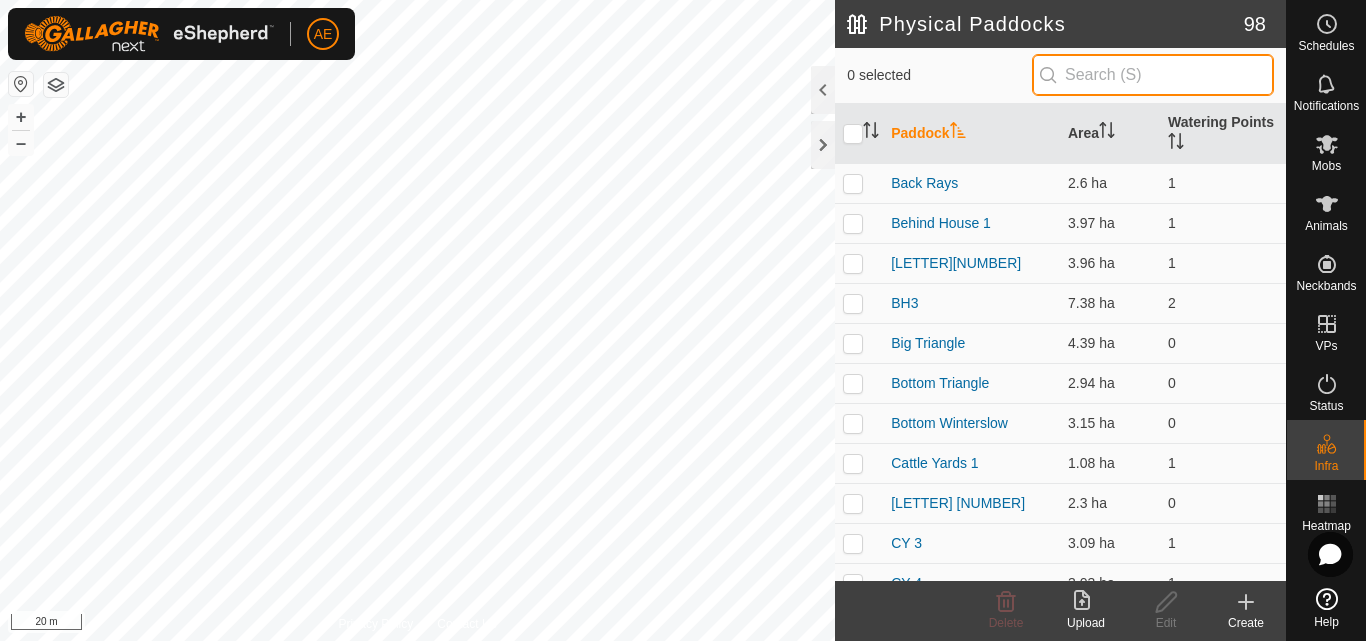 click at bounding box center (1153, 75) 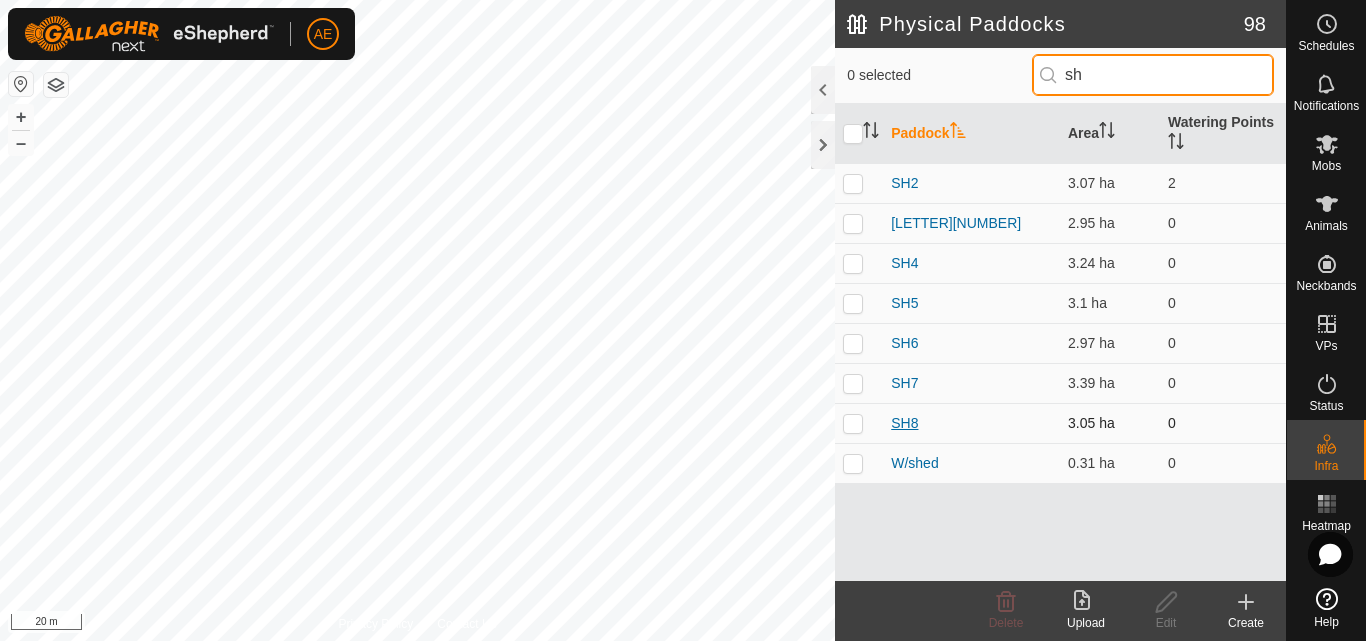 type on "sh" 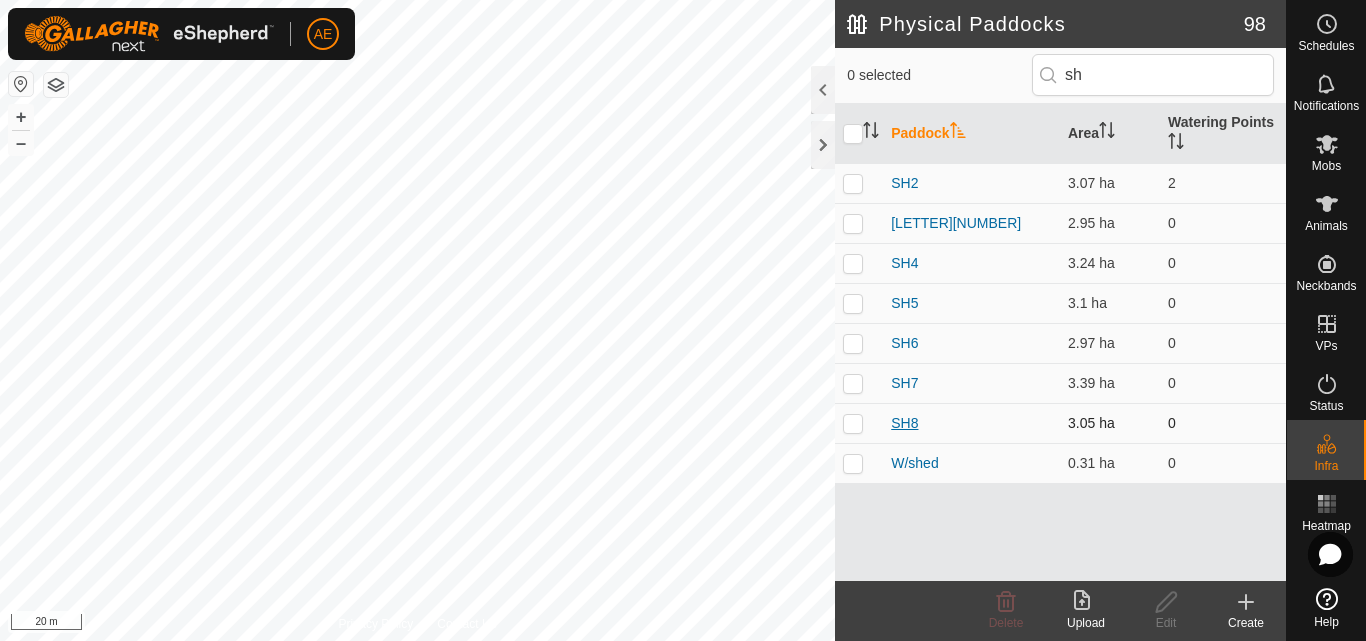 click on "SH8" at bounding box center [904, 423] 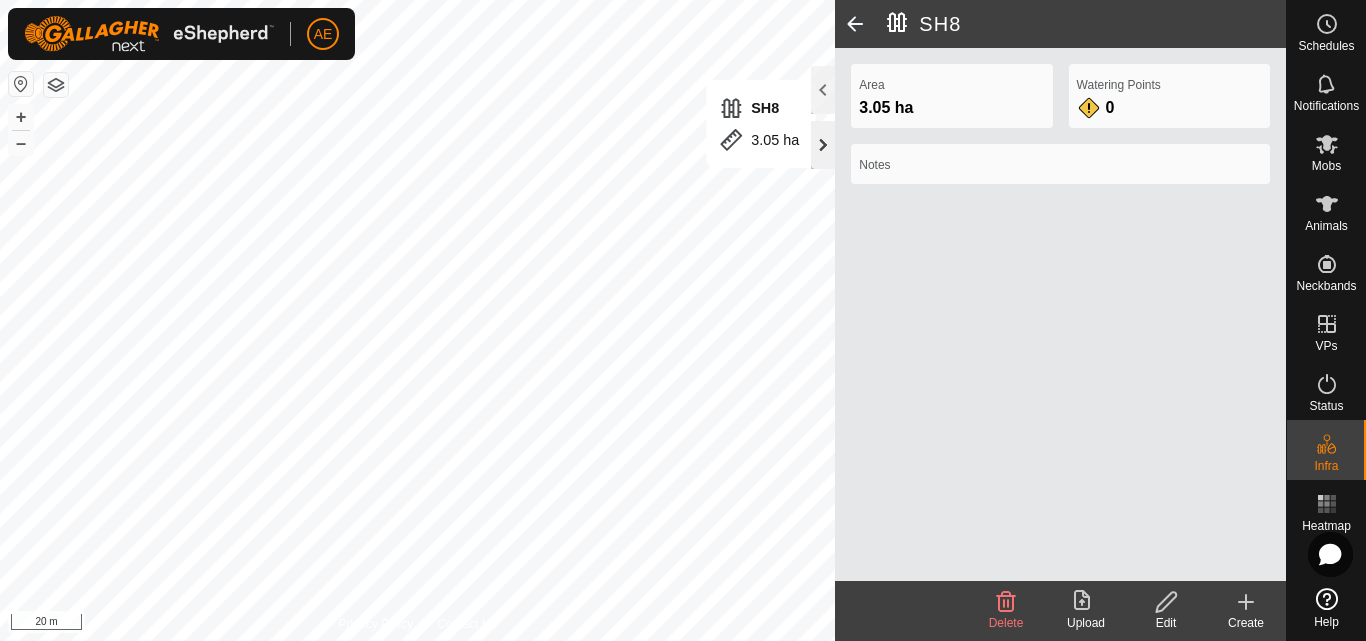 click 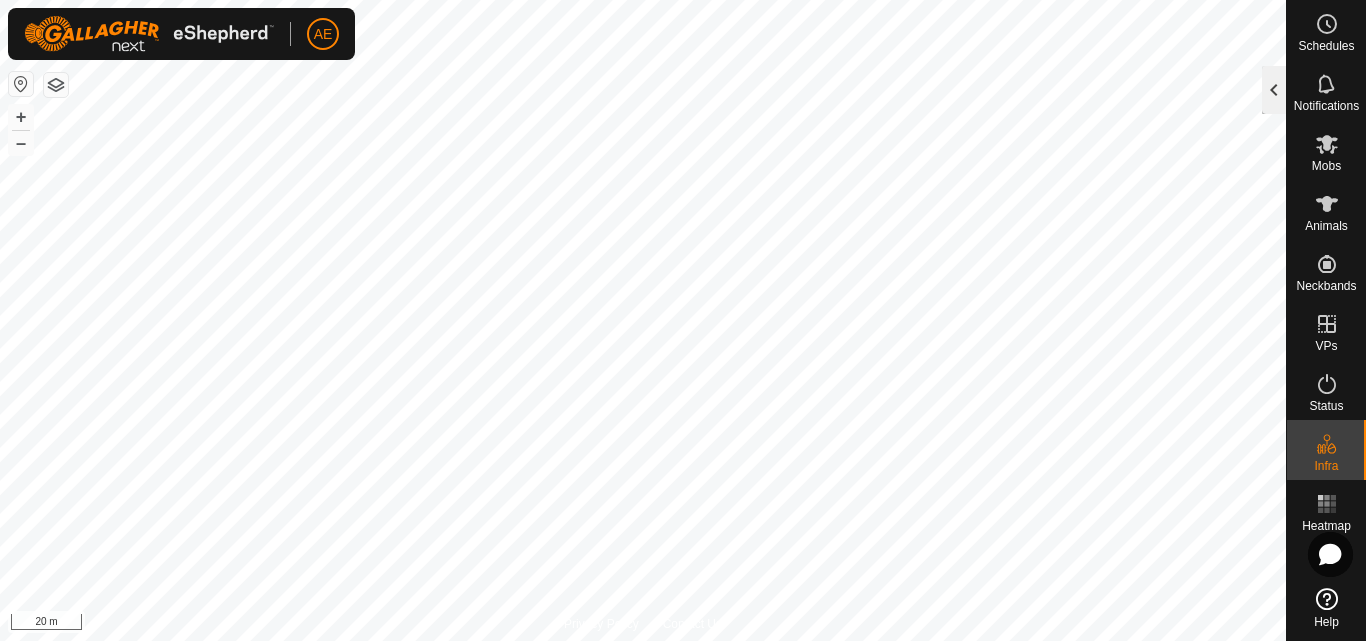 click 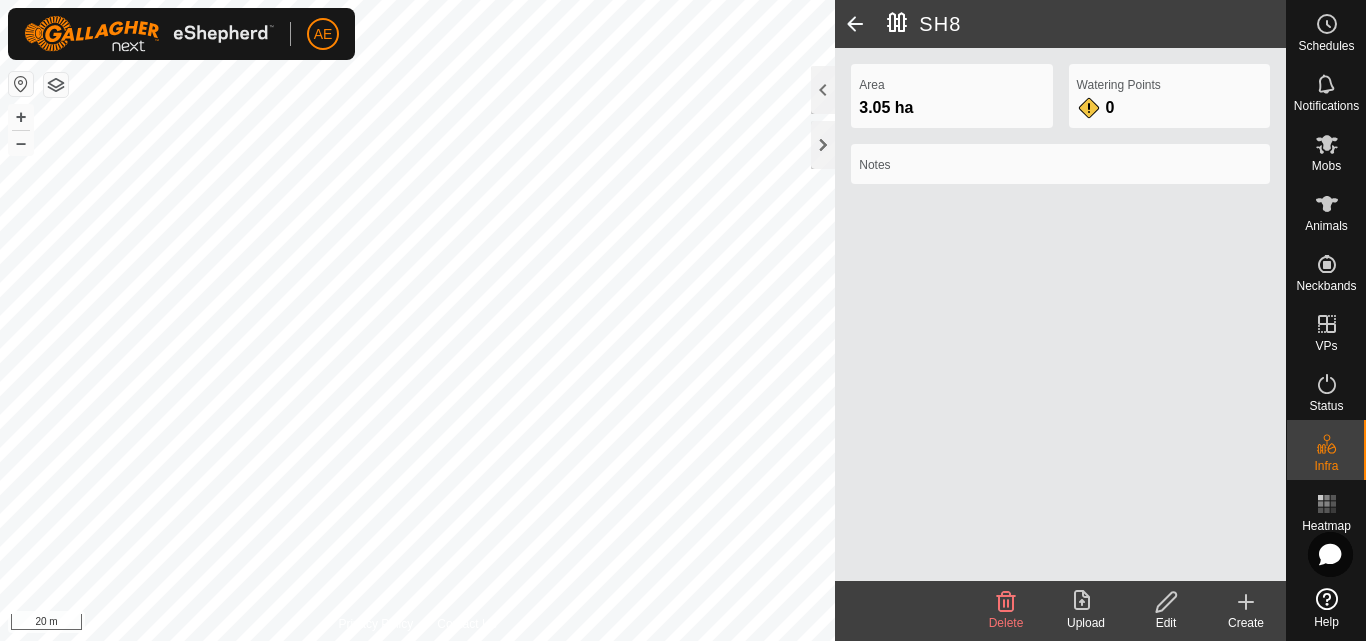 click 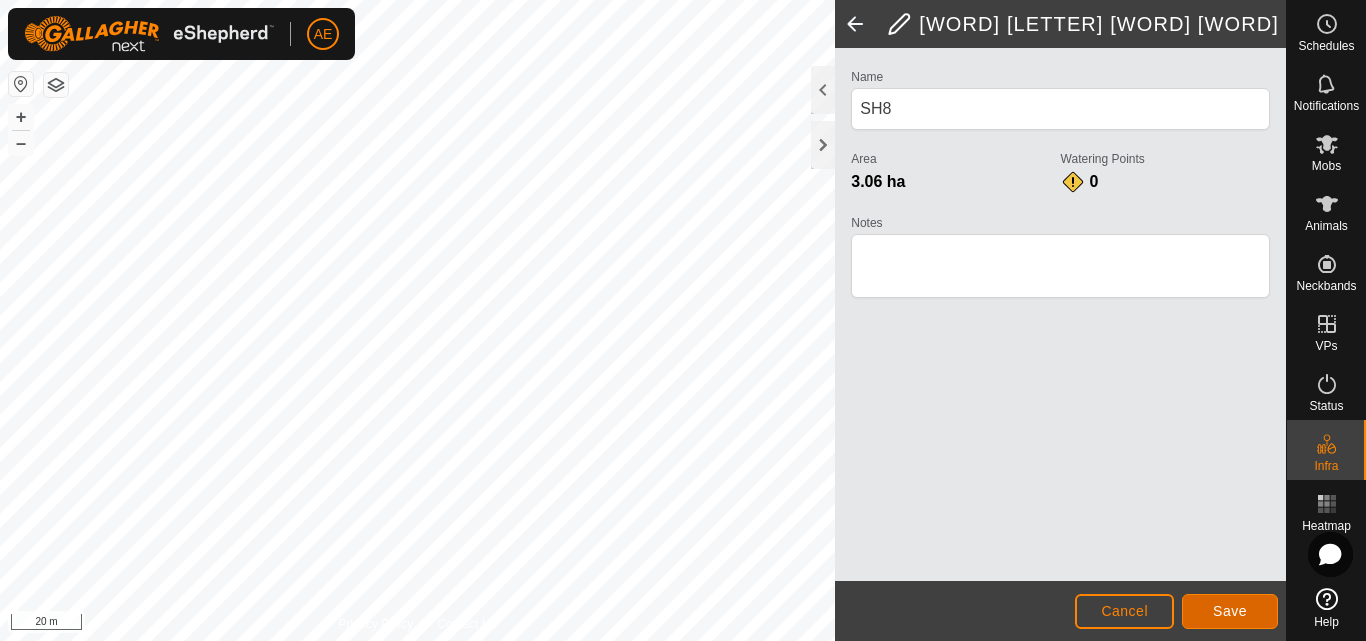 click on "Save" 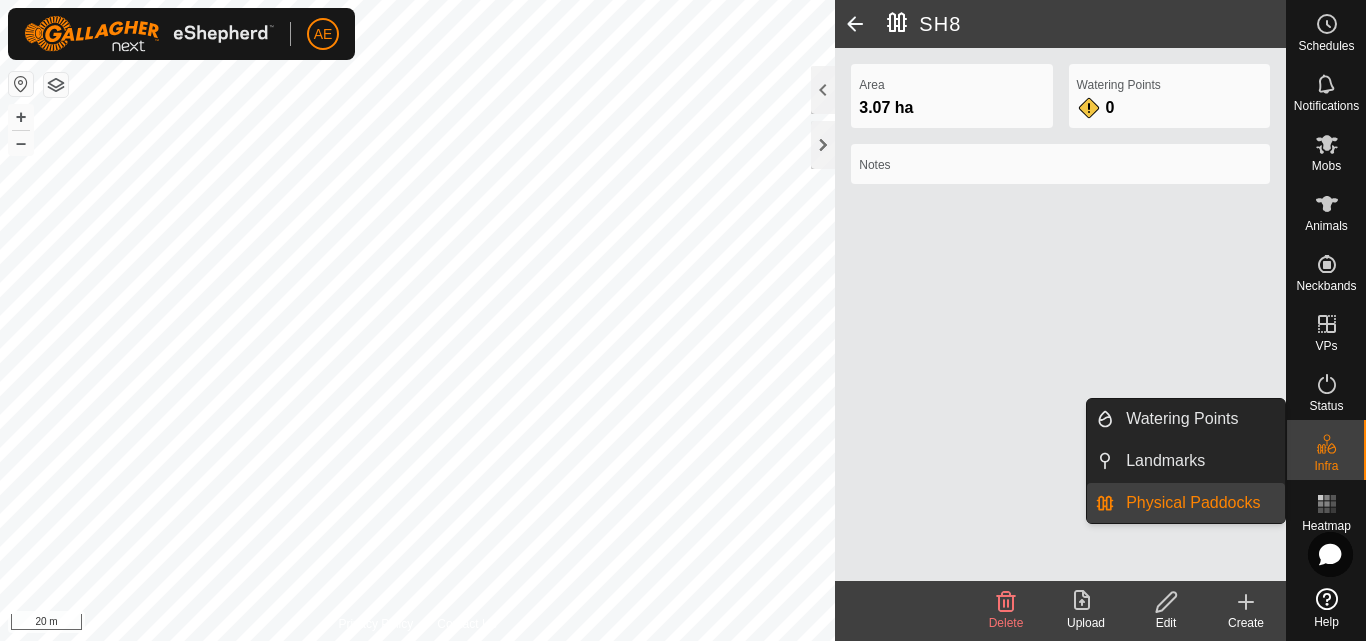click on "Physical Paddocks" at bounding box center (1199, 503) 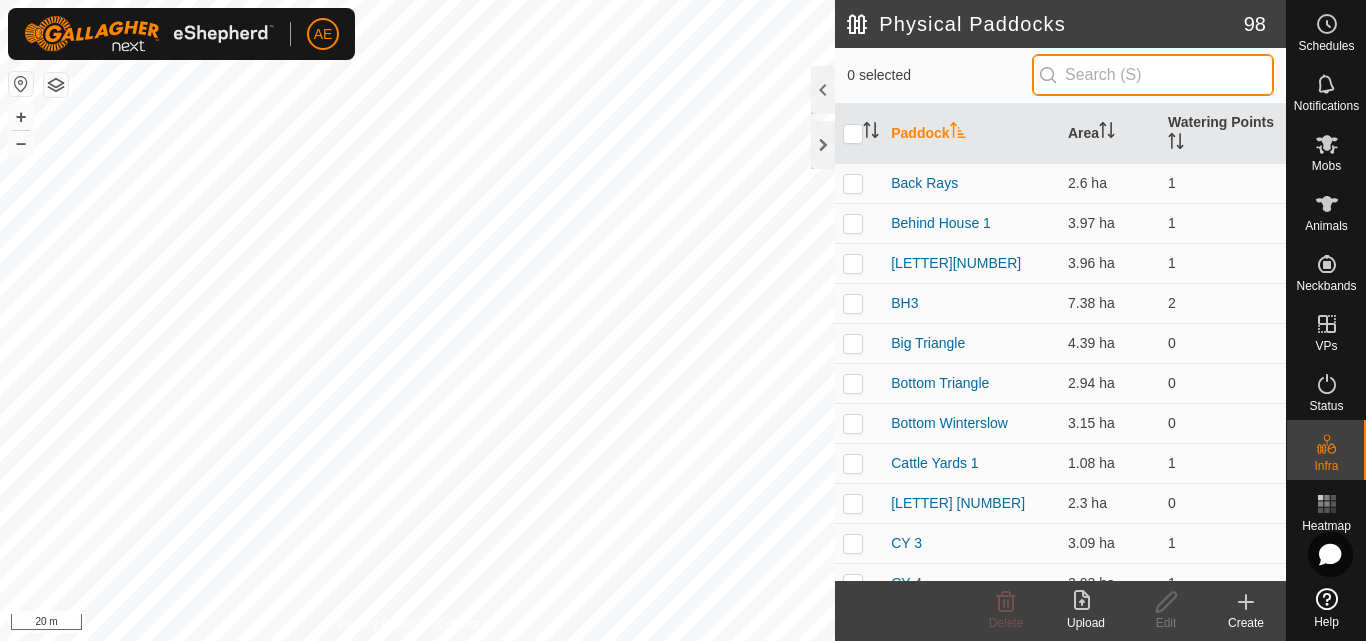 click at bounding box center [1153, 75] 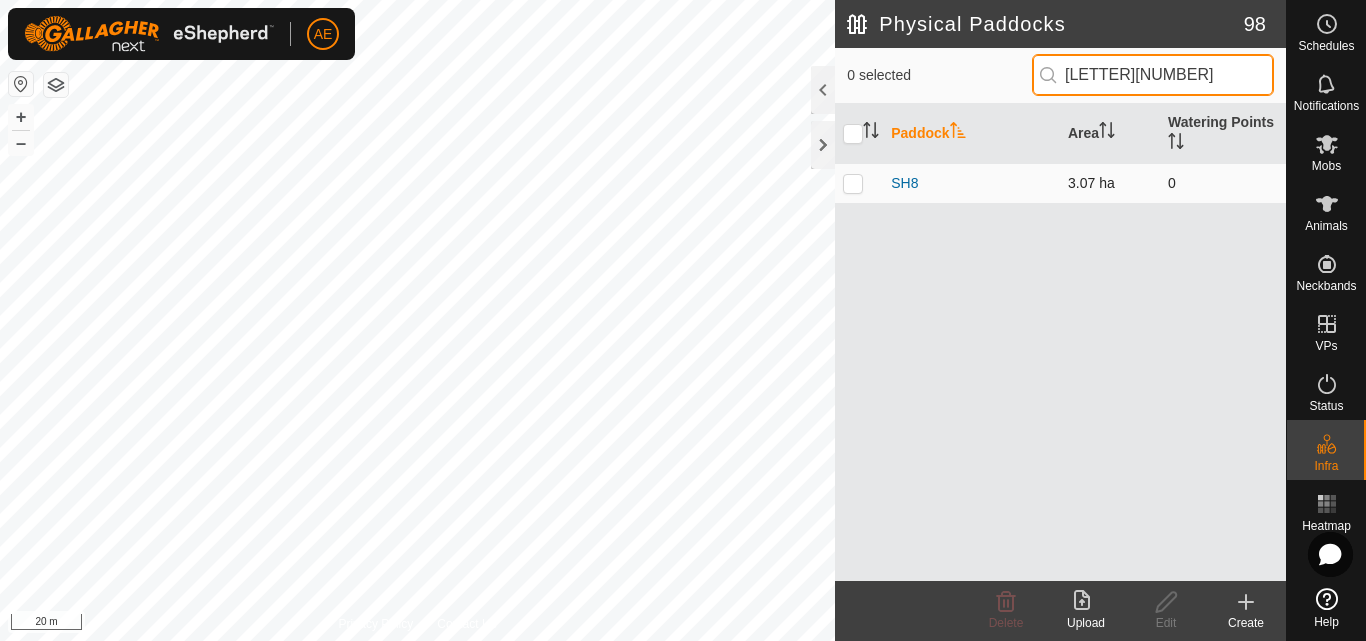 type on "[LETTER][NUMBER]" 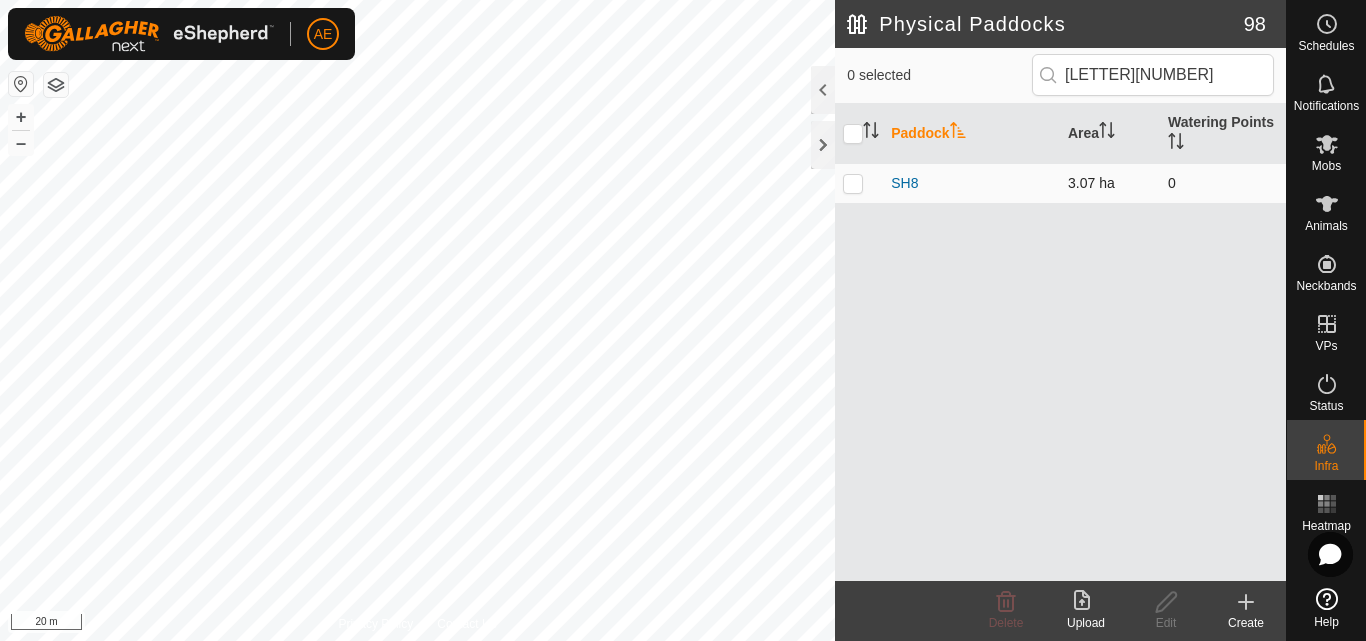 click on "SH8" at bounding box center [971, 183] 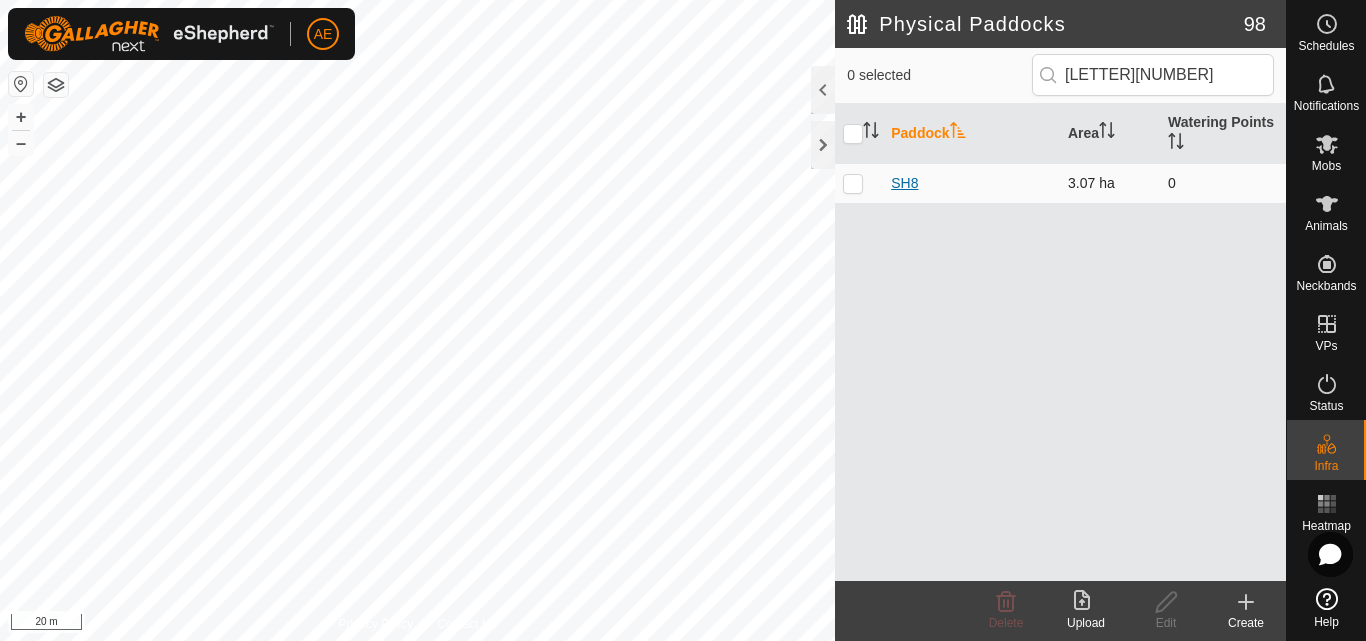 click on "SH8" at bounding box center (904, 183) 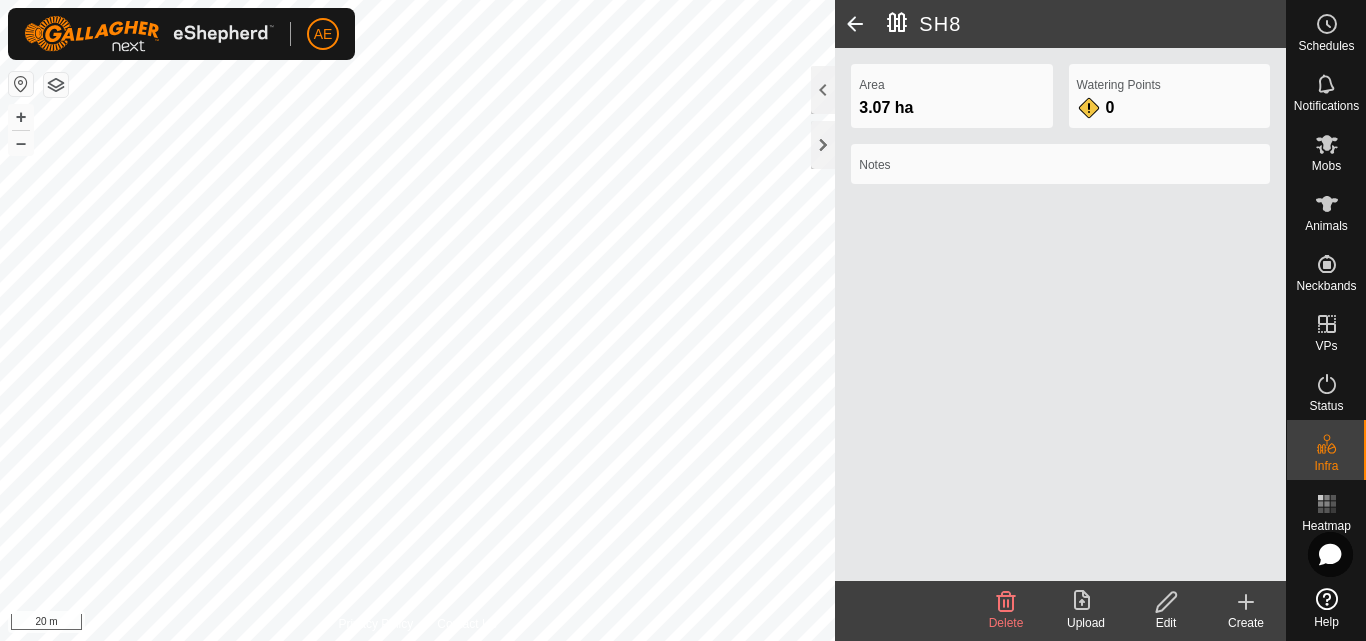 click 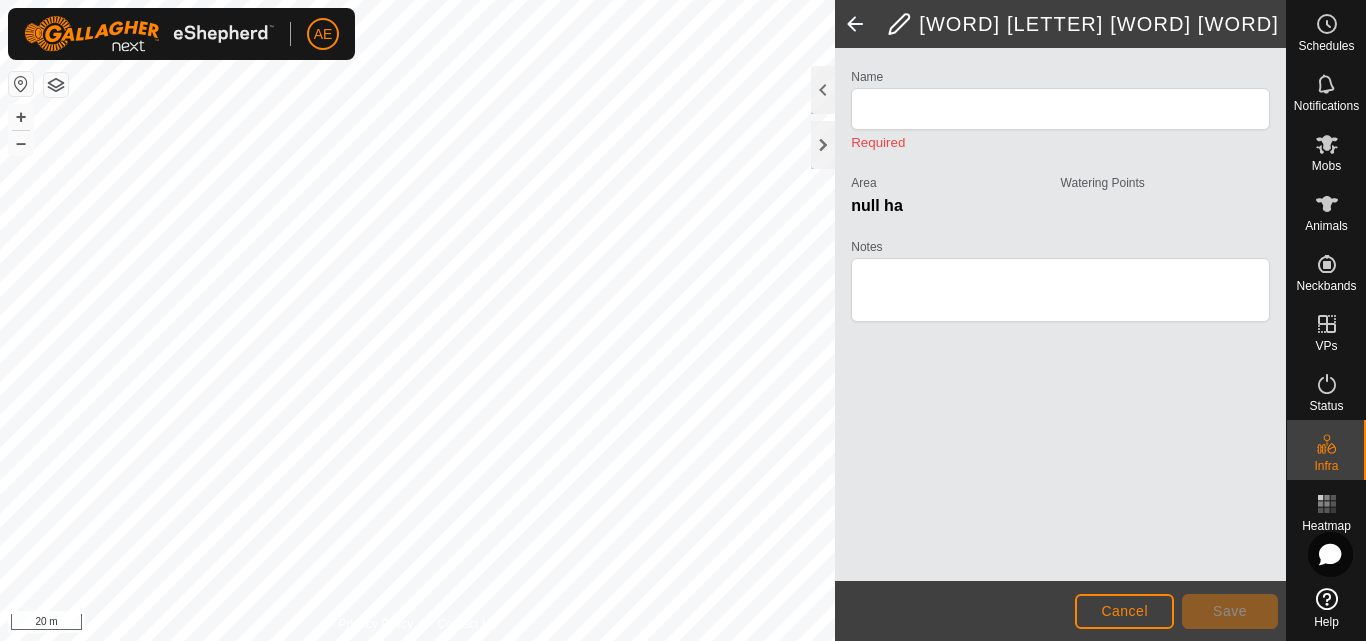 type on "SH8" 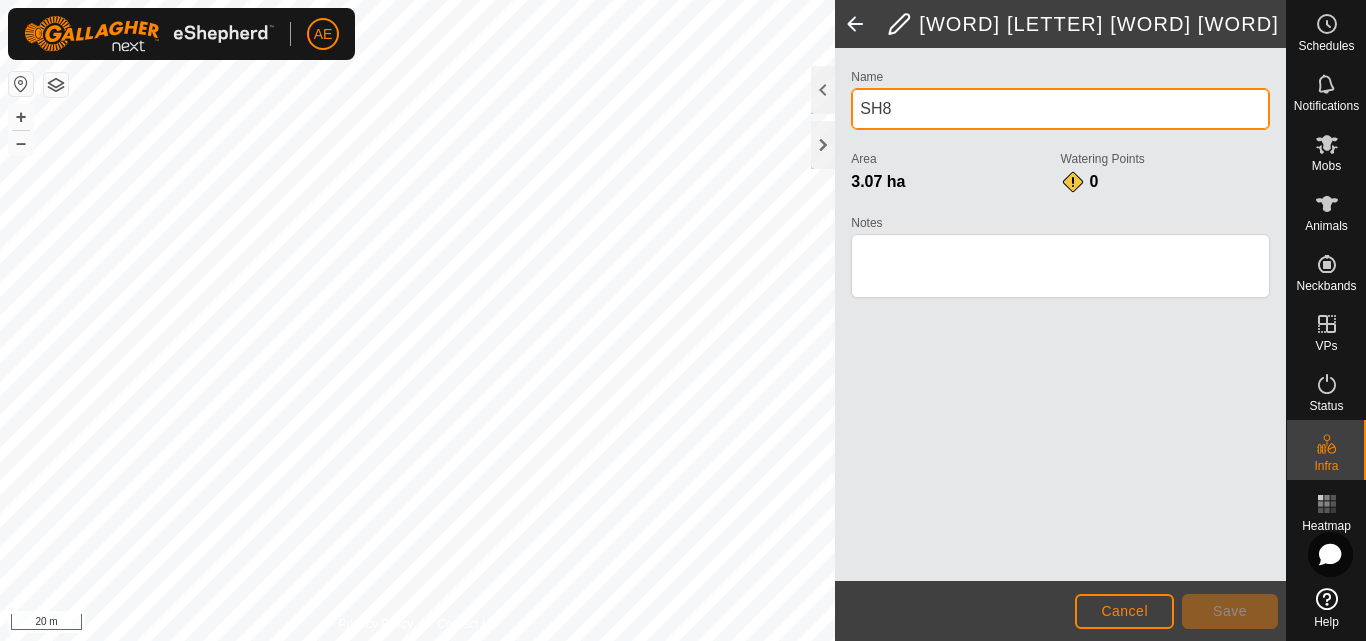 click on "SH8" at bounding box center [1060, 109] 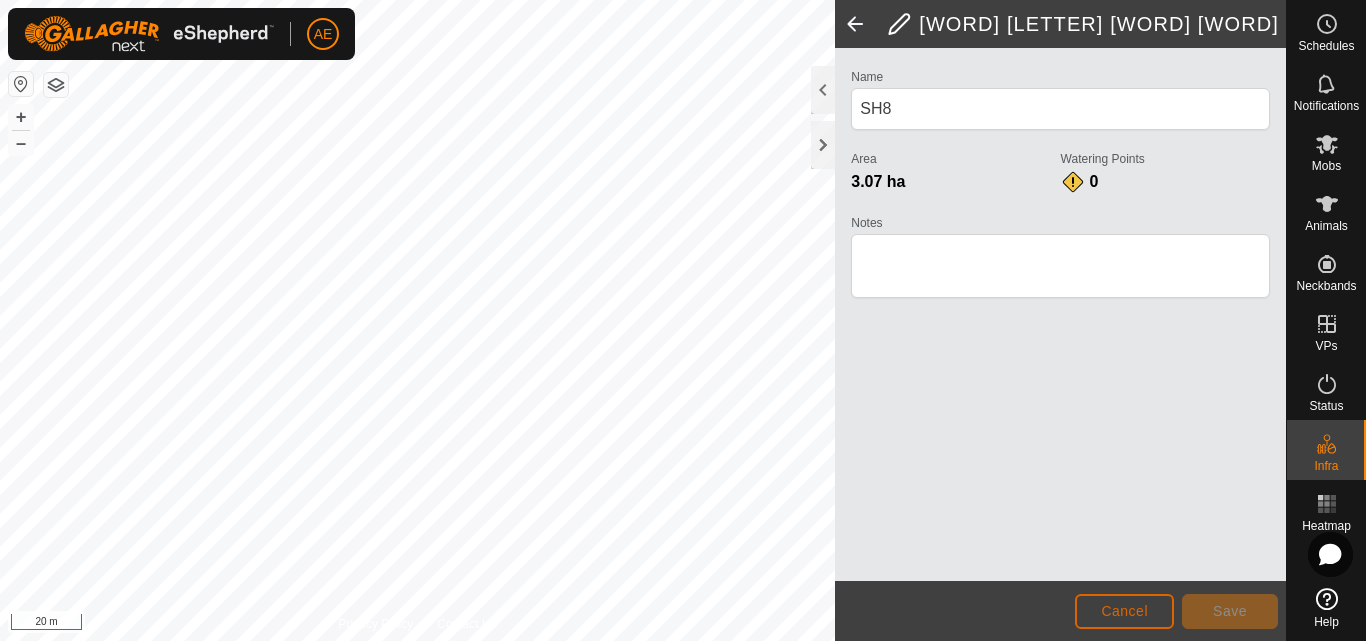 click on "Cancel" 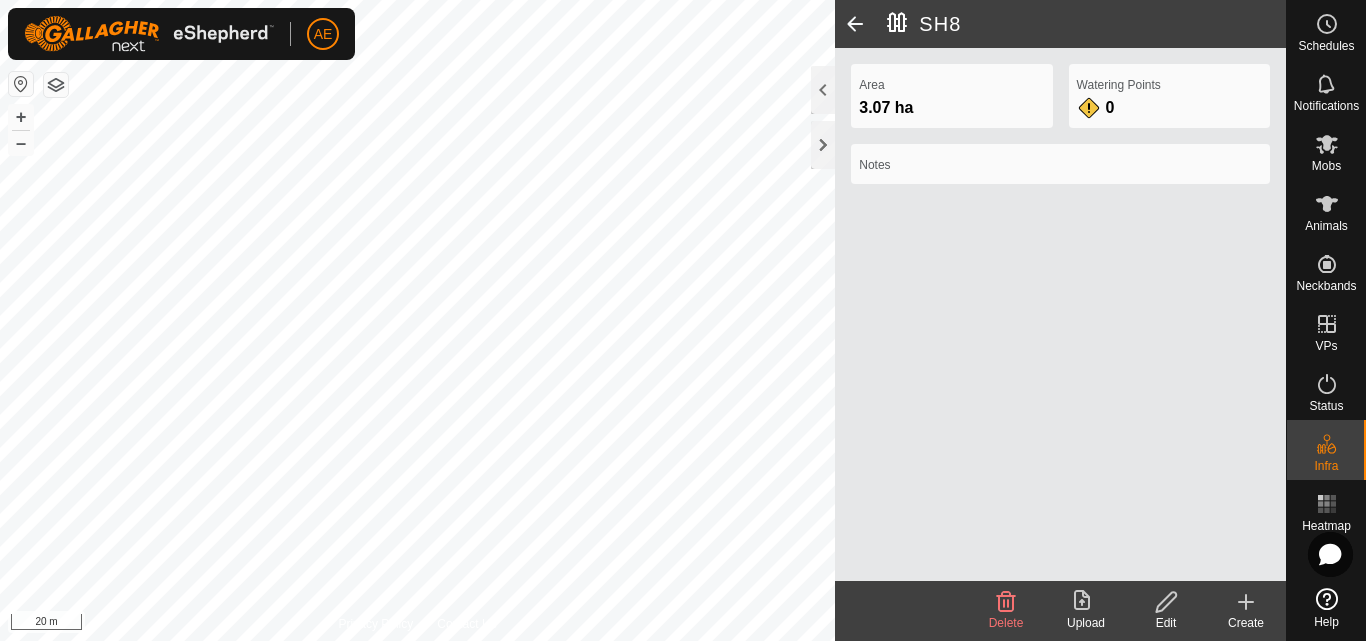 click 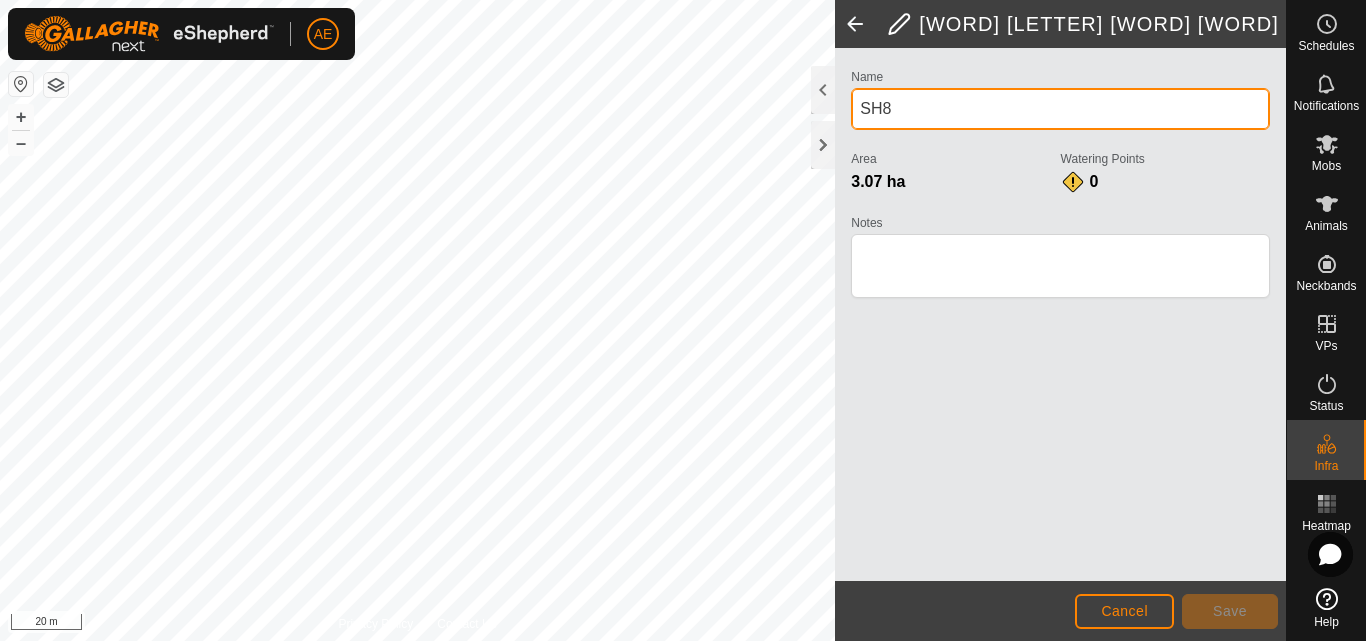 click on "SH8" at bounding box center [1060, 109] 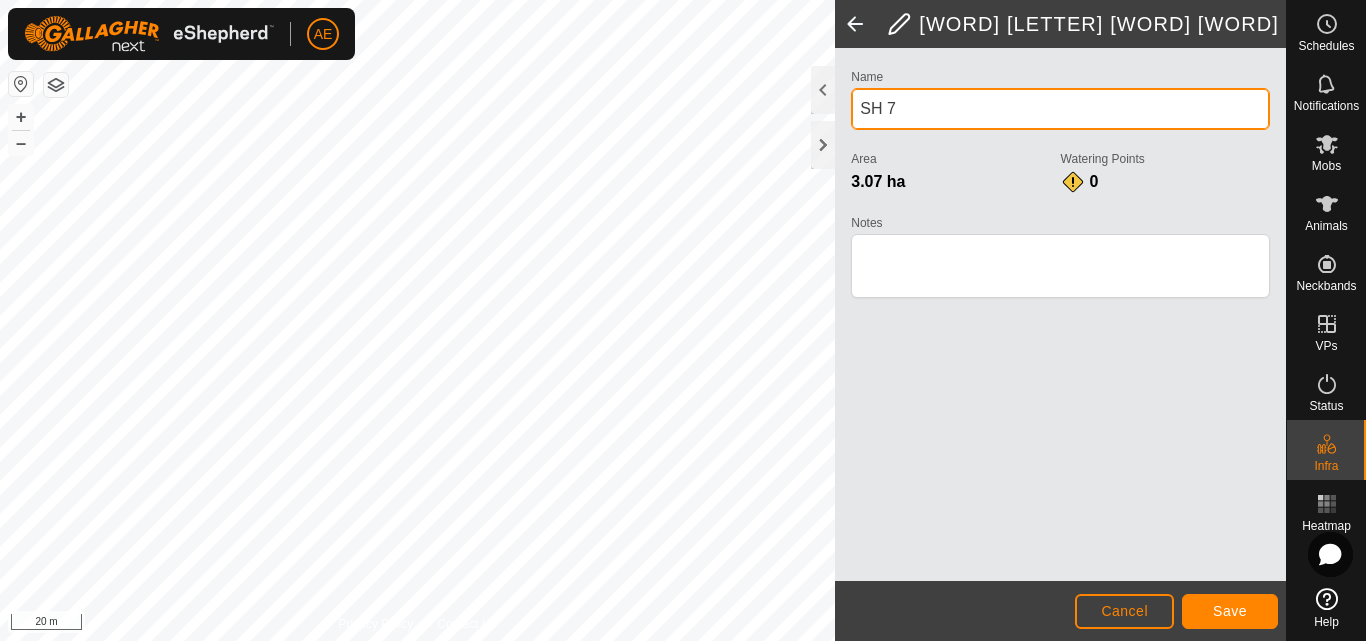 type on "SH 7" 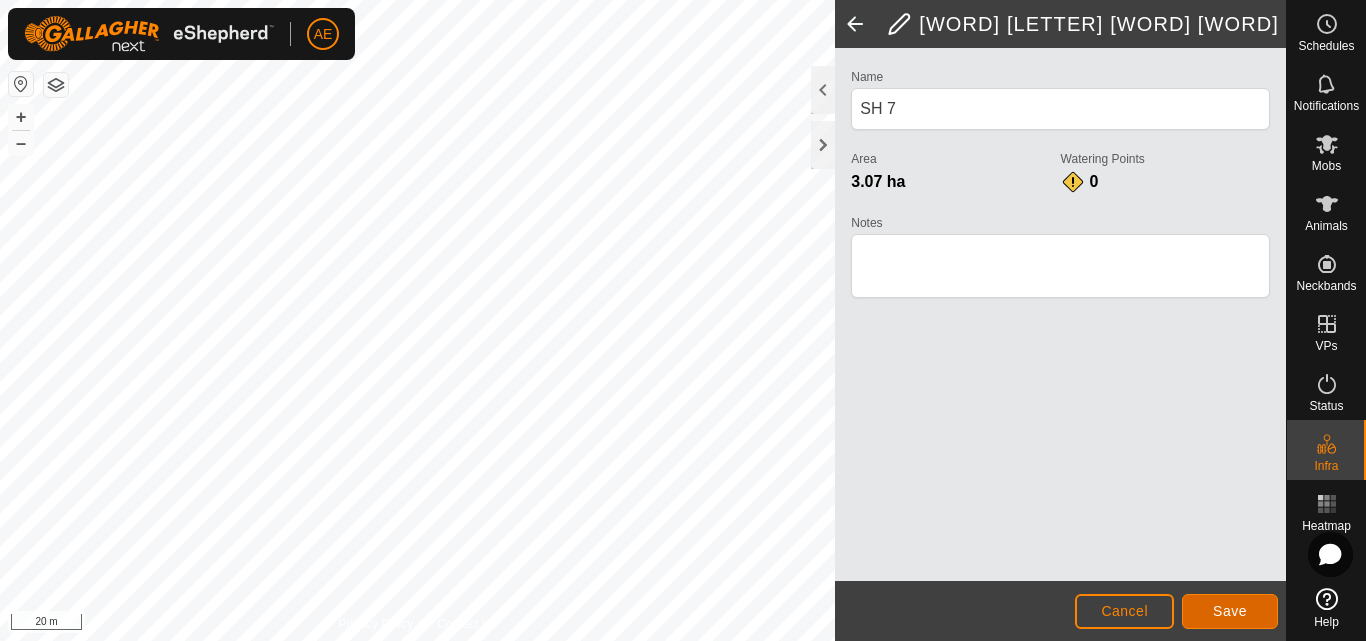 click on "Save" 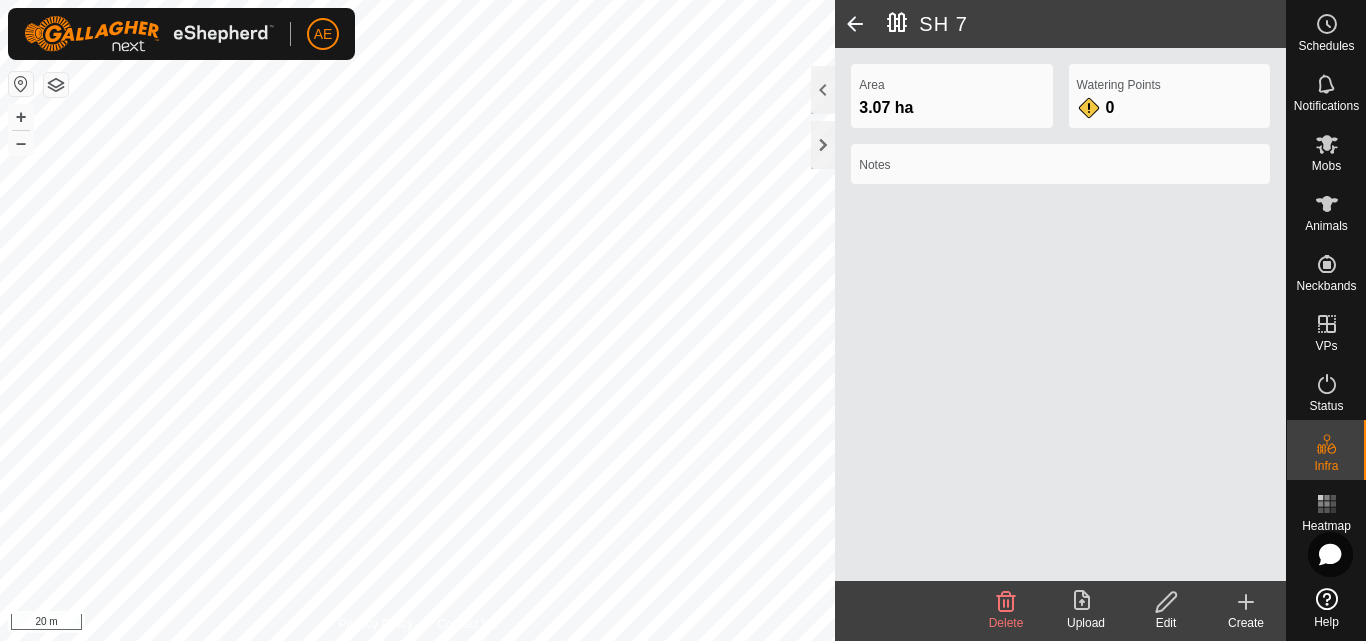 click on "Edit" 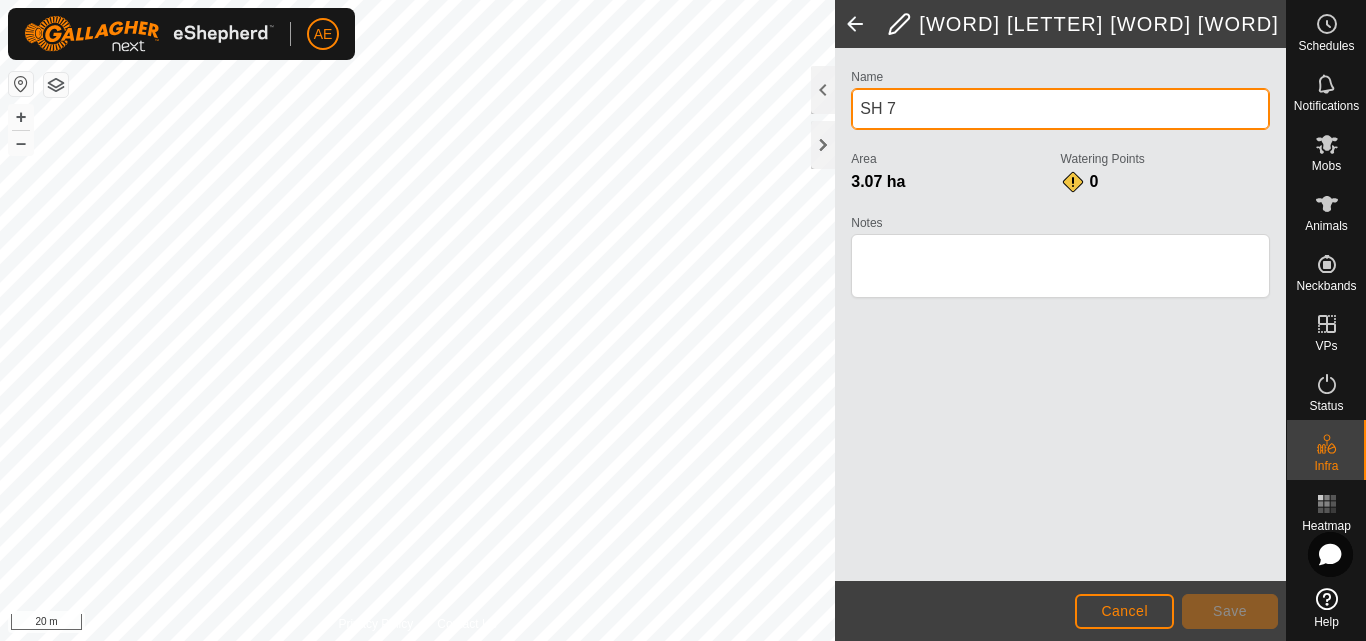 click on "SH 7" at bounding box center [1060, 109] 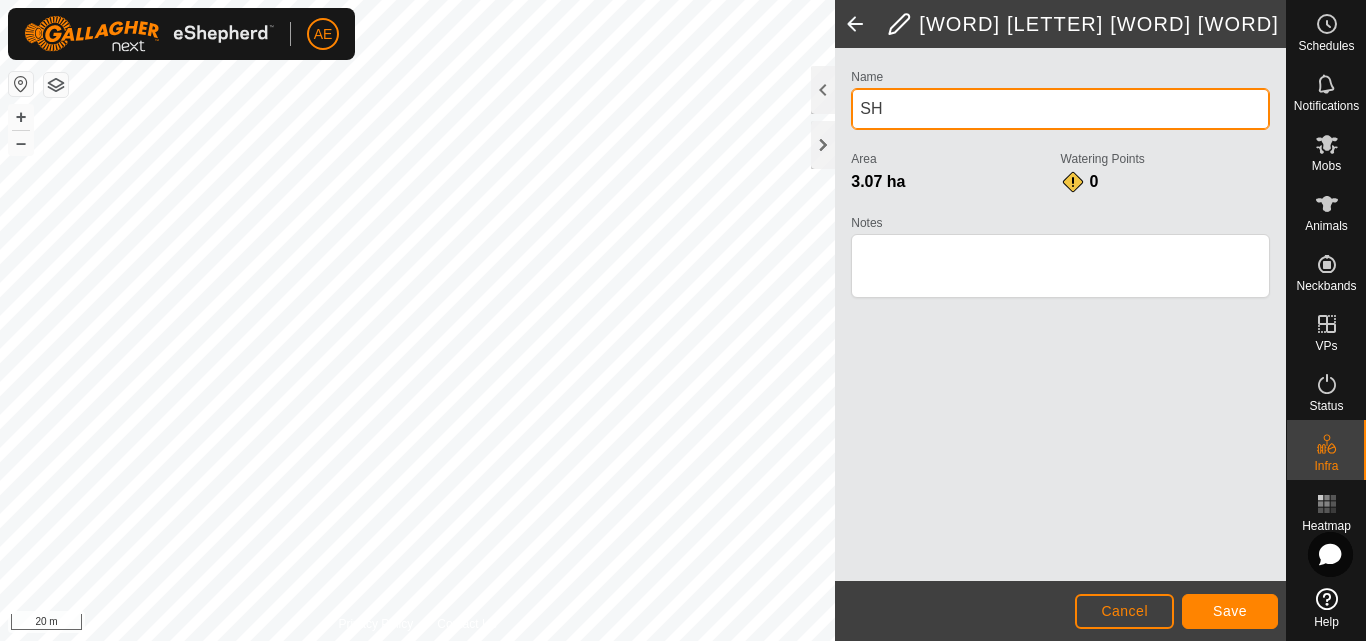 type on "SH" 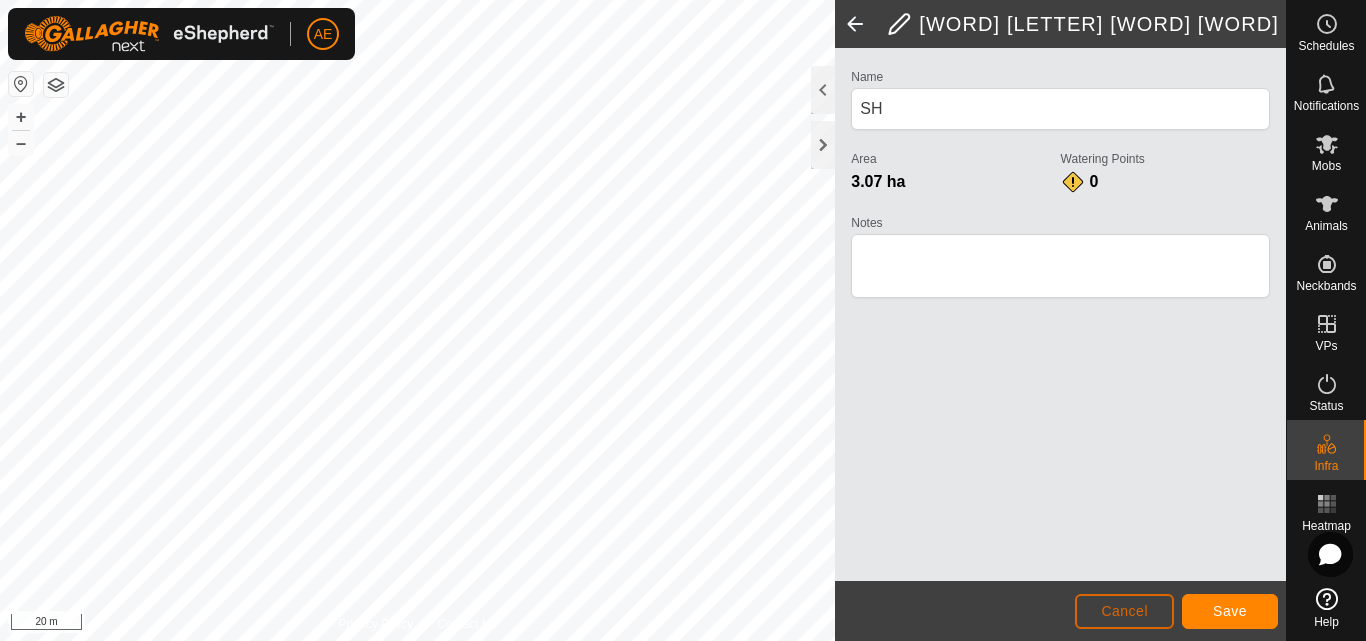 click on "Cancel" 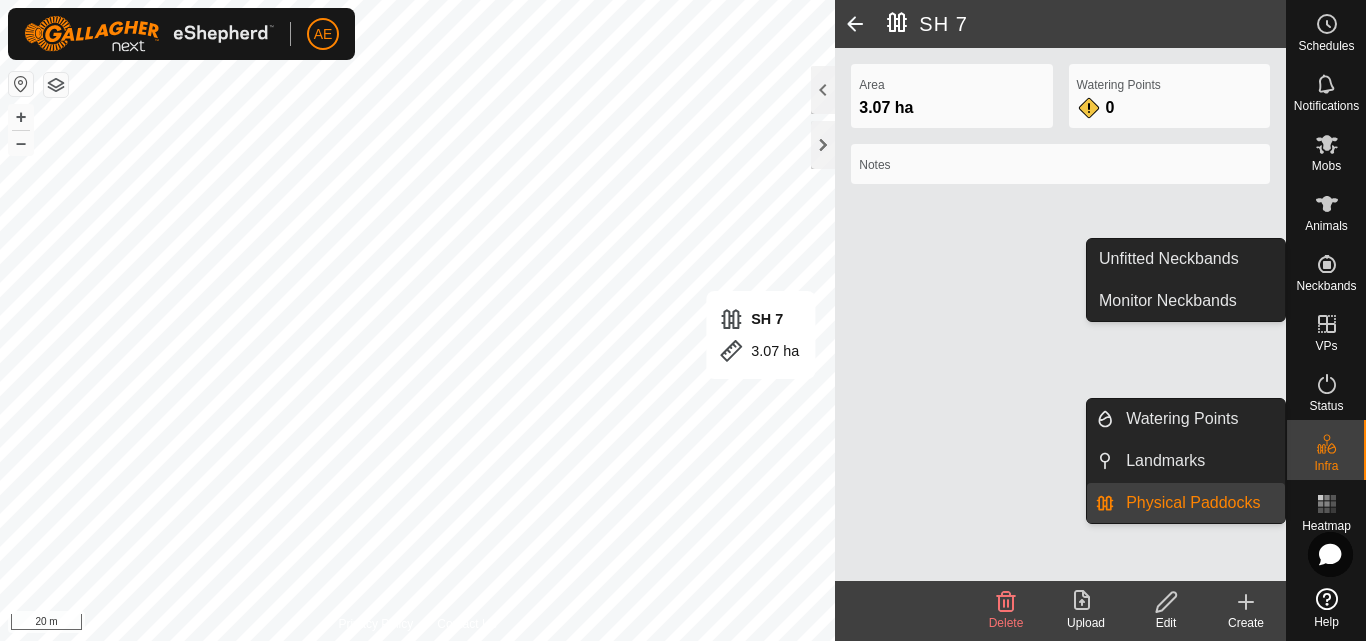 click on "Physical Paddocks" at bounding box center (1199, 503) 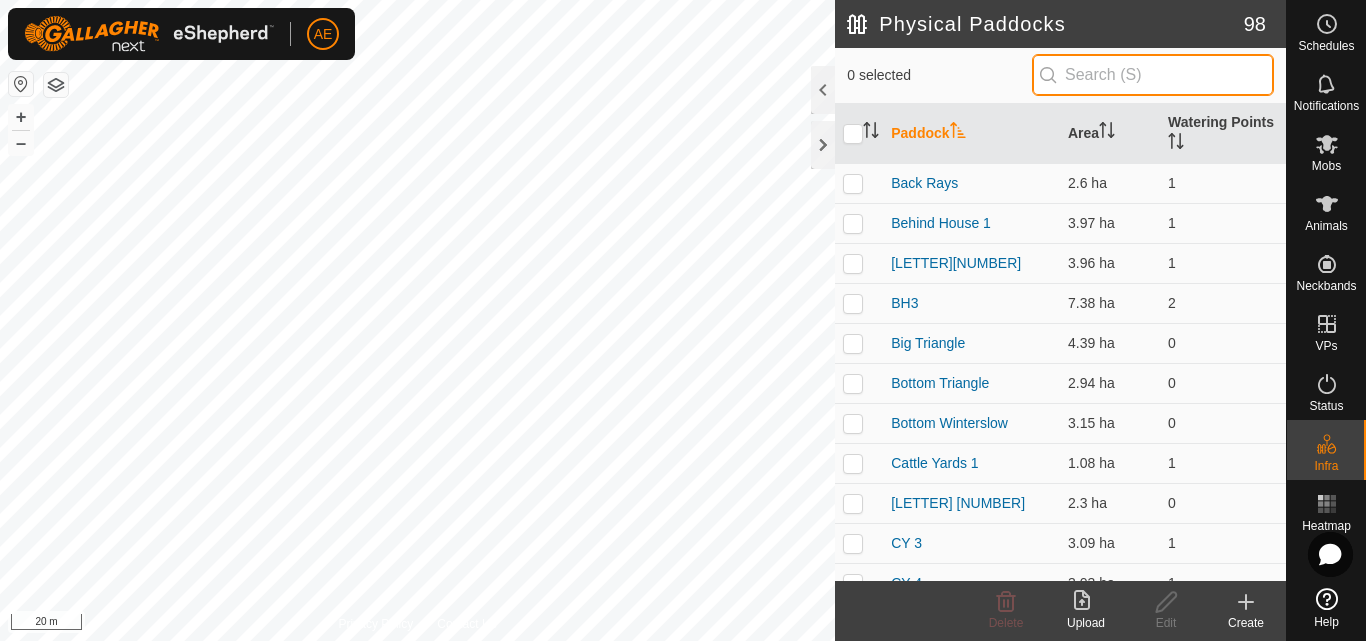 click at bounding box center (1153, 75) 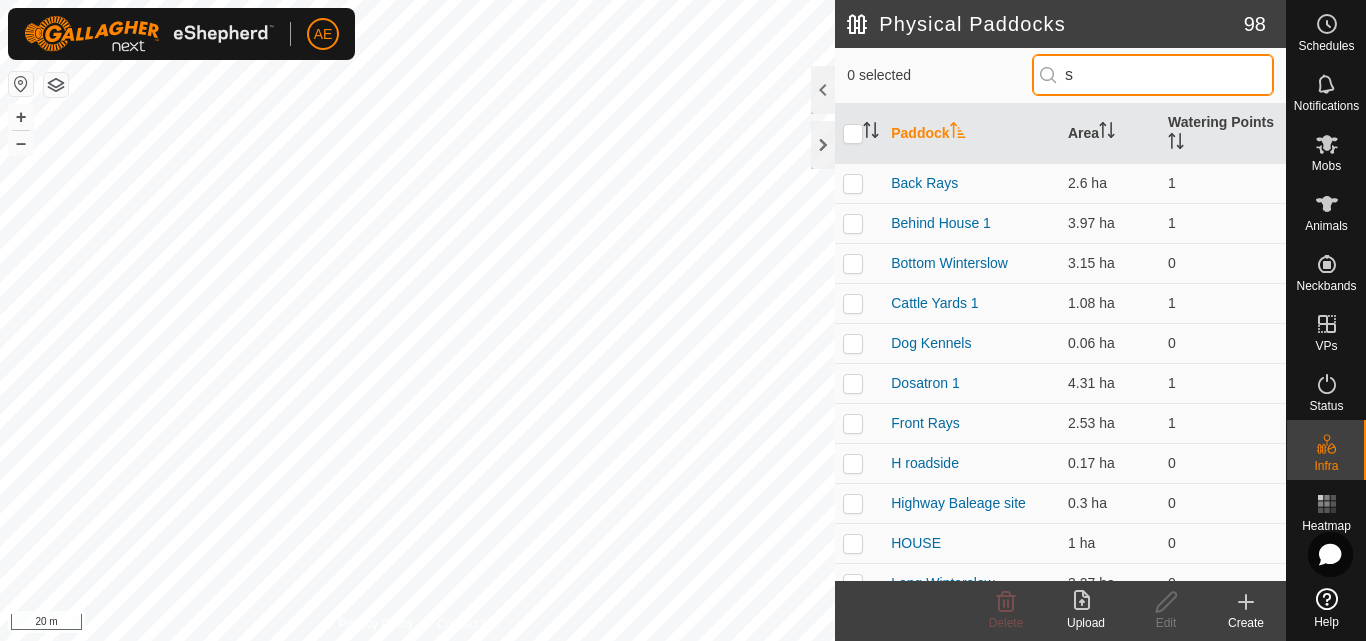 type on "sh" 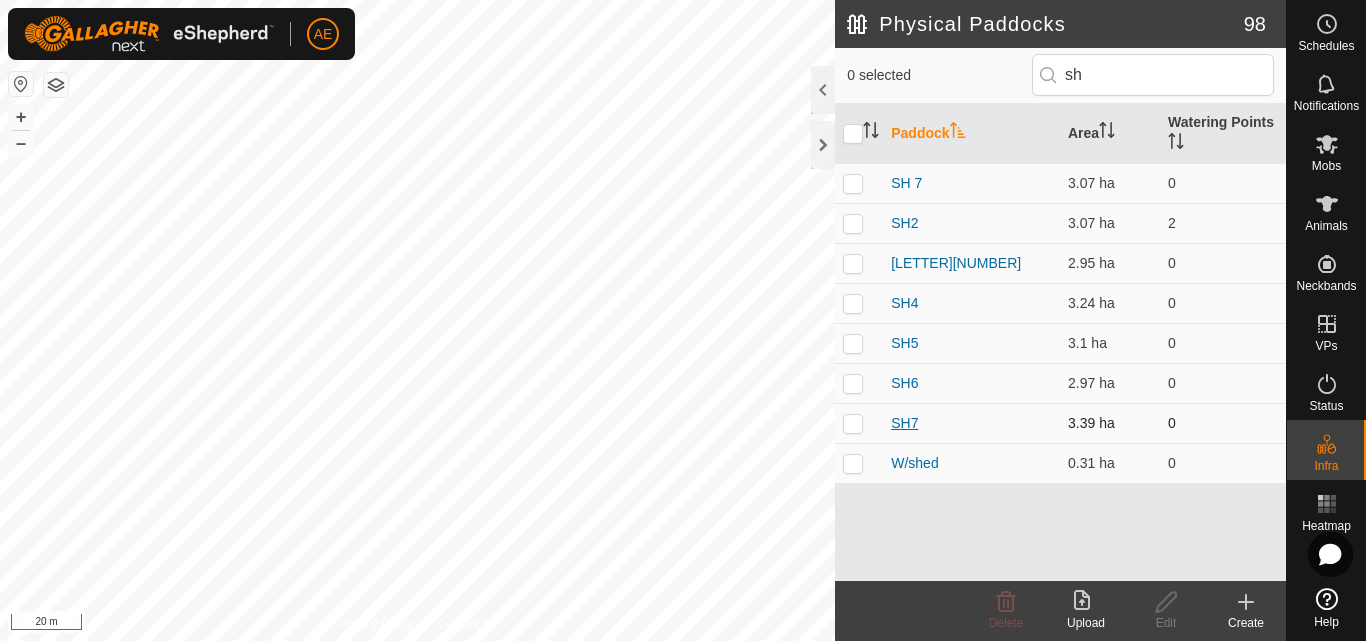 click on "SH7" at bounding box center [904, 423] 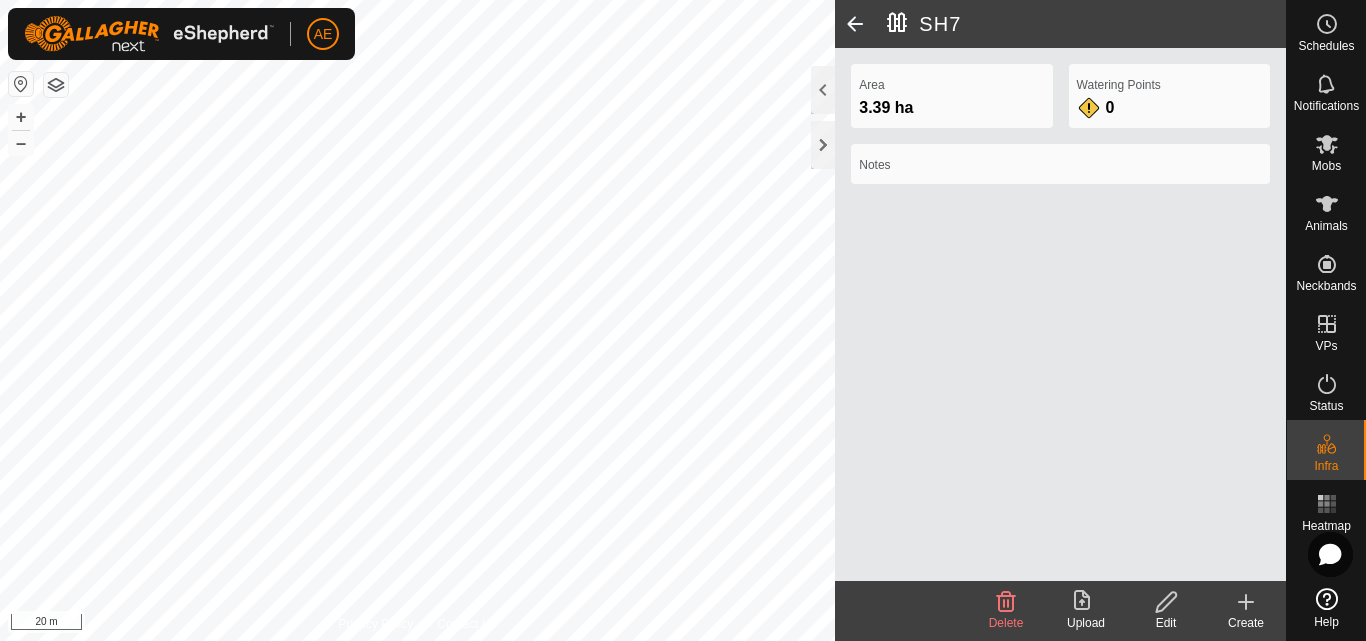 click 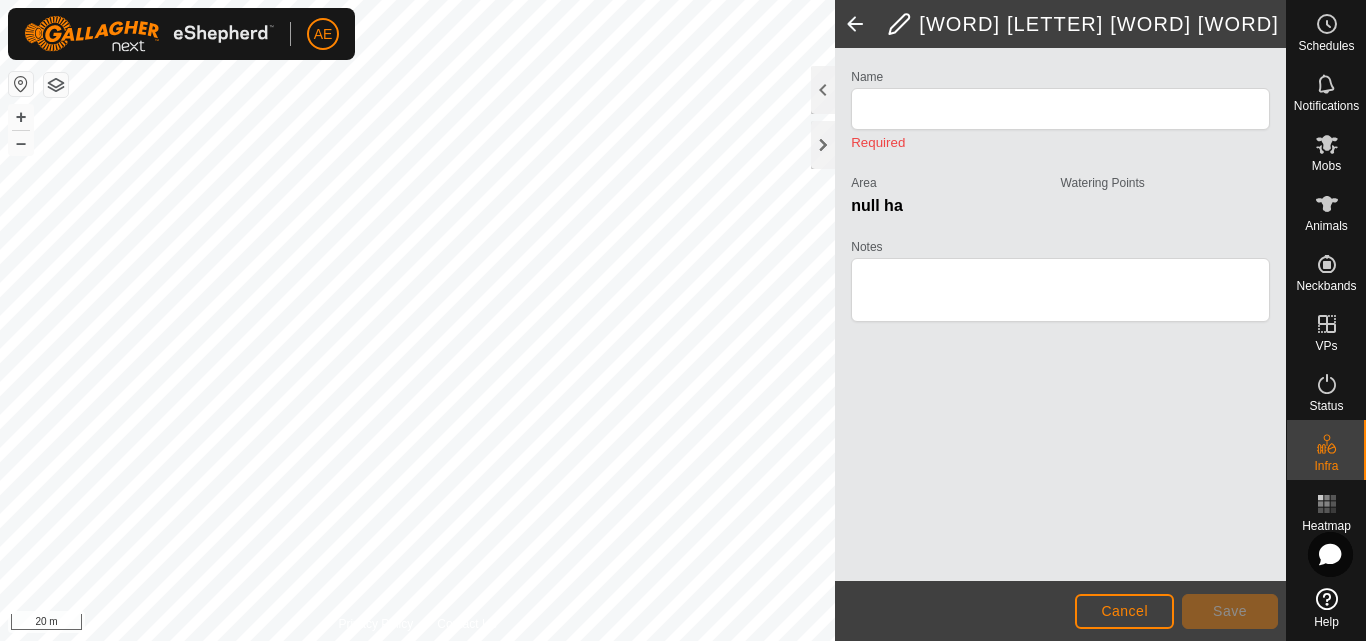 type on "SH7" 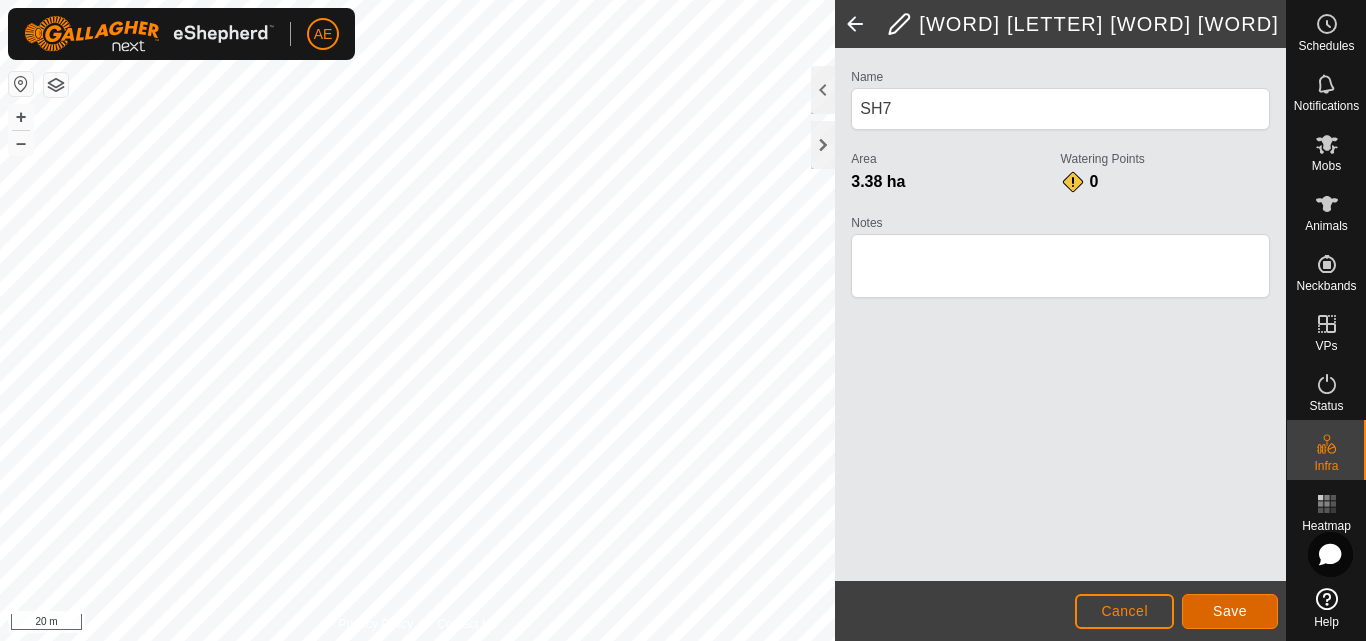 click on "Save" 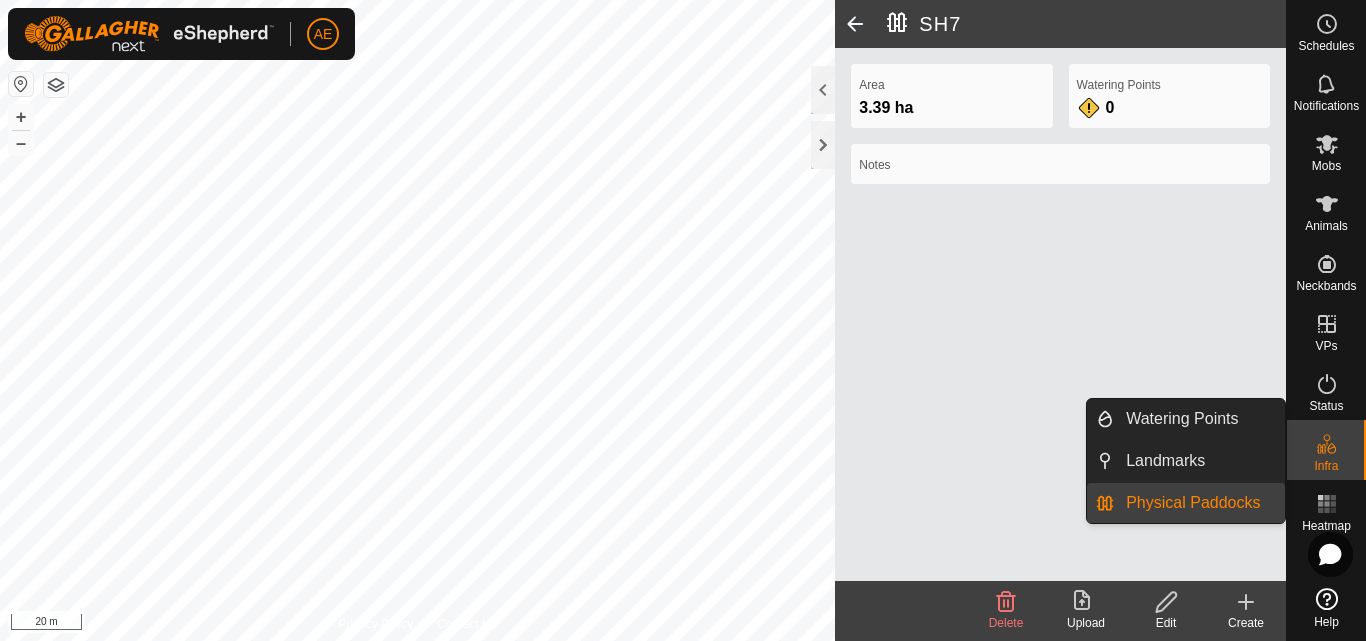 click 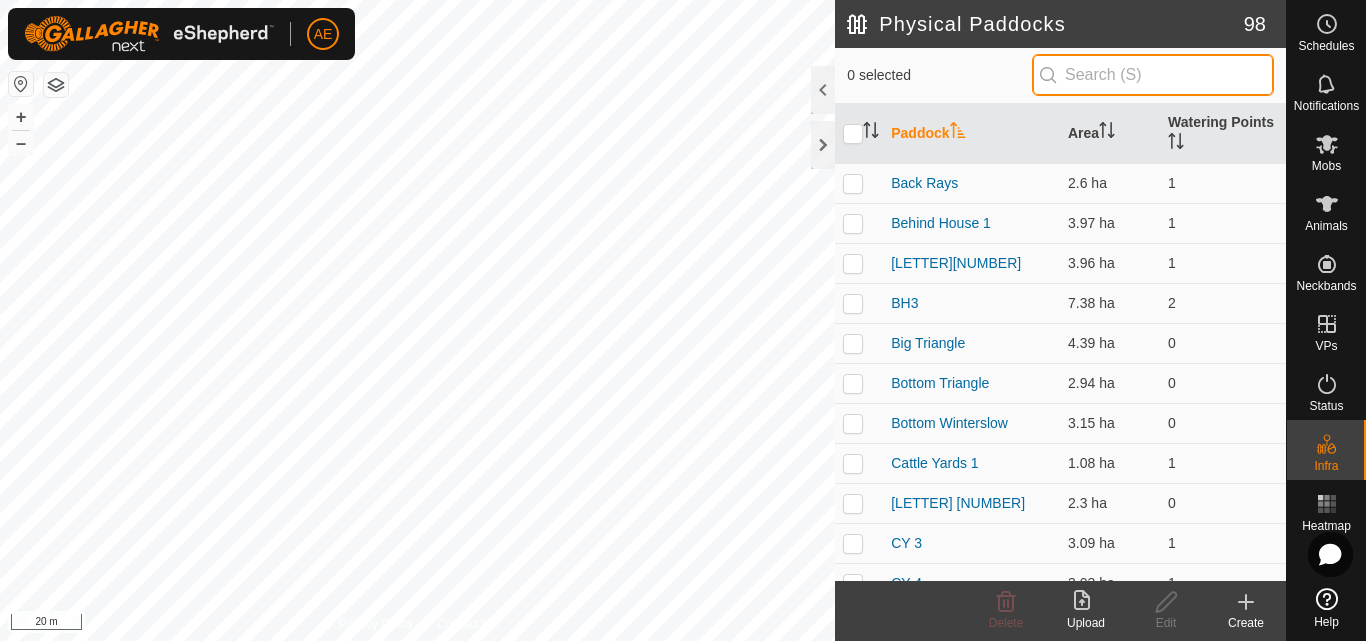 click at bounding box center [1153, 75] 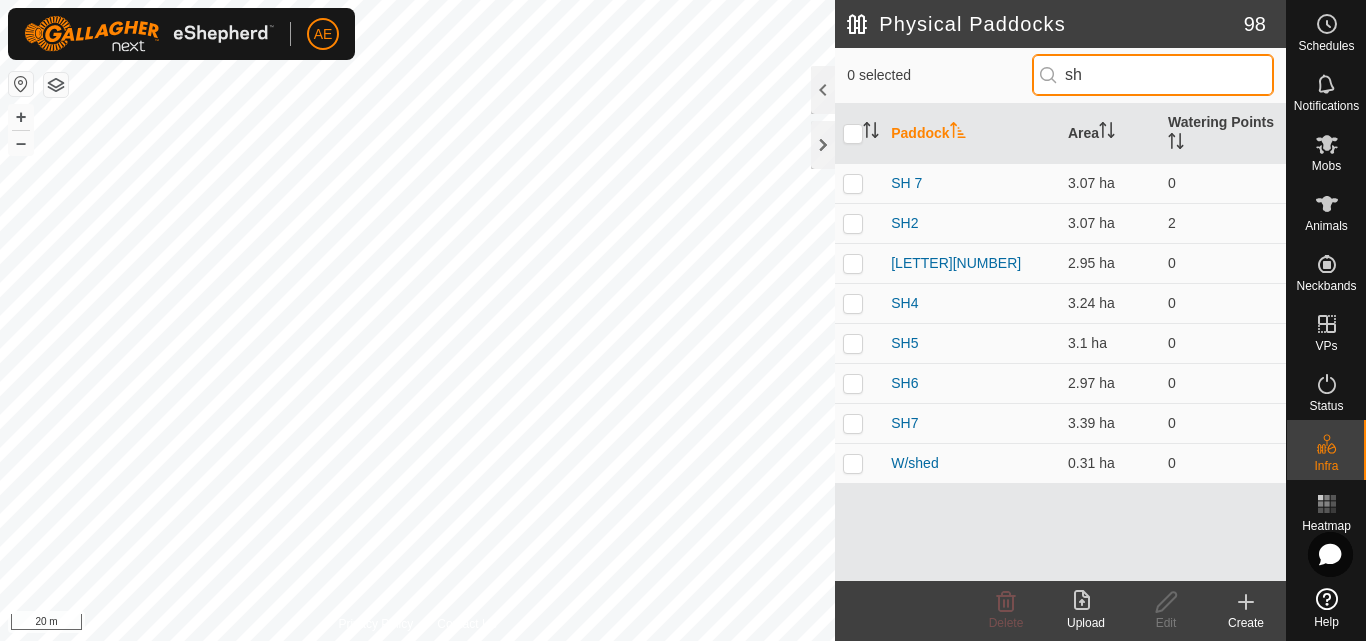 type on "sh6" 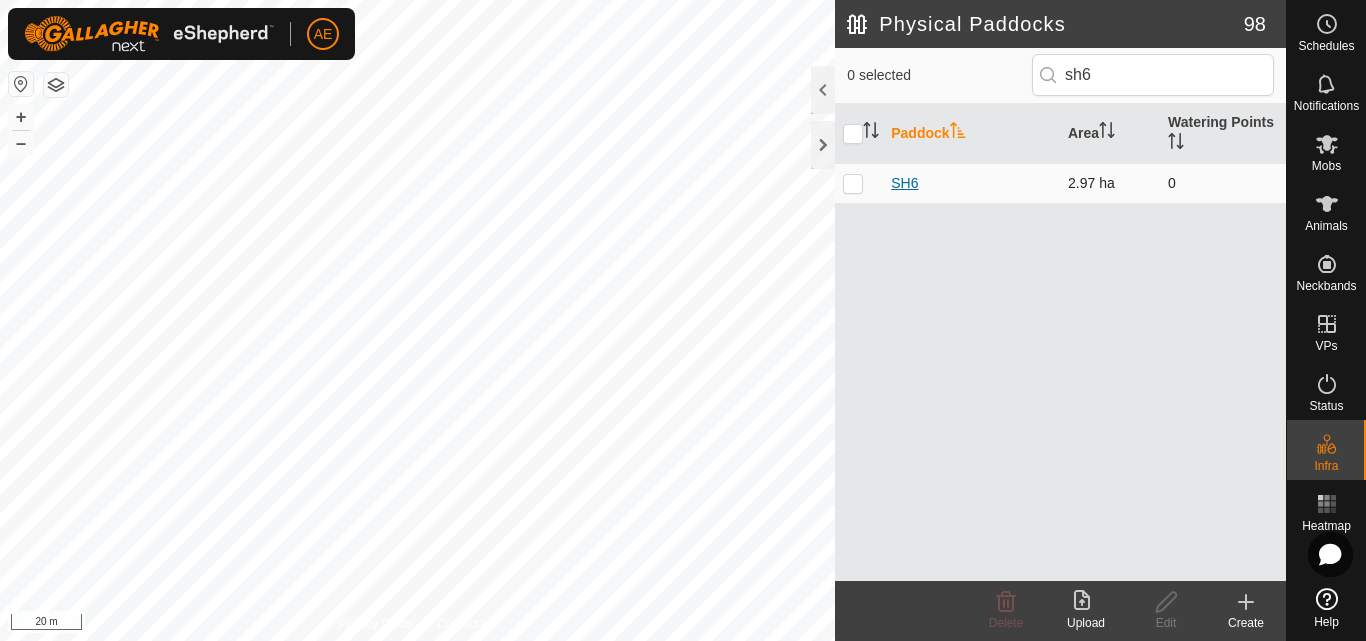click on "SH6" at bounding box center (904, 183) 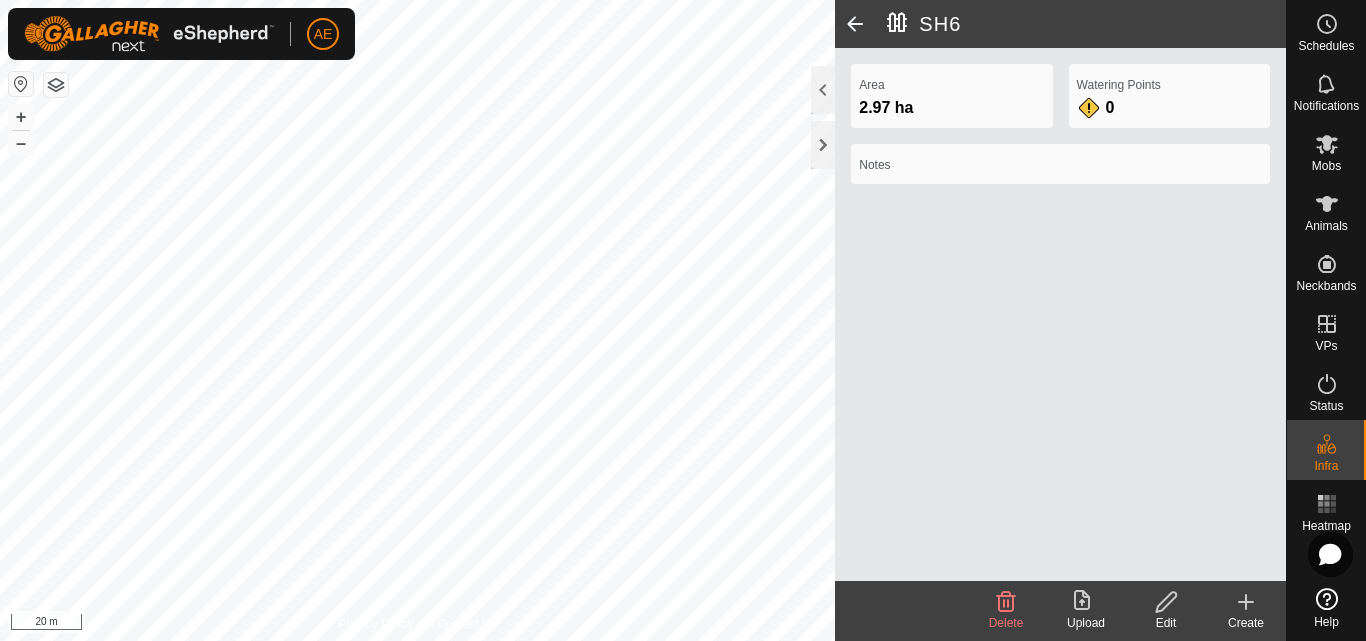 click 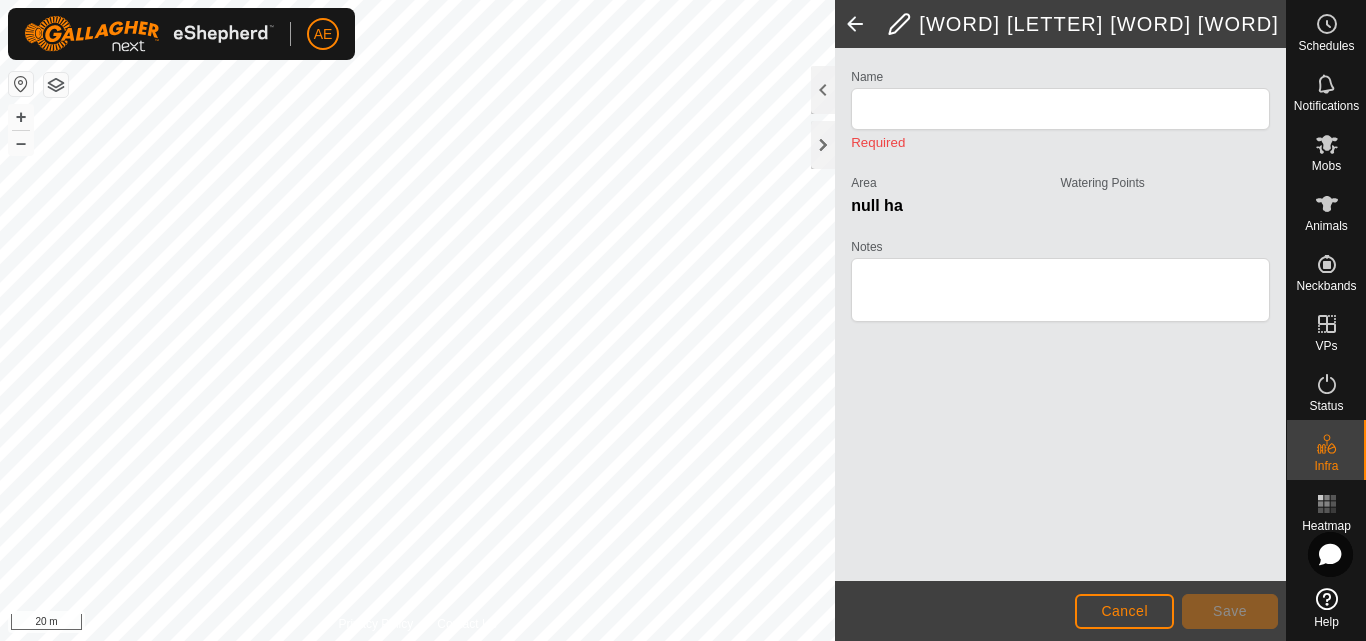 type on "SH6" 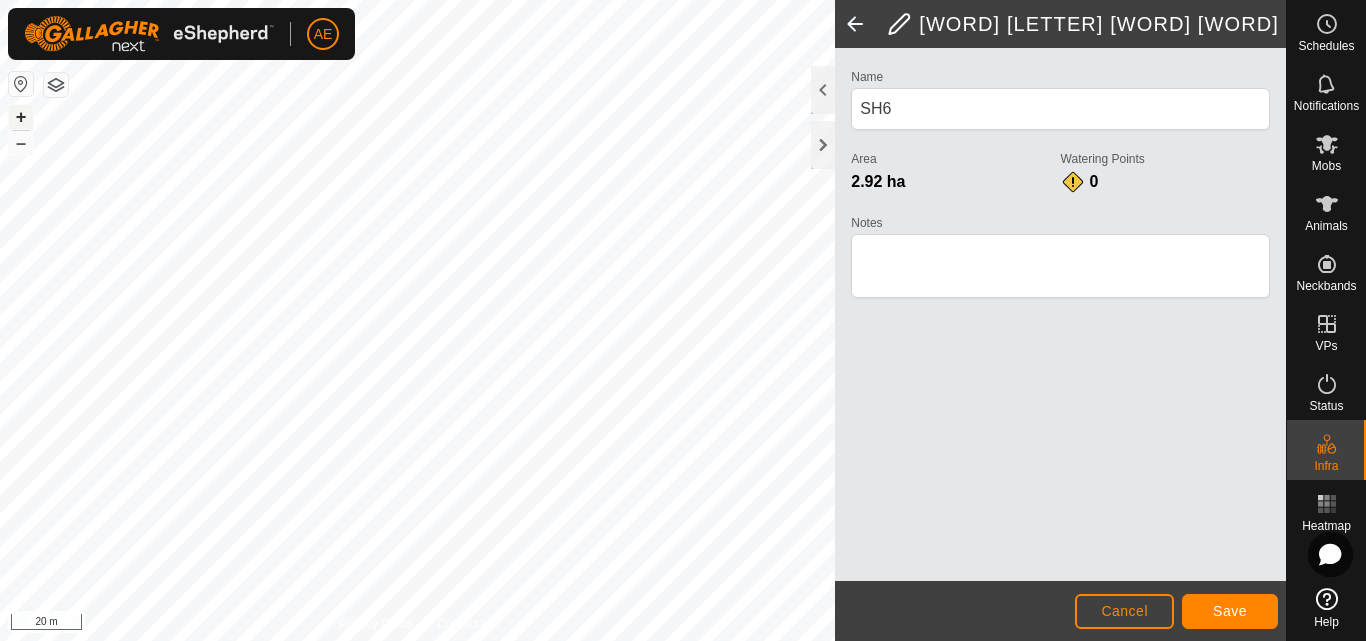 click on "+" at bounding box center (21, 117) 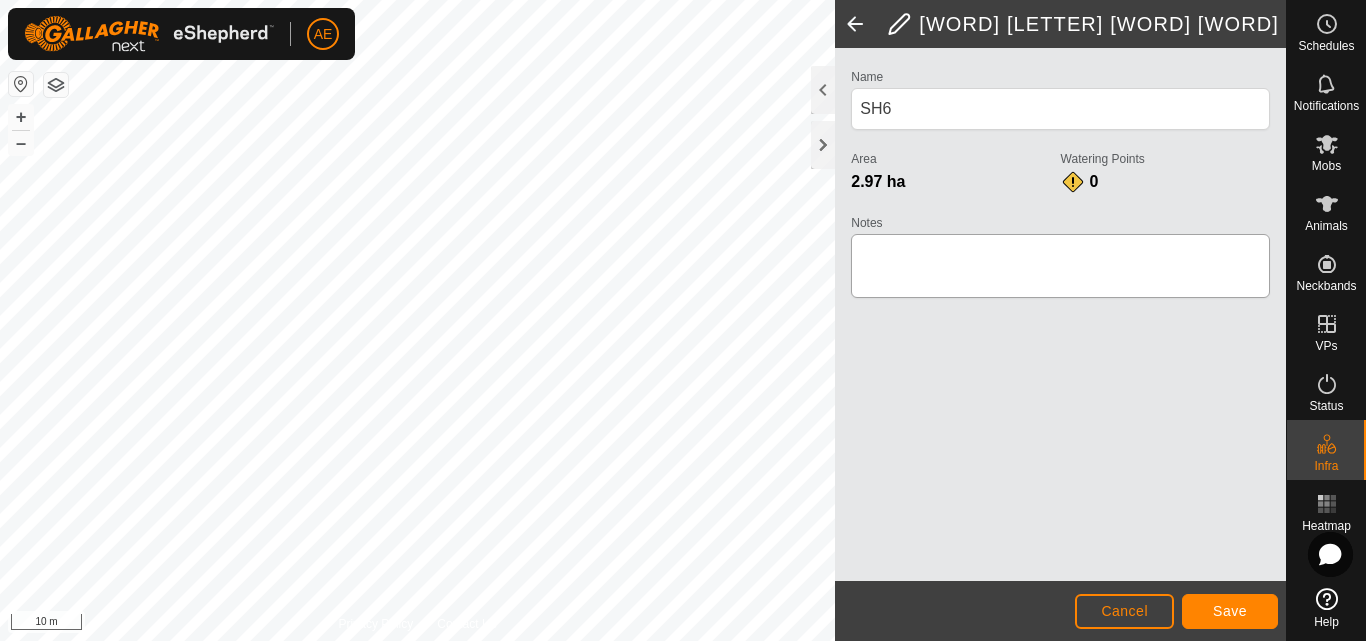 click on "Privacy Policy Contact Us + – ⇧ i 10 m Edit Physical Paddock Name [AREA] Area [AREA] Watering Points 0 Notes Cancel Save" 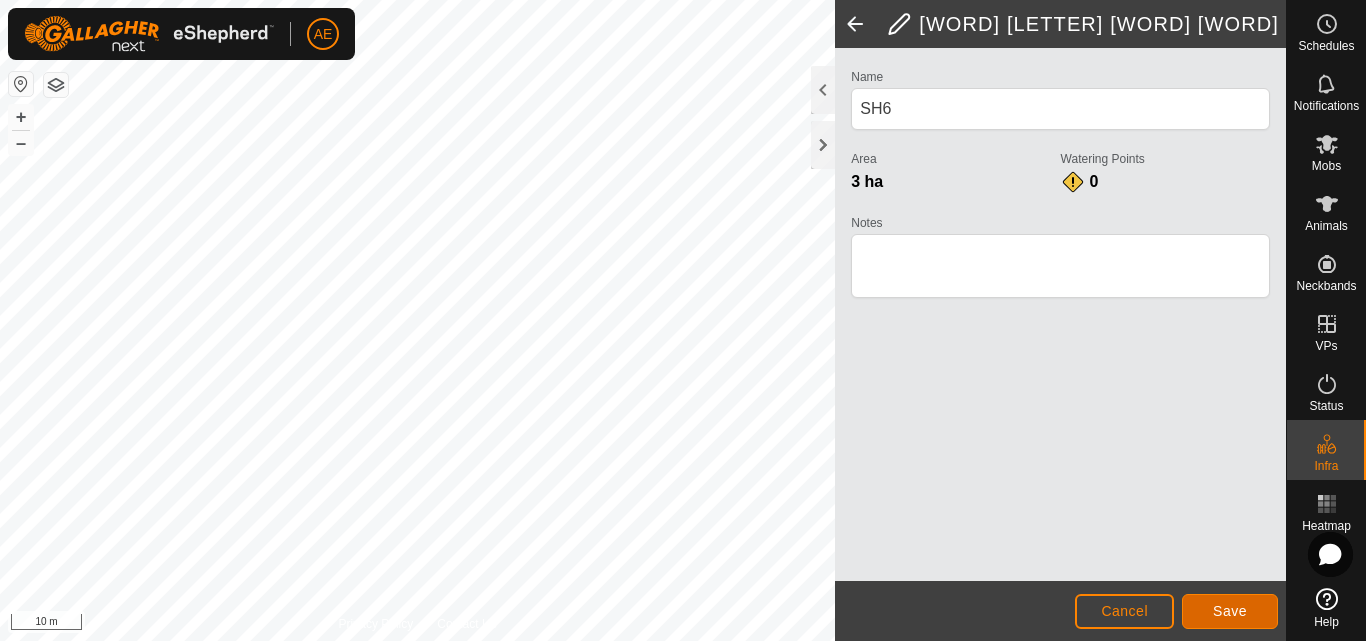 click on "Save" 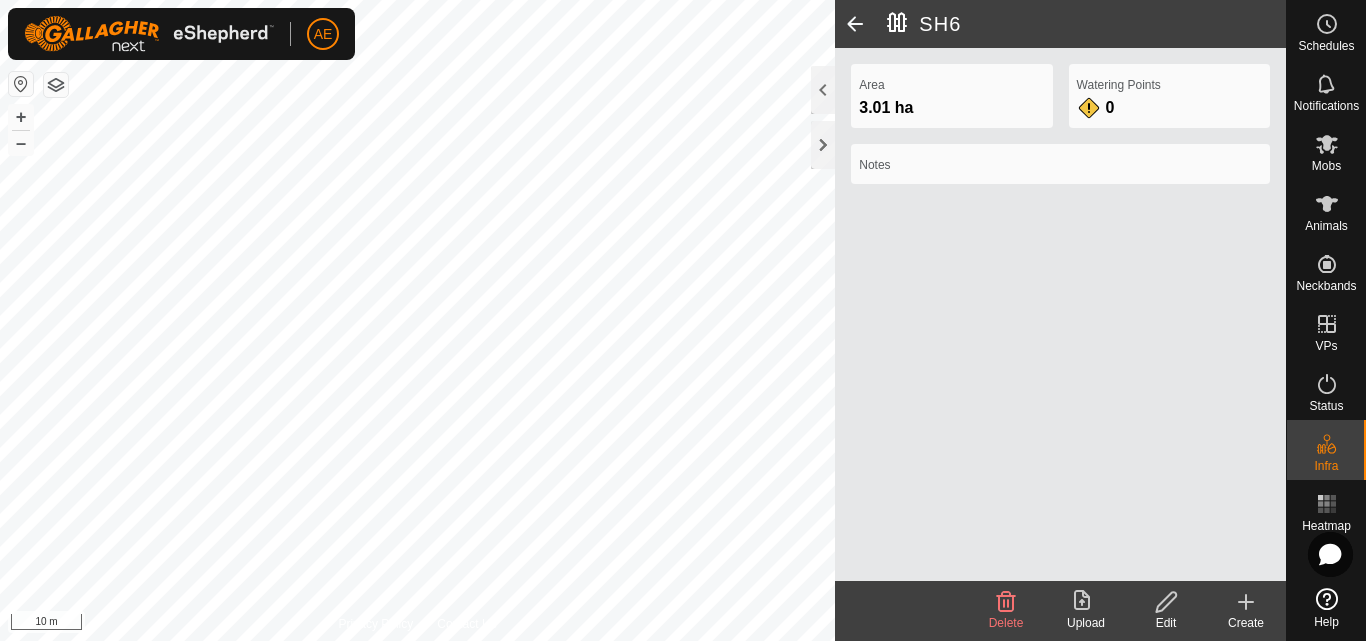 click 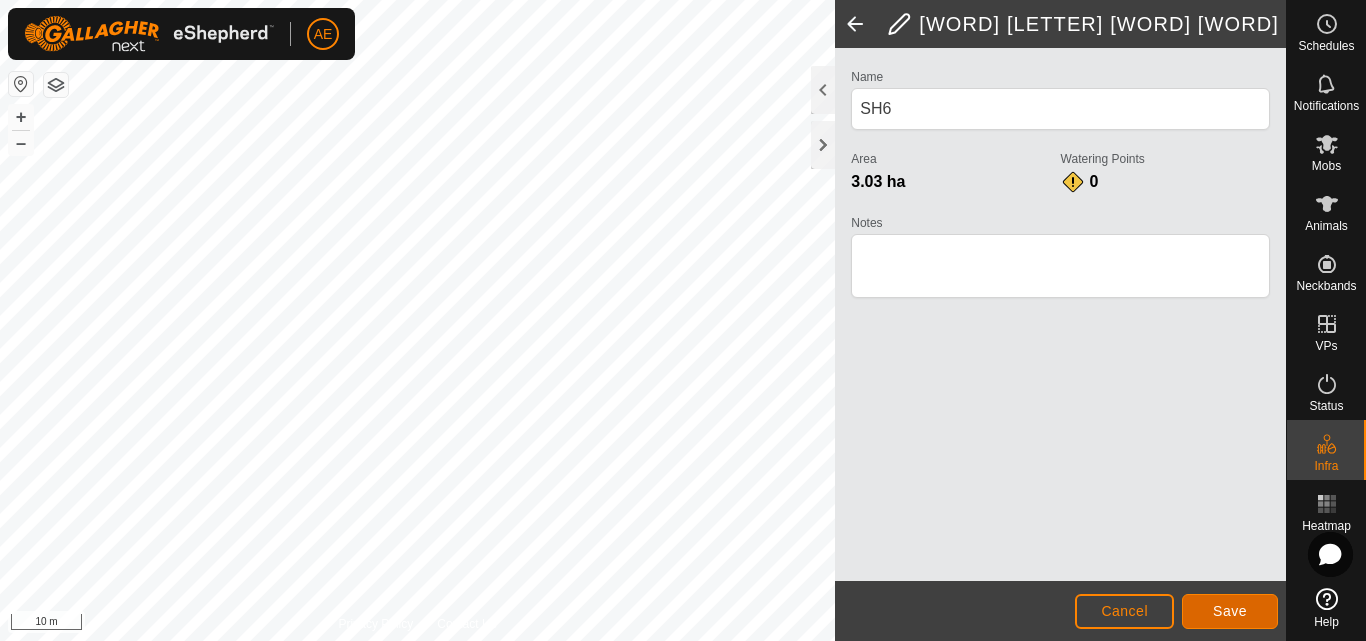 click on "Save" 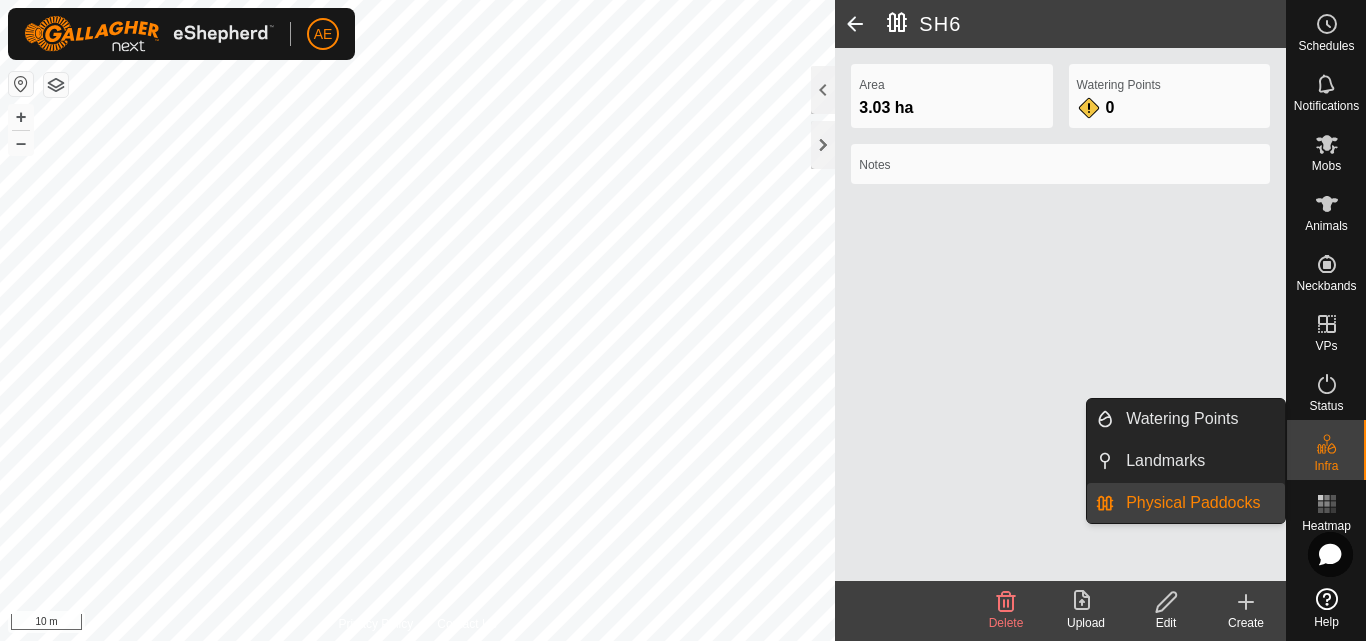 click on "Physical Paddocks" at bounding box center [1199, 503] 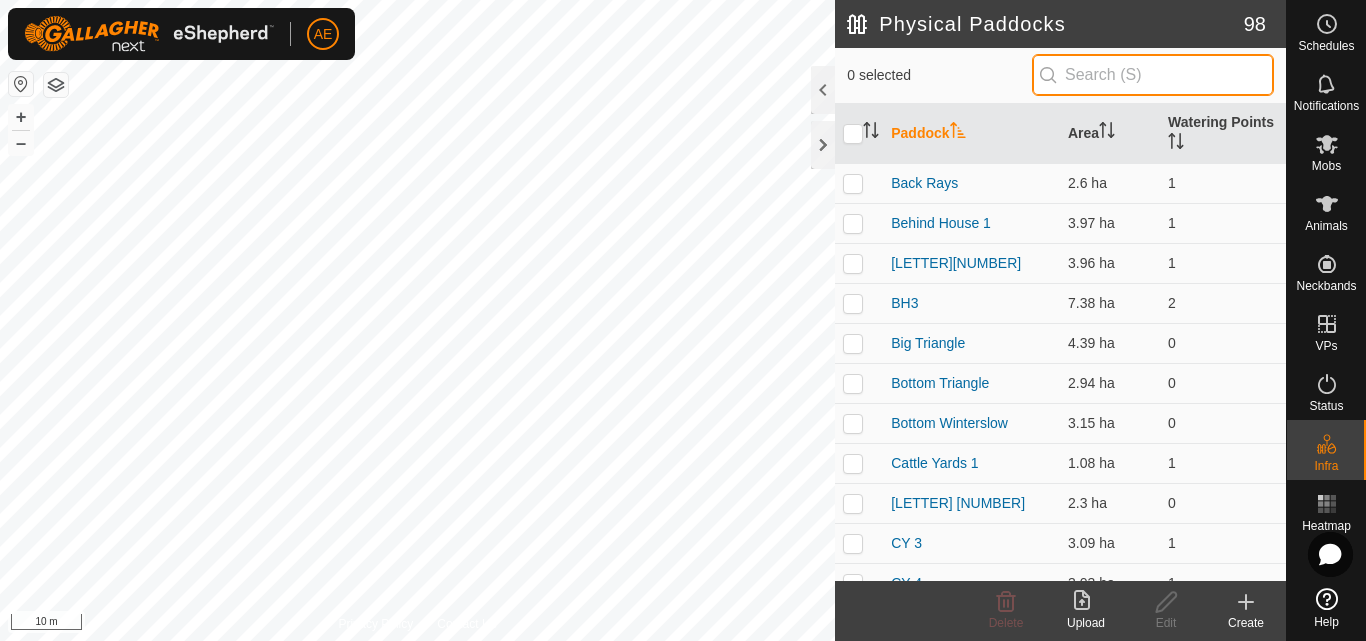 click at bounding box center [1153, 75] 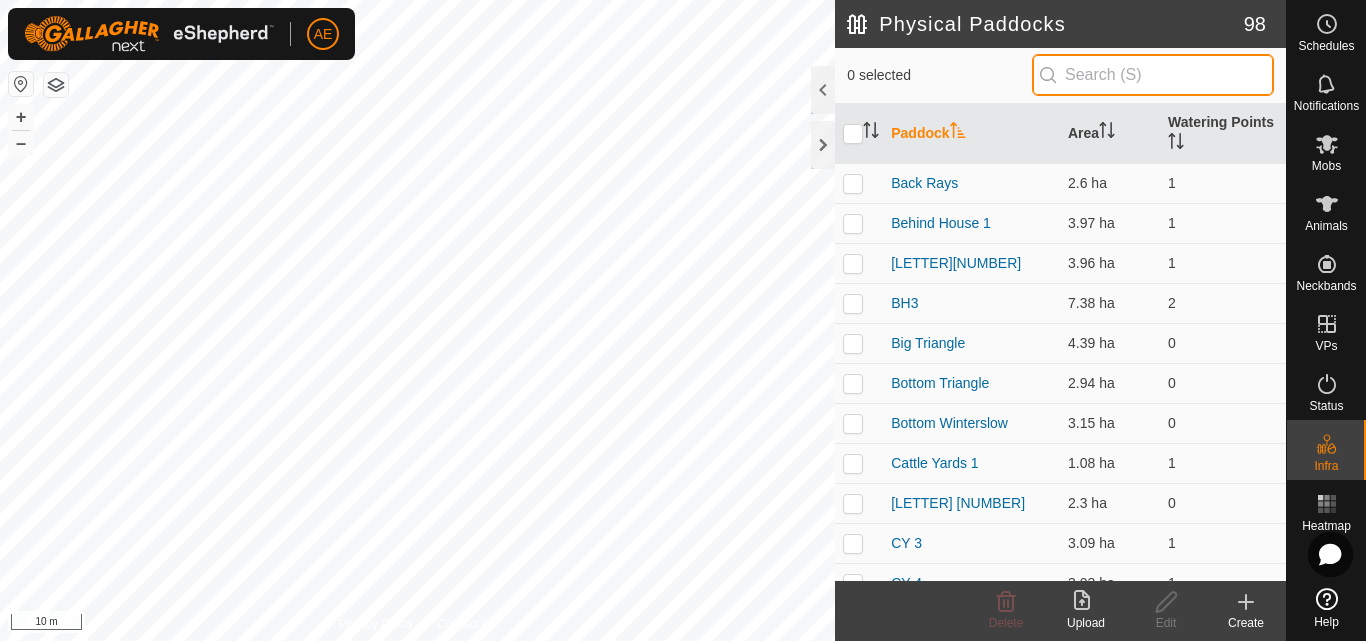 click at bounding box center [1153, 75] 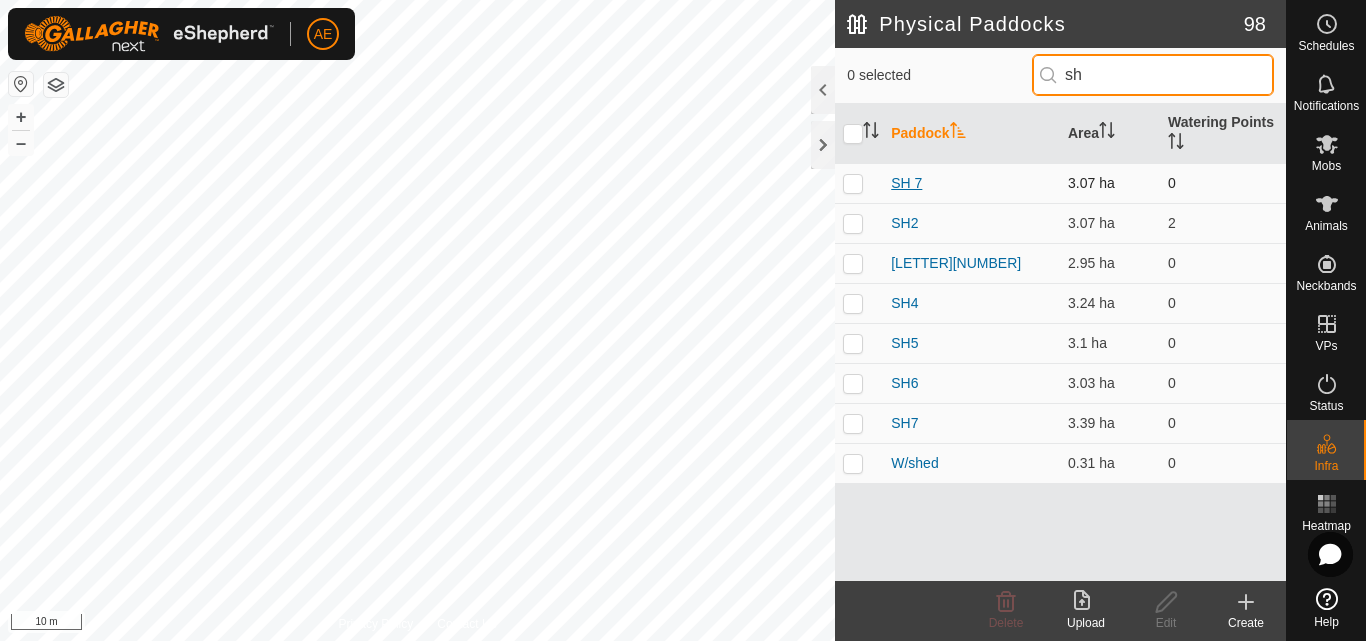 type on "sh" 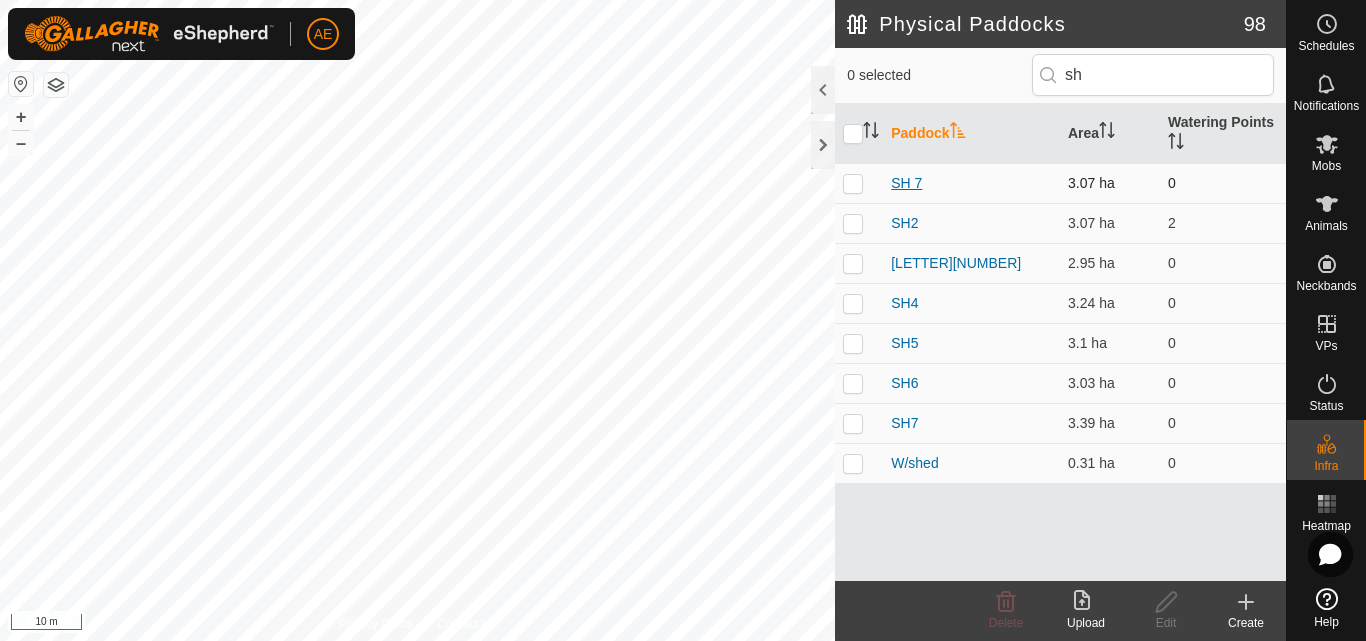 click on "SH 7" at bounding box center [906, 183] 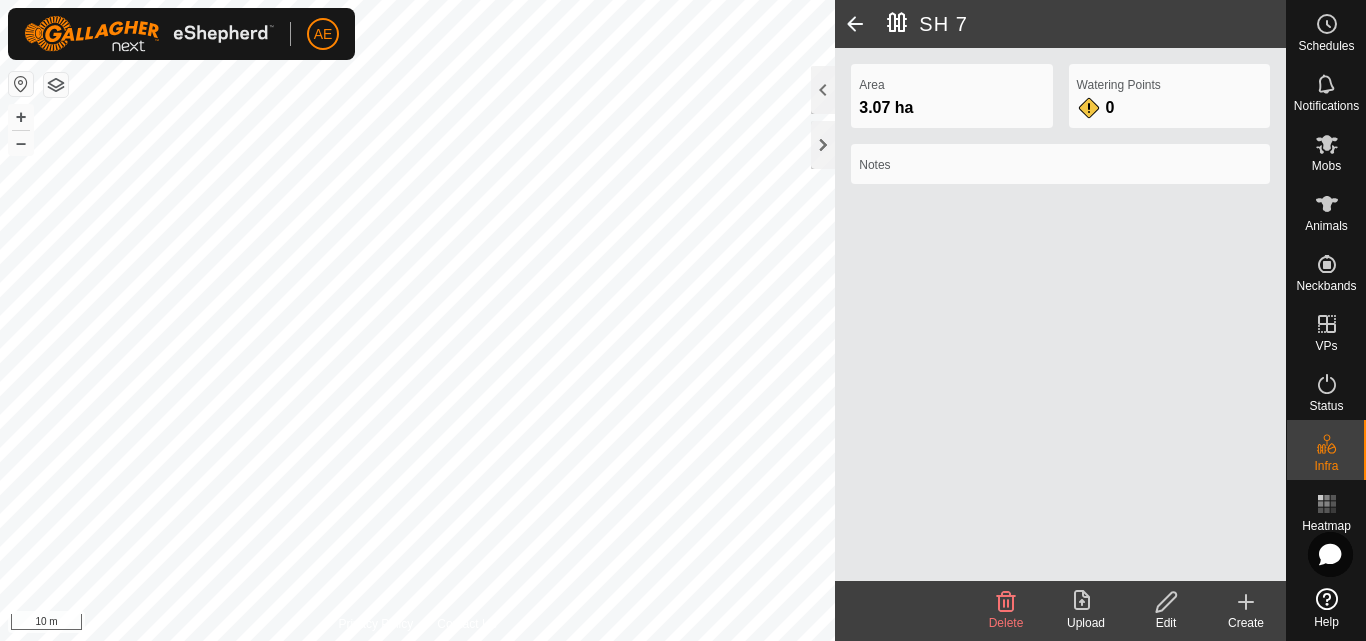 click 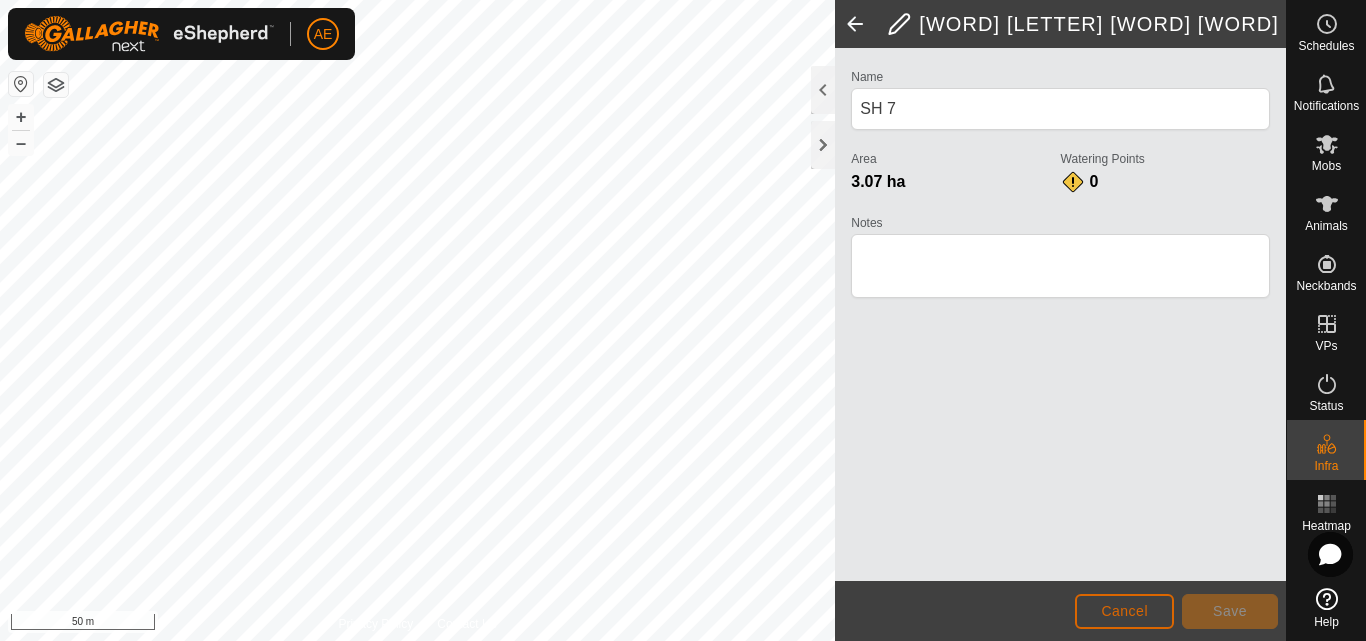 click on "Cancel" 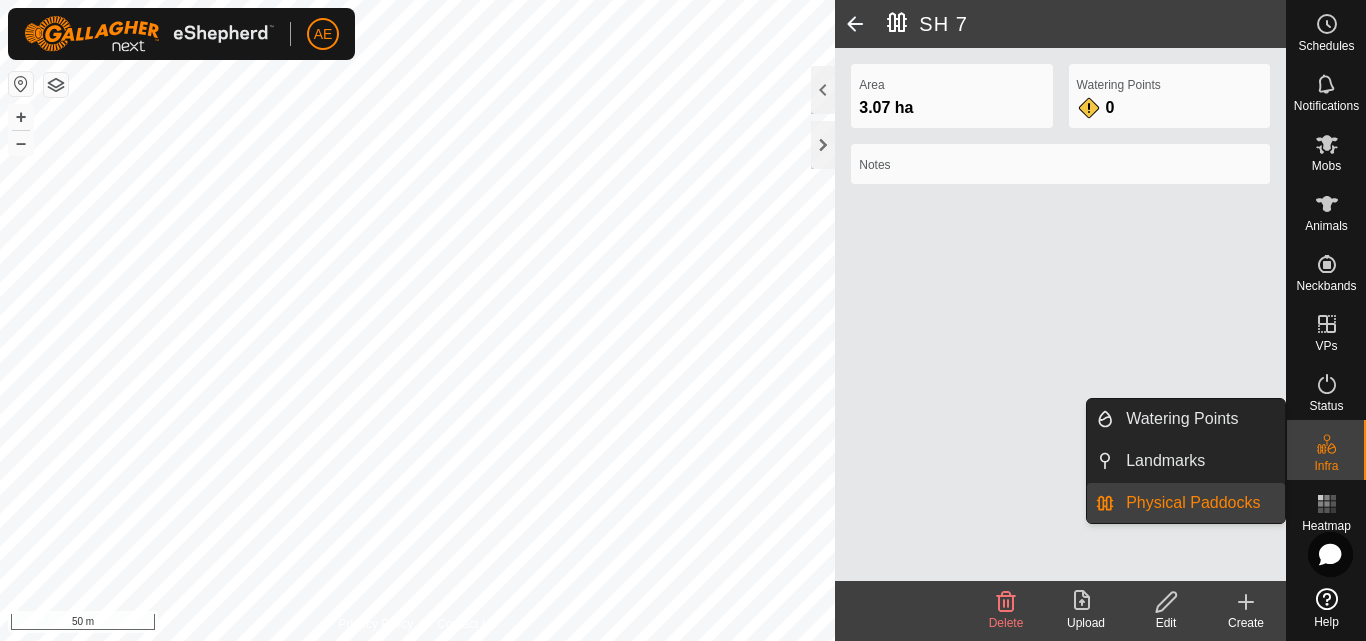 click 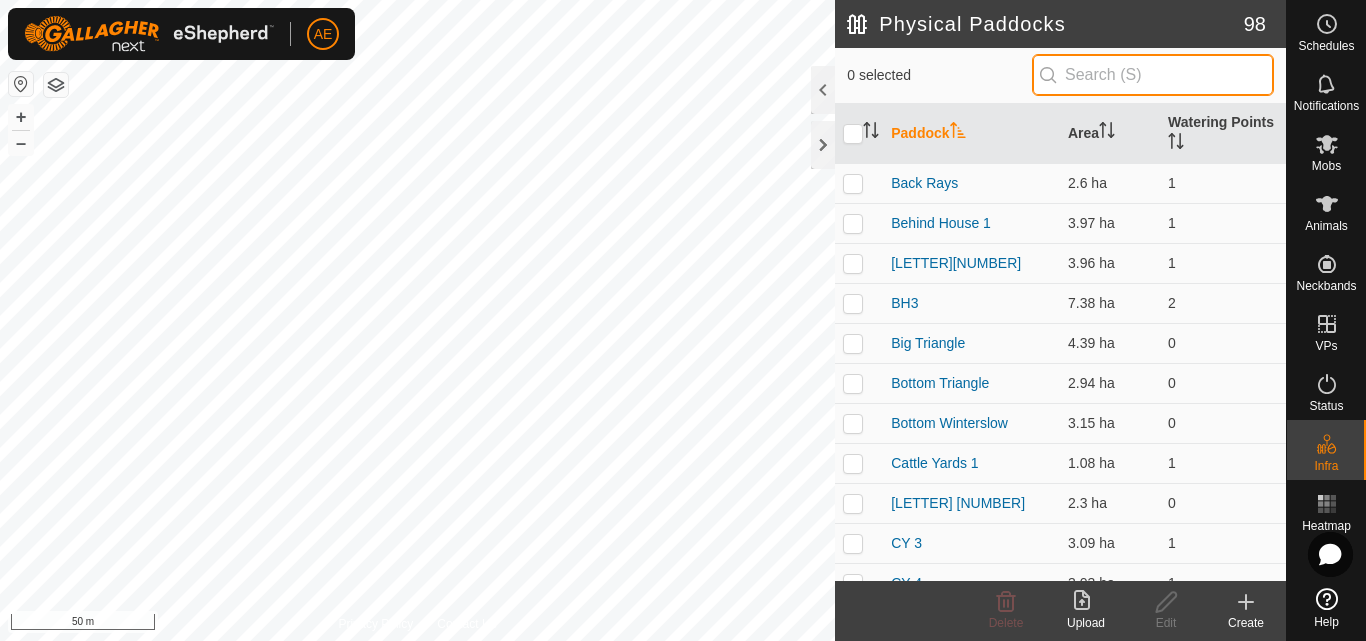 click at bounding box center (1153, 75) 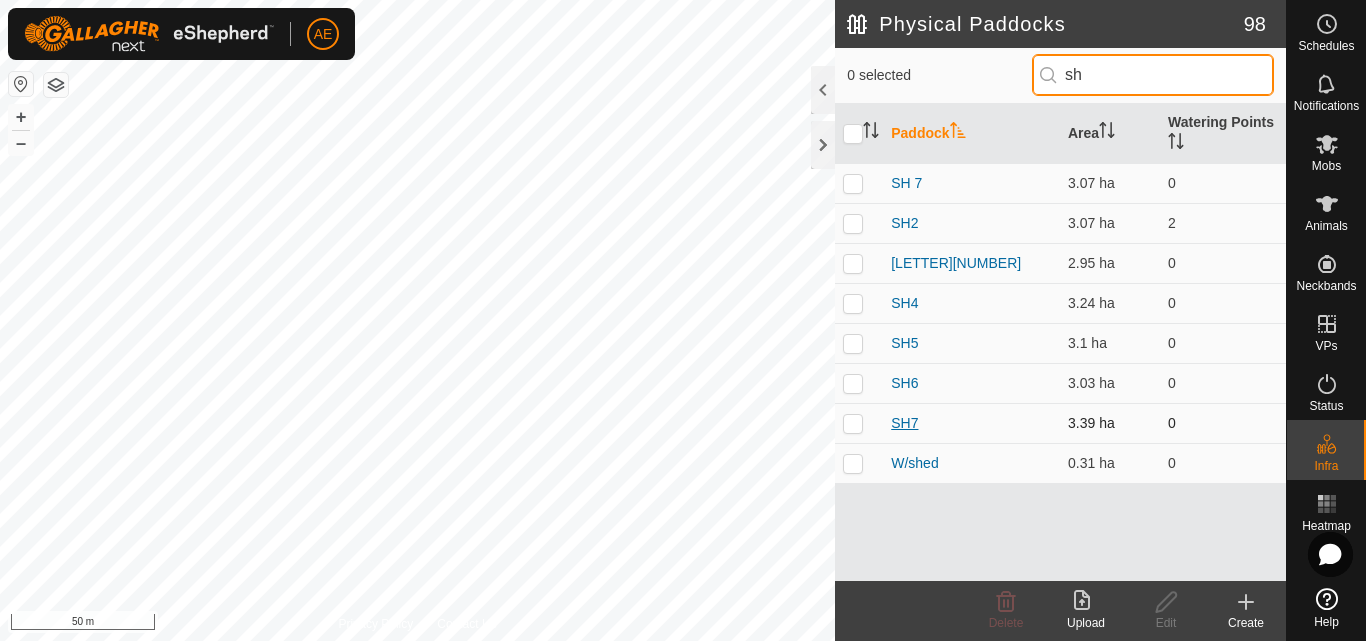 type on "sh" 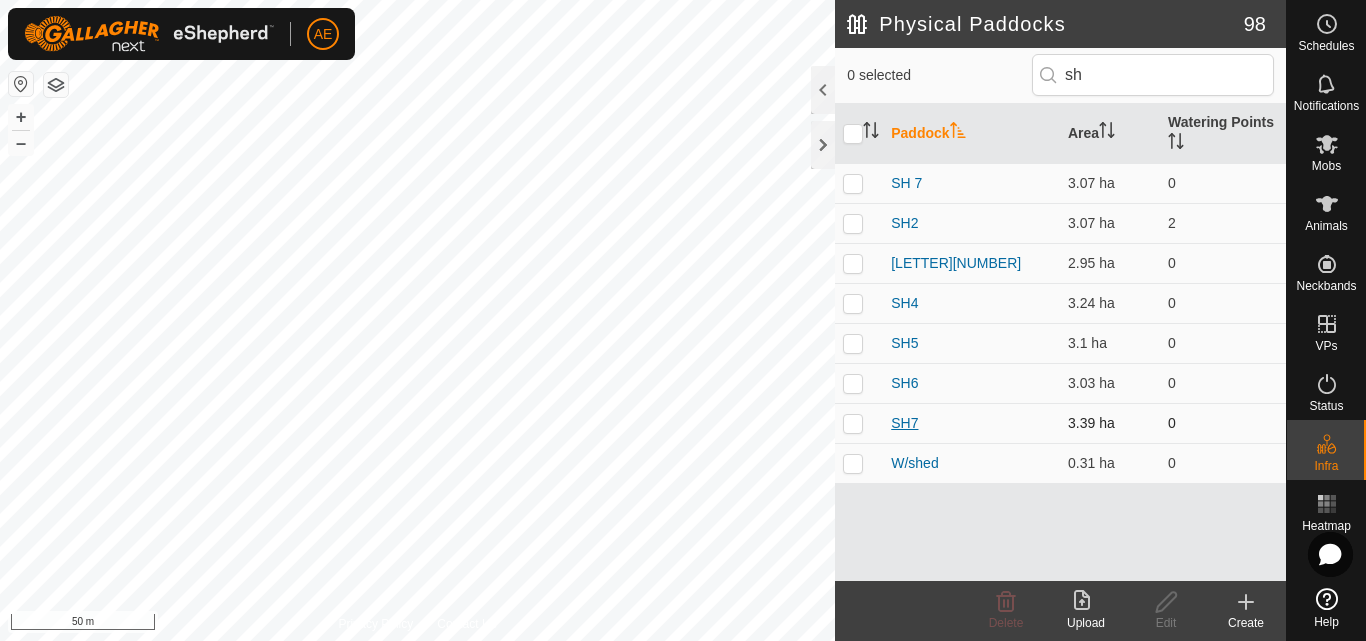 click on "SH7" at bounding box center (904, 423) 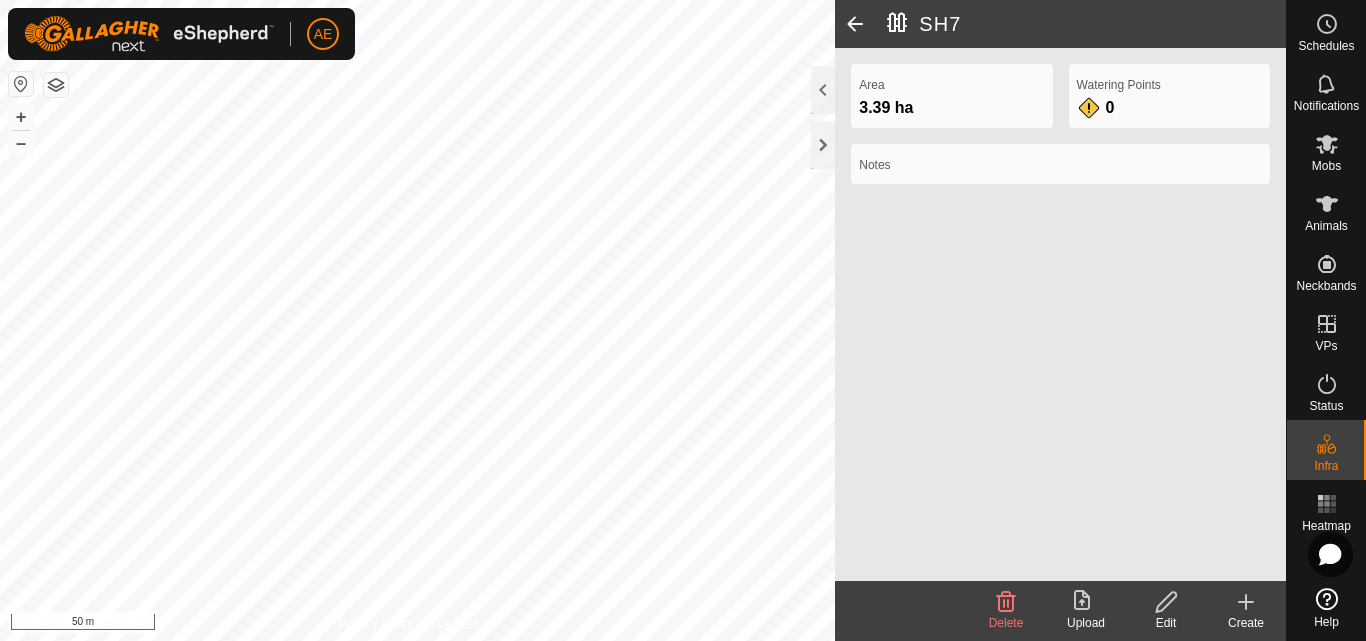 click on "Edit" 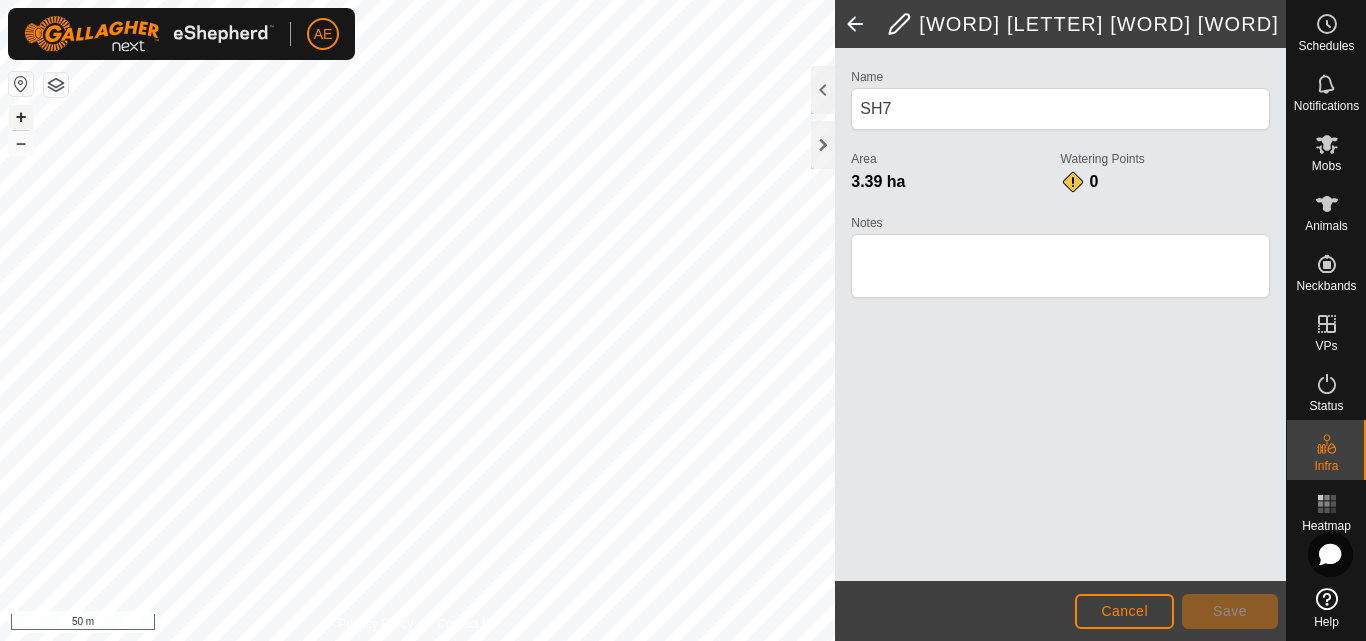 click on "+" at bounding box center [21, 117] 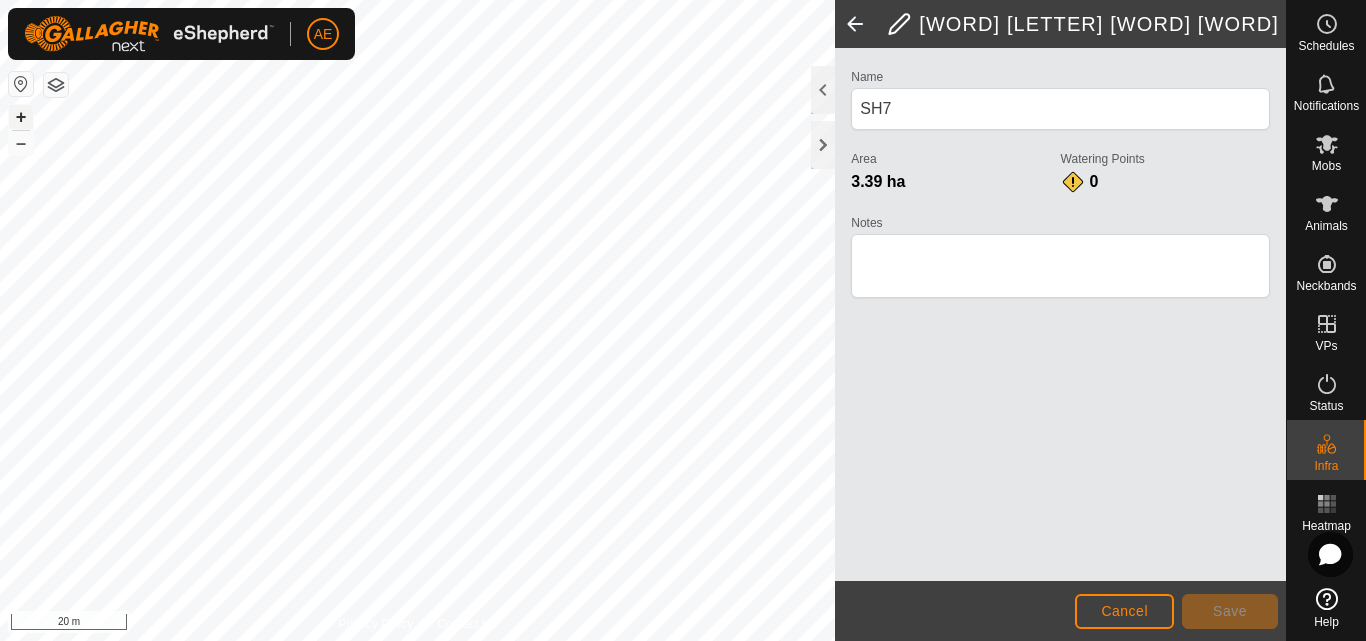 click on "+" at bounding box center (21, 117) 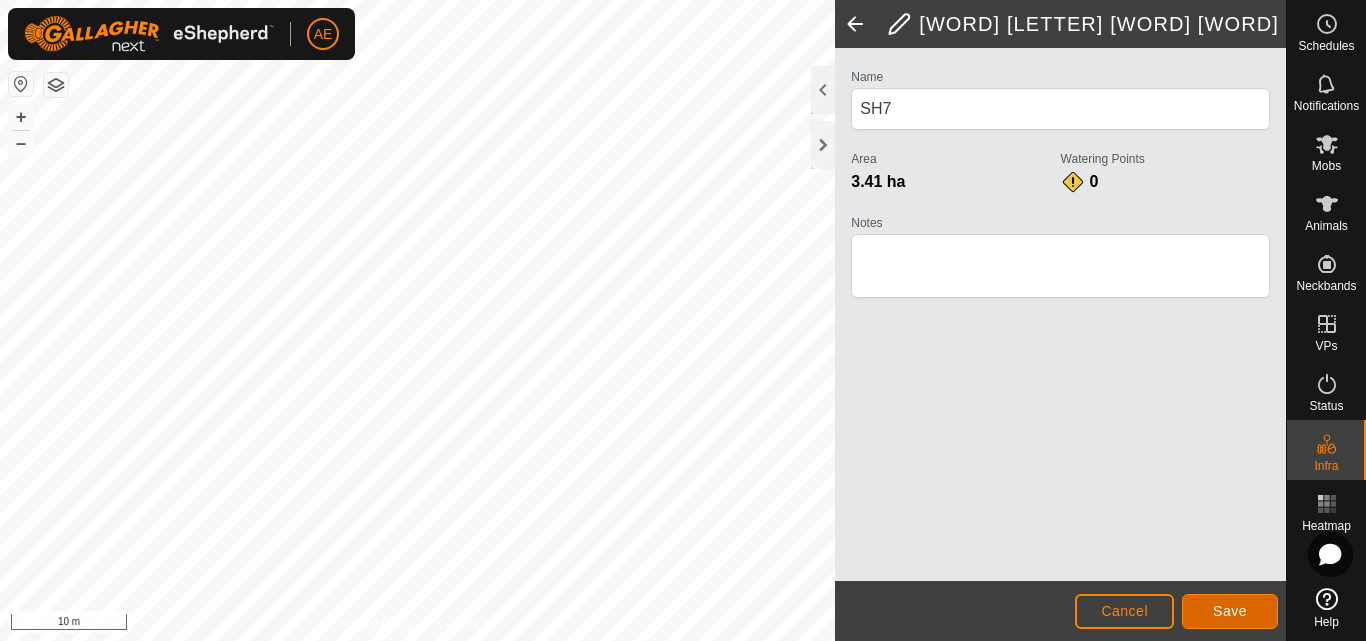 click on "Save" 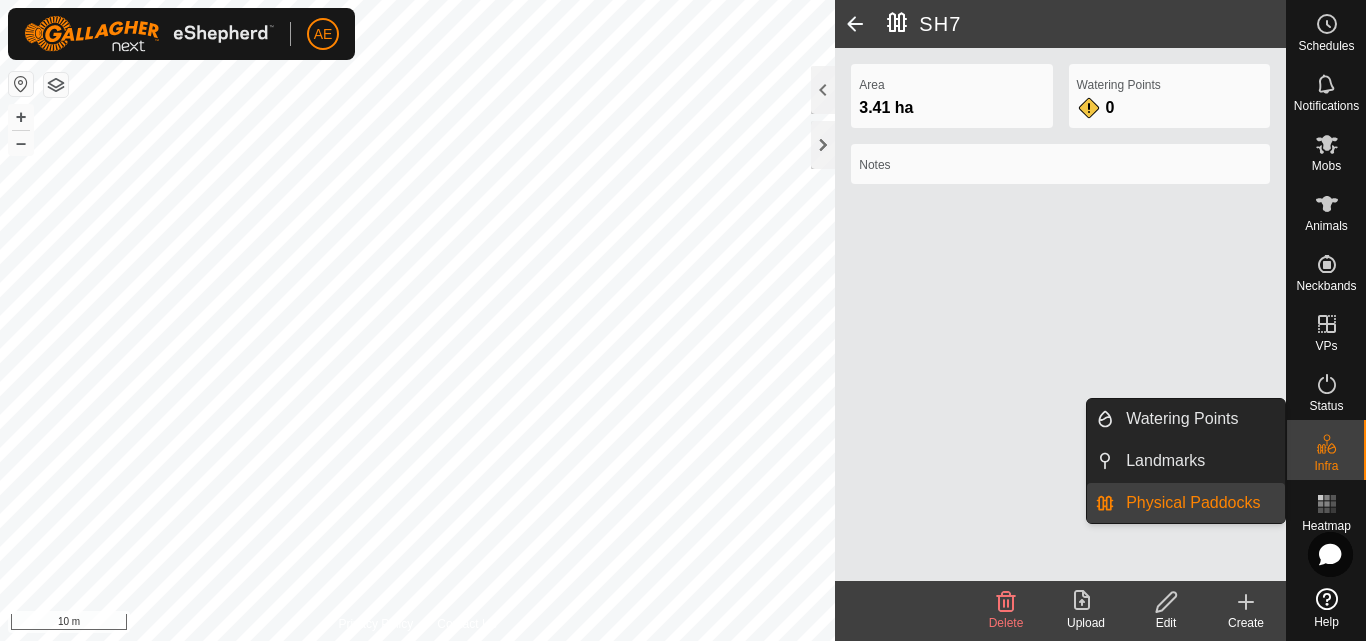 click on "Infra" at bounding box center [1326, 466] 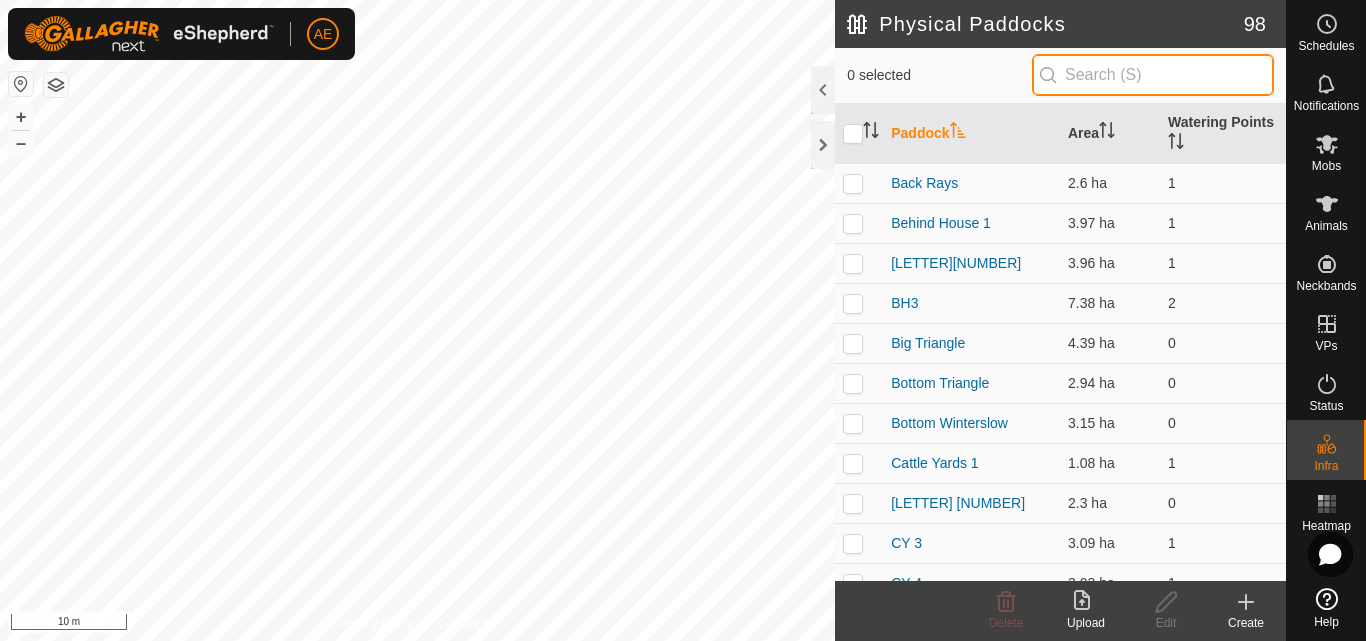 click at bounding box center [1153, 75] 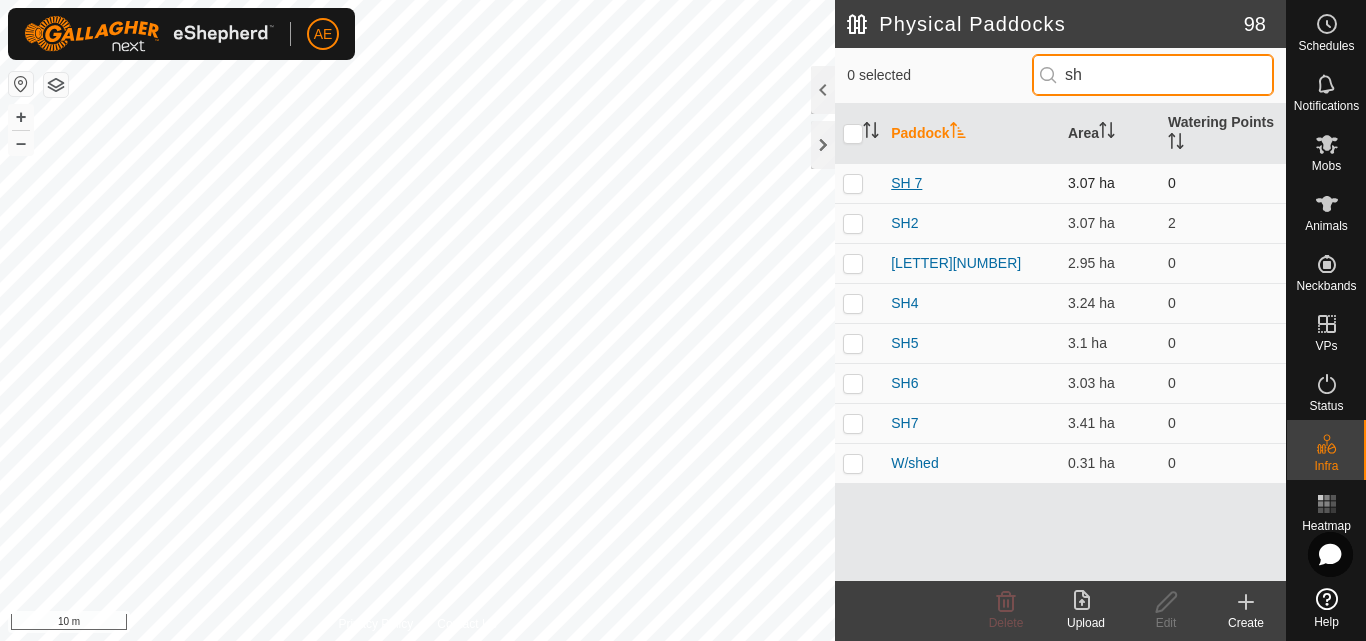 type on "sh" 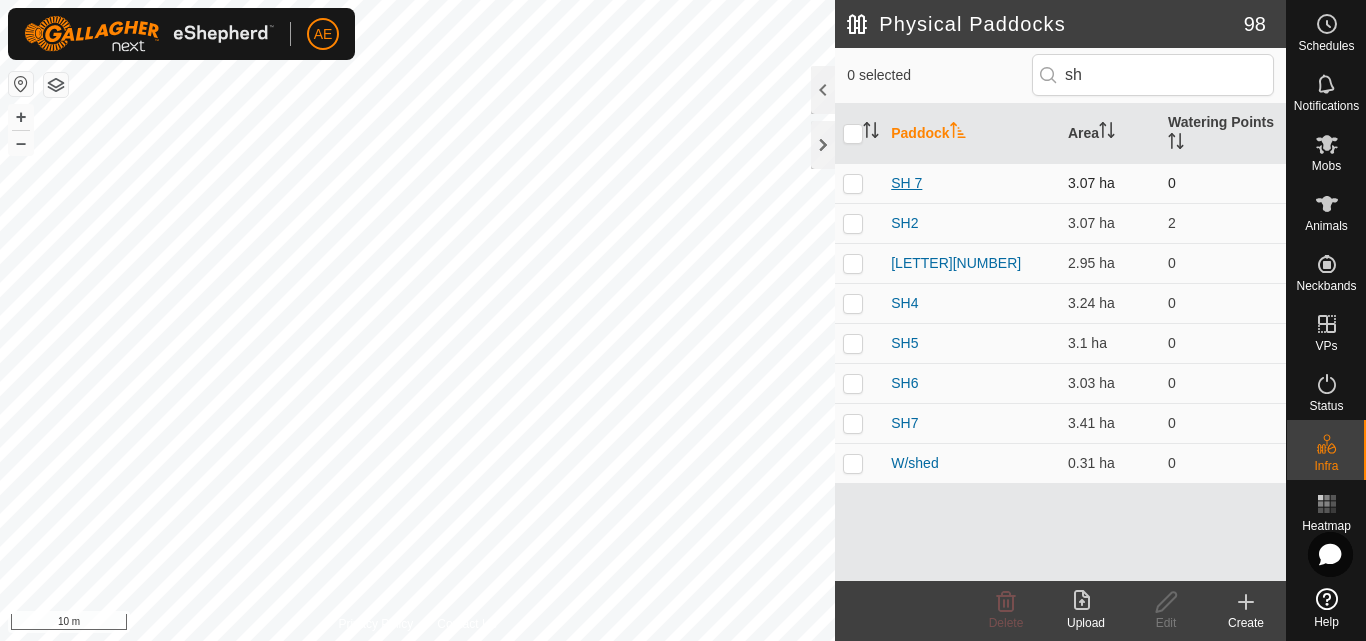 click on "SH 7" at bounding box center (906, 183) 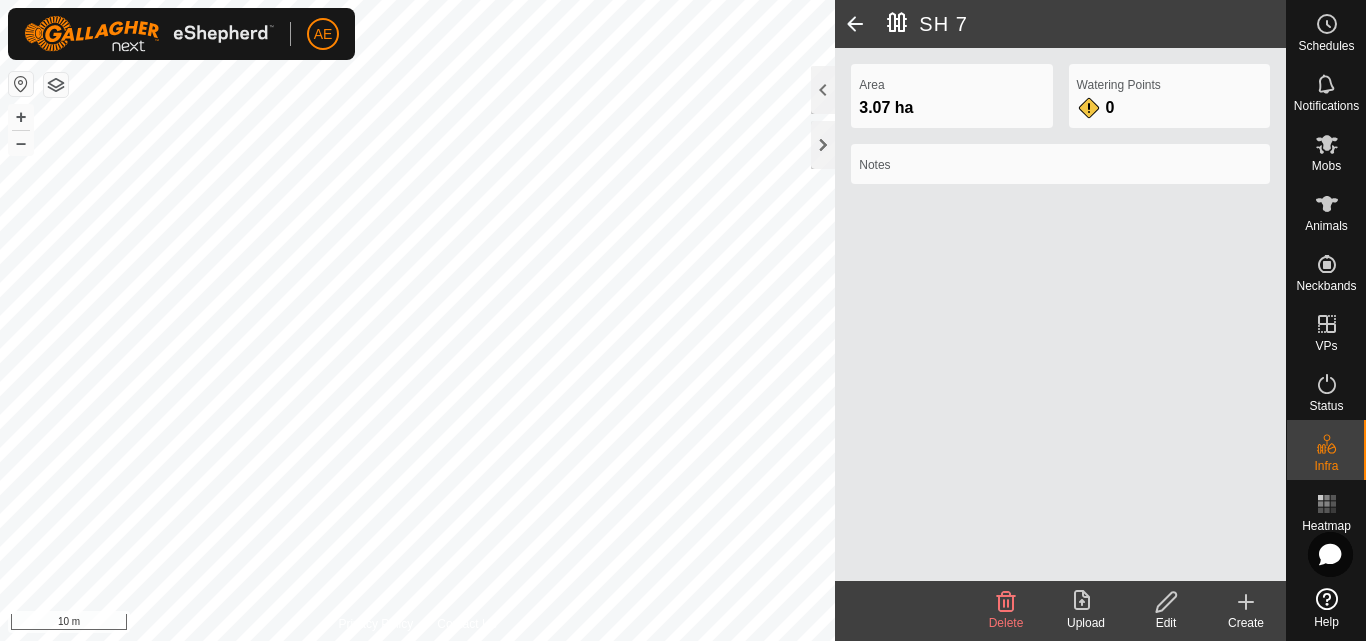 click 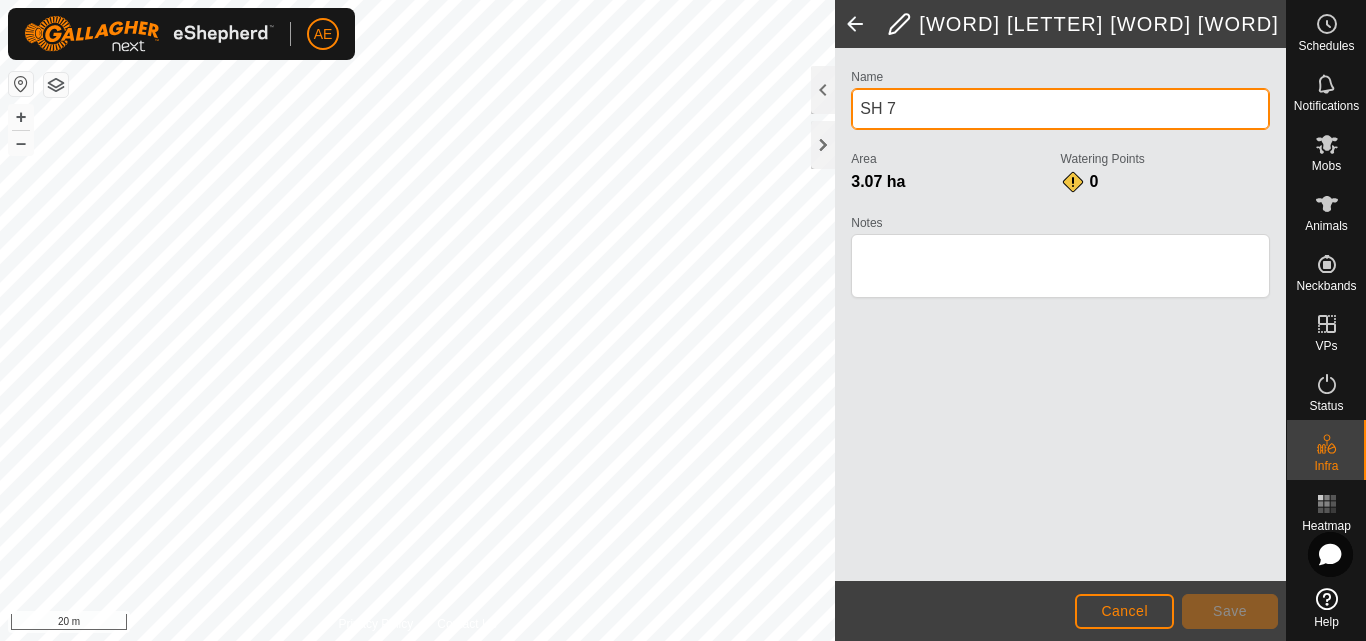 click on "SH 7" at bounding box center [1060, 109] 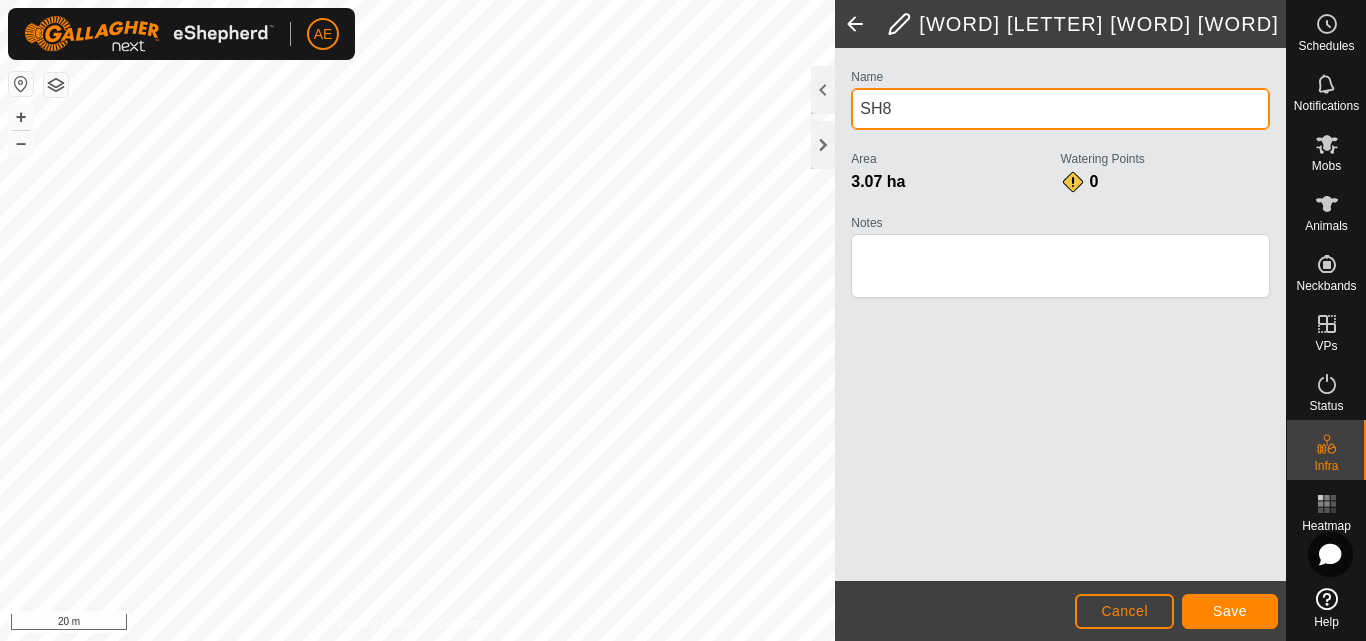 type on "SH8" 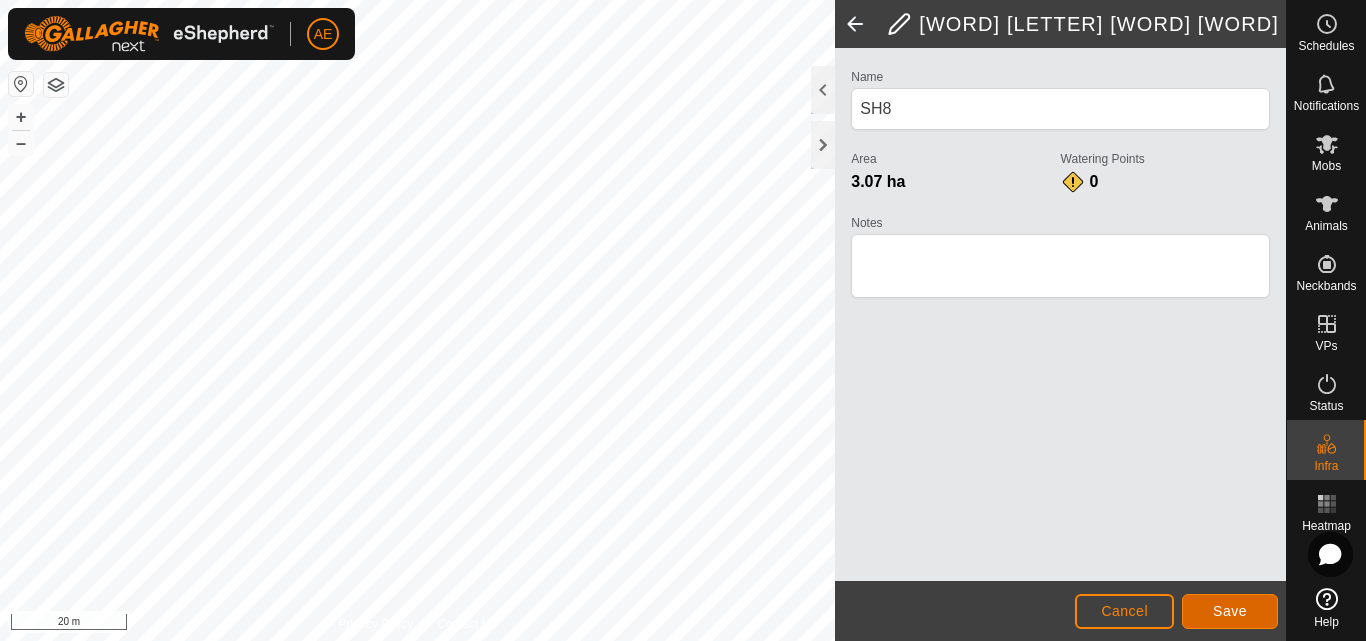 click on "Save" 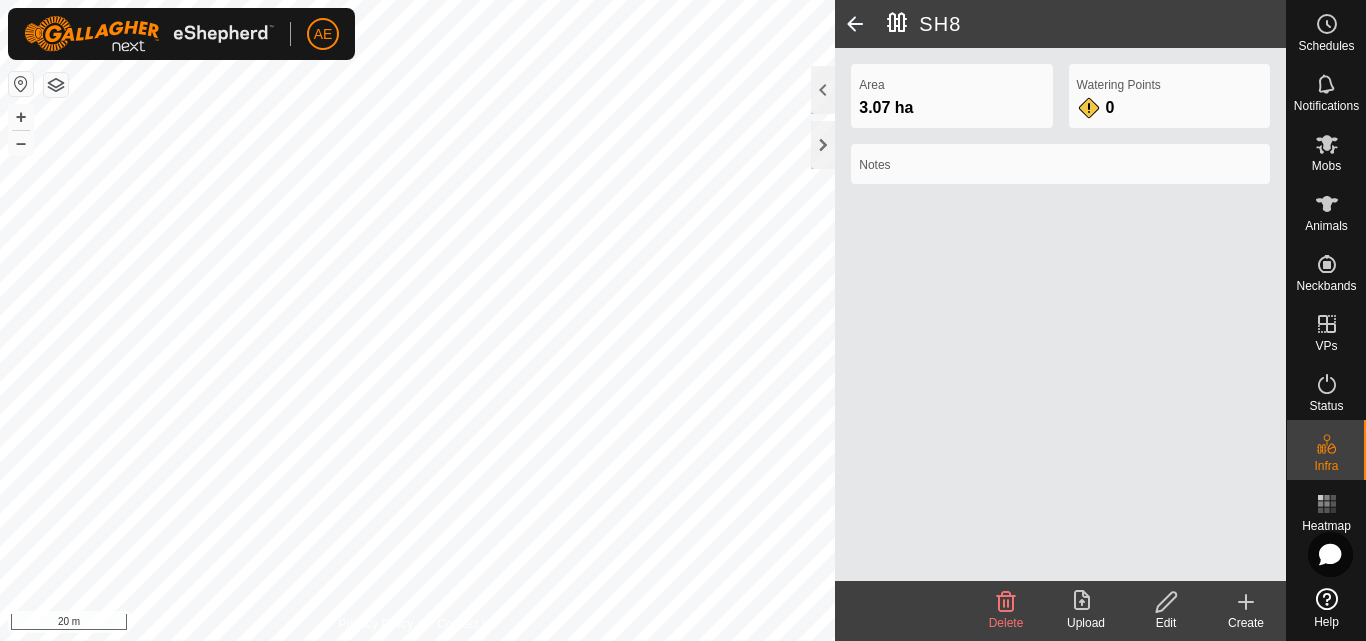 click 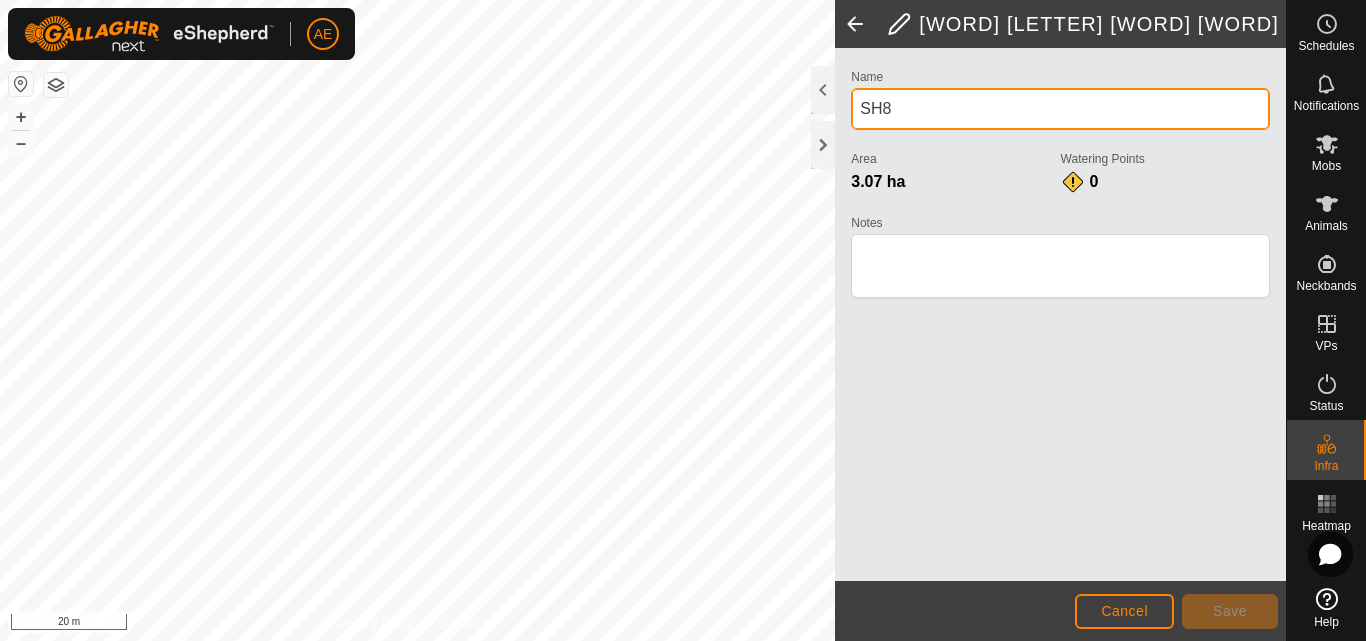 click on "SH8" at bounding box center [1060, 109] 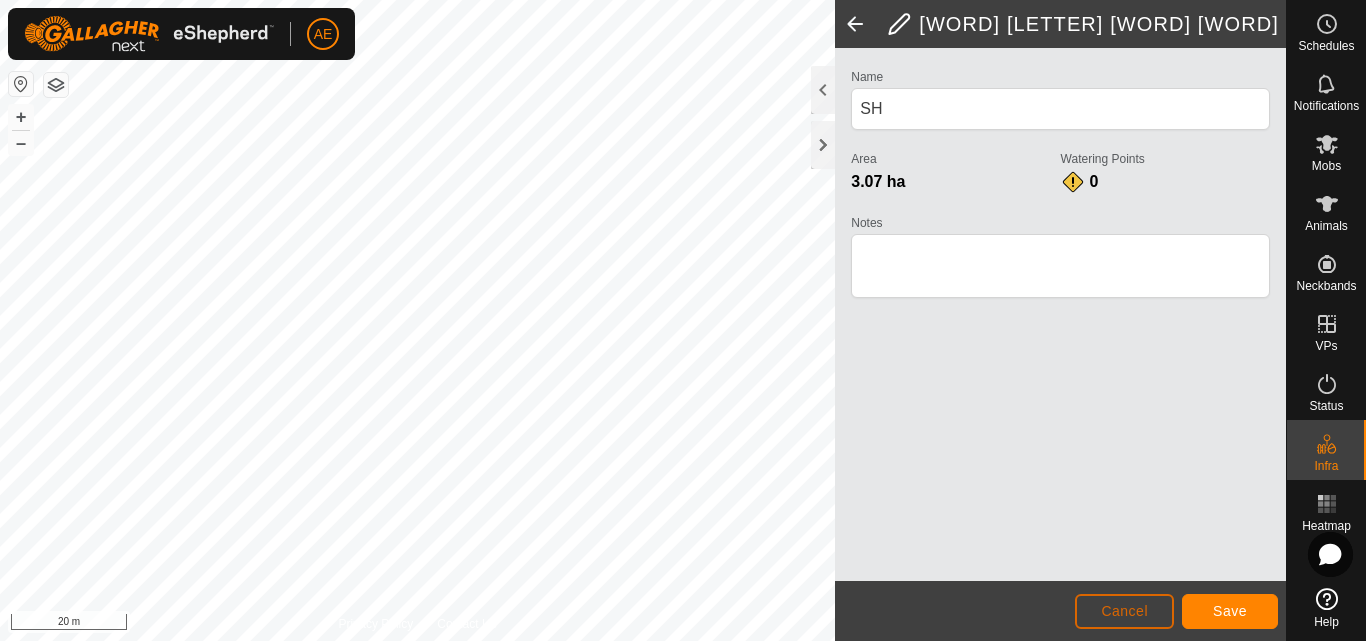 click on "Cancel" 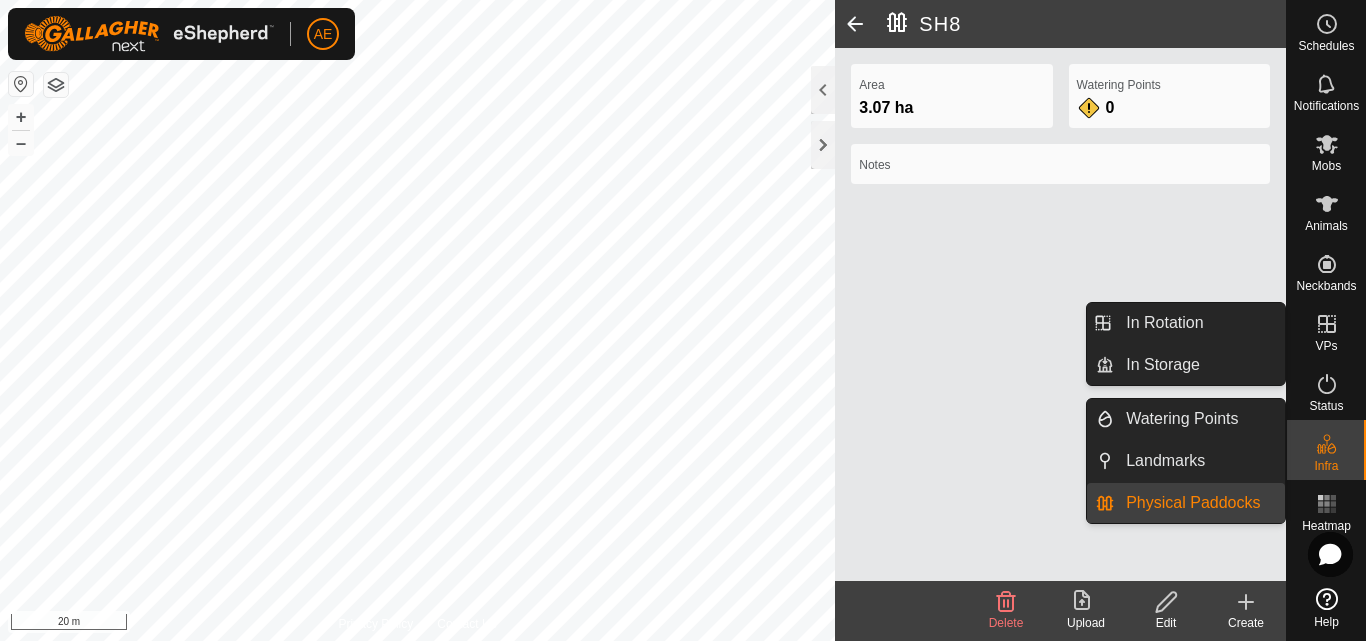 click at bounding box center (1327, 444) 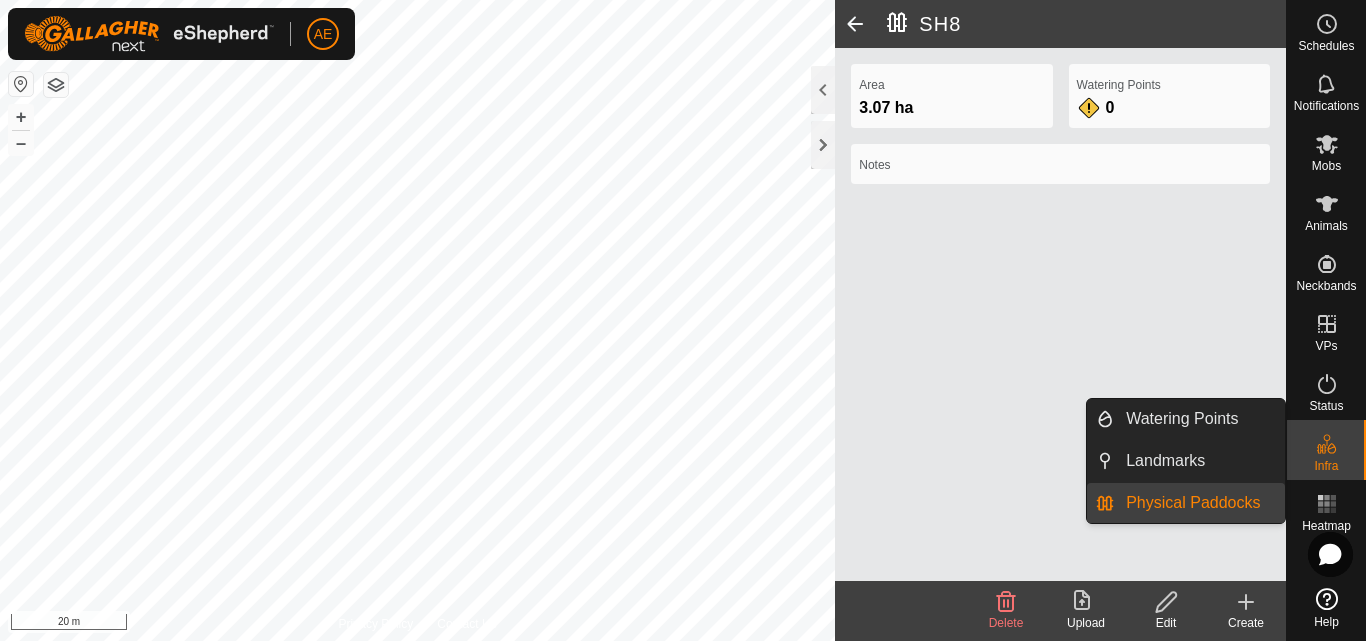 click on "Physical Paddocks" at bounding box center [1199, 503] 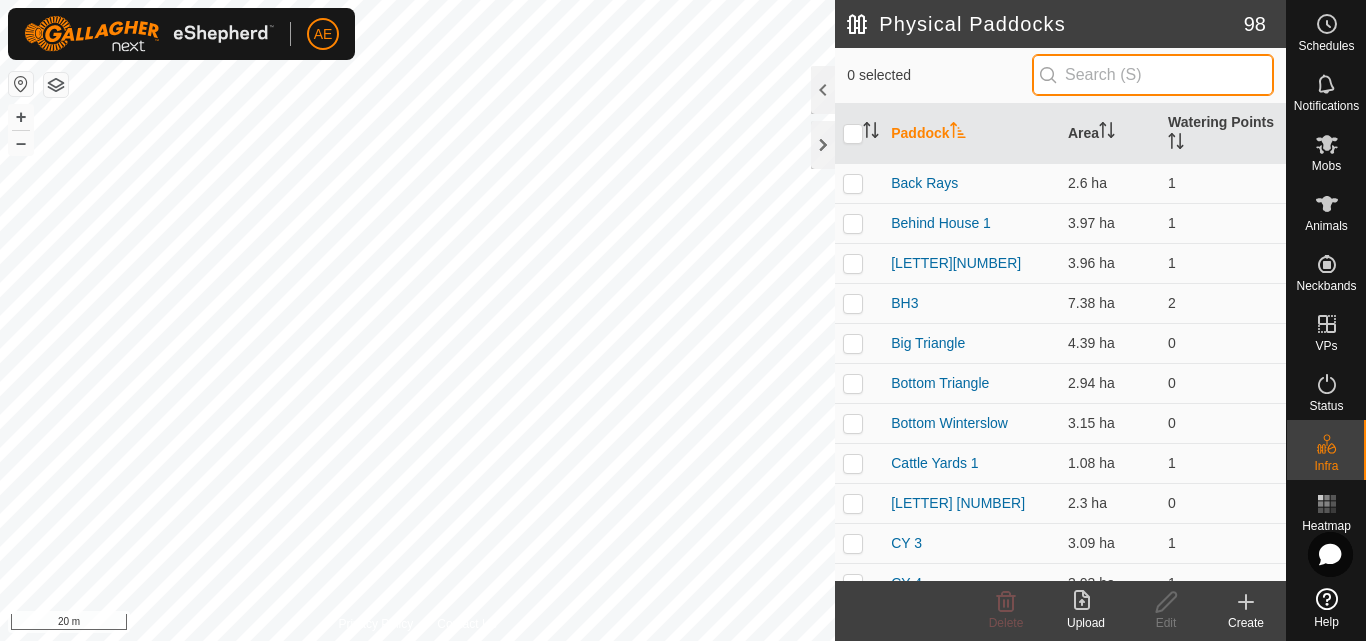 click at bounding box center (1153, 75) 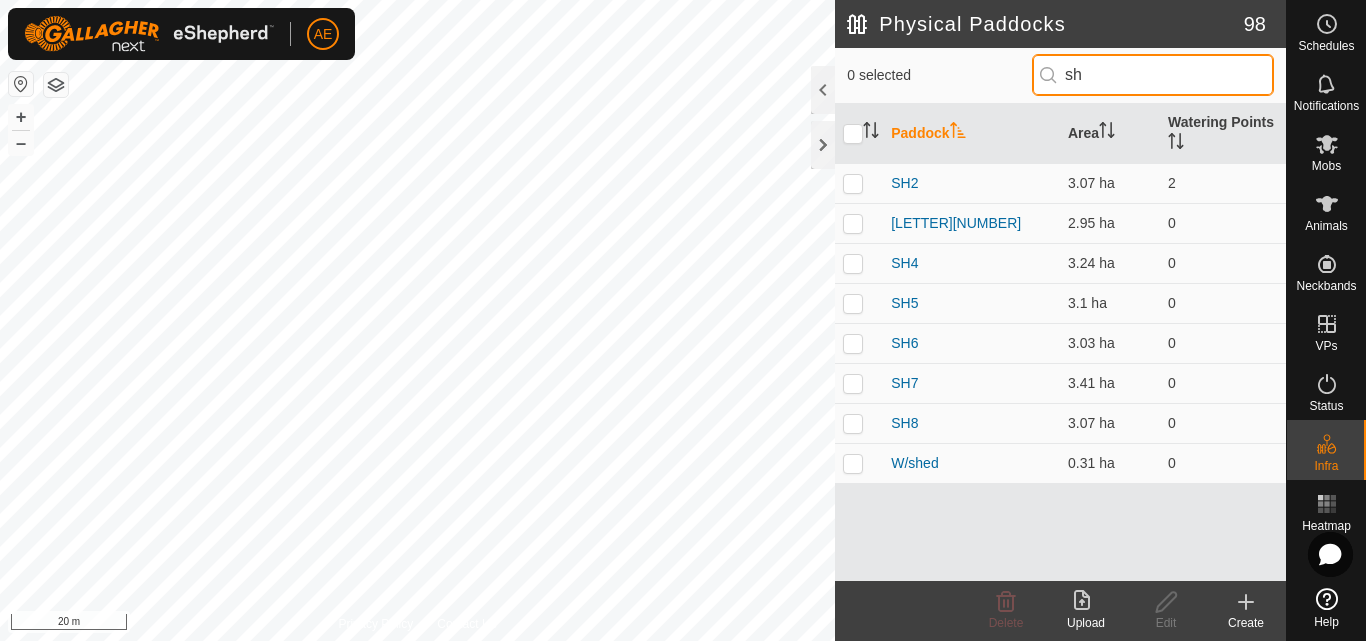 type on "sh" 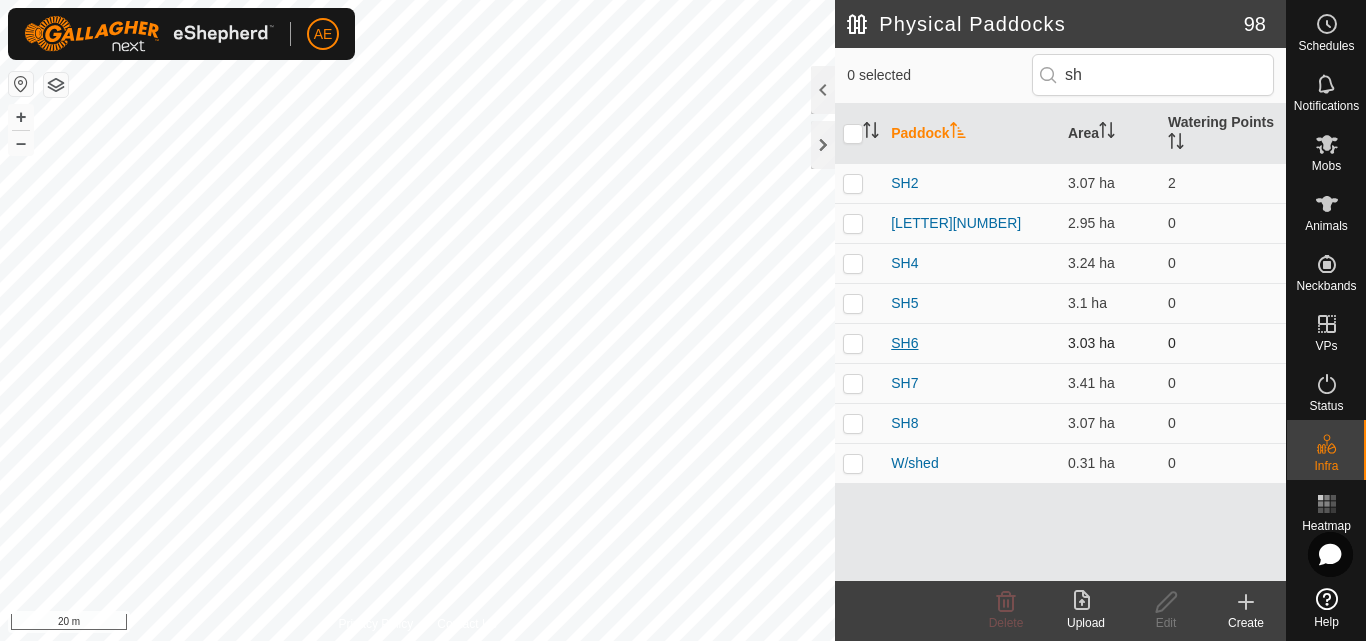 click on "SH6" at bounding box center (904, 343) 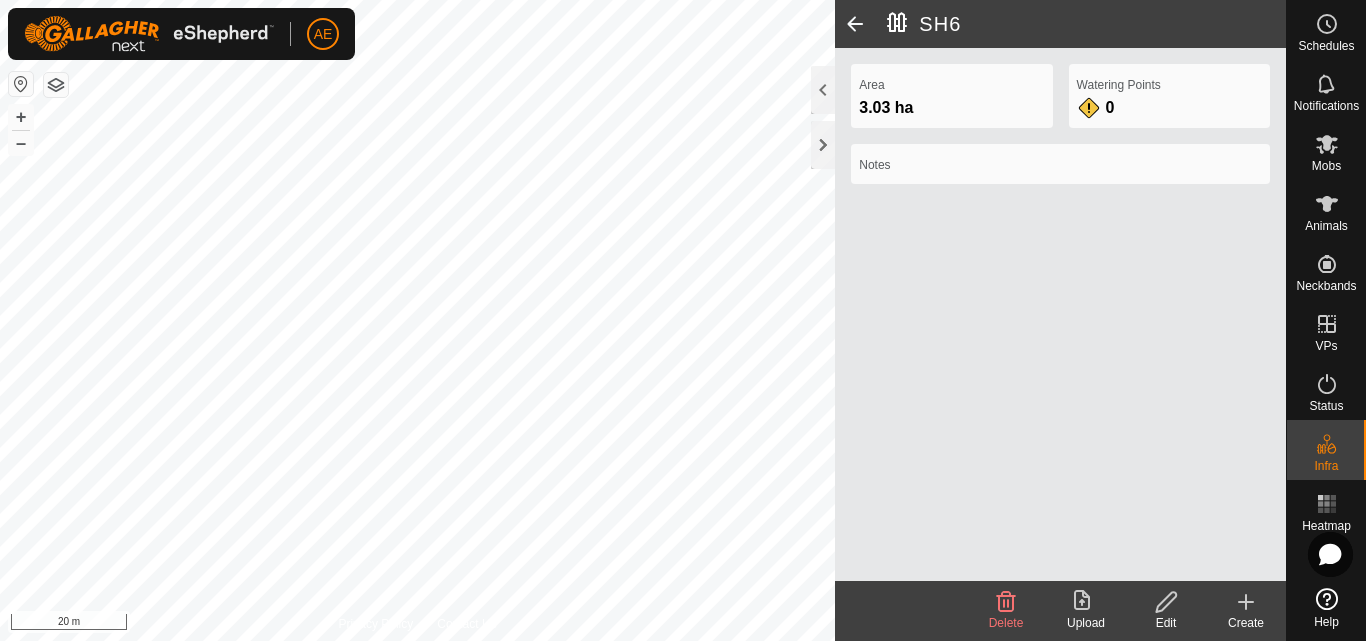 click 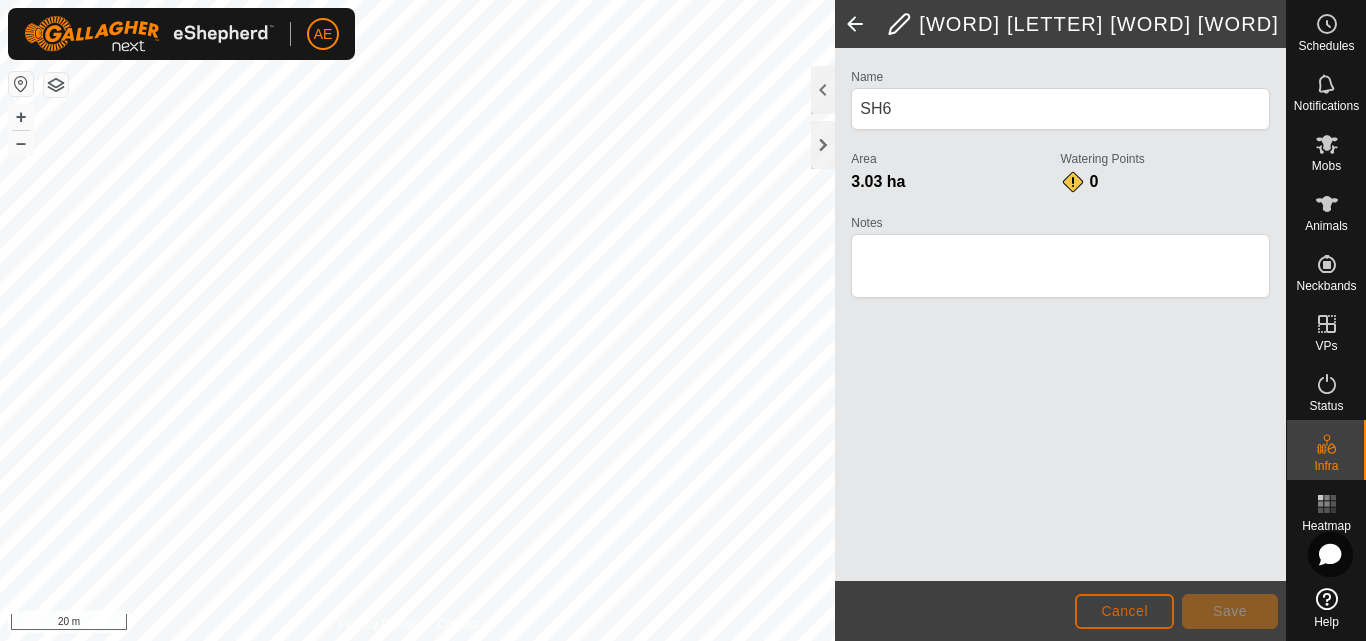click on "Cancel" 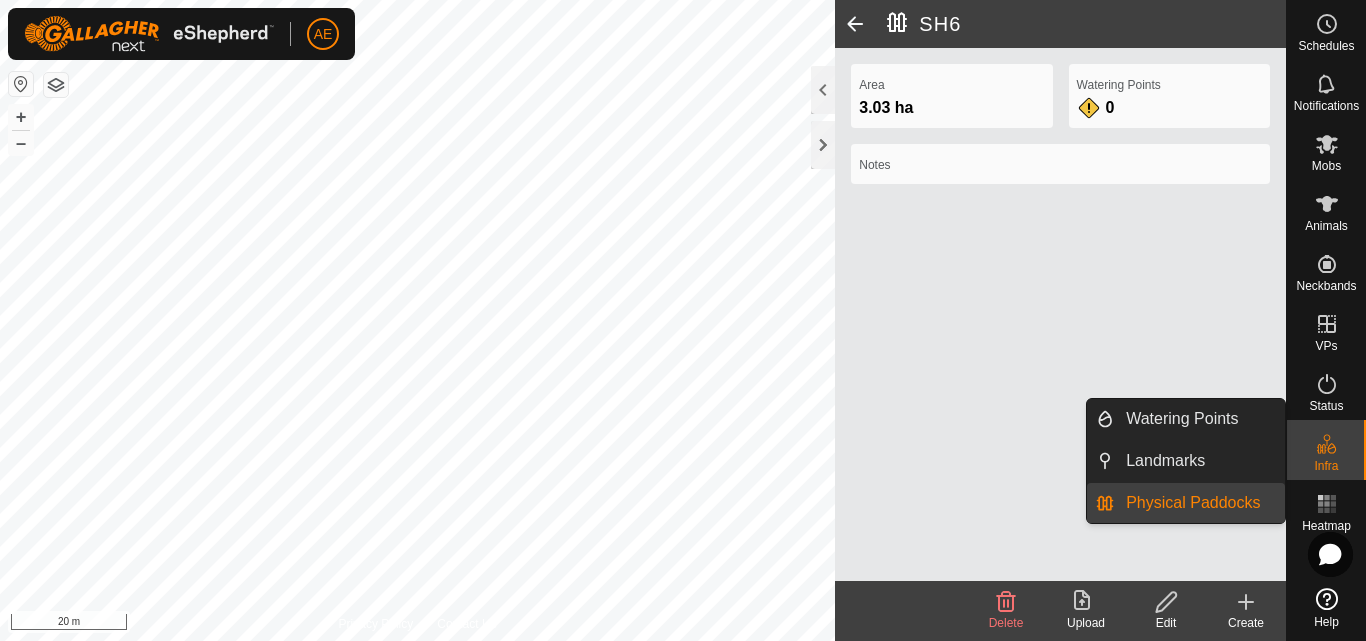 click on "Physical Paddocks" at bounding box center (1199, 503) 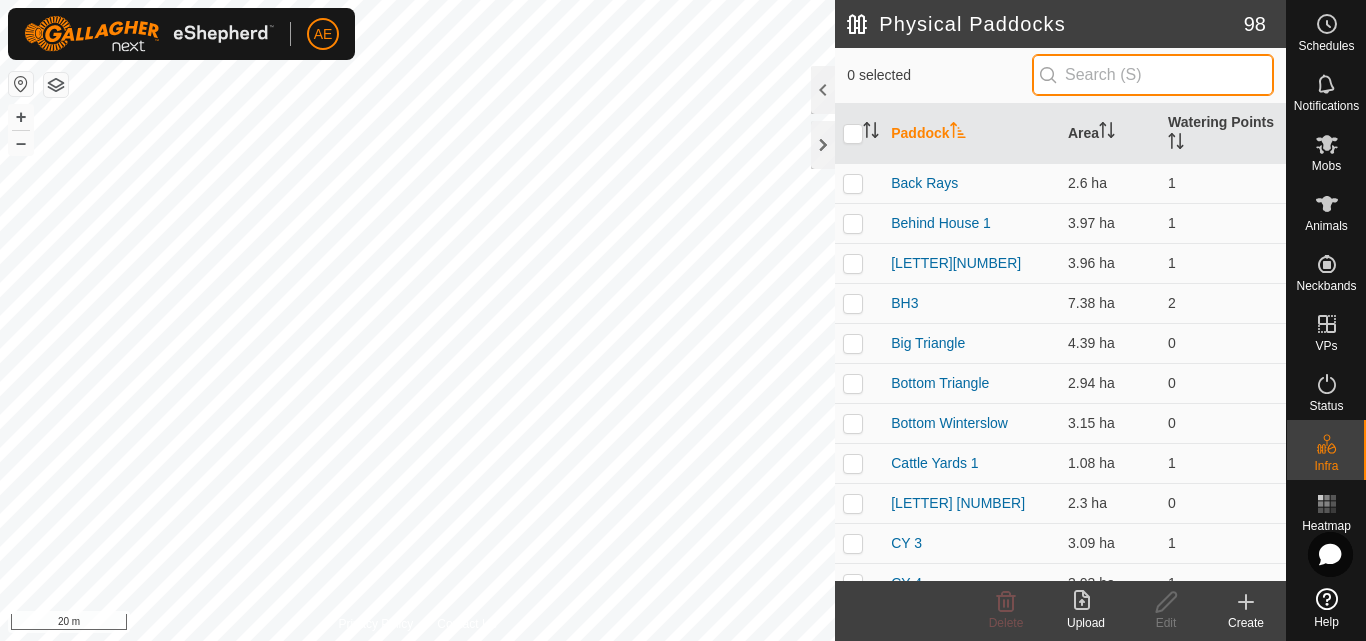 click at bounding box center (1153, 75) 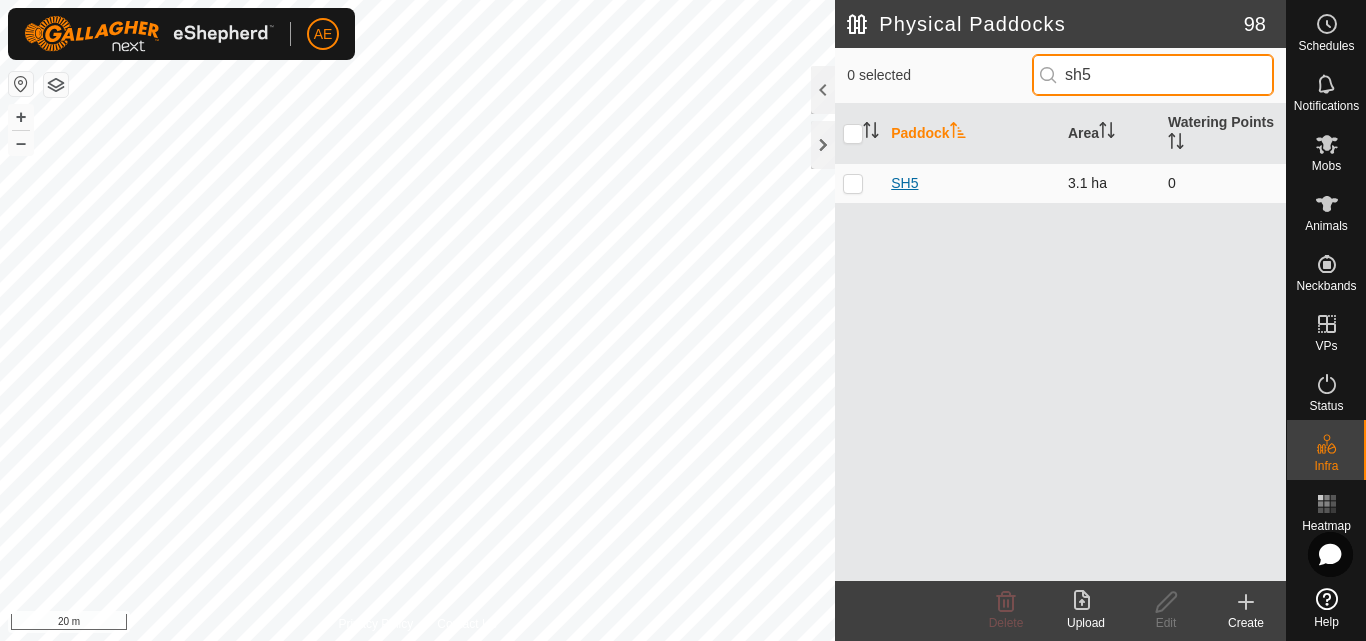 type on "sh5" 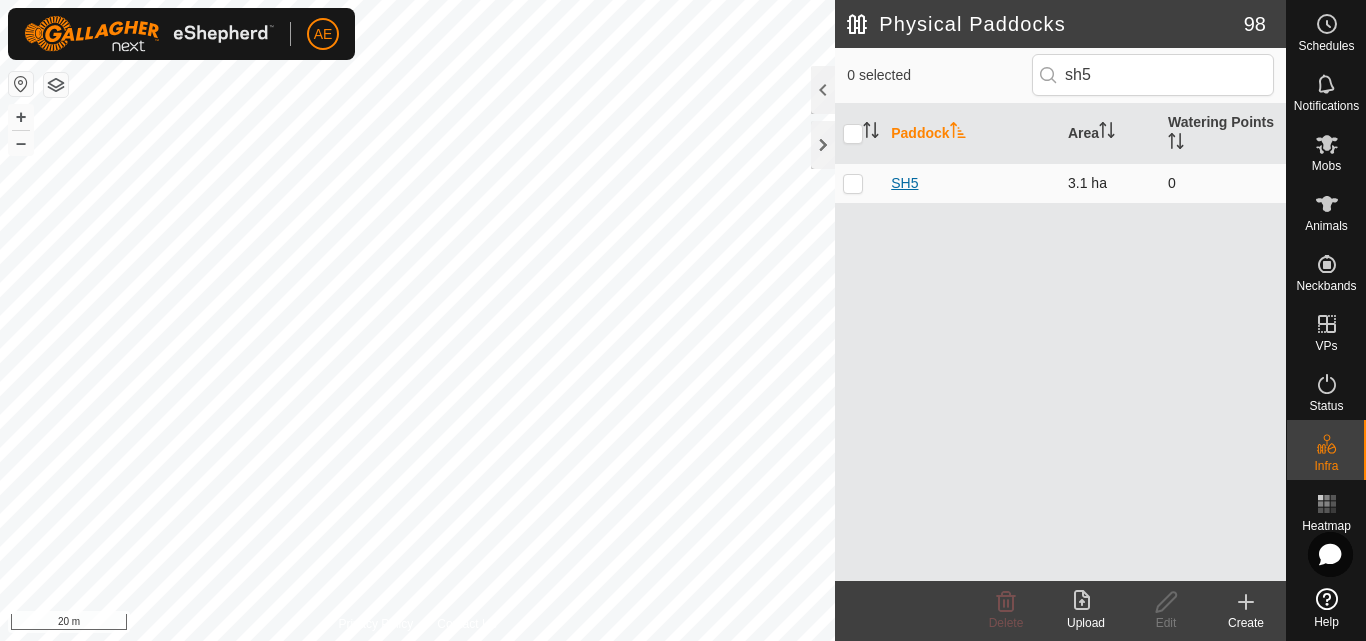 click on "SH5" at bounding box center [904, 183] 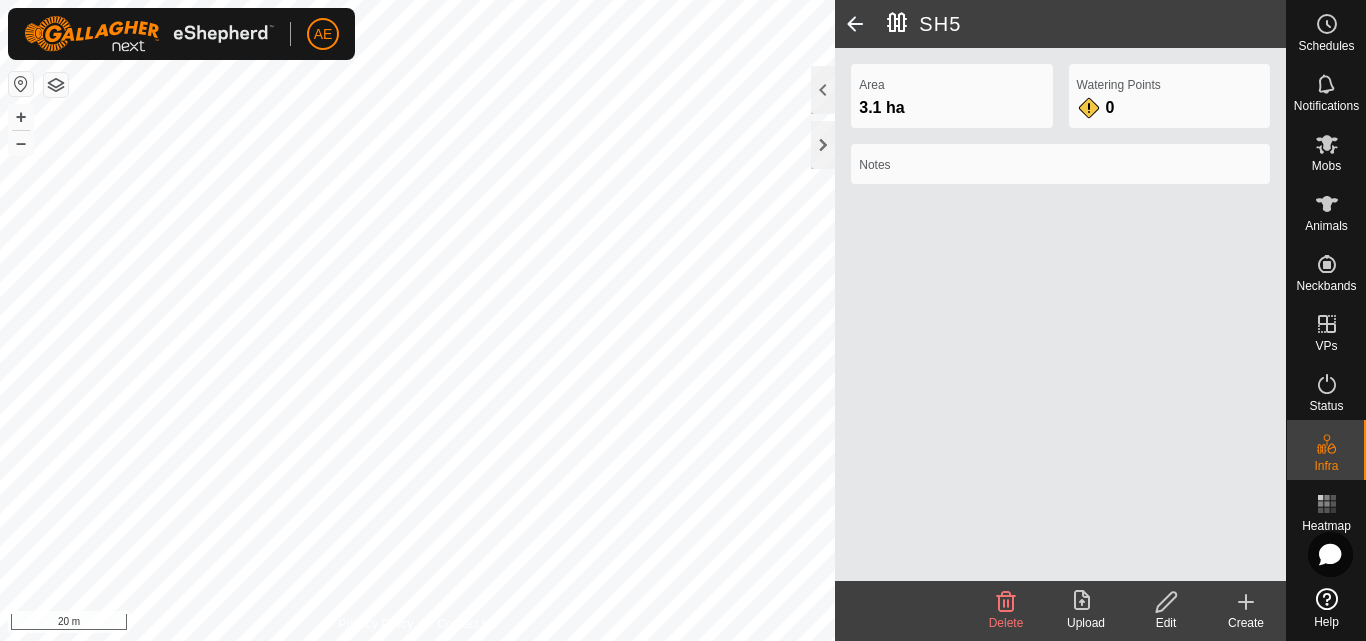 click 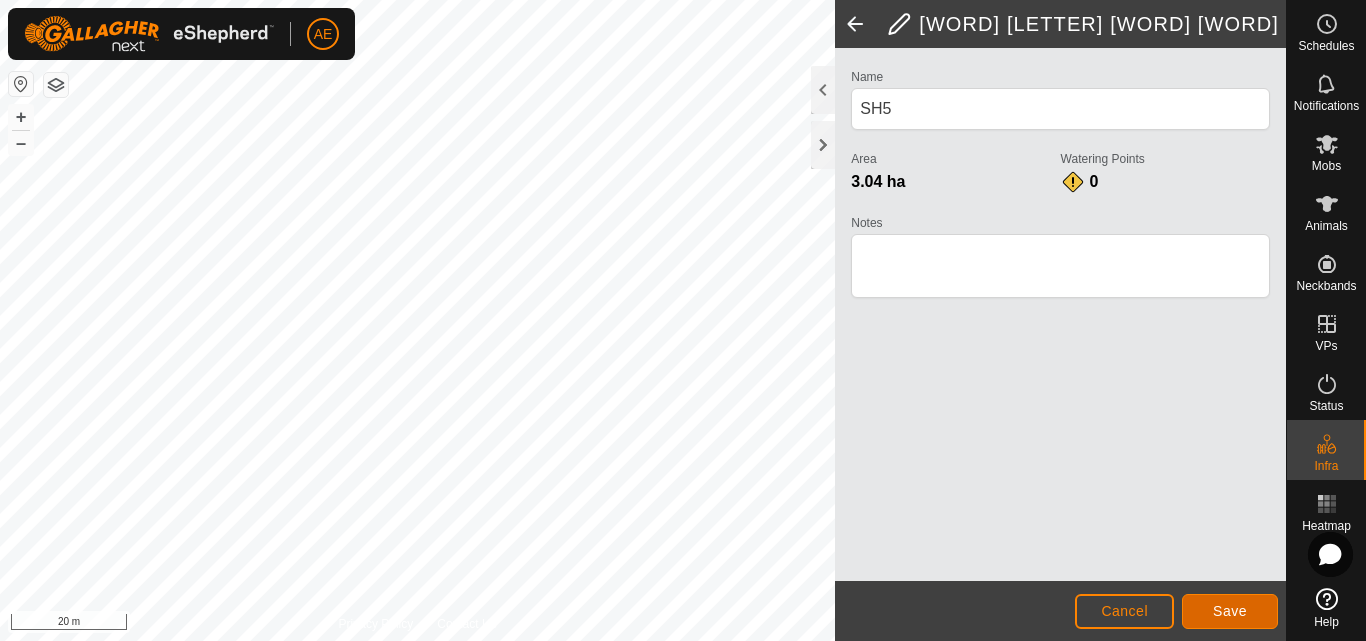 click on "Save" 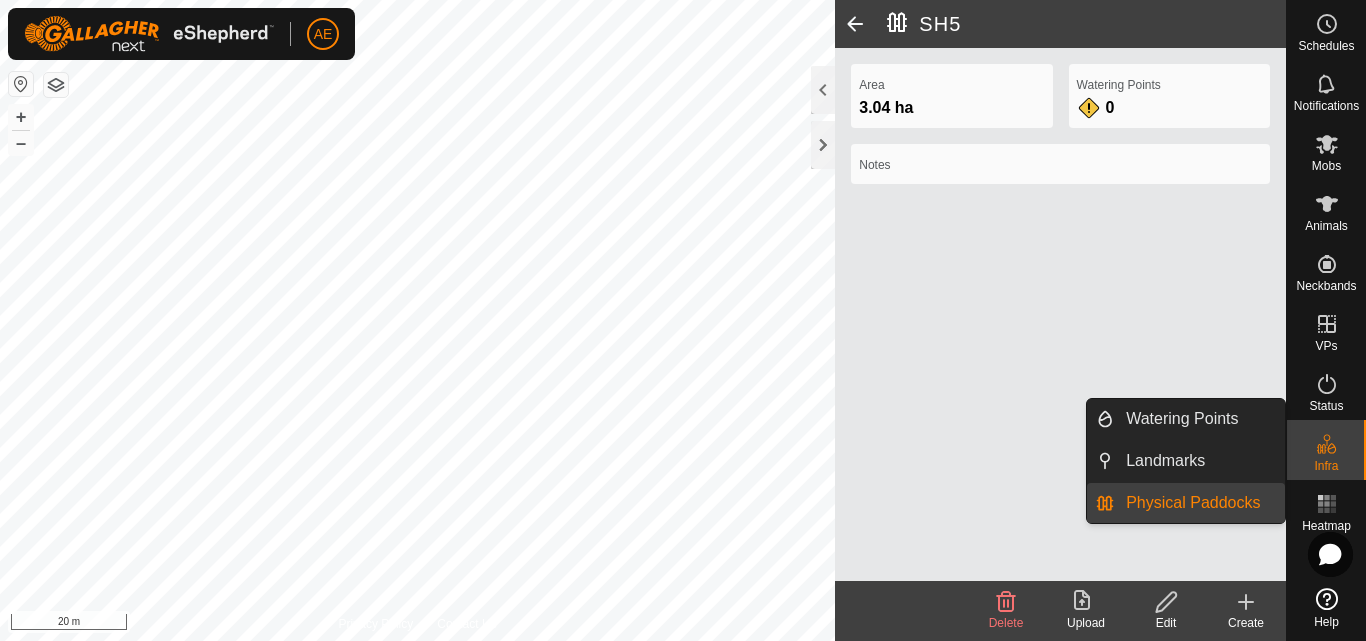 click on "Physical Paddocks" at bounding box center (1199, 503) 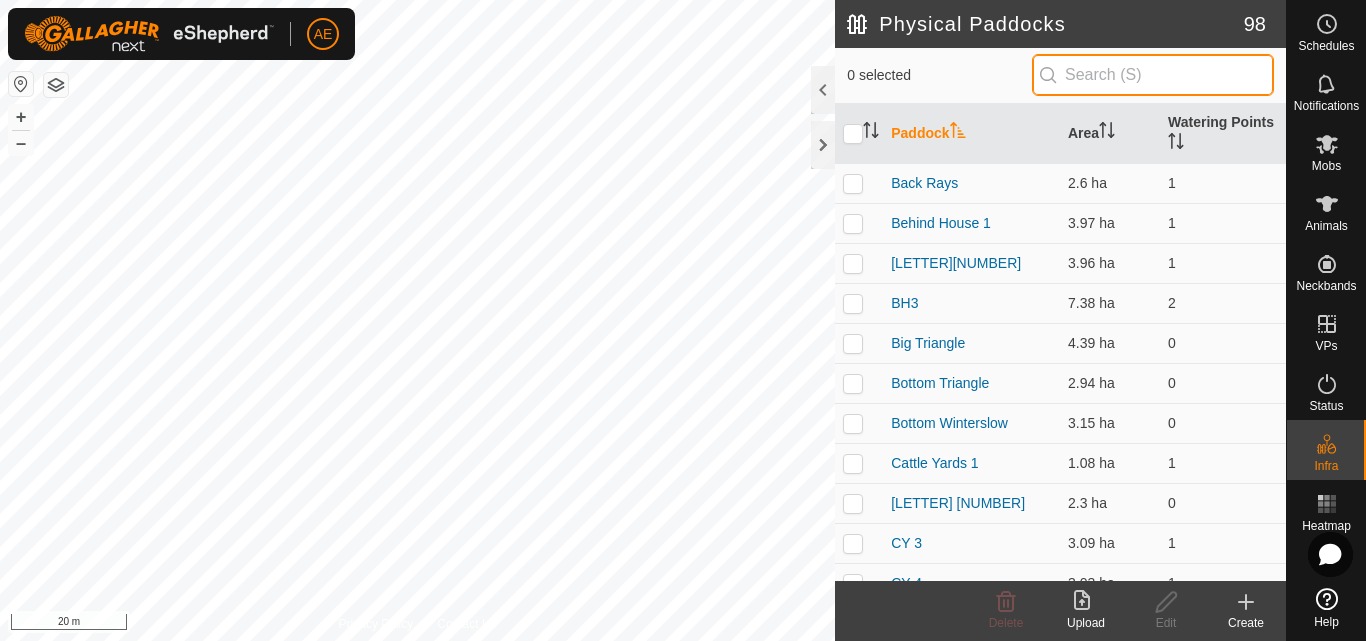click at bounding box center [1153, 75] 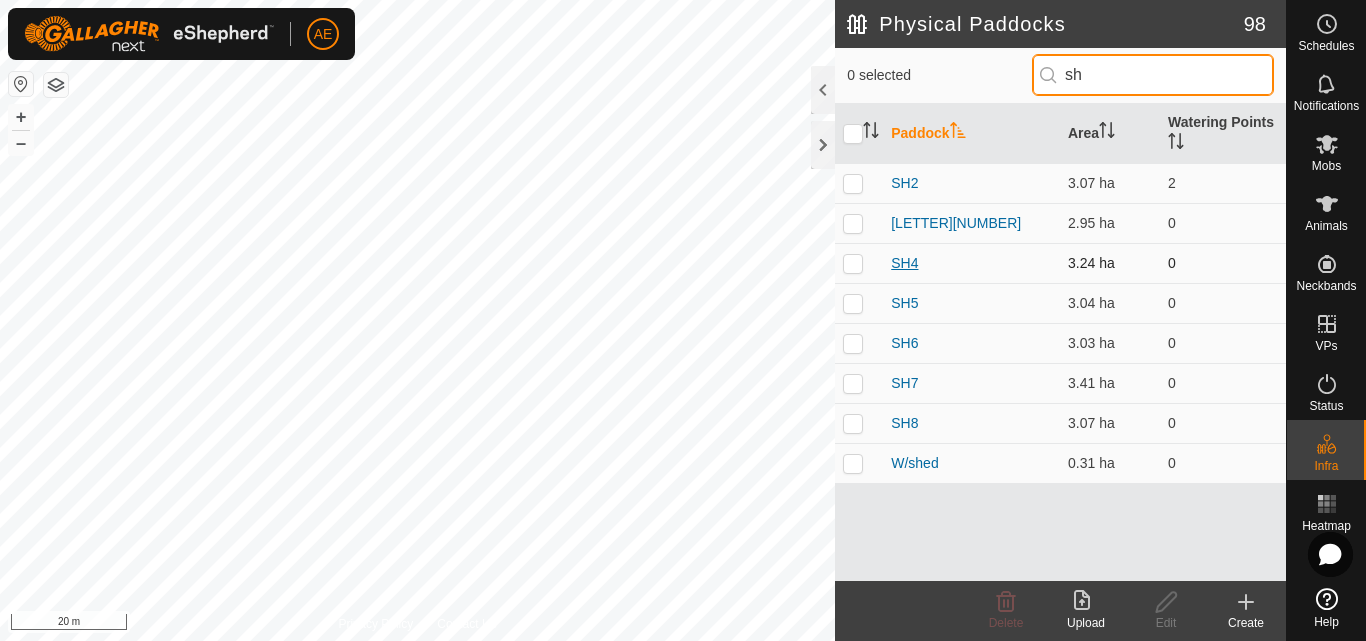 type on "sh" 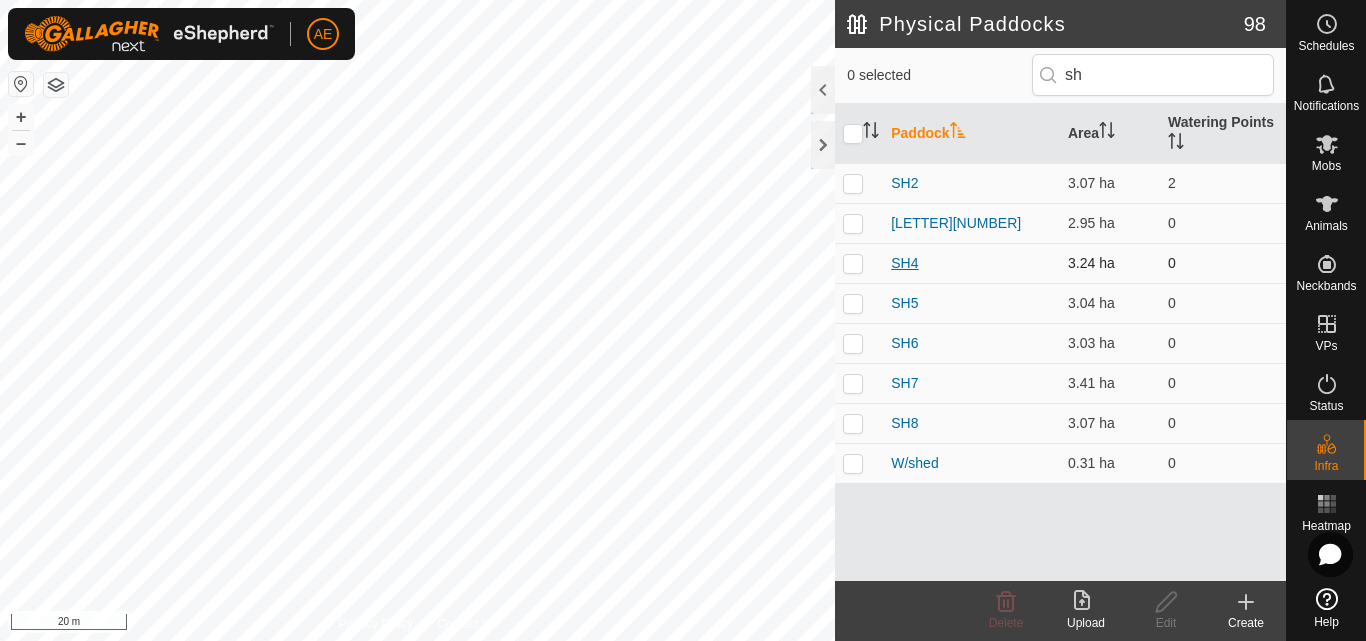 click on "SH4" at bounding box center (904, 263) 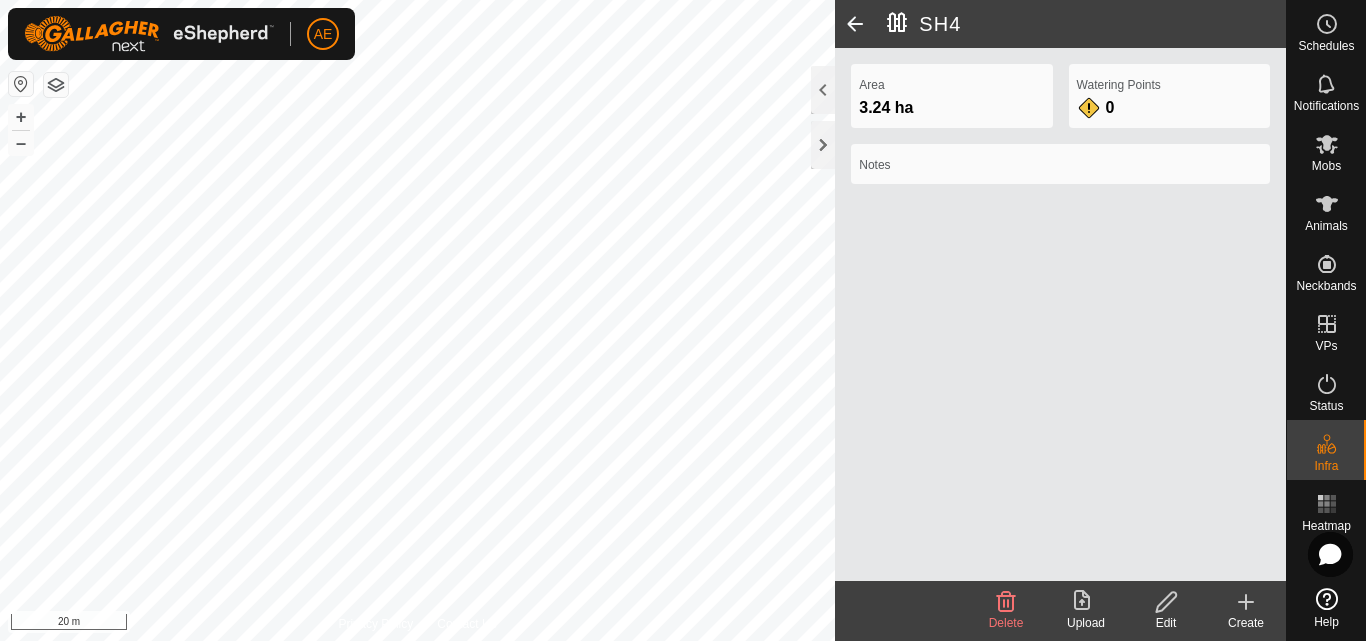 click 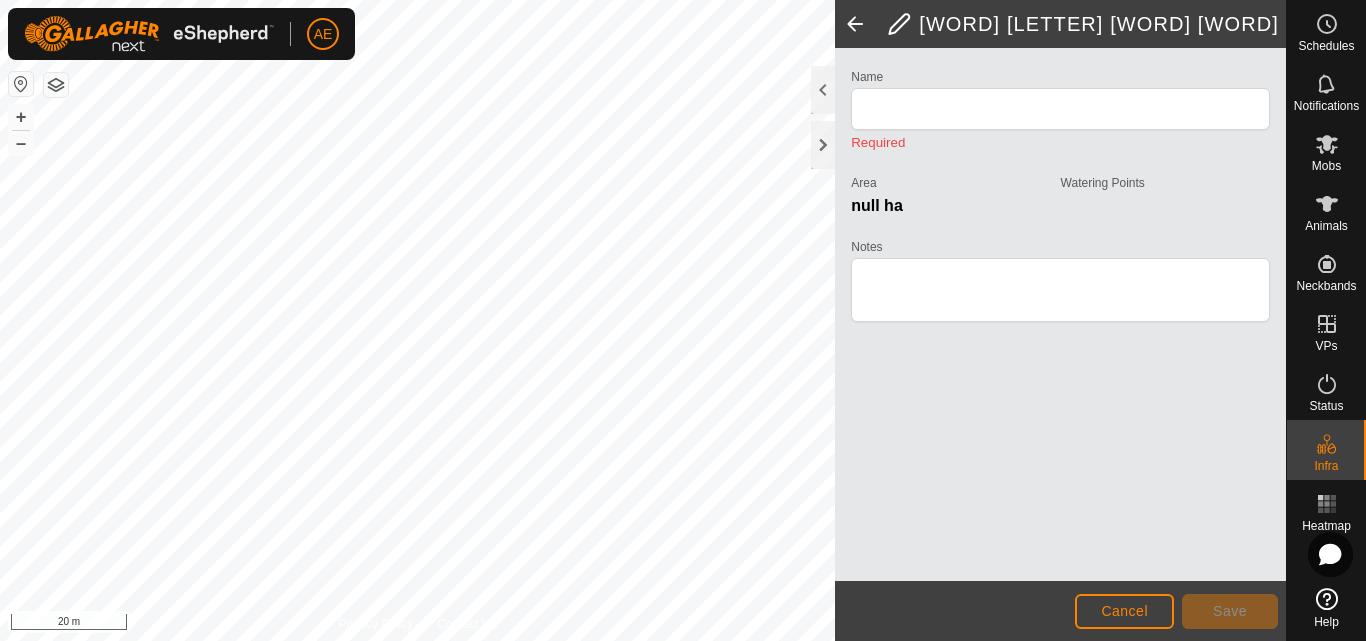 type on "SH4" 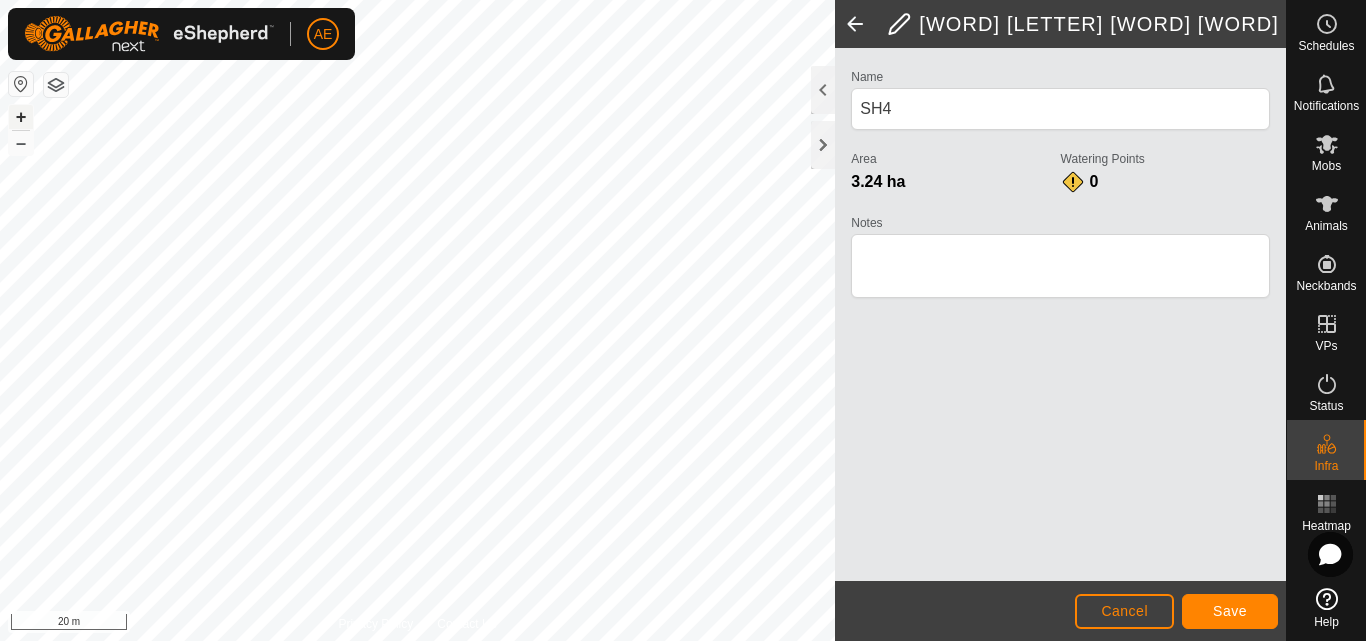 click on "+" at bounding box center [21, 117] 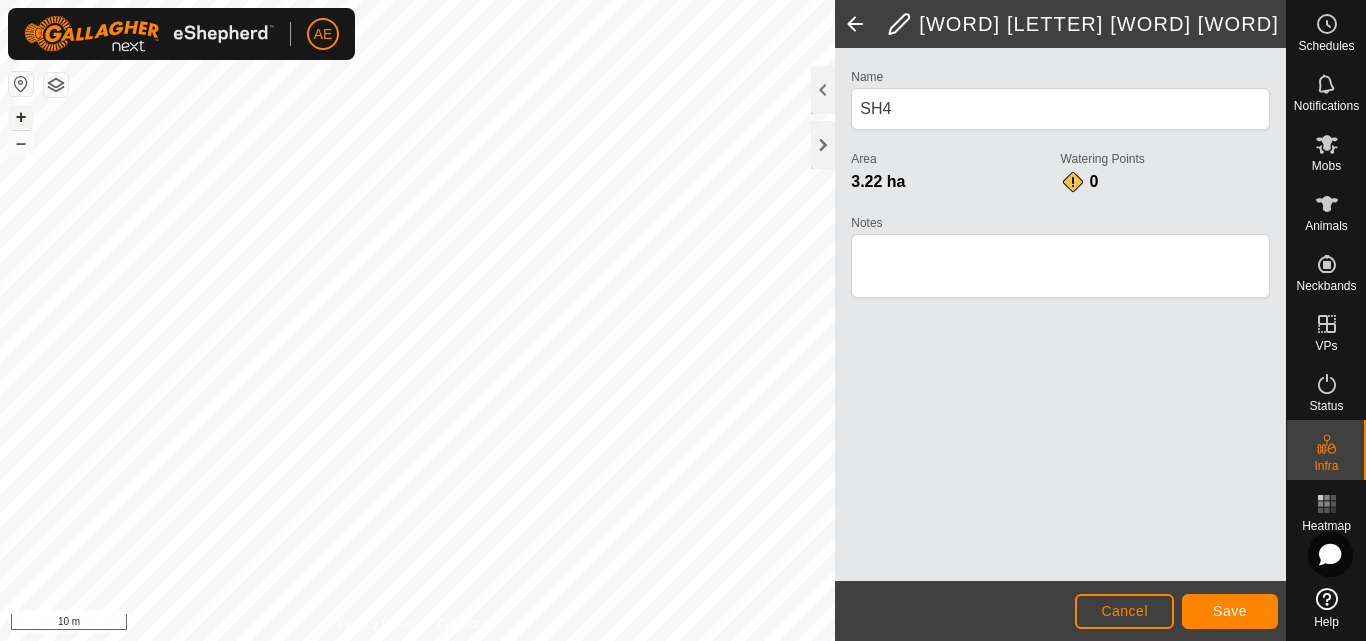 click on "+" at bounding box center (21, 117) 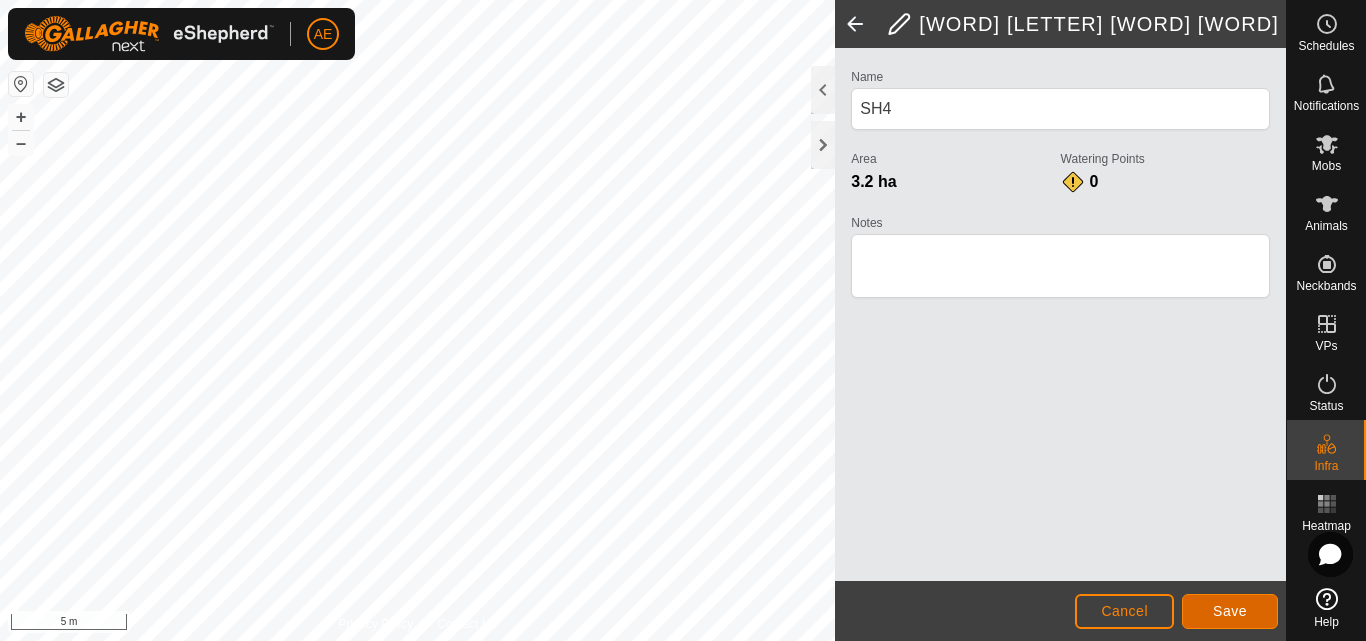 click on "Save" 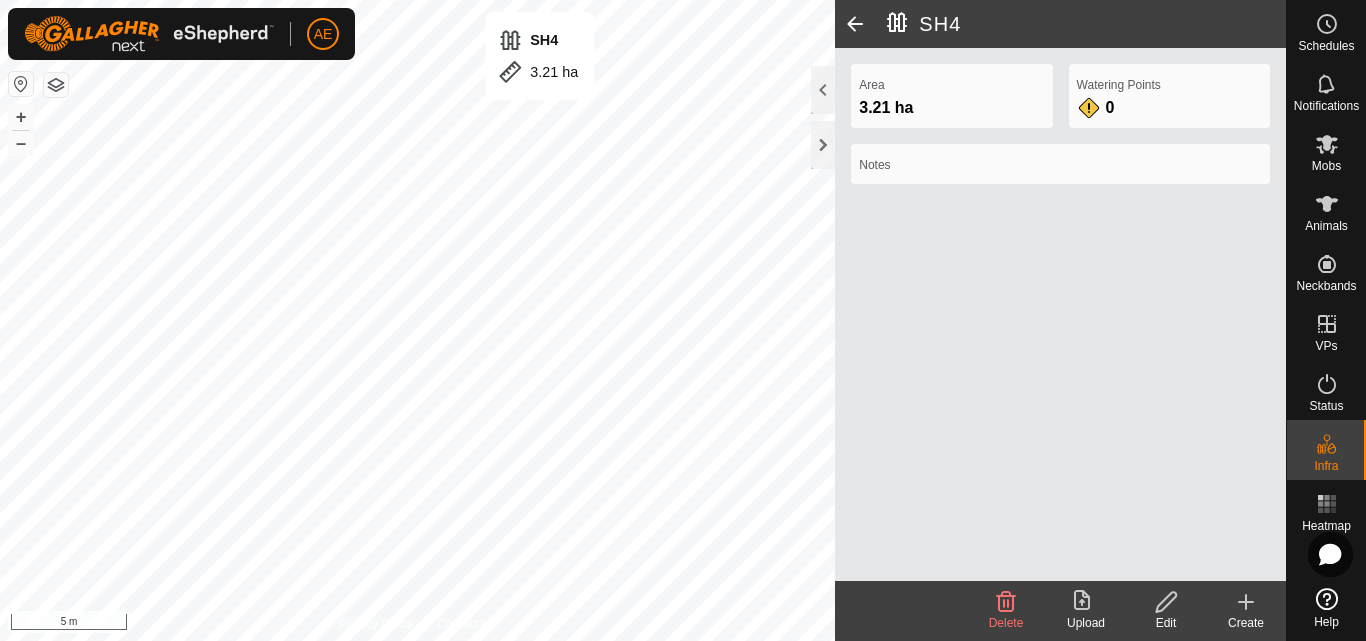 click on "SH4
3.21 ha
+ – ⇧ i 5 m" at bounding box center (417, 320) 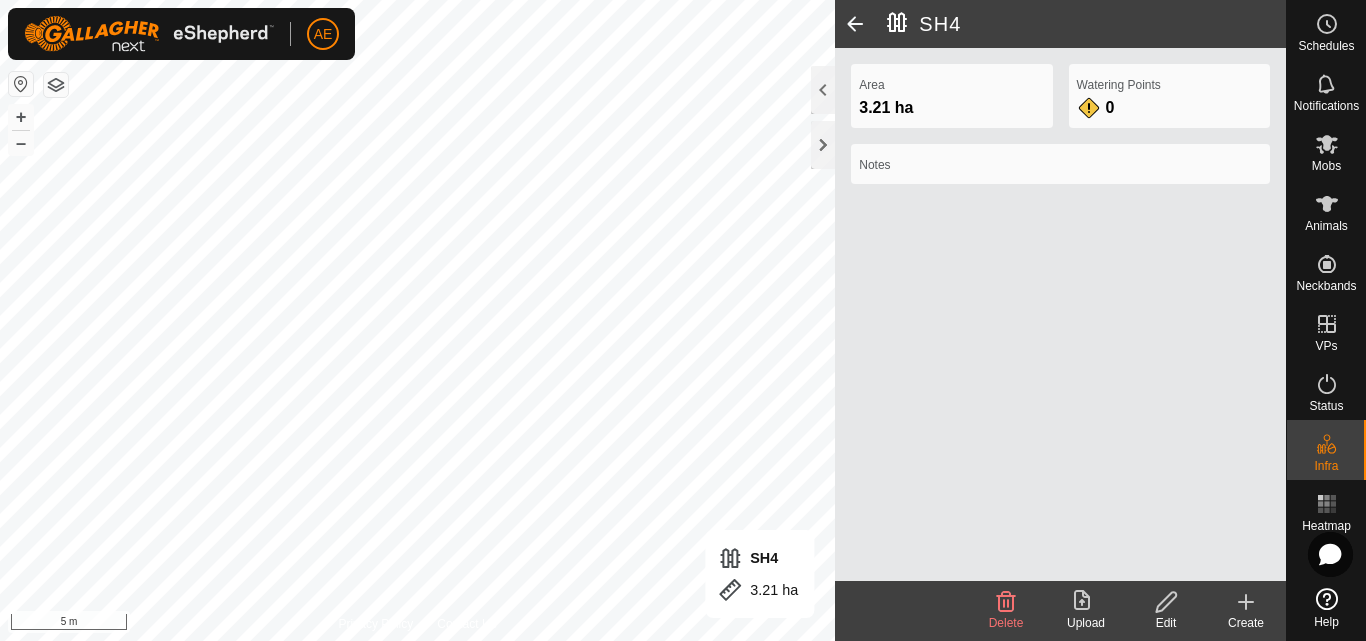 click on "Edit" 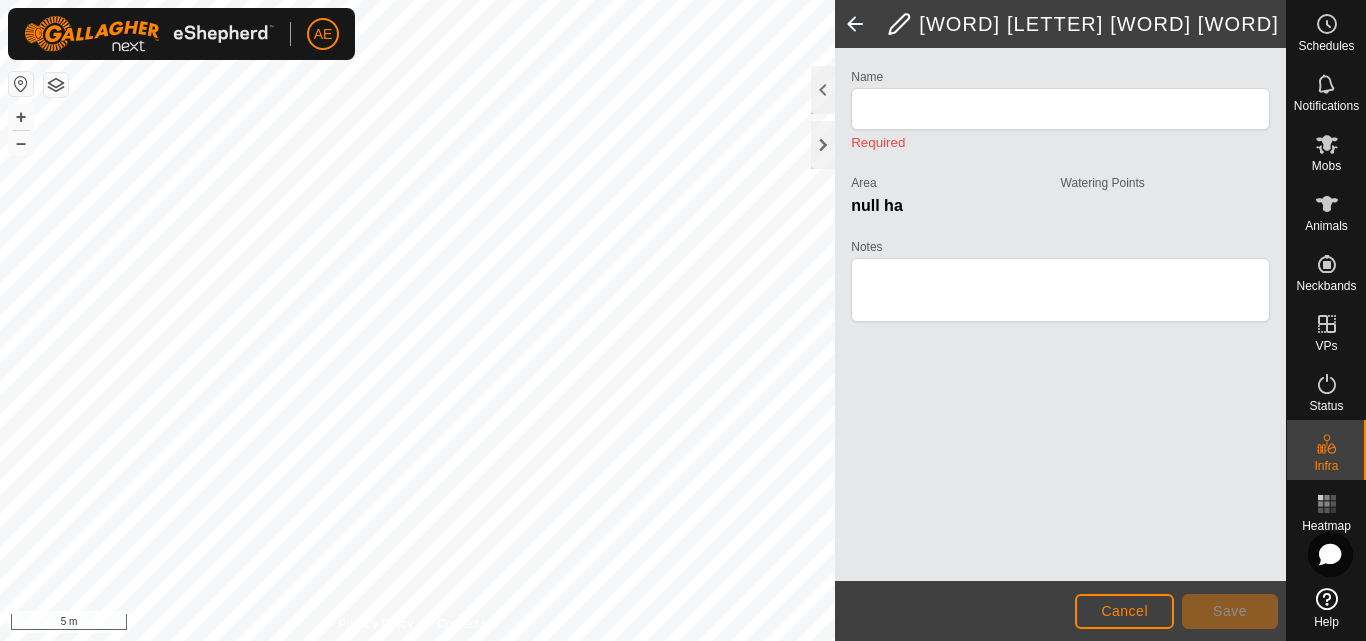 type on "SH4" 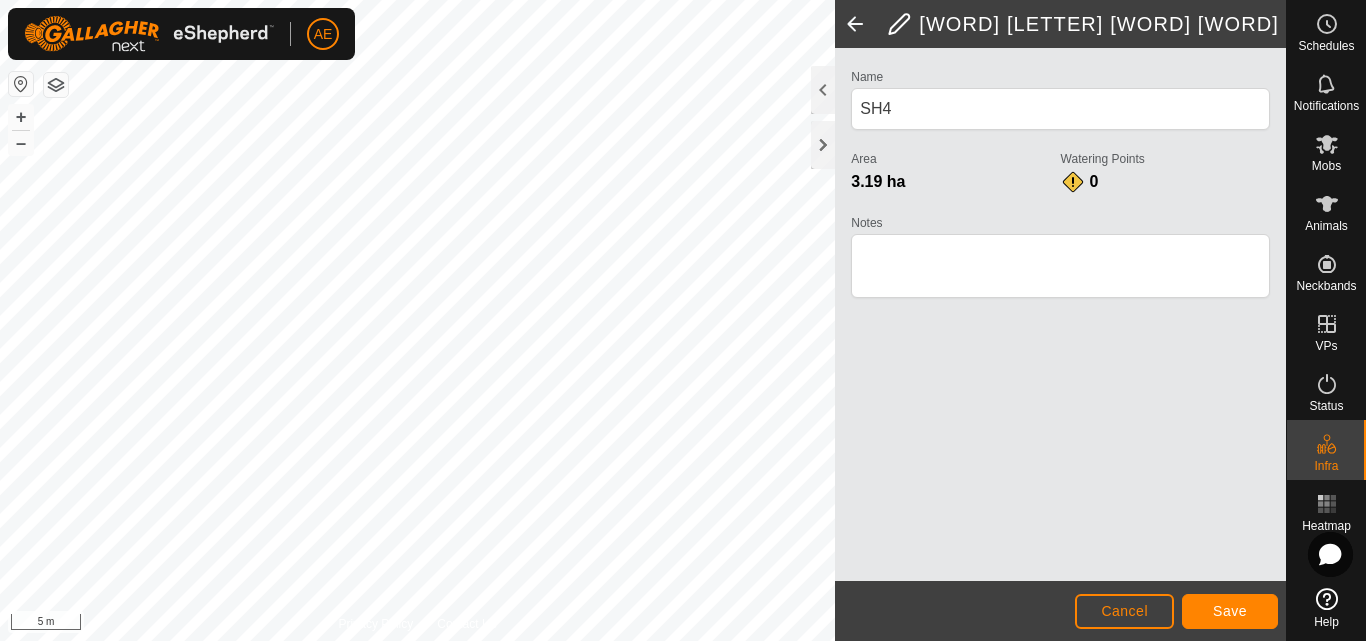 click on "Name [AREA] Area [AREA] Watering Points 0 Notes" 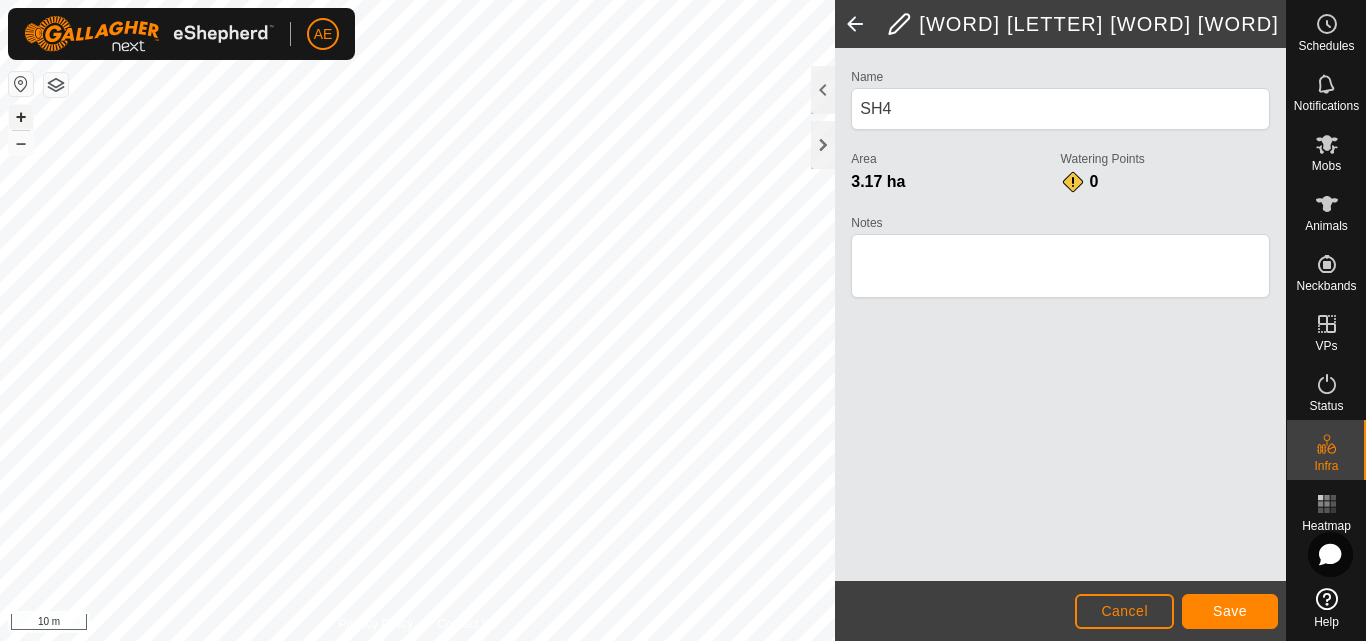 click on "+" at bounding box center [21, 117] 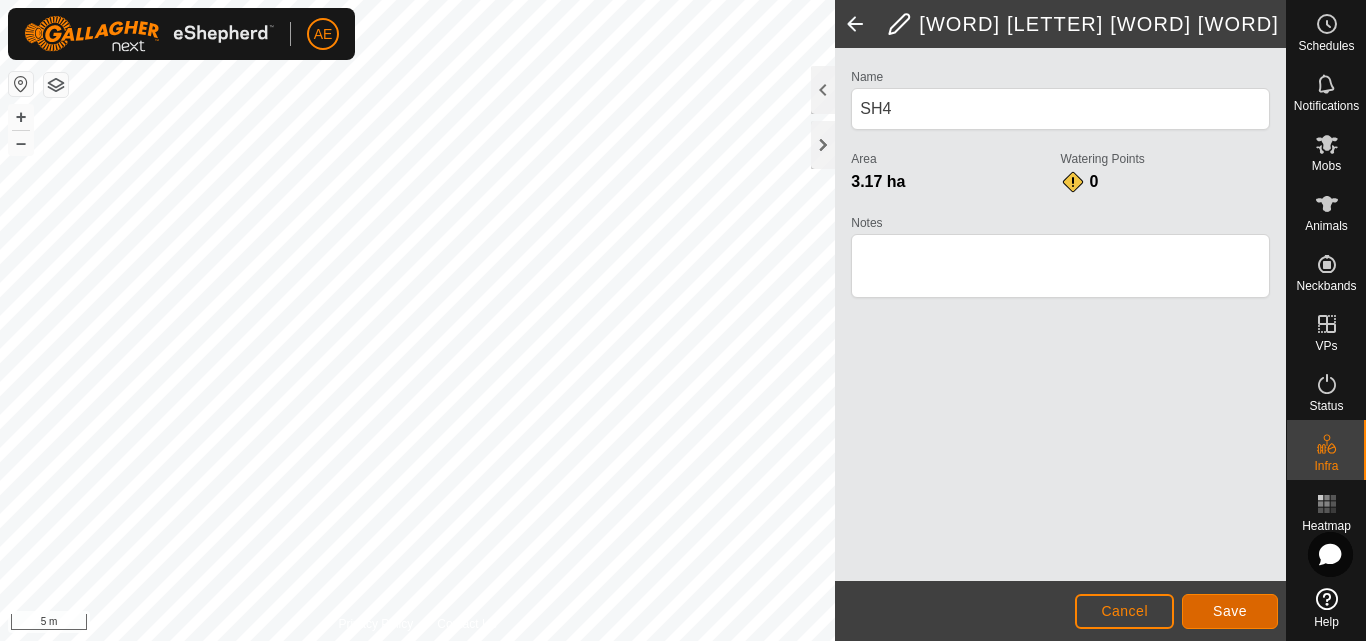 click on "Save" 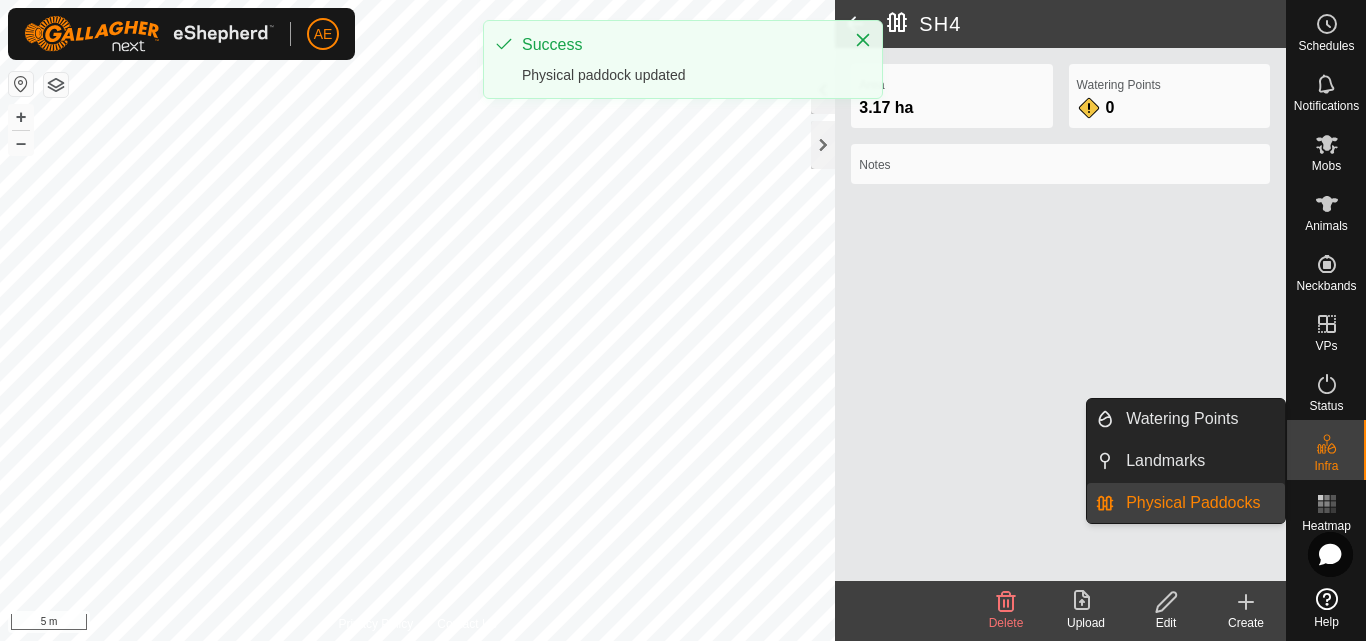 click on "Infra" at bounding box center (1326, 466) 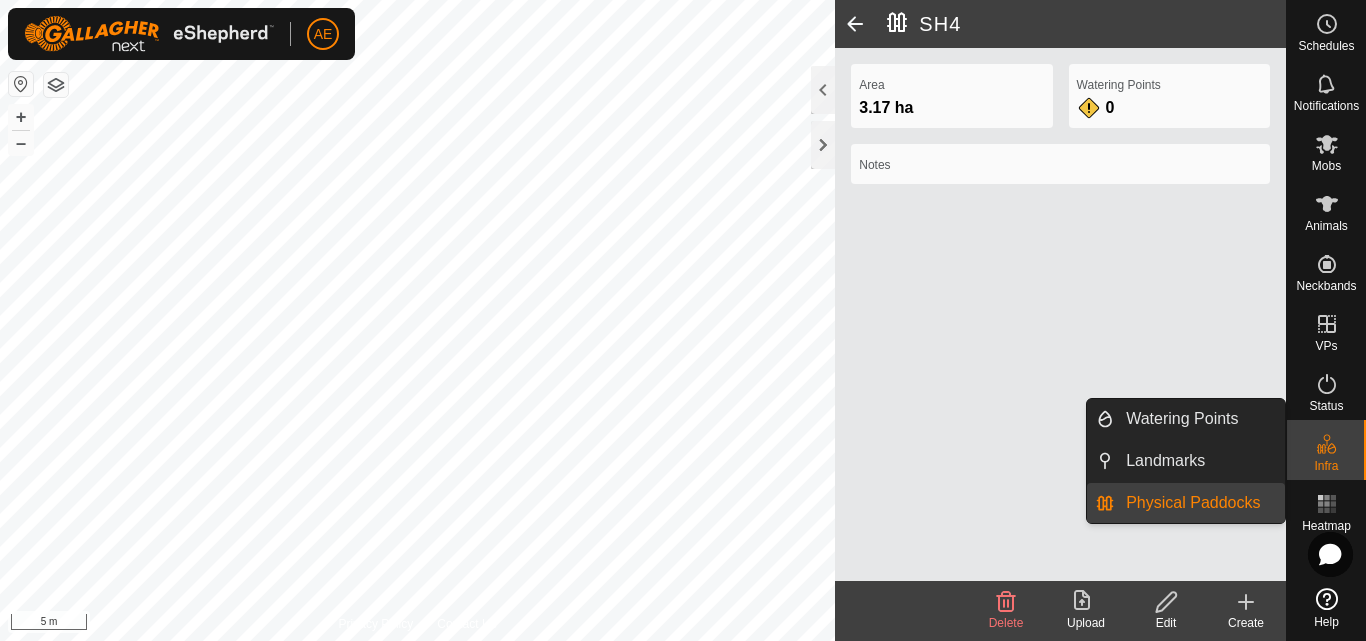 click on "Physical Paddocks" at bounding box center [1199, 503] 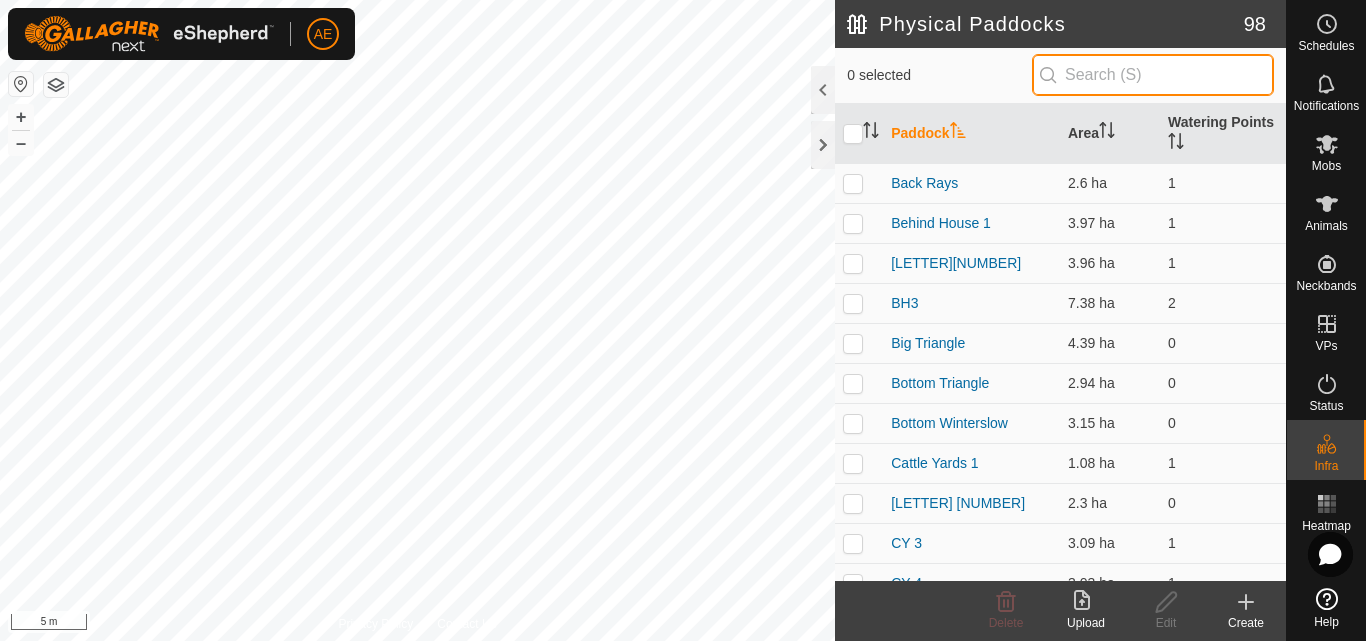 click at bounding box center (1153, 75) 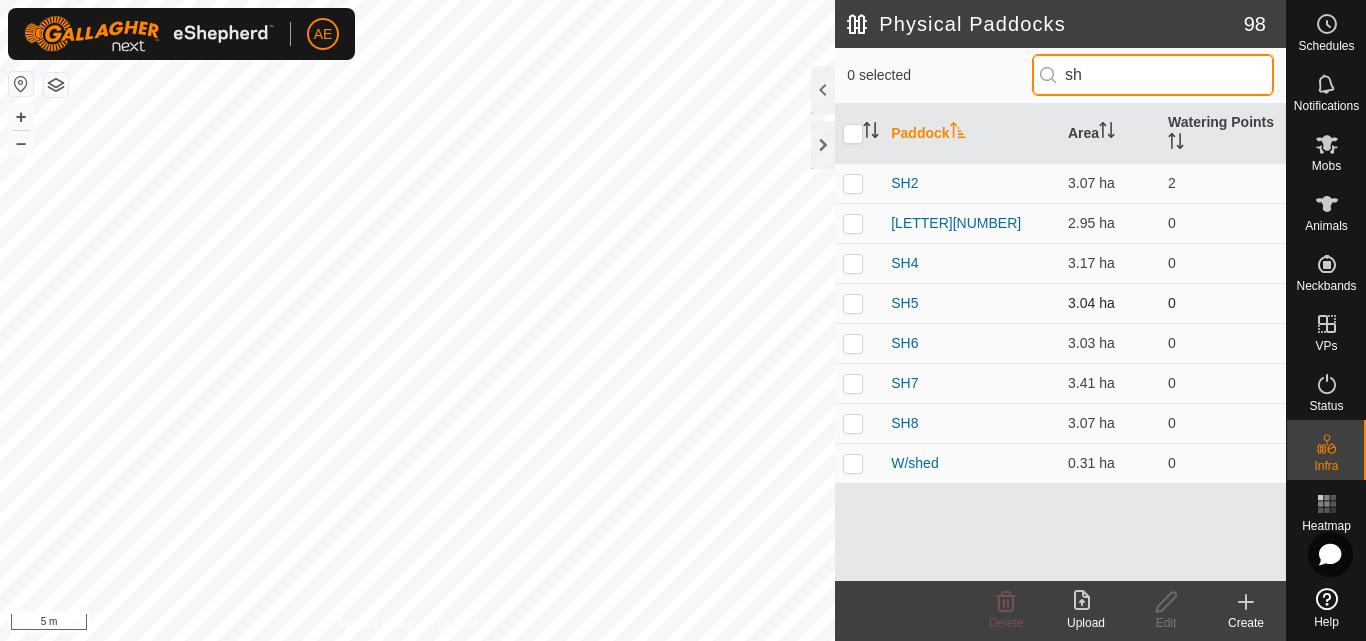 type on "sh" 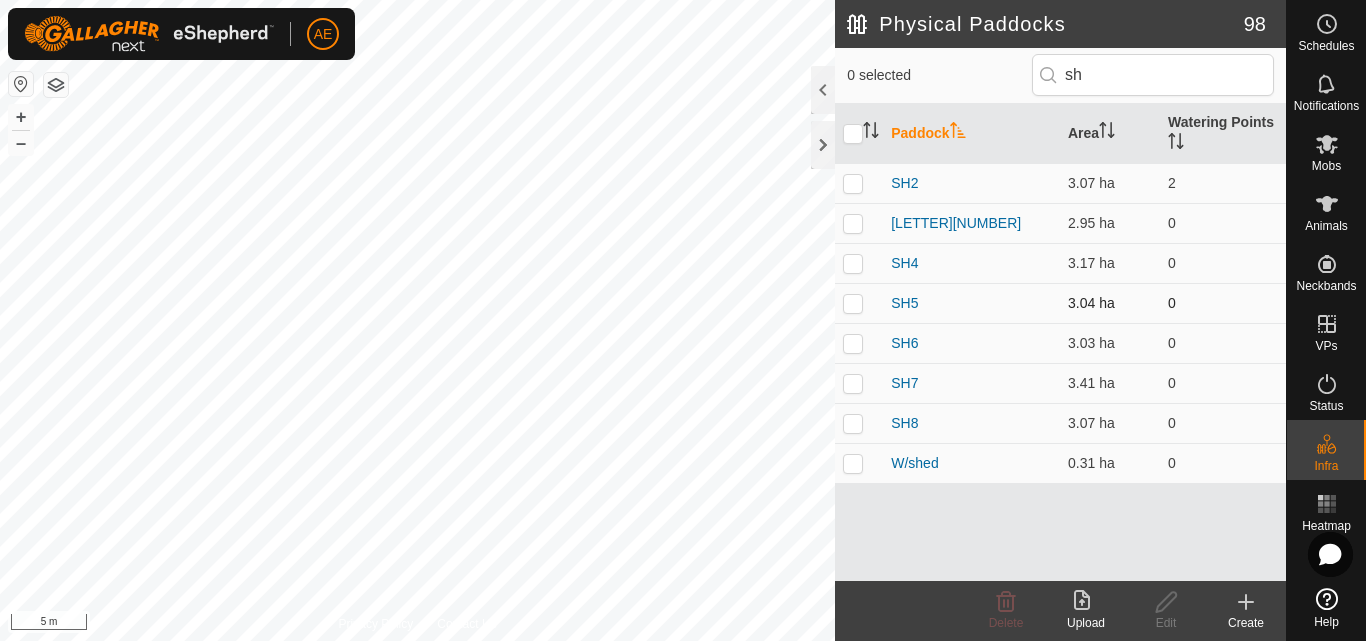 click on "SH5" at bounding box center (971, 303) 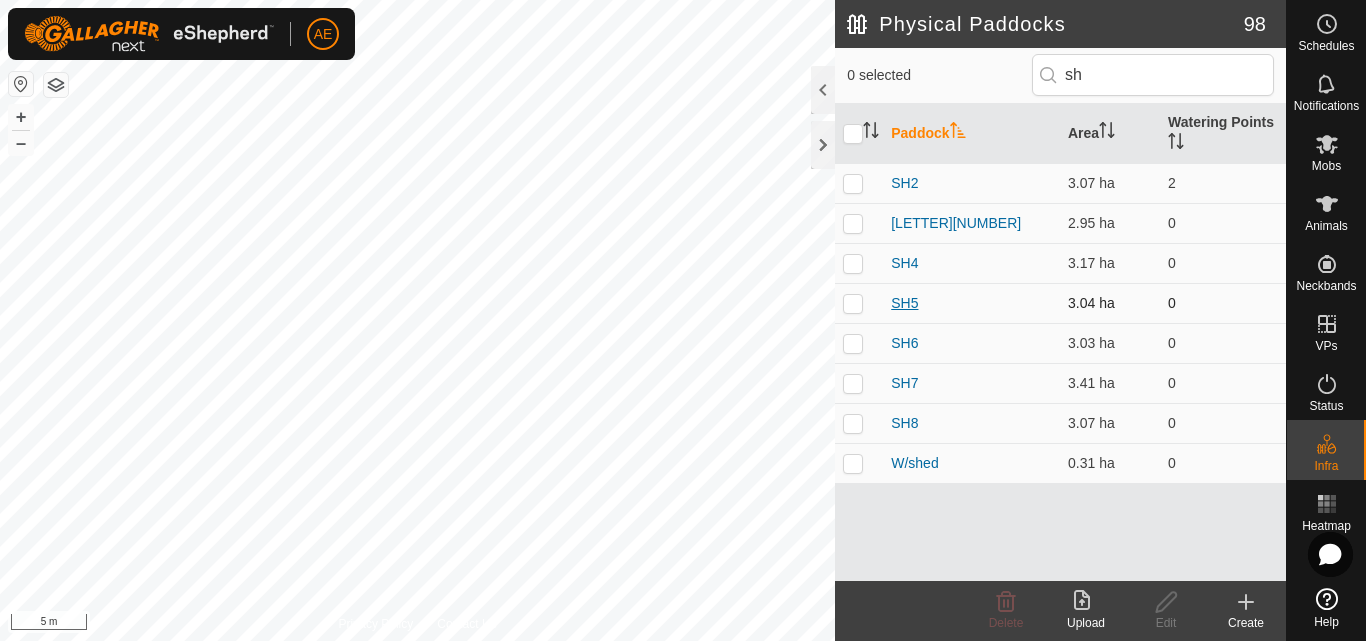 click on "SH5" at bounding box center [904, 303] 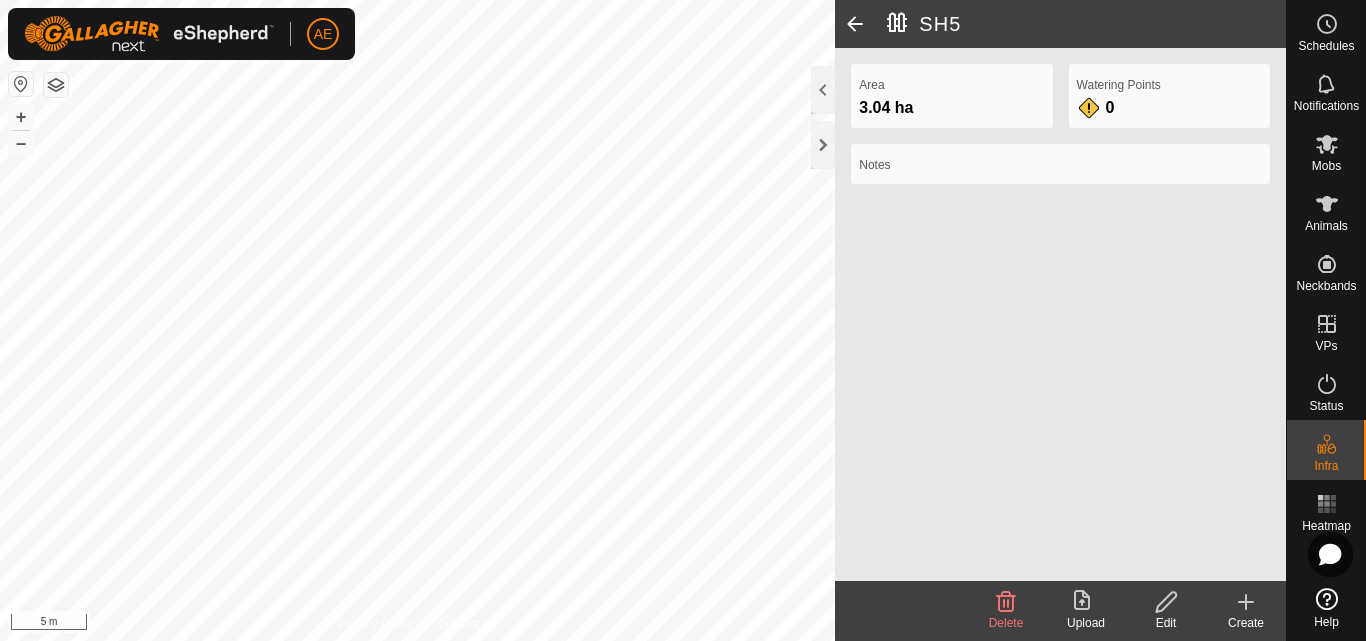 click 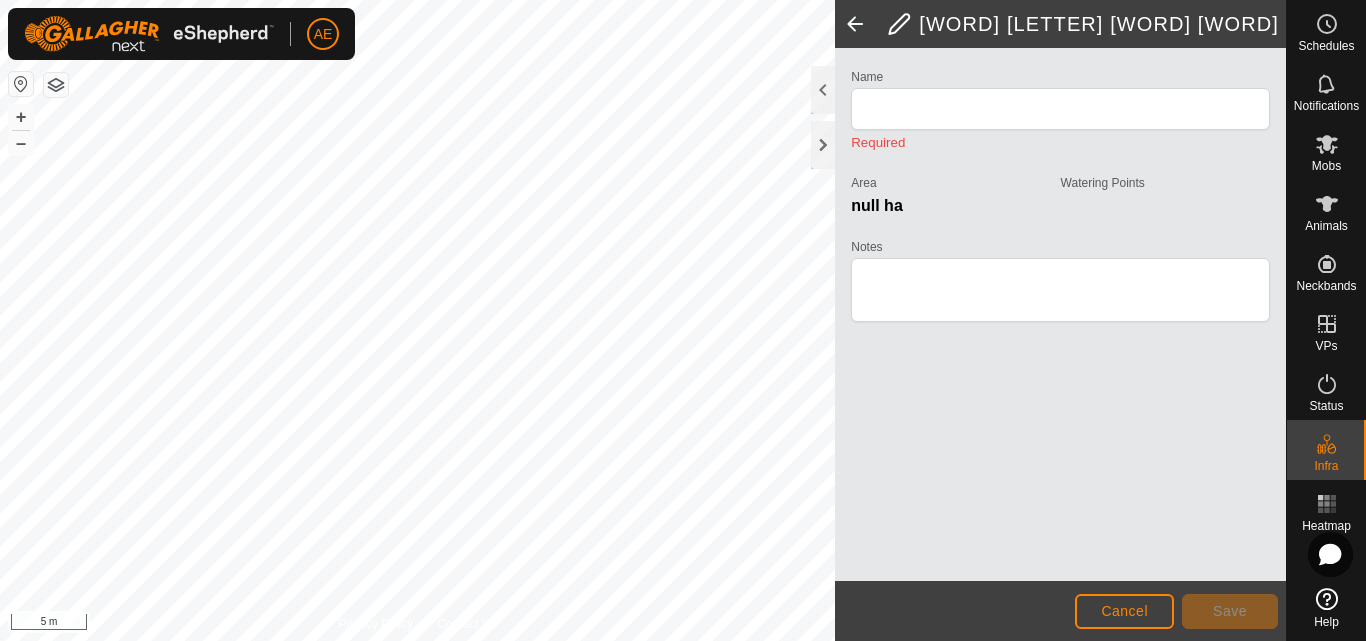type on "SH5" 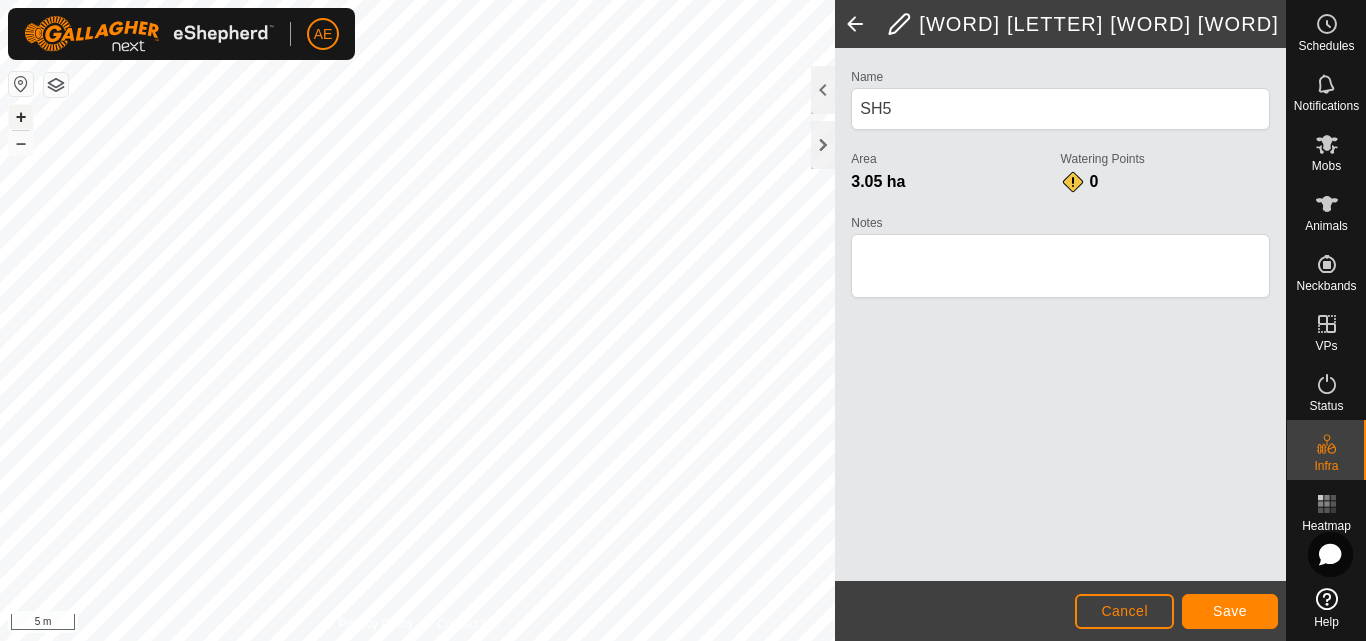 click on "+" at bounding box center [21, 117] 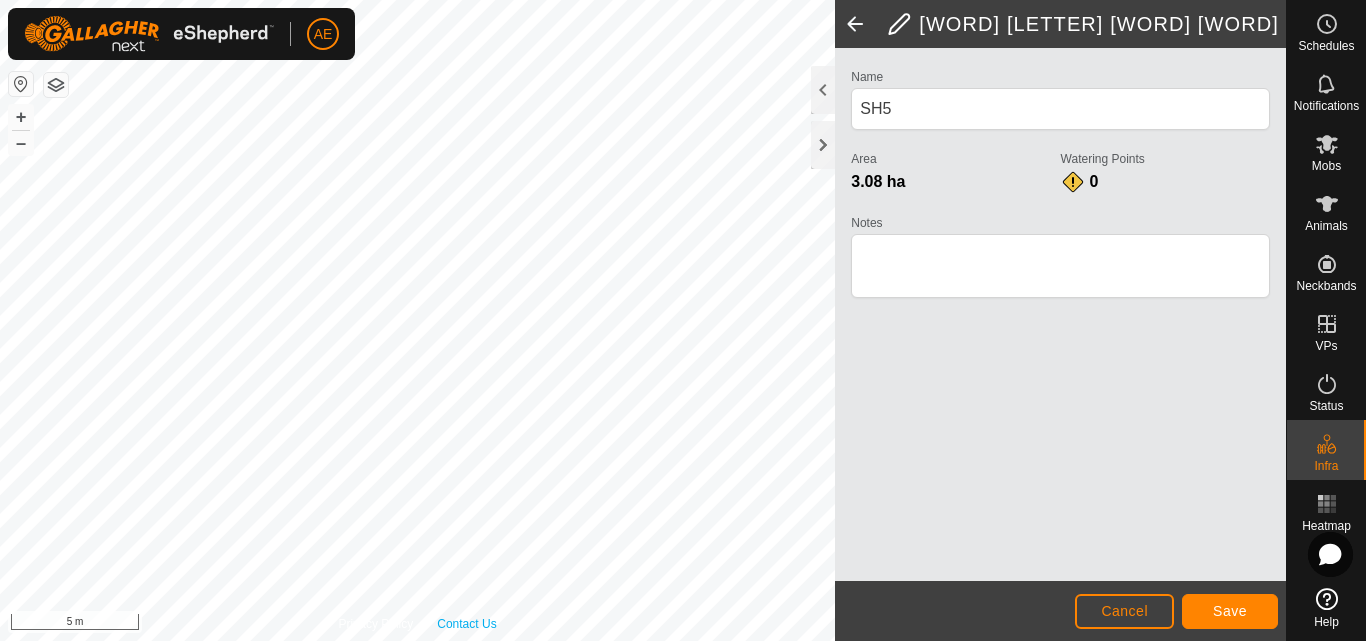 click on "Privacy Policy Contact Us + – ⇧ i 5 m" at bounding box center (417, 320) 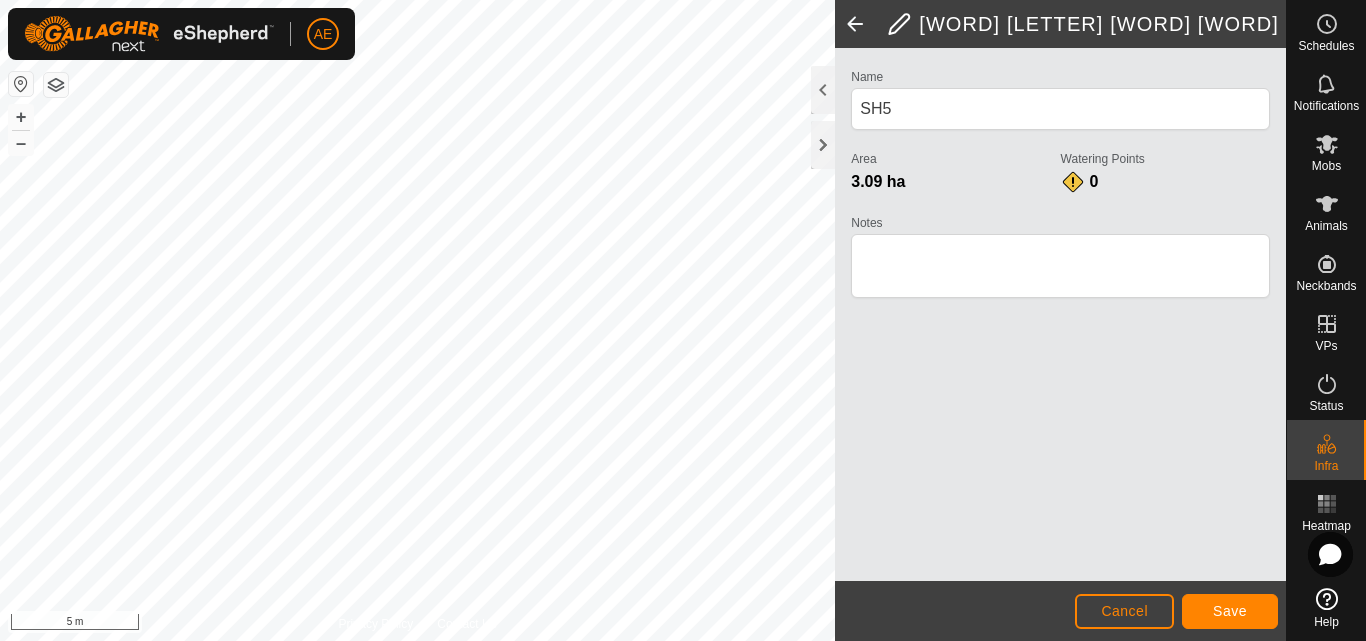 click on "AE Schedules Notifications Mobs Animals Neckbands VPs Status Infra Heatmap Help Privacy Policy Contact Us + – ⇧ i 5 m Edit Physical Paddock Name [AREA] Area [AREA] Watering Points 0 Notes Cancel Save" at bounding box center [683, 320] 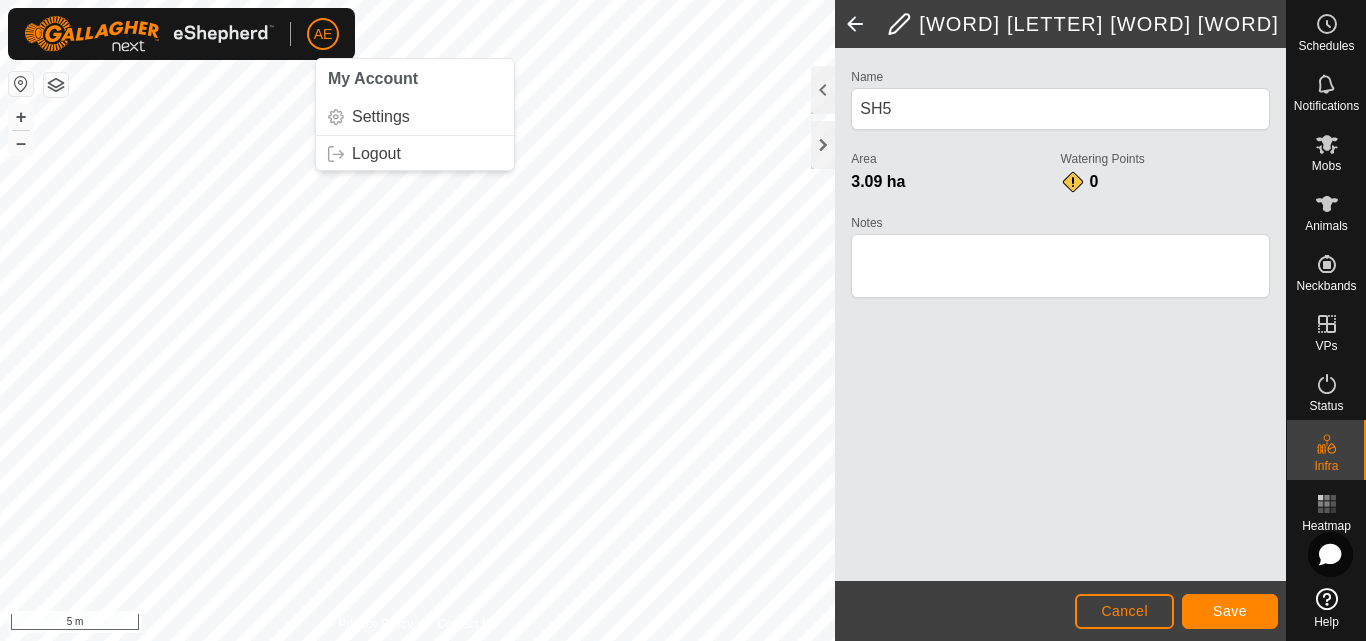 click on "AE My Account Settings Logout Schedules Notifications Mobs Animals Neckbands VPs Status Infra Heatmap Help Privacy Policy Contact Us + – ⇧ i 5 m Edit Physical Paddock Name [AREA] Area [AREA] Watering Points 0 Notes Cancel Save" at bounding box center [683, 320] 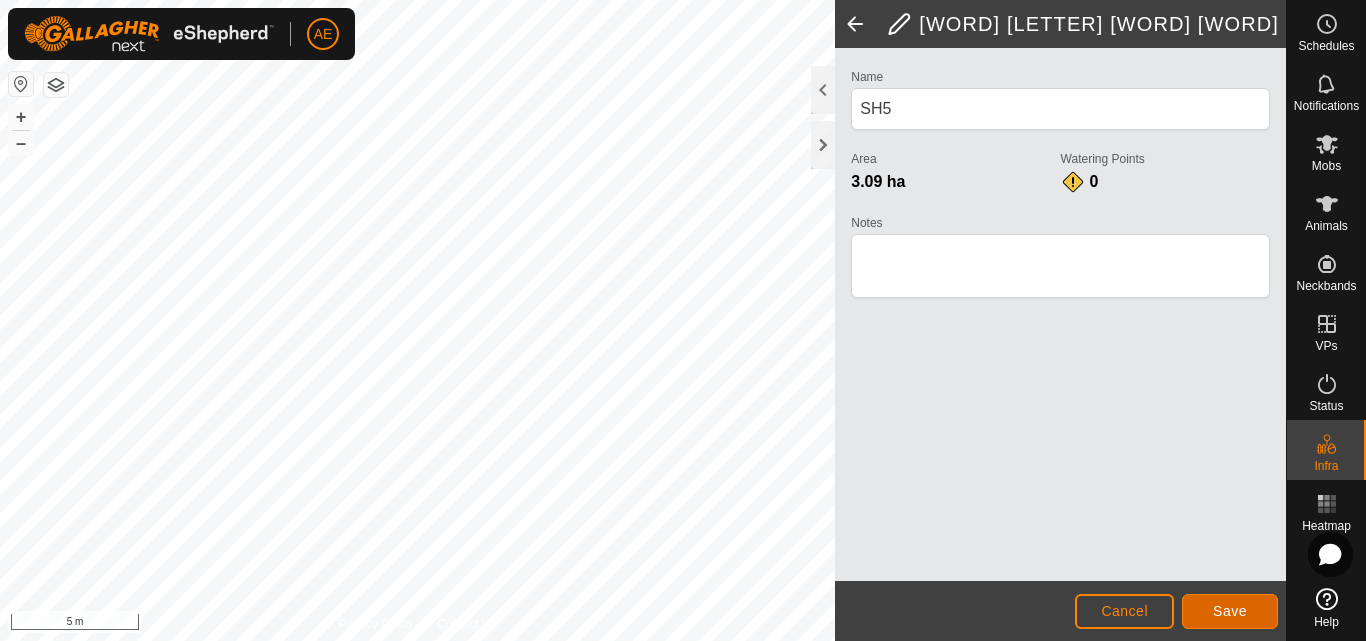 click on "Save" 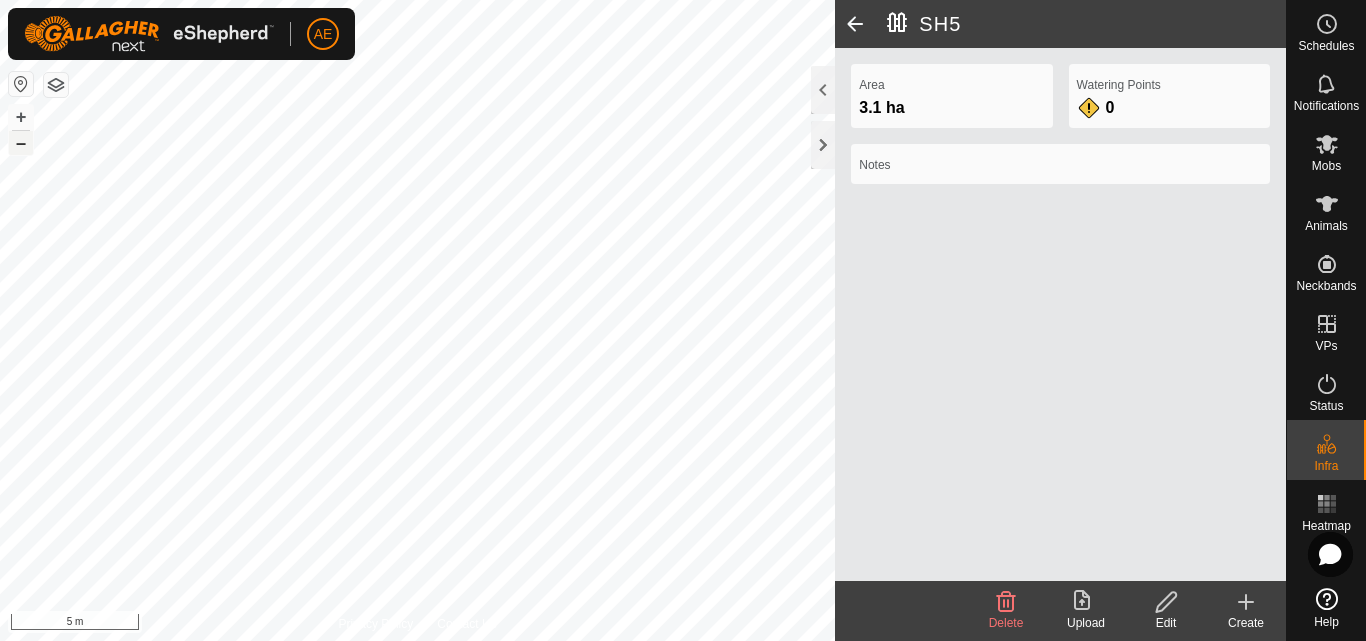 click on "–" at bounding box center [21, 143] 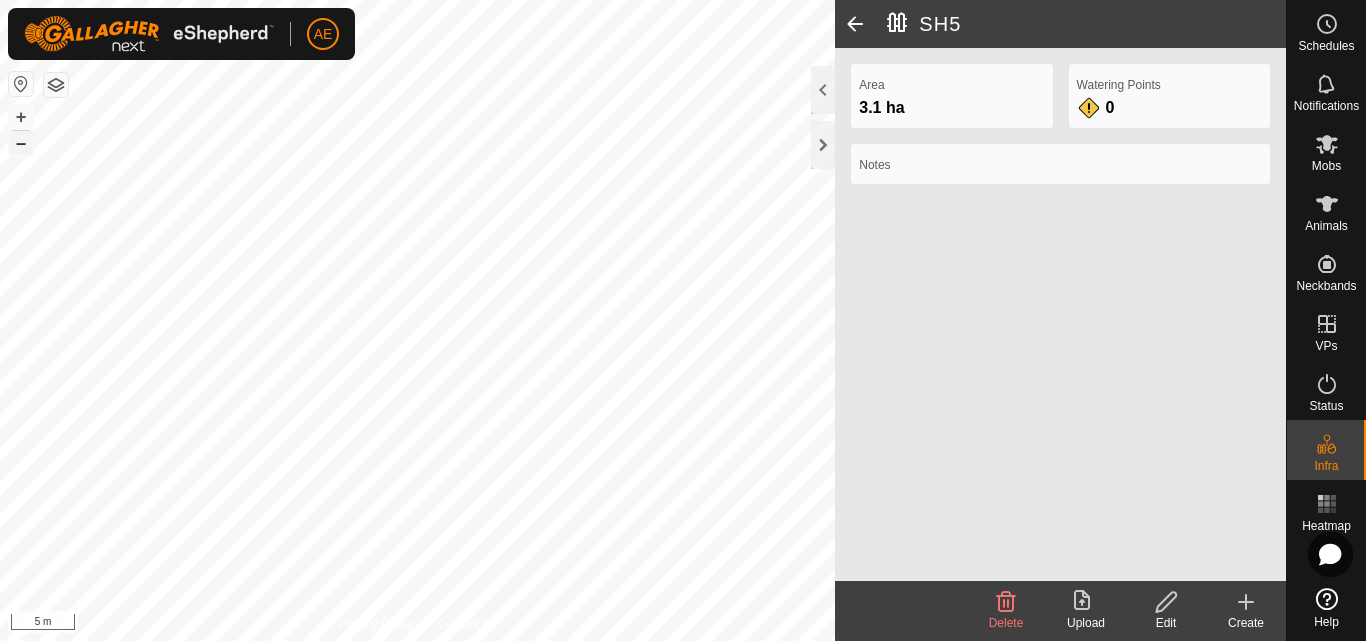 click on "–" at bounding box center [21, 143] 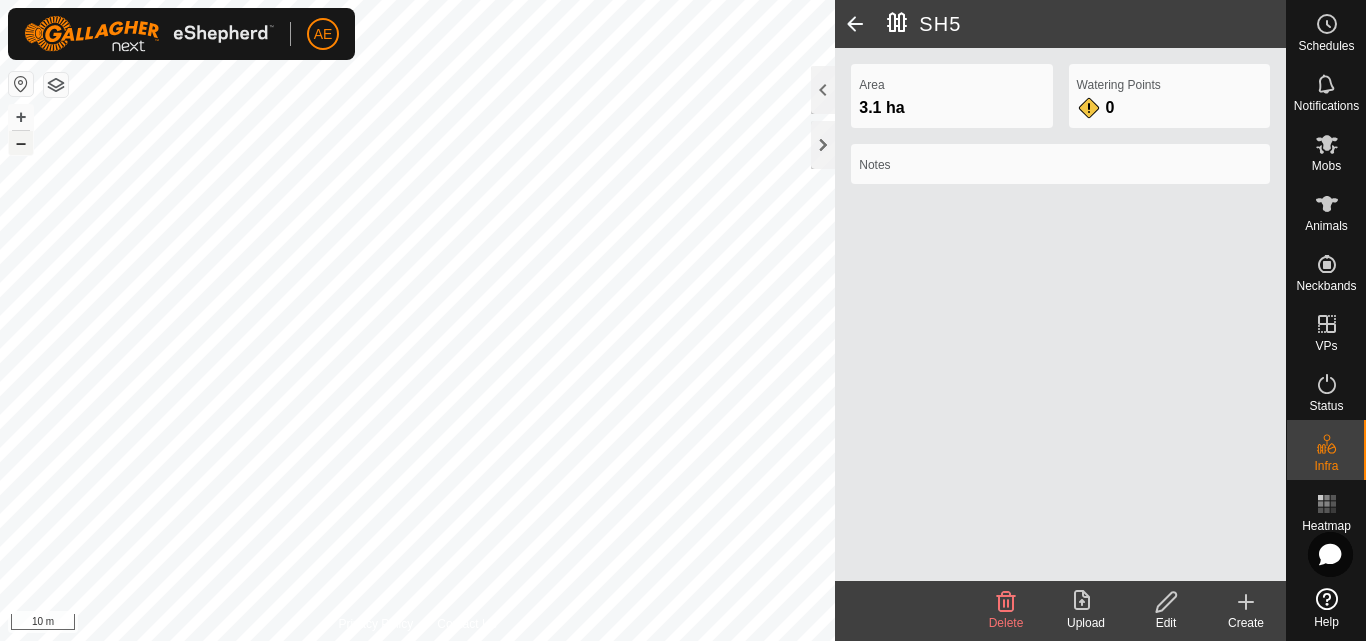 click on "–" at bounding box center [21, 143] 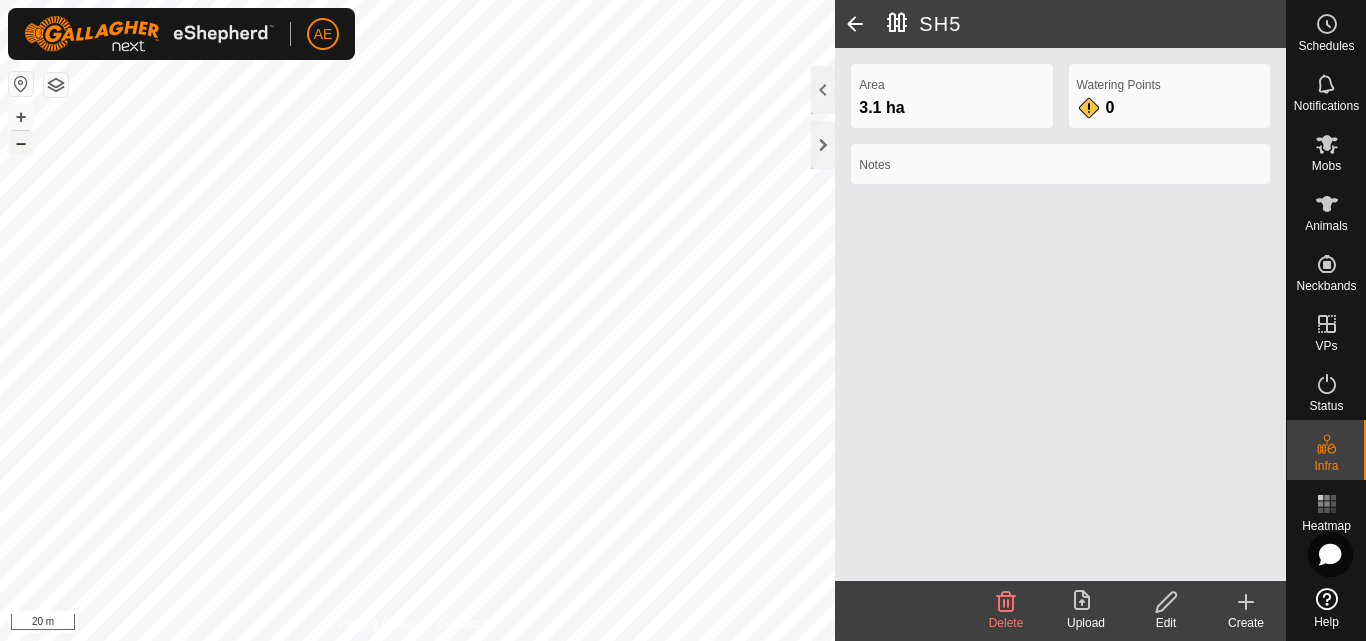 click on "–" at bounding box center [21, 143] 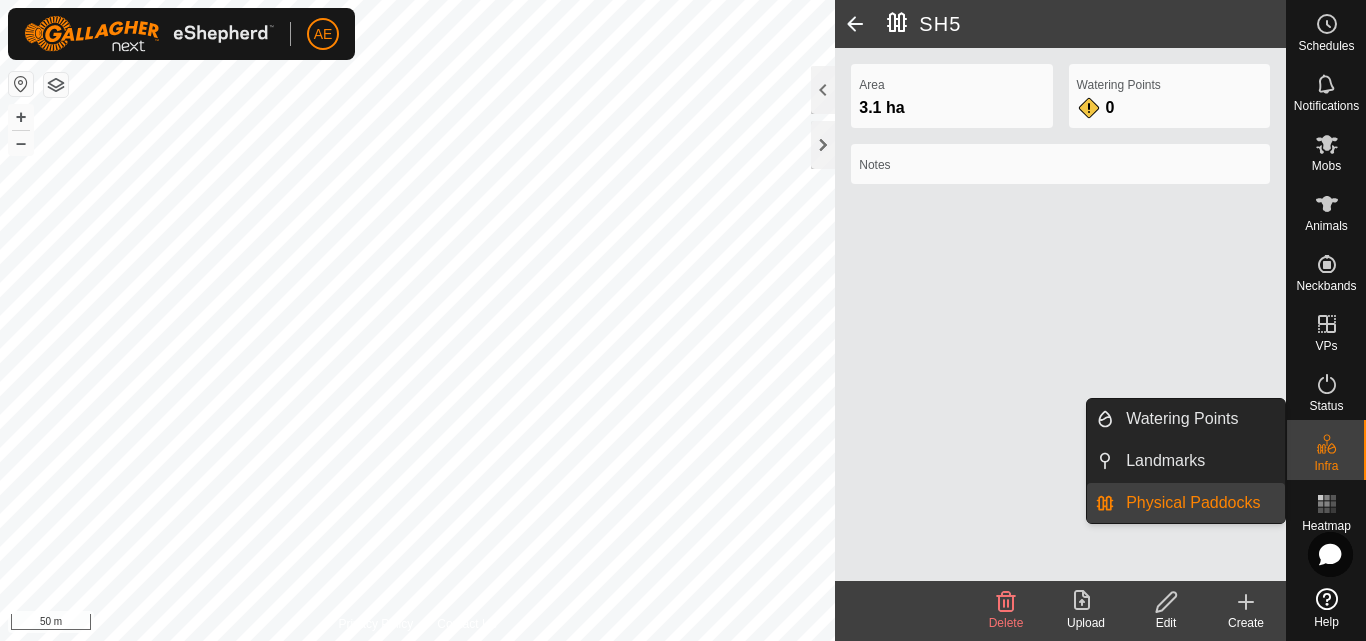 click 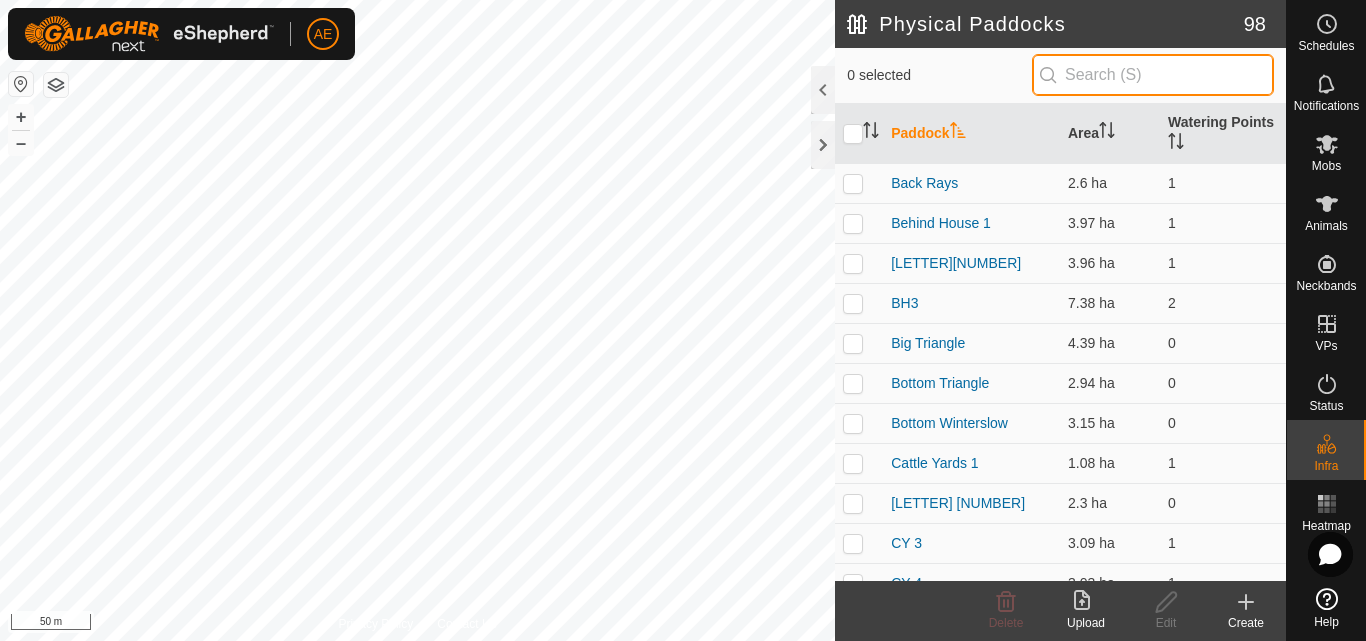 click at bounding box center (1153, 75) 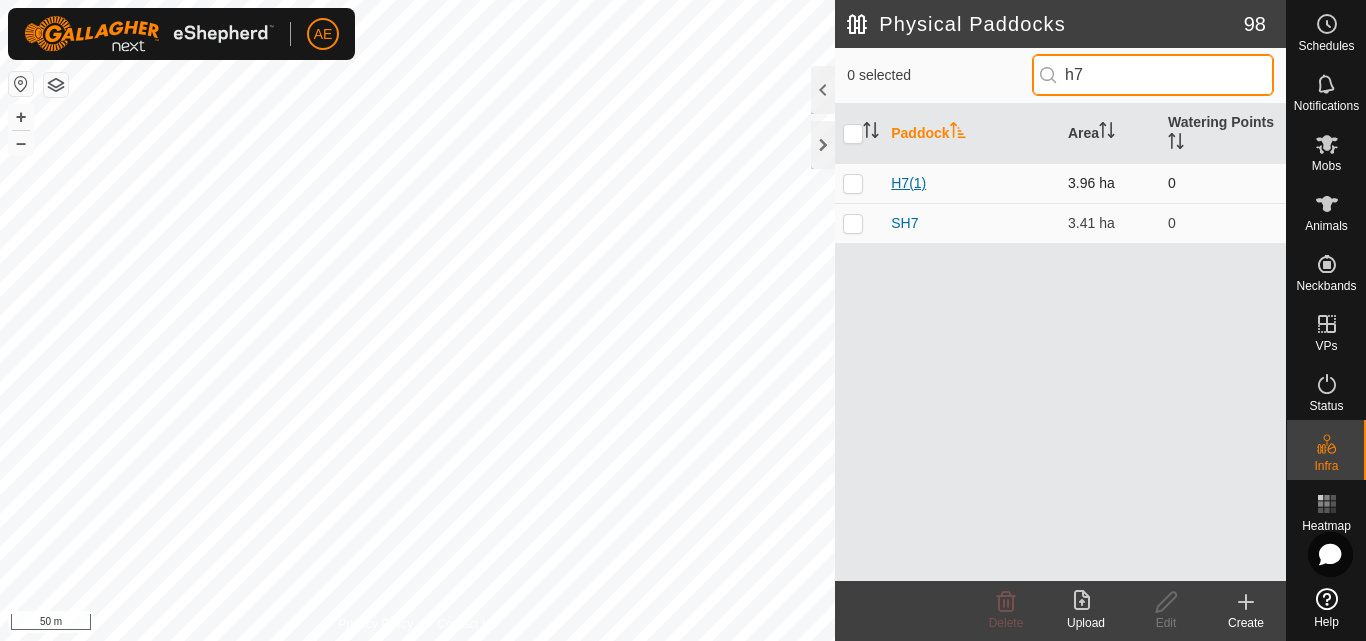 type on "h7" 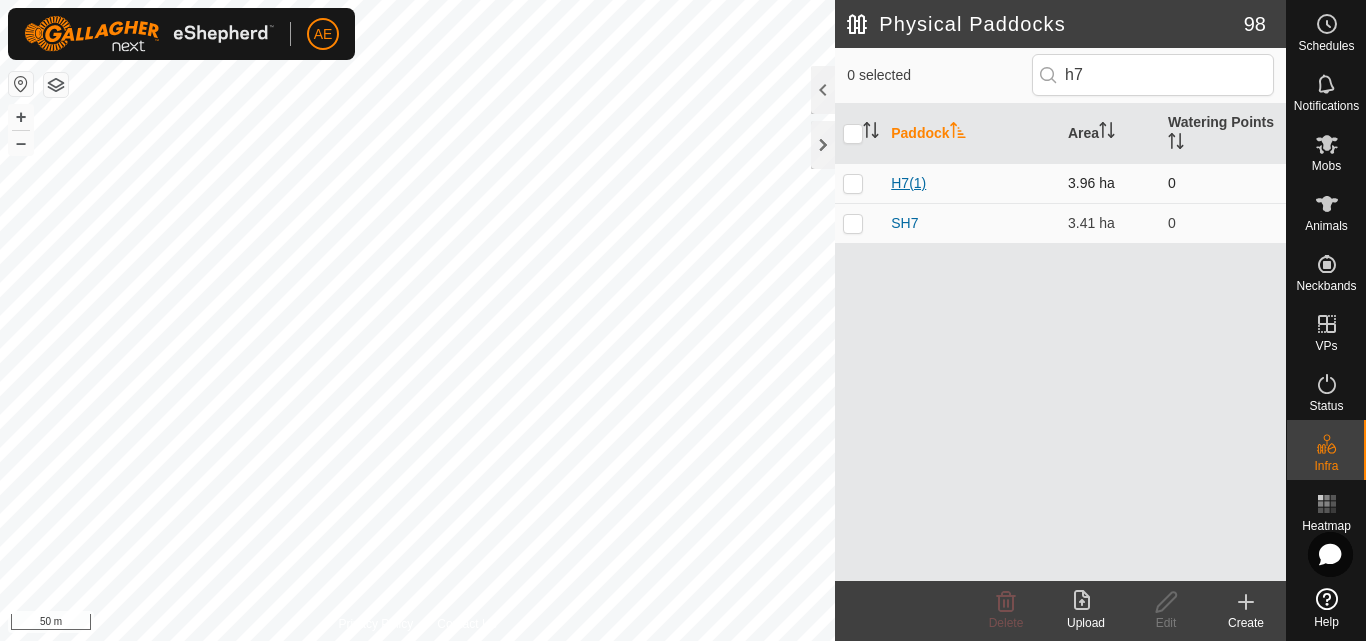 click on "H7(1)" at bounding box center [908, 183] 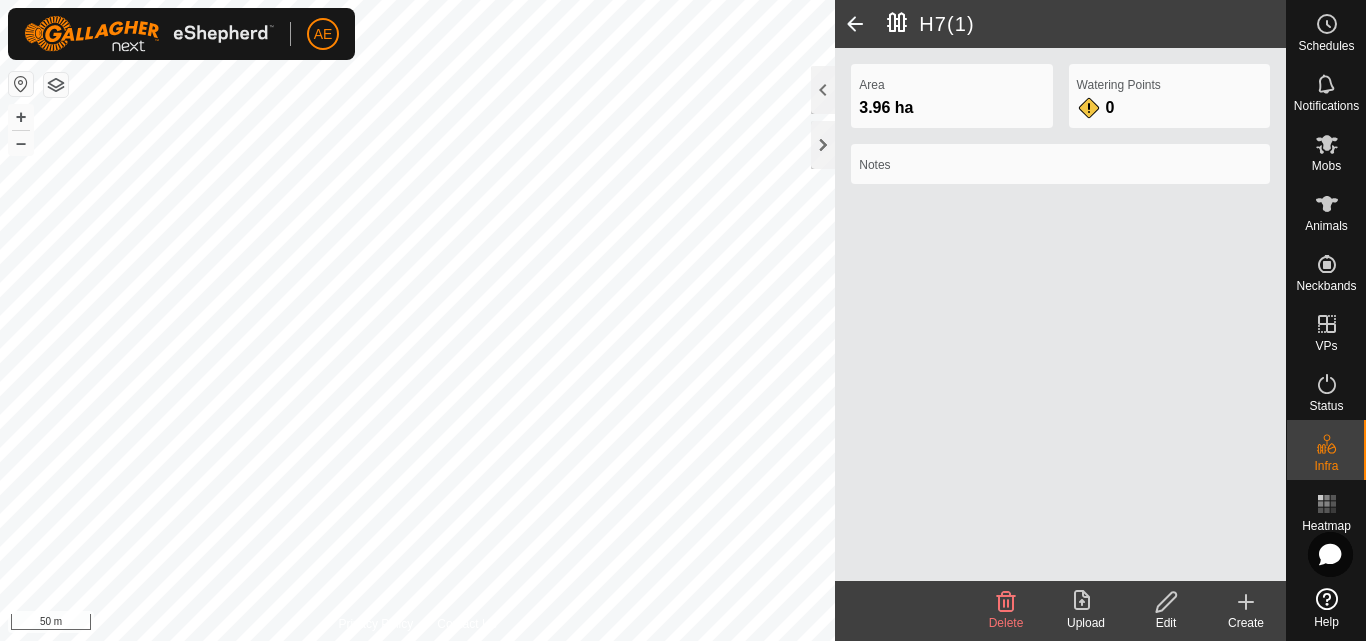 click 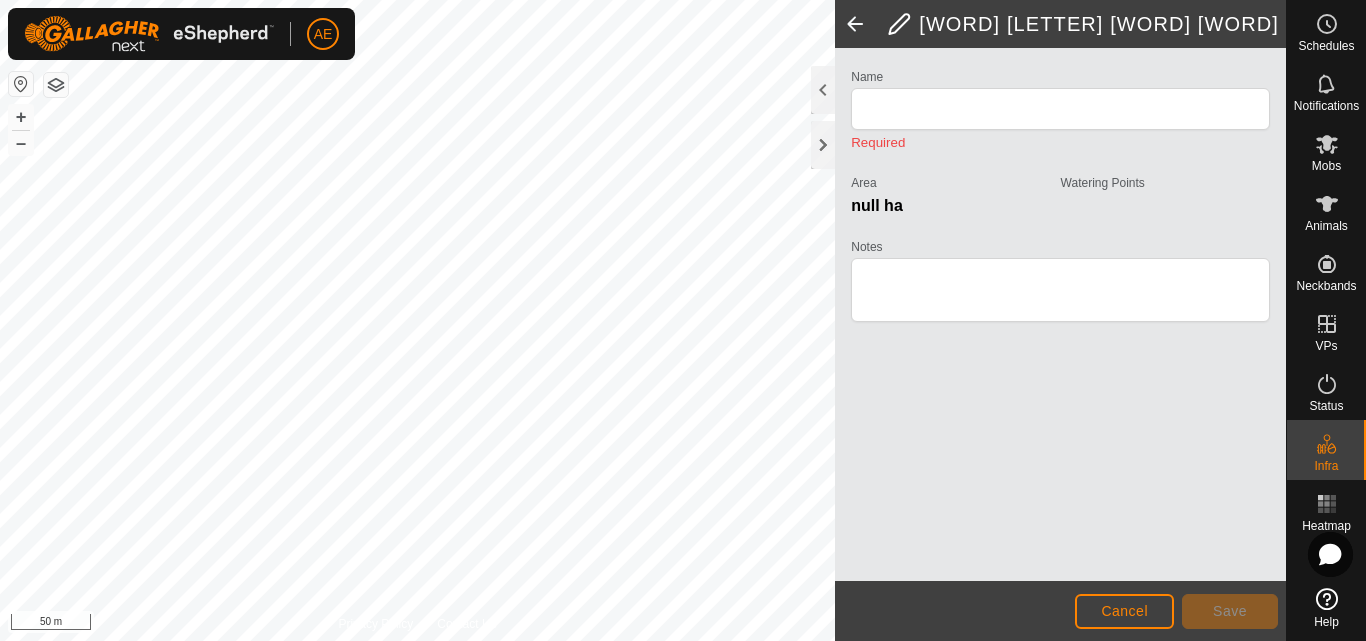 type on "H7(1)" 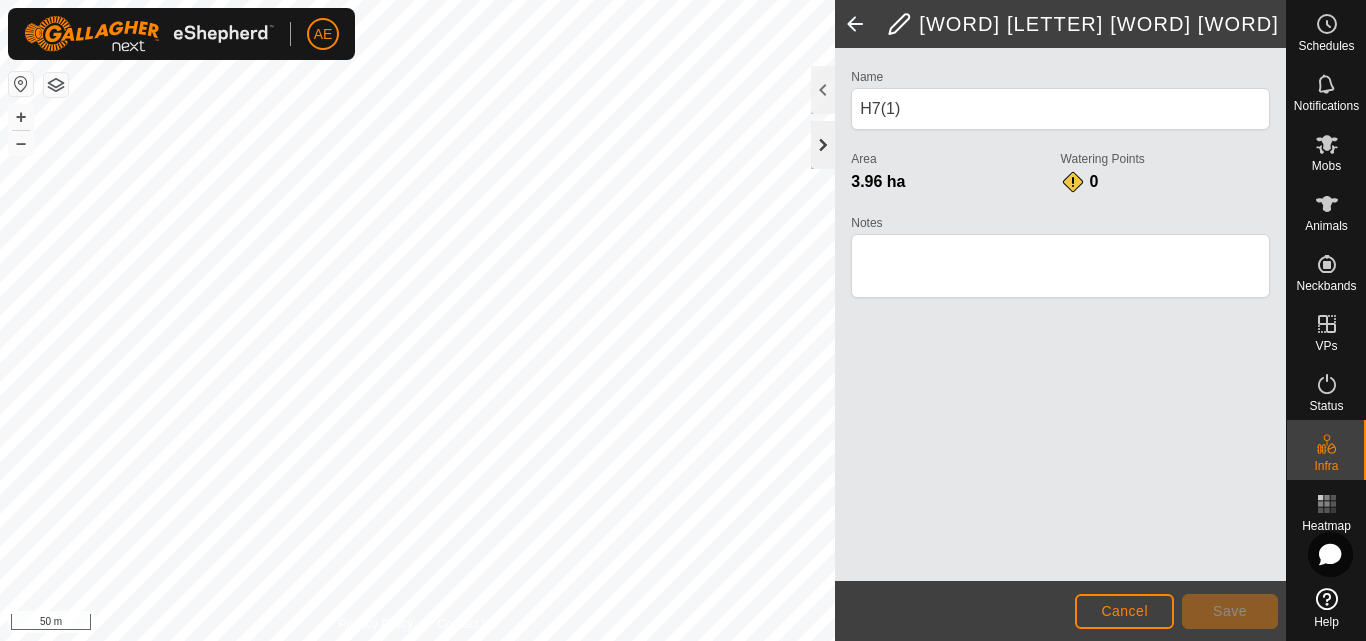 click 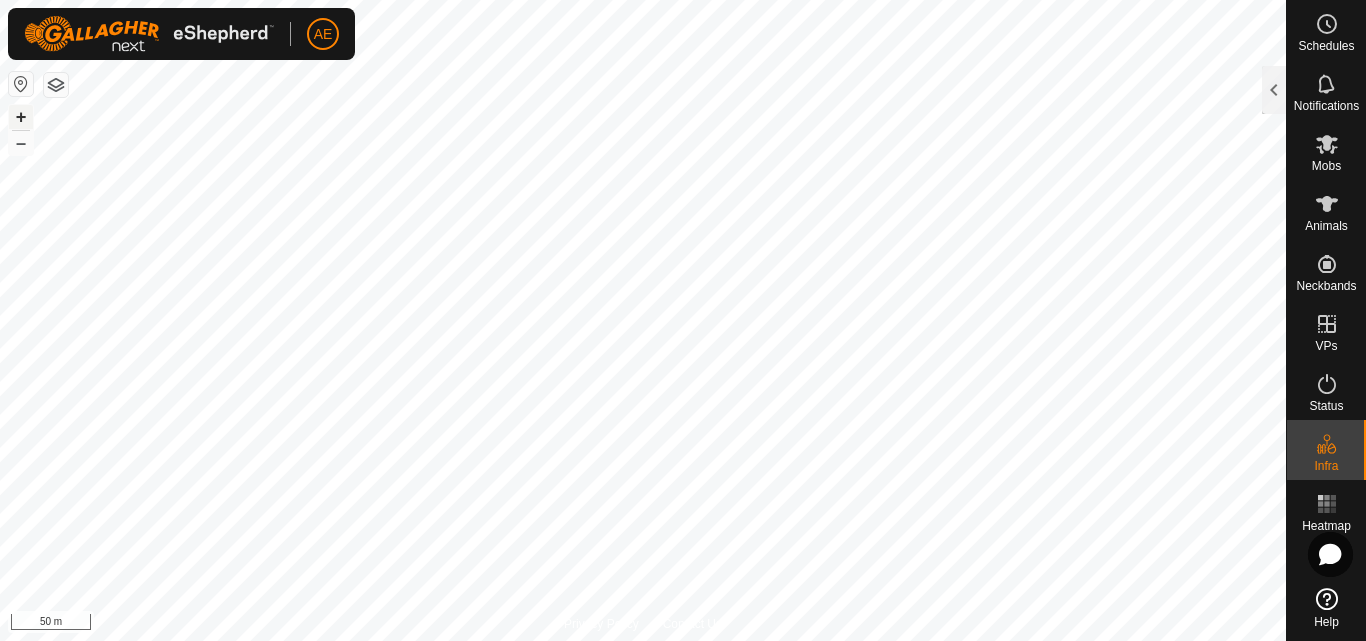click on "+" at bounding box center (21, 117) 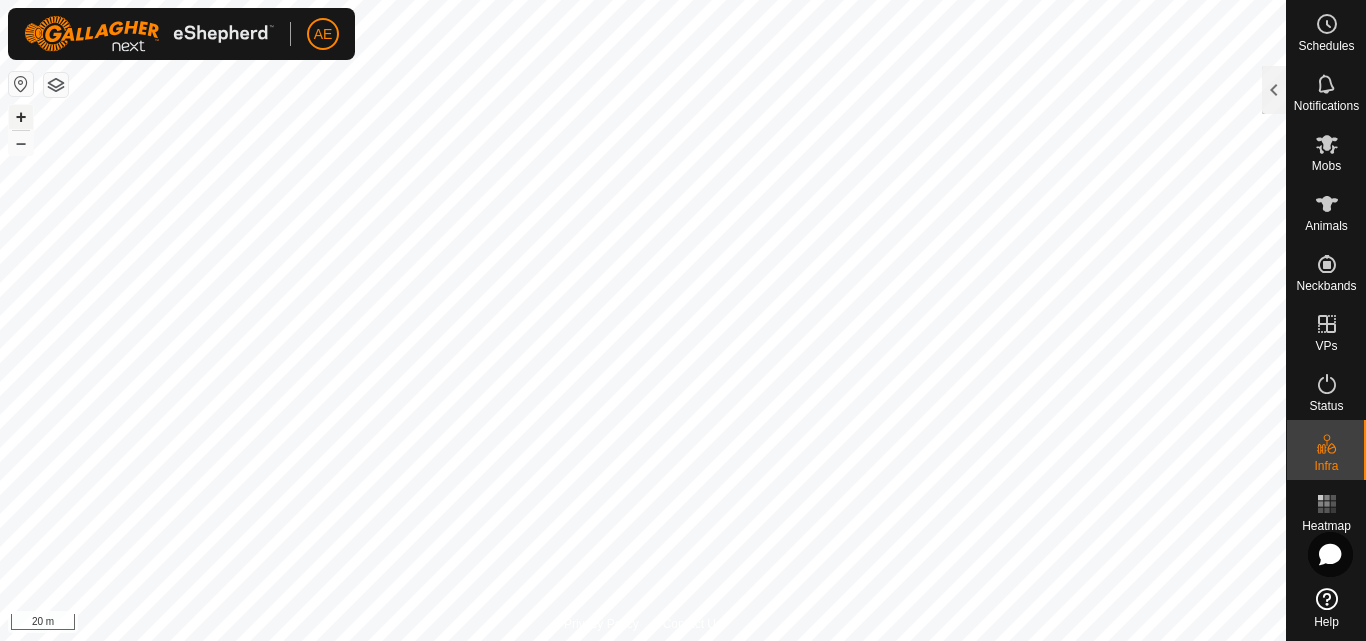 click on "+" at bounding box center (21, 117) 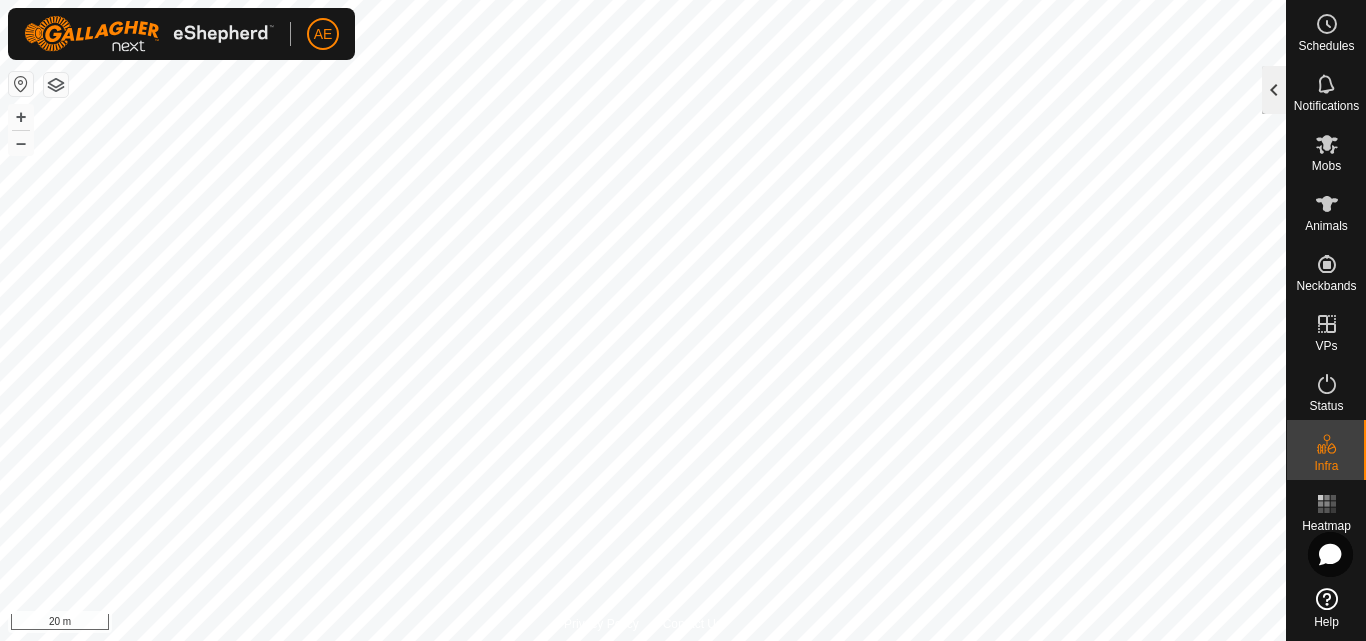 click 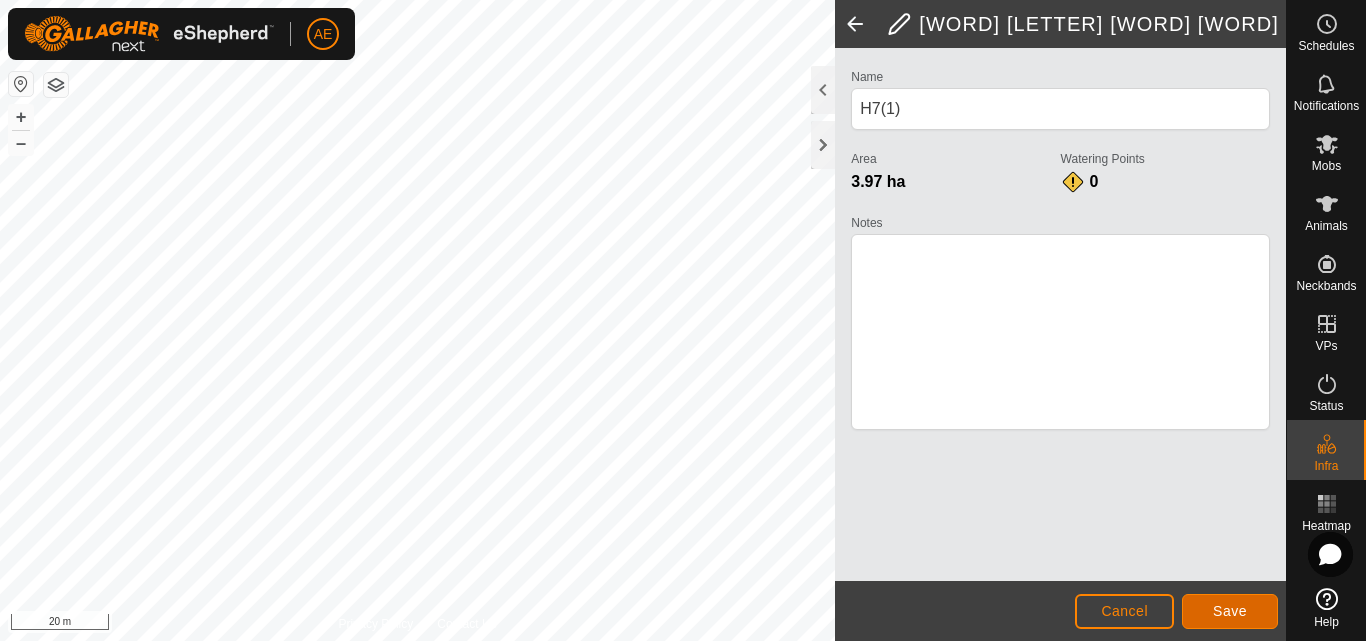 click on "Save" 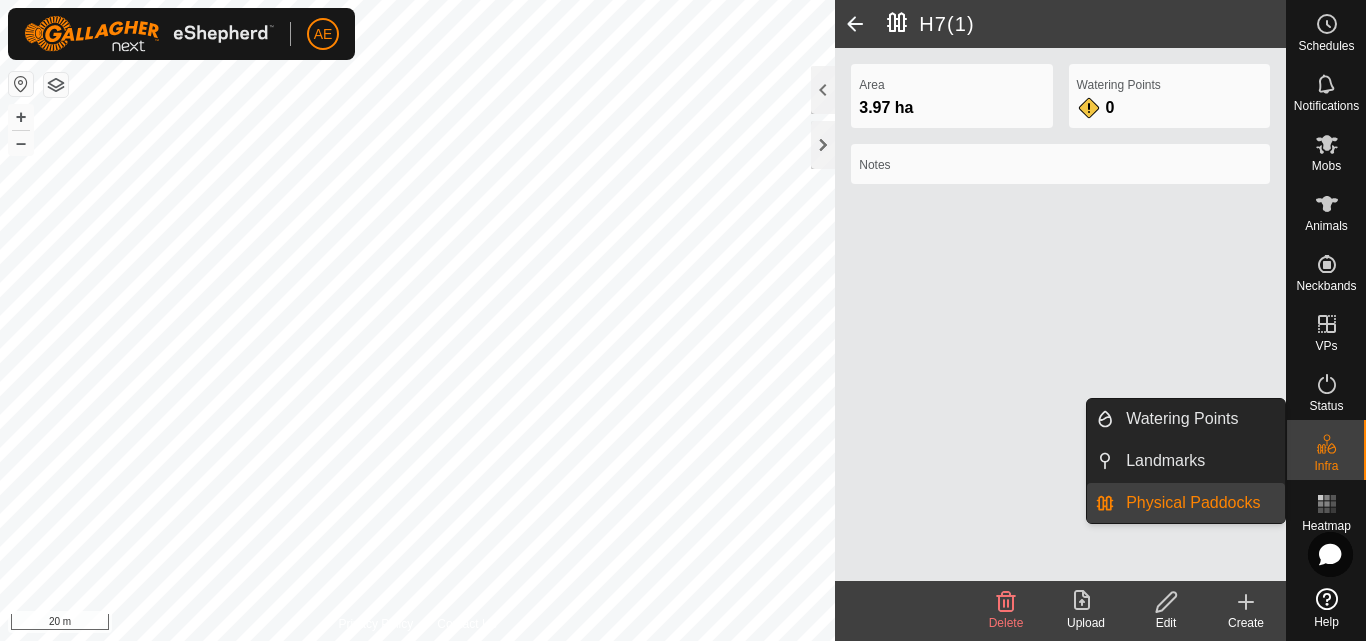 click on "Physical Paddocks" at bounding box center [1199, 503] 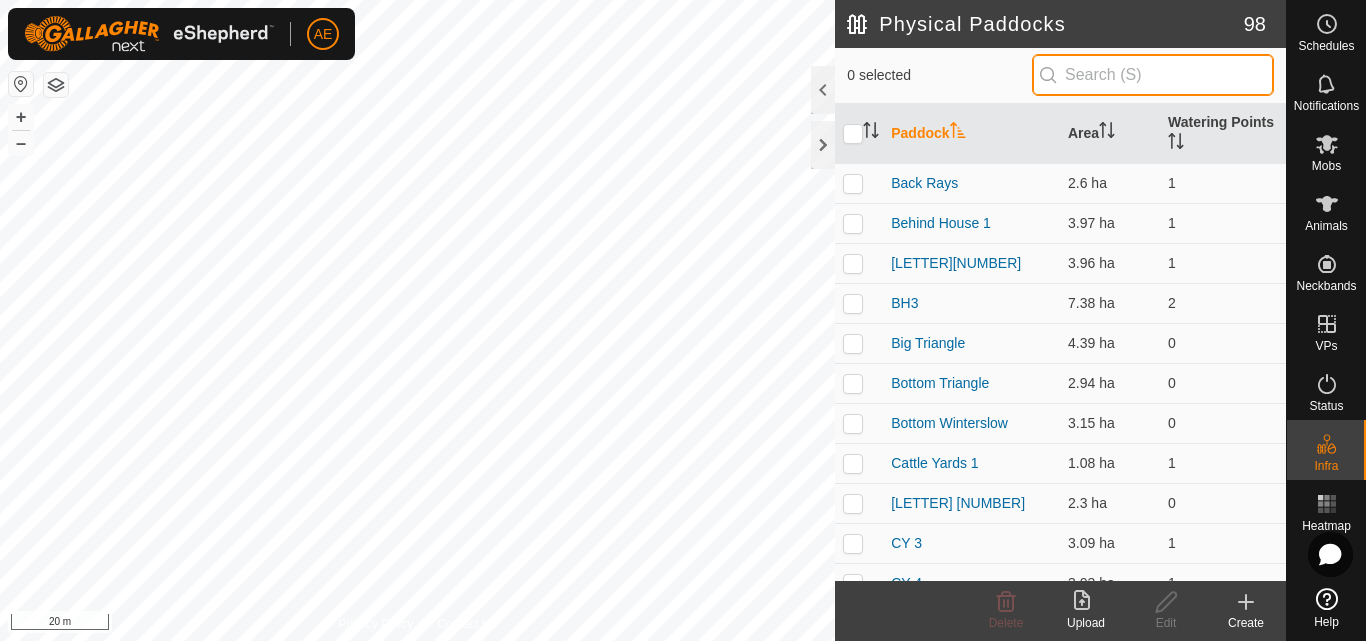 click at bounding box center (1153, 75) 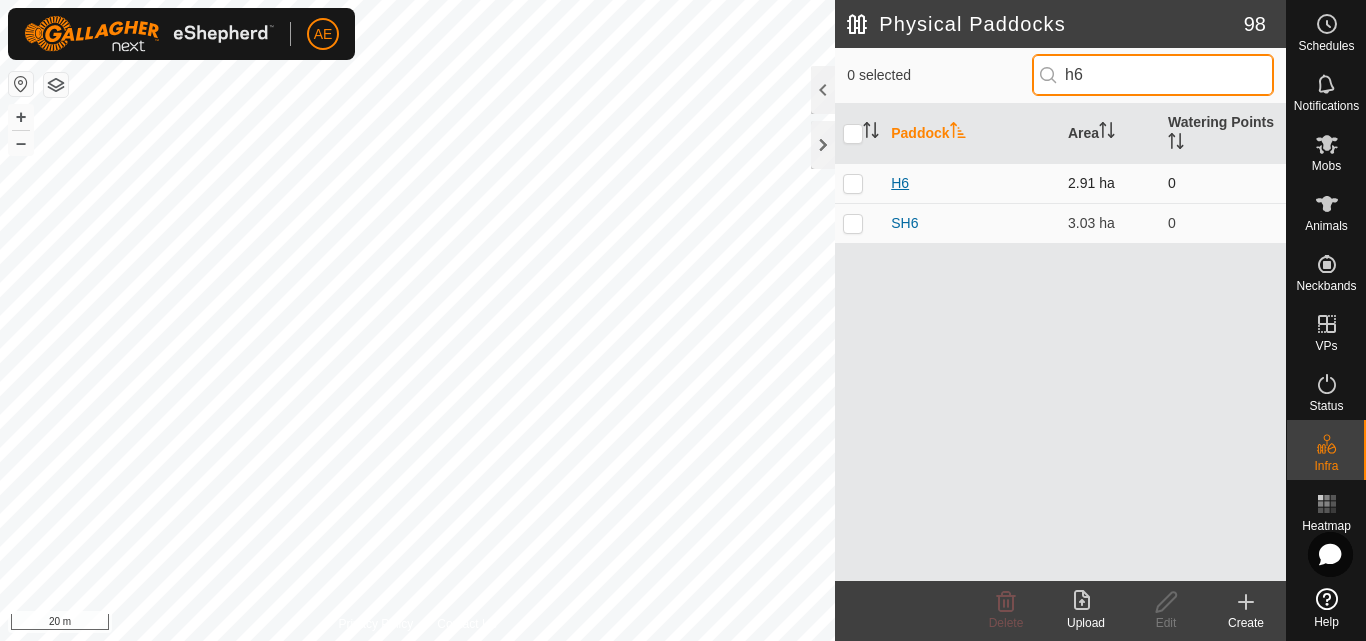 type on "h6" 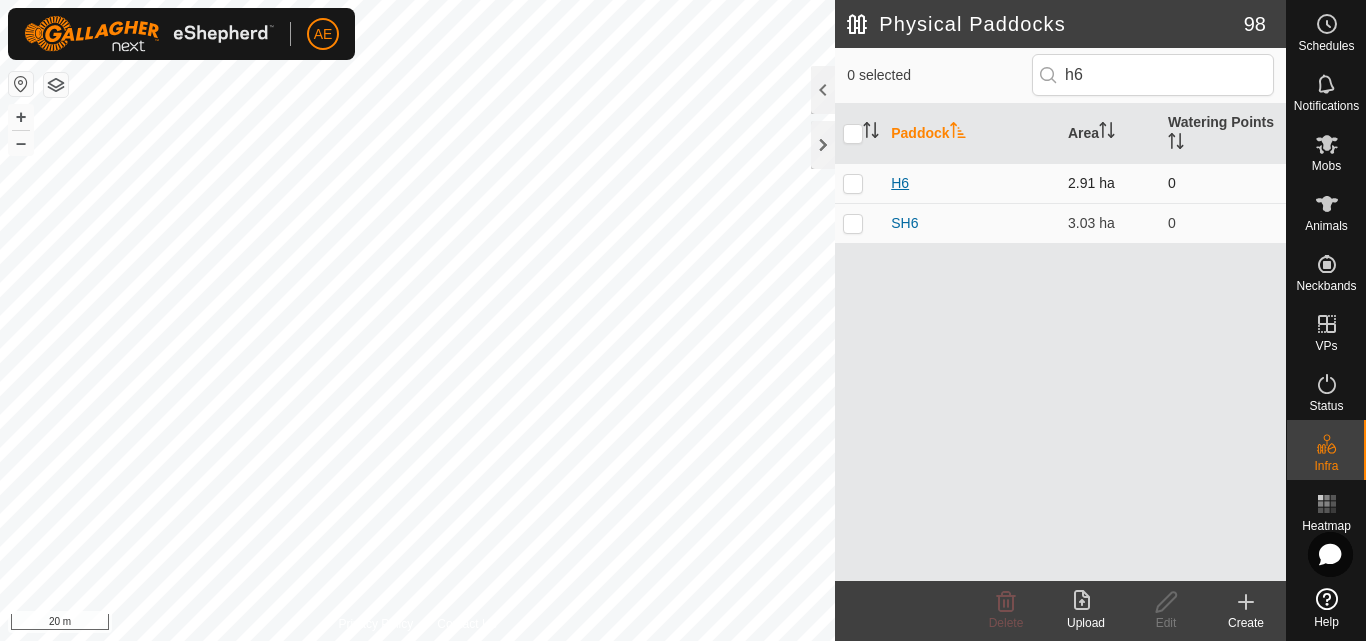 click on "H6" at bounding box center [900, 183] 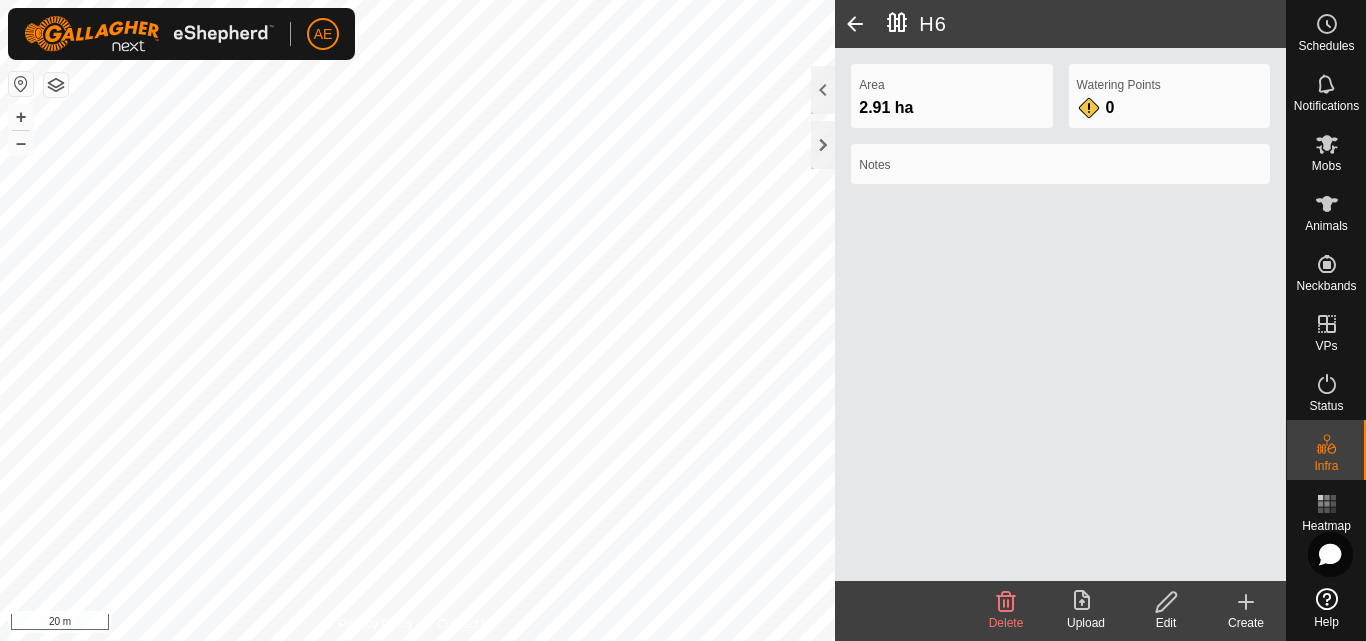 click on "Edit" 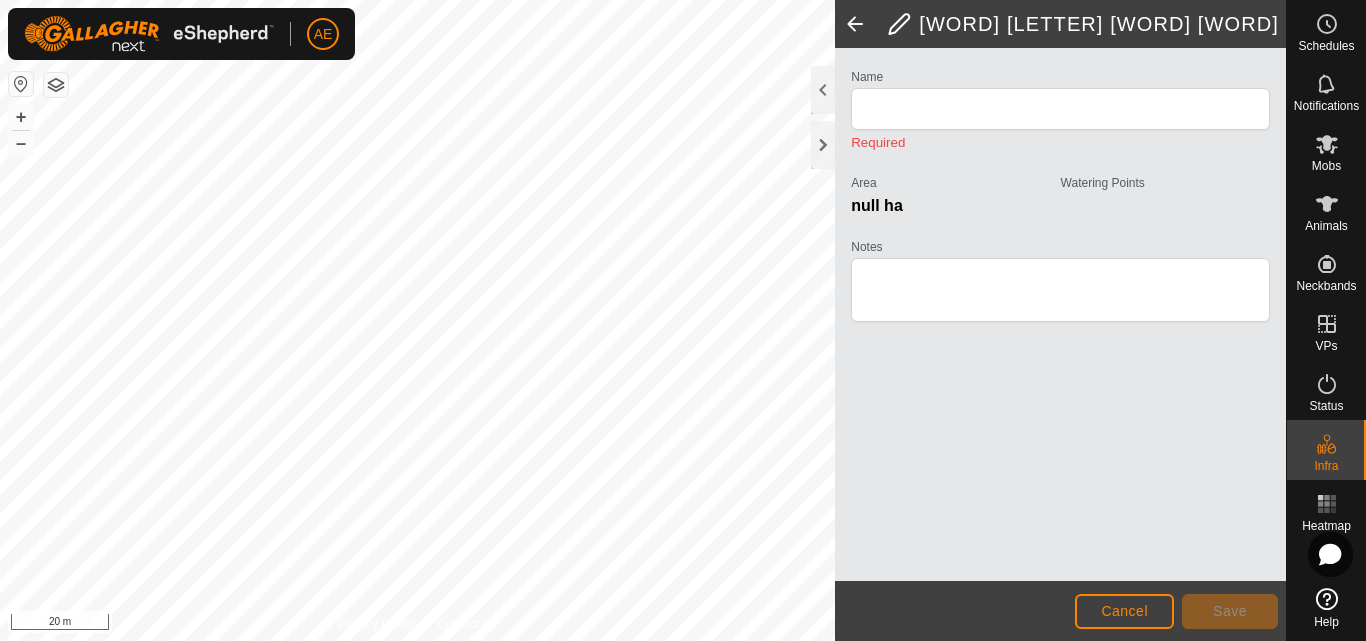 type on "H6" 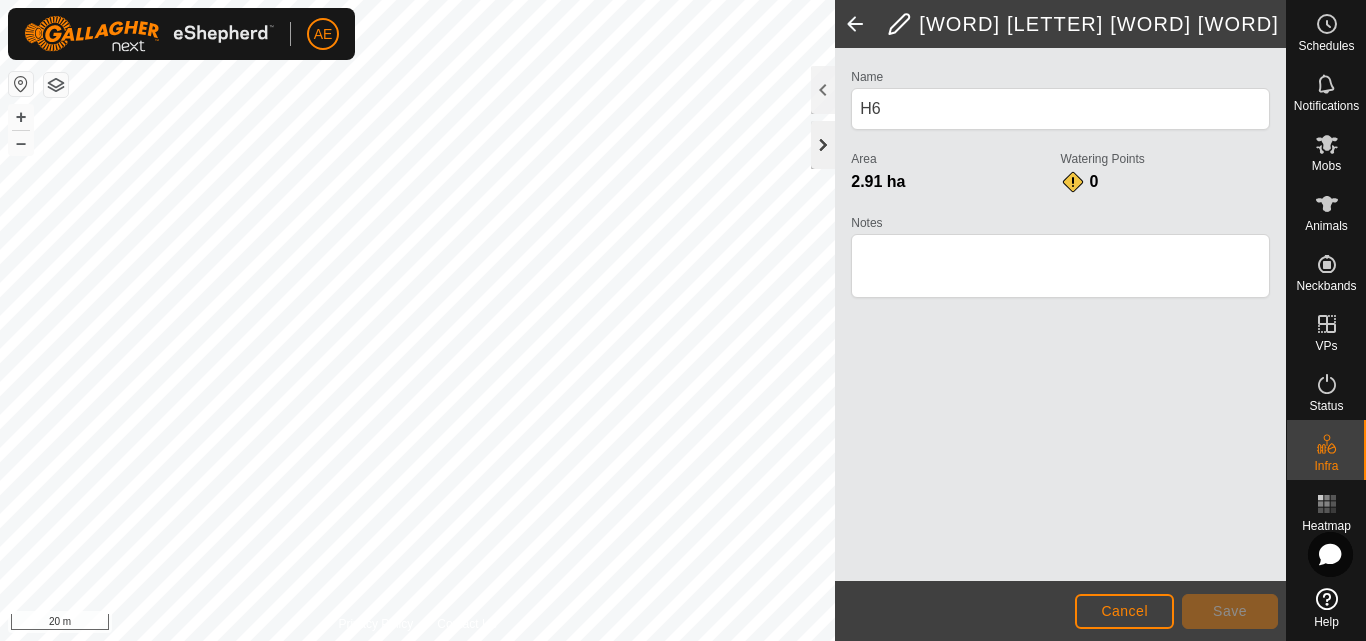 click 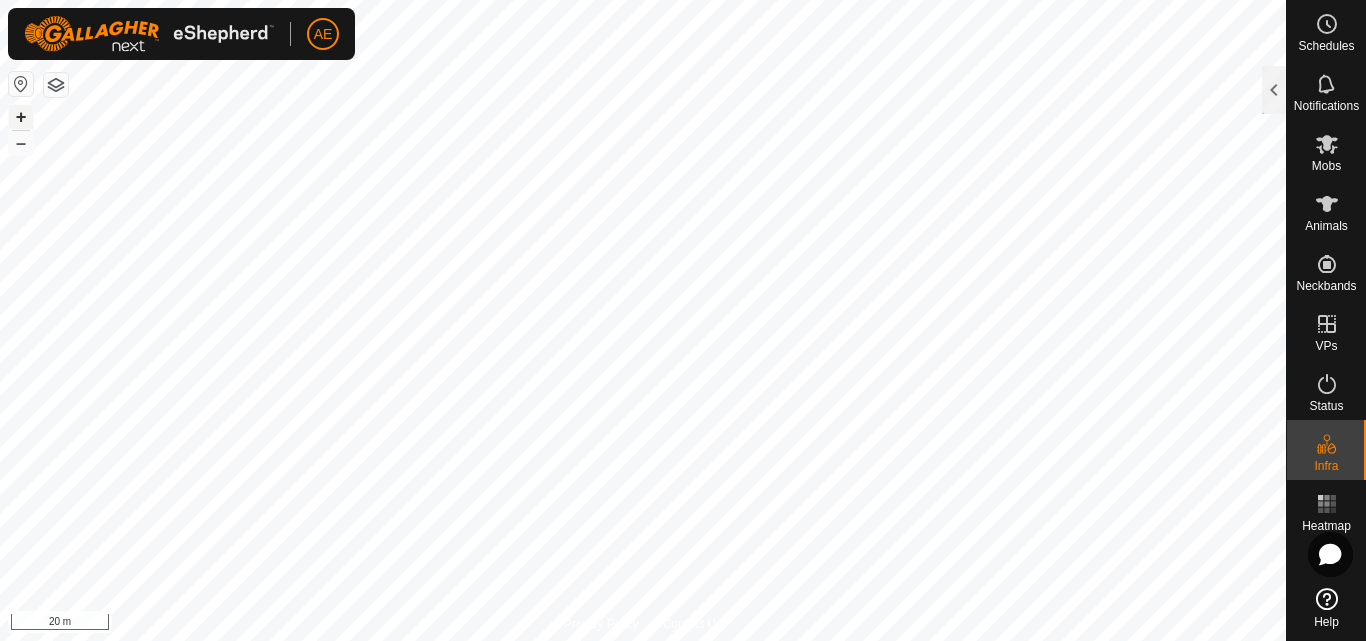 click on "+" at bounding box center [21, 117] 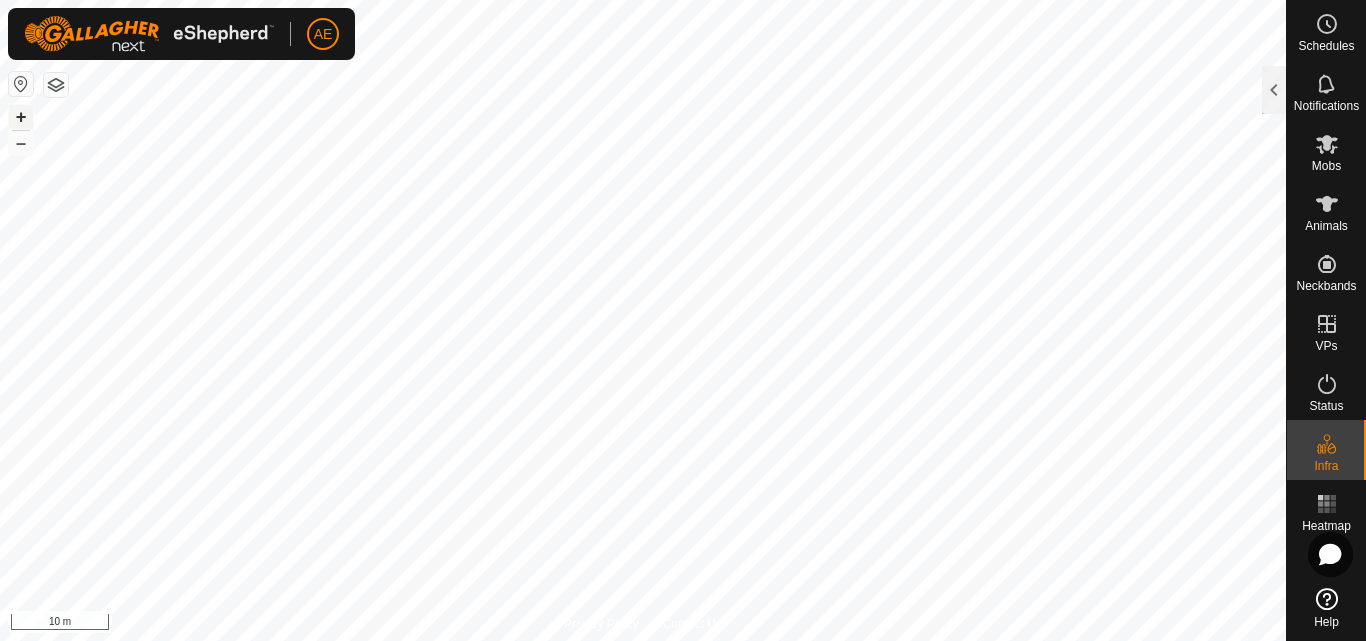 click on "+" at bounding box center (21, 117) 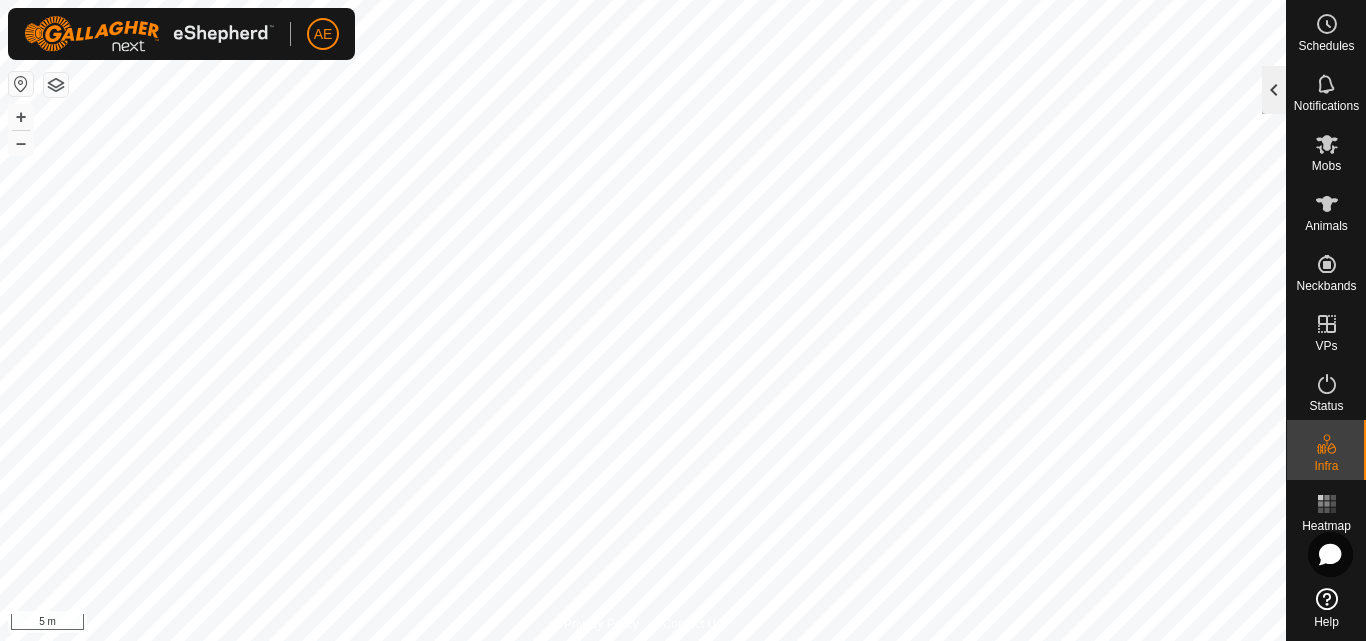 click 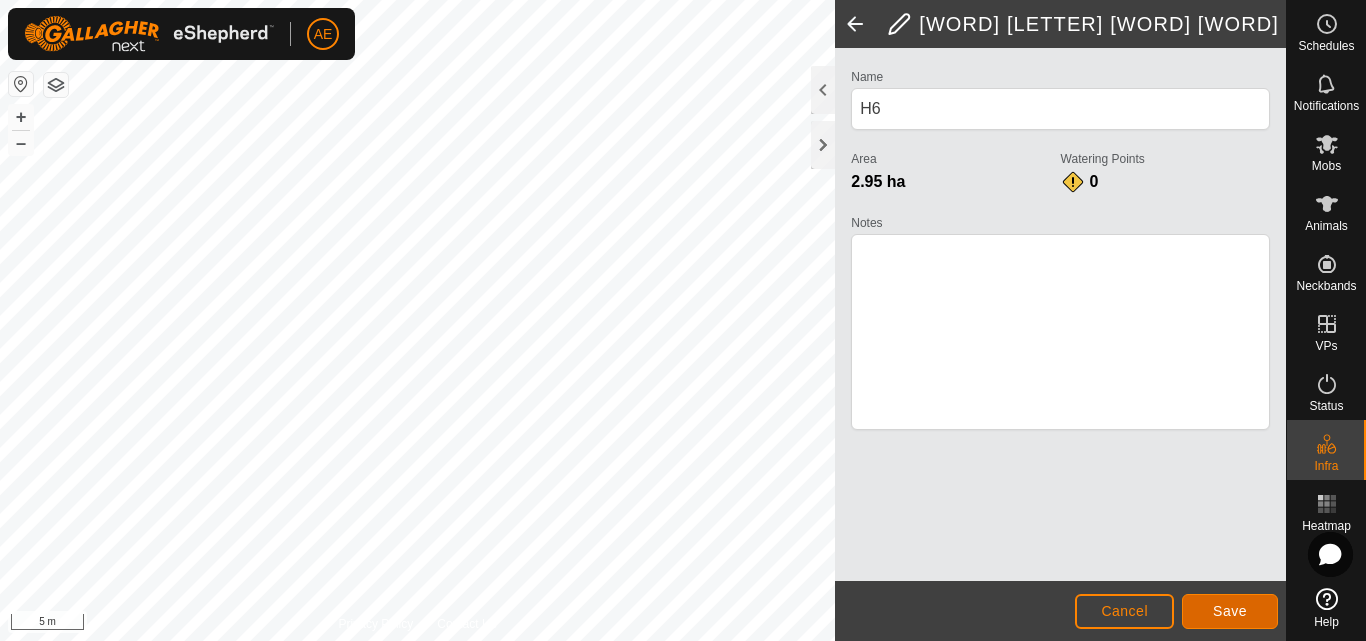 click on "Save" 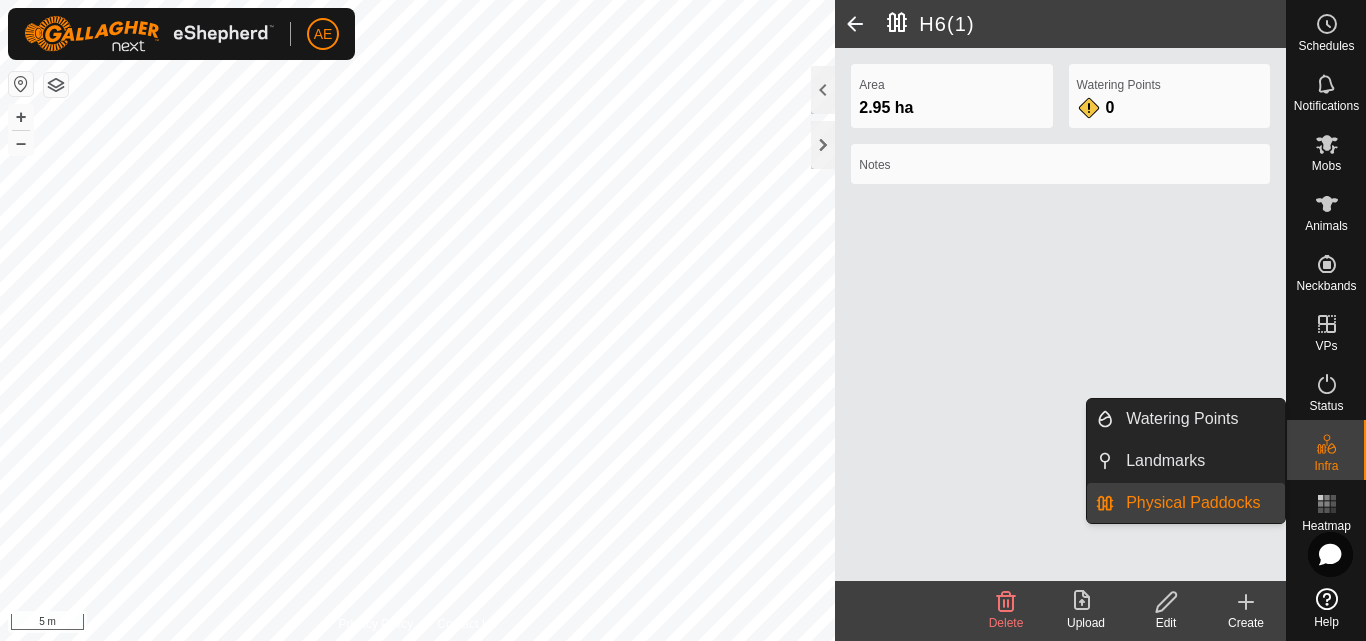 click on "Infra" at bounding box center (1326, 450) 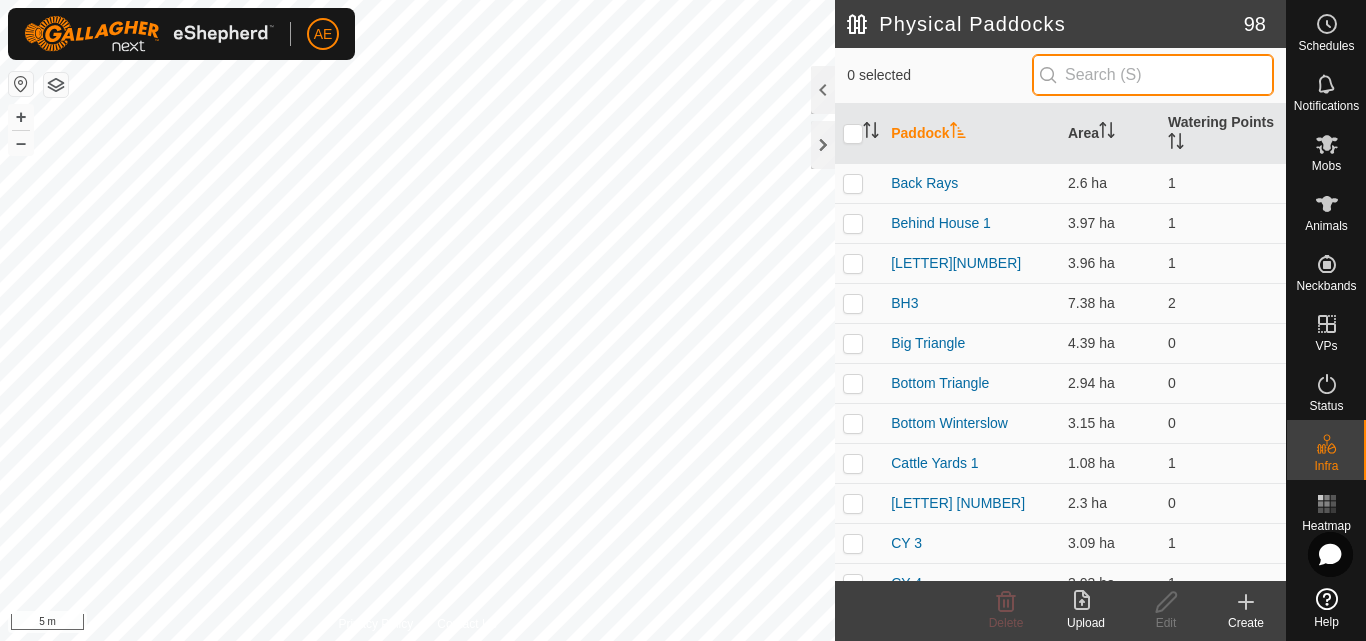 click at bounding box center (1153, 75) 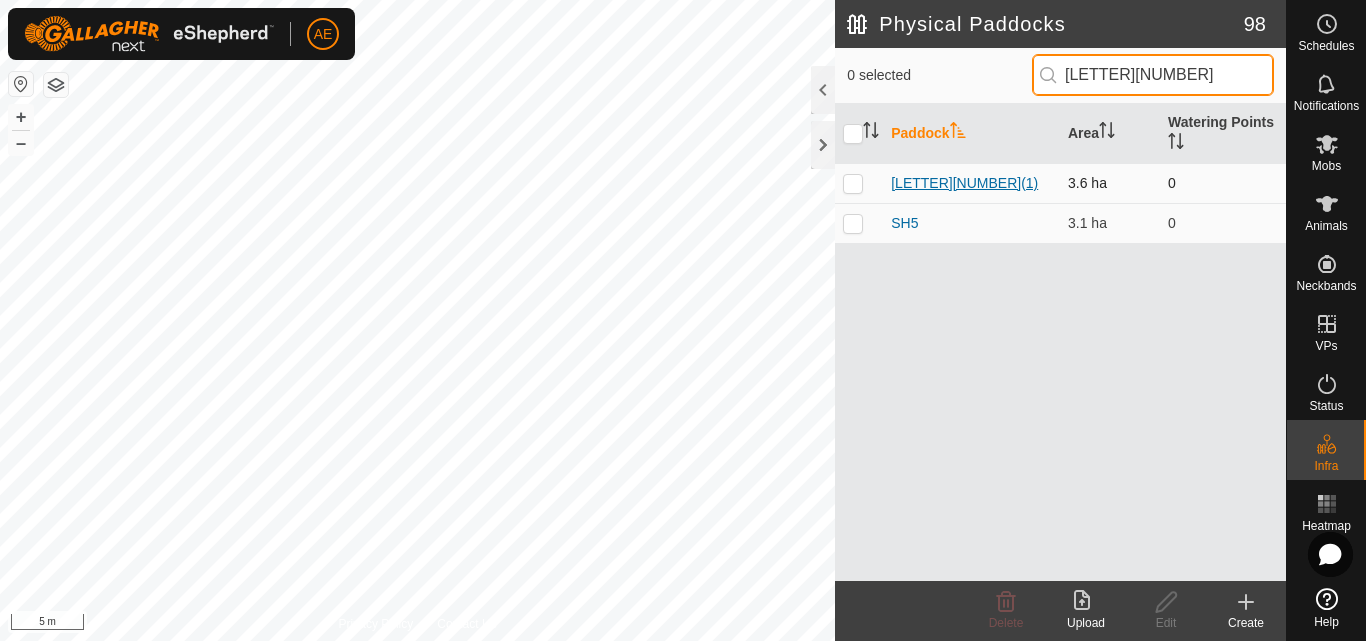 type on "[LETTER][NUMBER]" 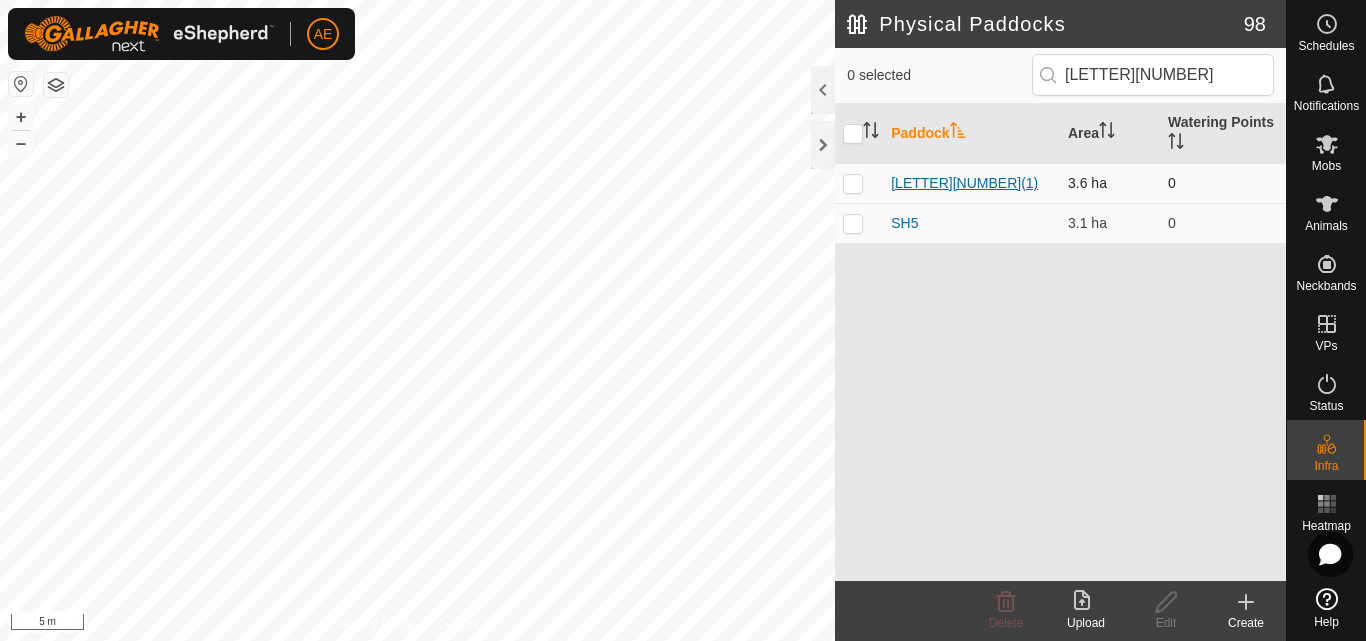 click on "[LETTER][NUMBER](1)" at bounding box center (964, 183) 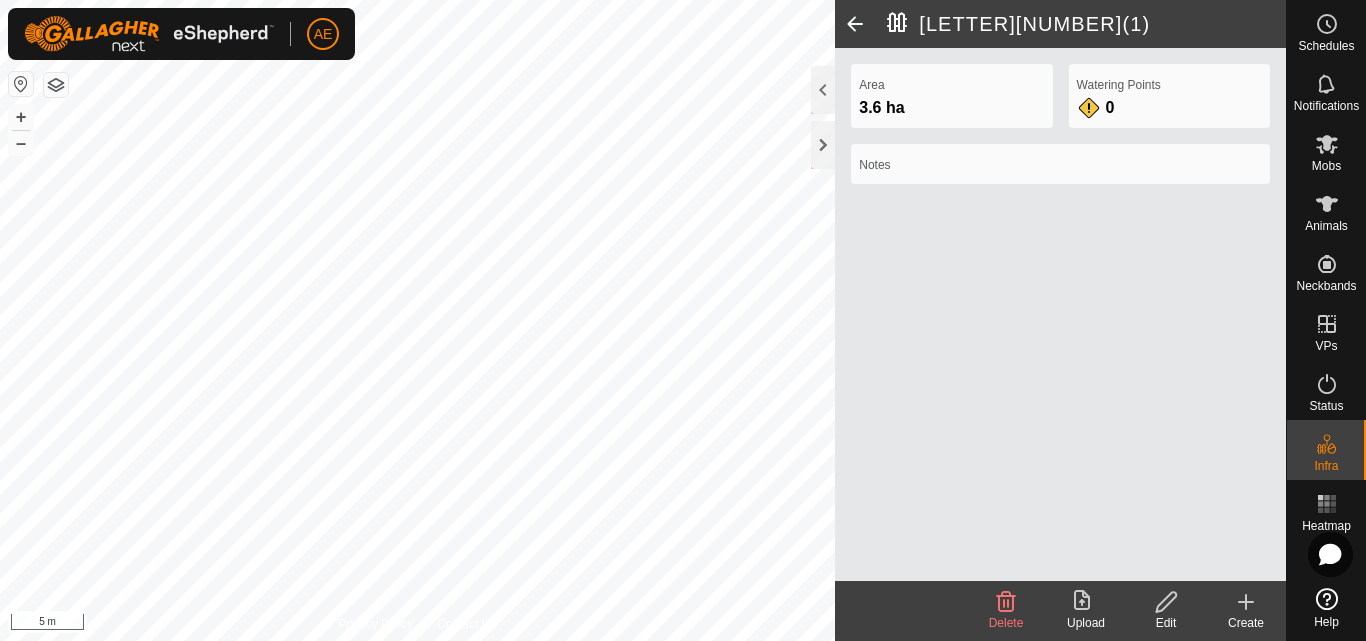 click on "AE Schedules Notifications Mobs Animals Neckbands VPs Status Infra Heatmap Help Privacy Policy Contact Us + – ⇧ i 5 m [AREA](1) Area [AREA] Watering Points 0 Notes Delete Upload Edit Create" at bounding box center (683, 320) 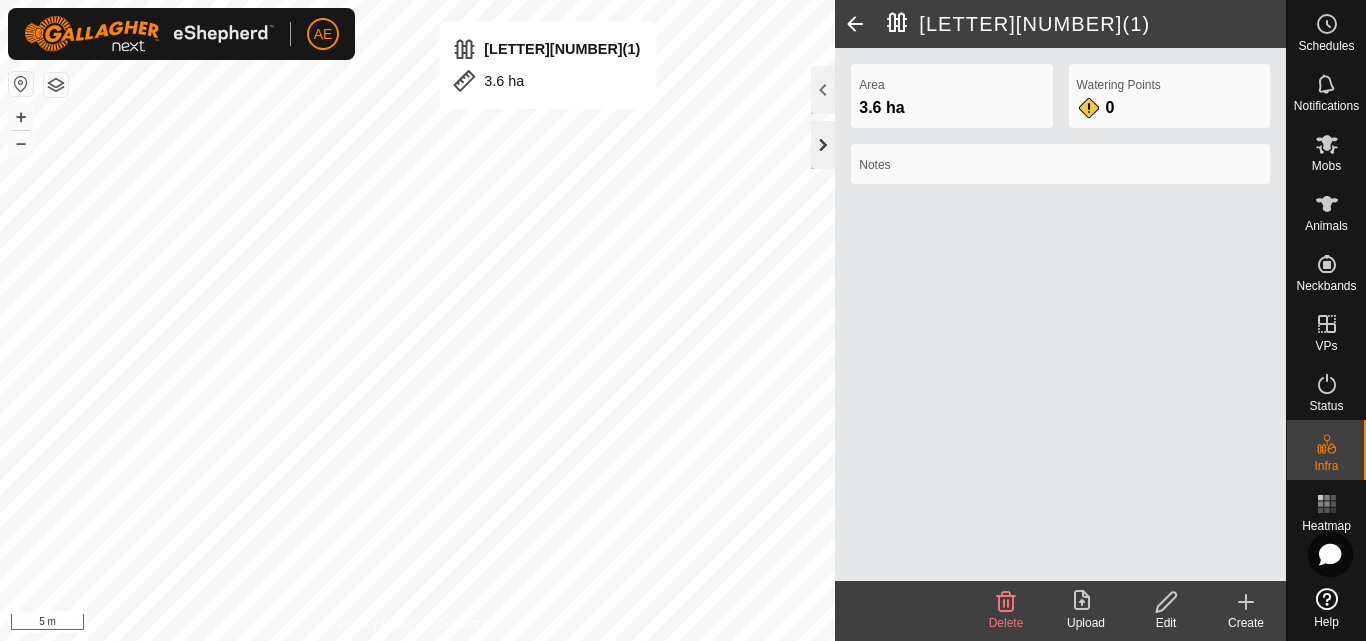 click 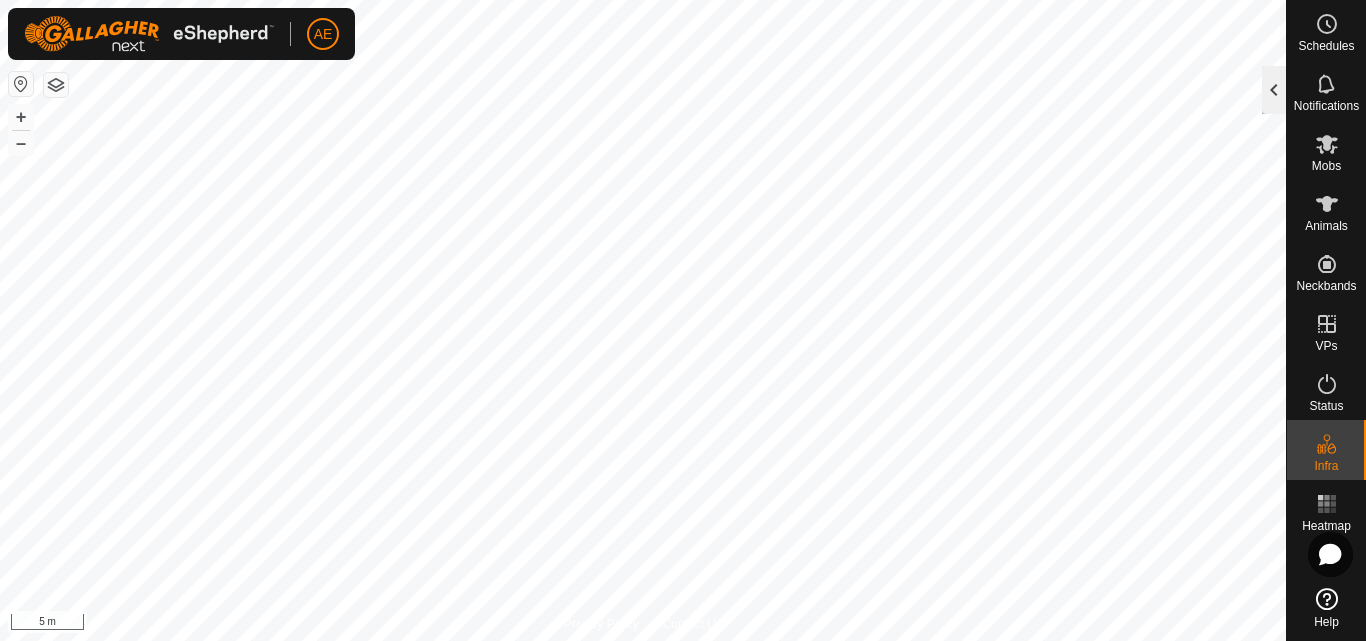 click 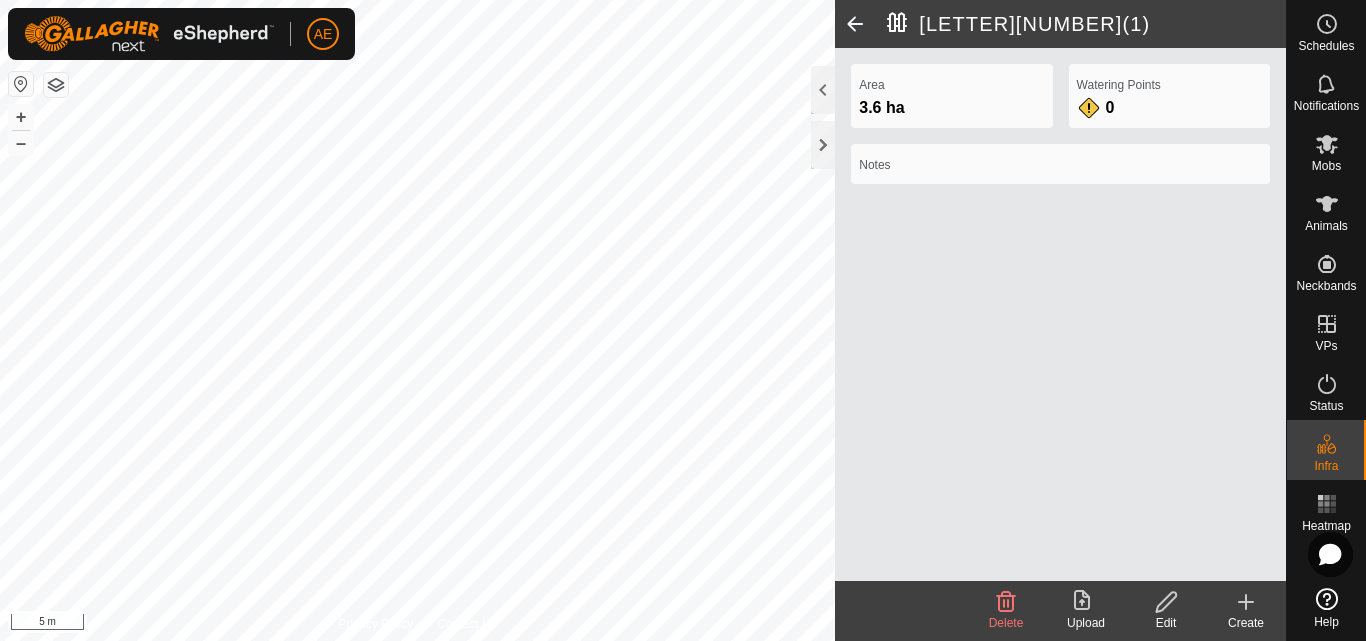 click 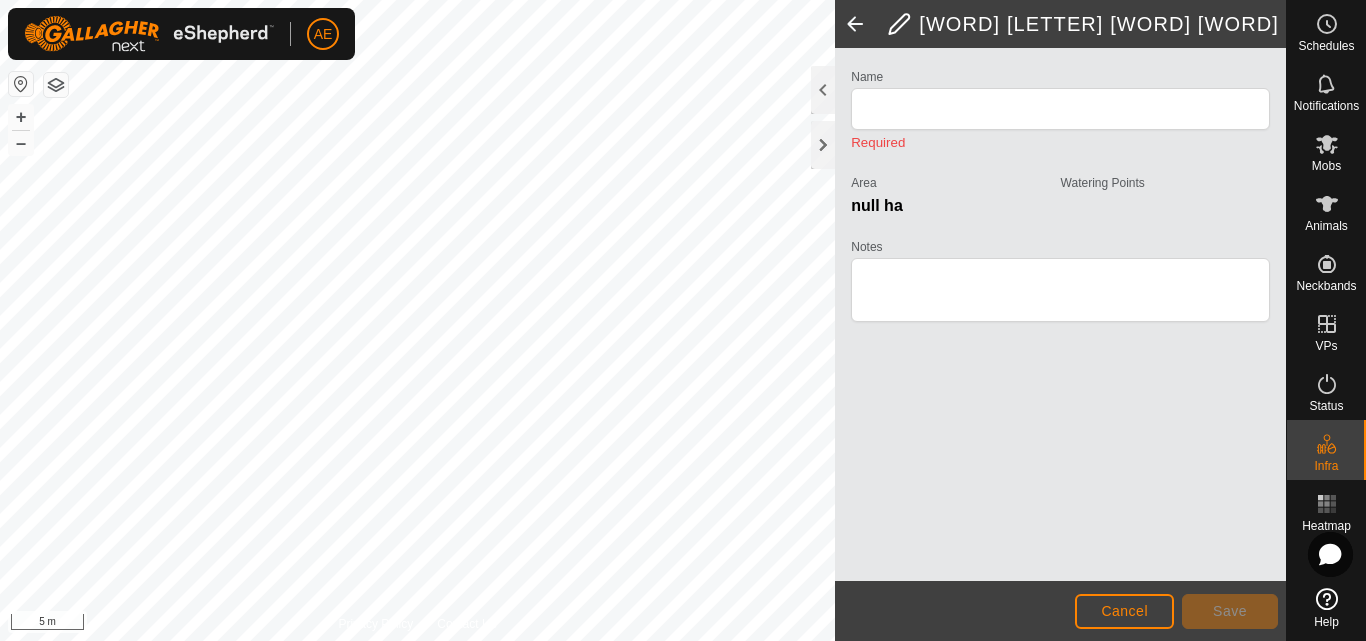 type on "[LETTER][NUMBER](1)" 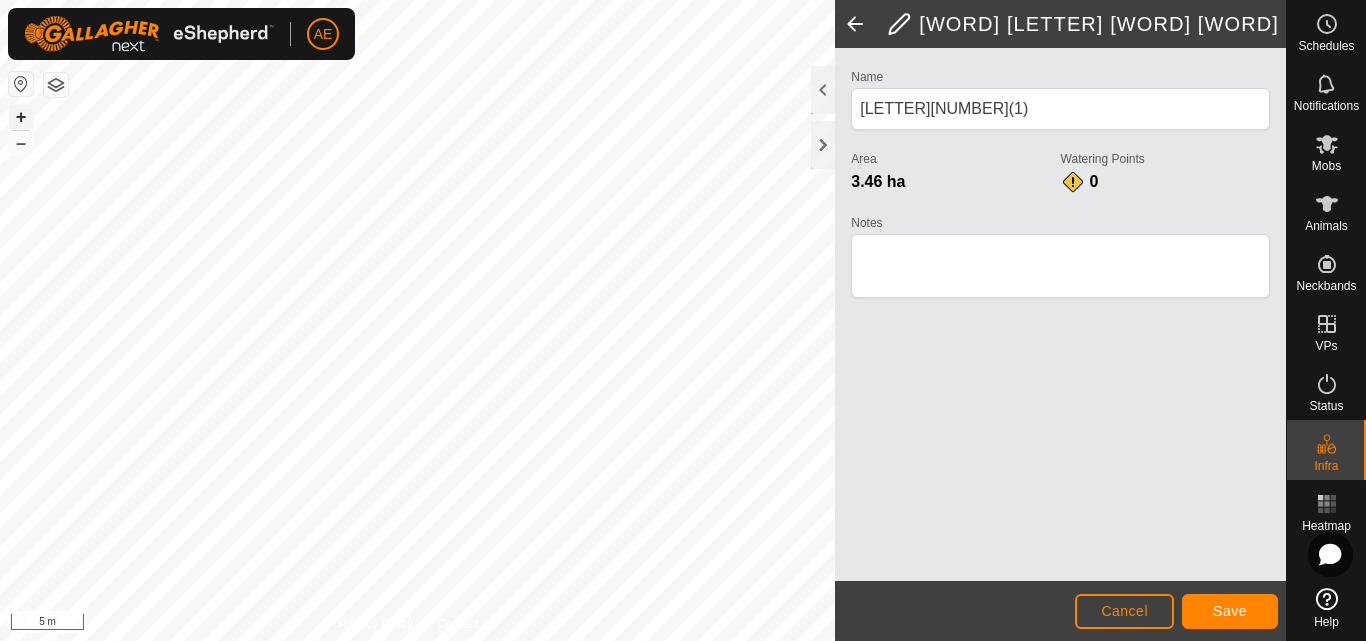 click on "+" at bounding box center (21, 117) 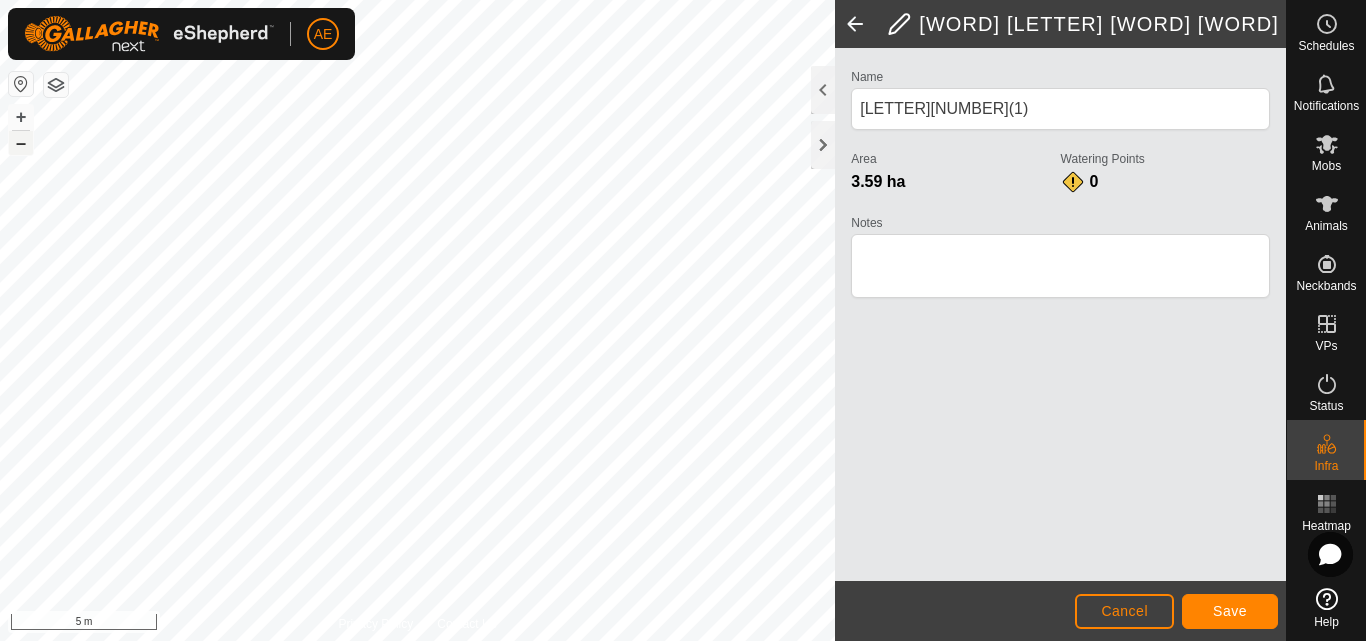 click on "–" at bounding box center [21, 143] 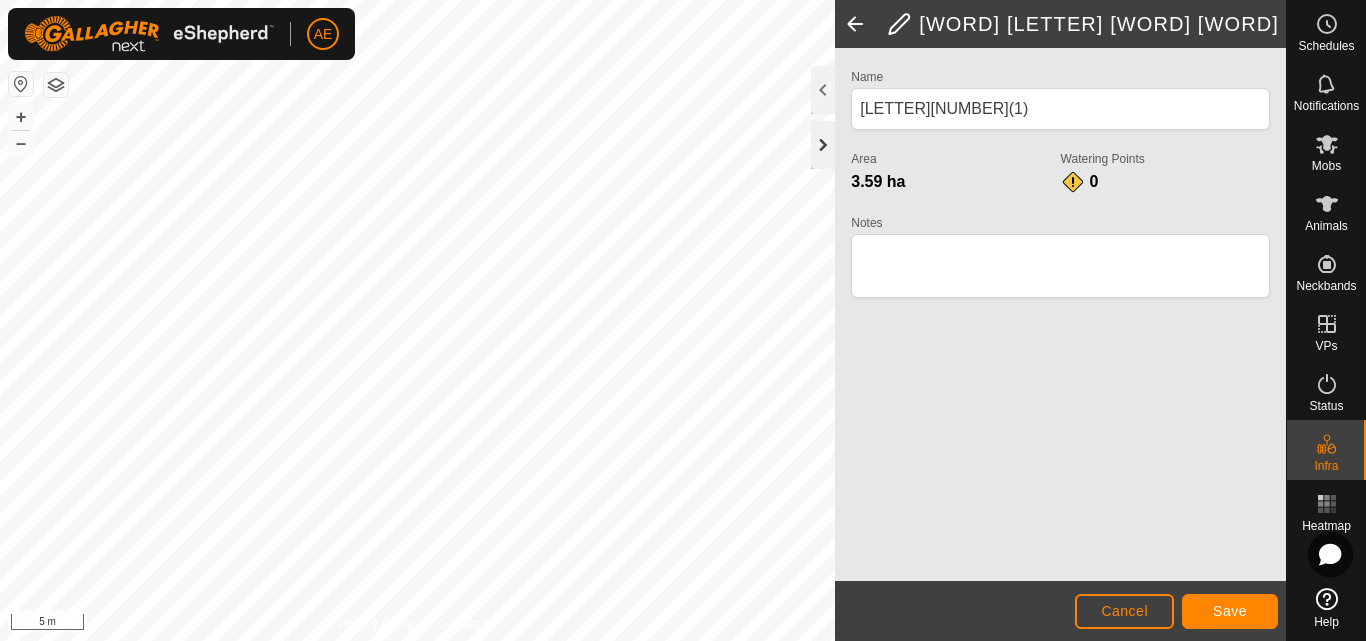 click 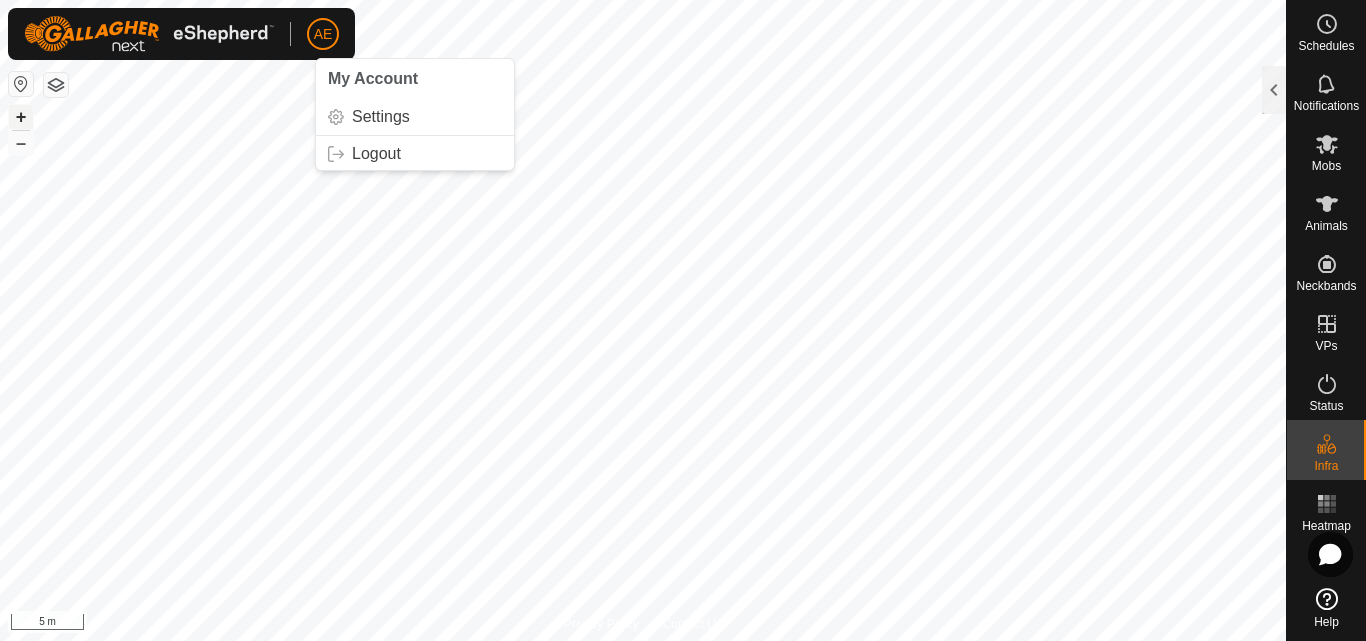 click on "+" at bounding box center (21, 117) 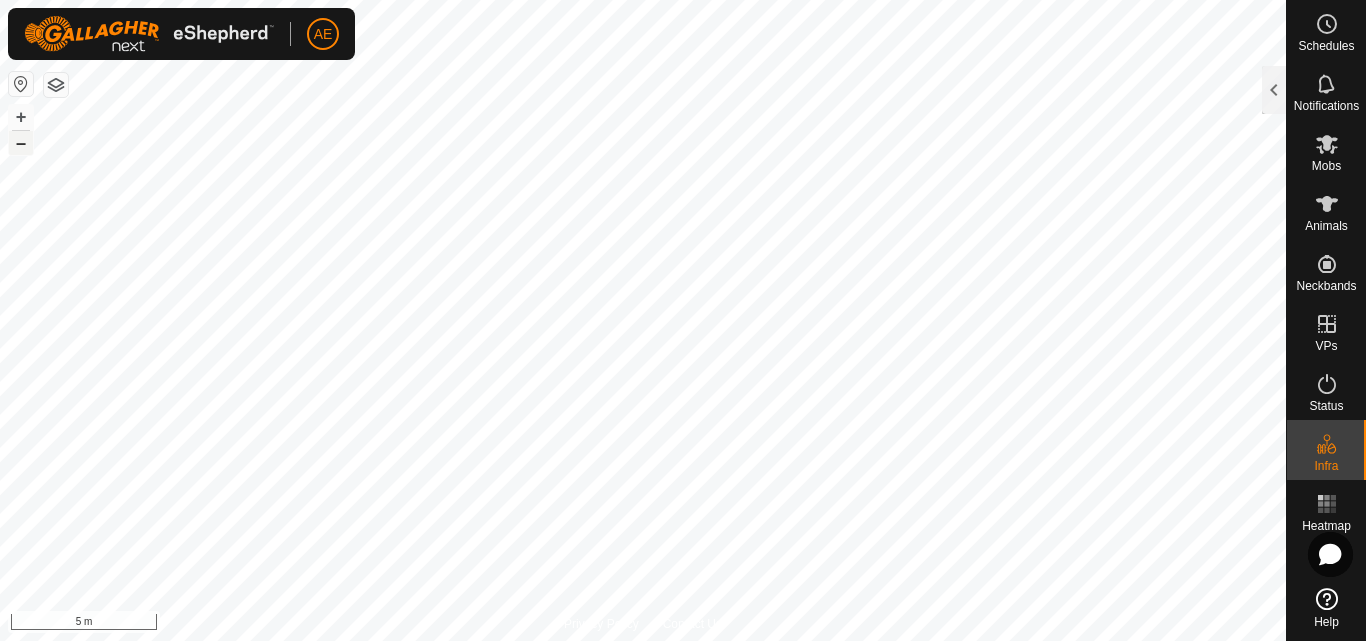 click on "–" at bounding box center [21, 143] 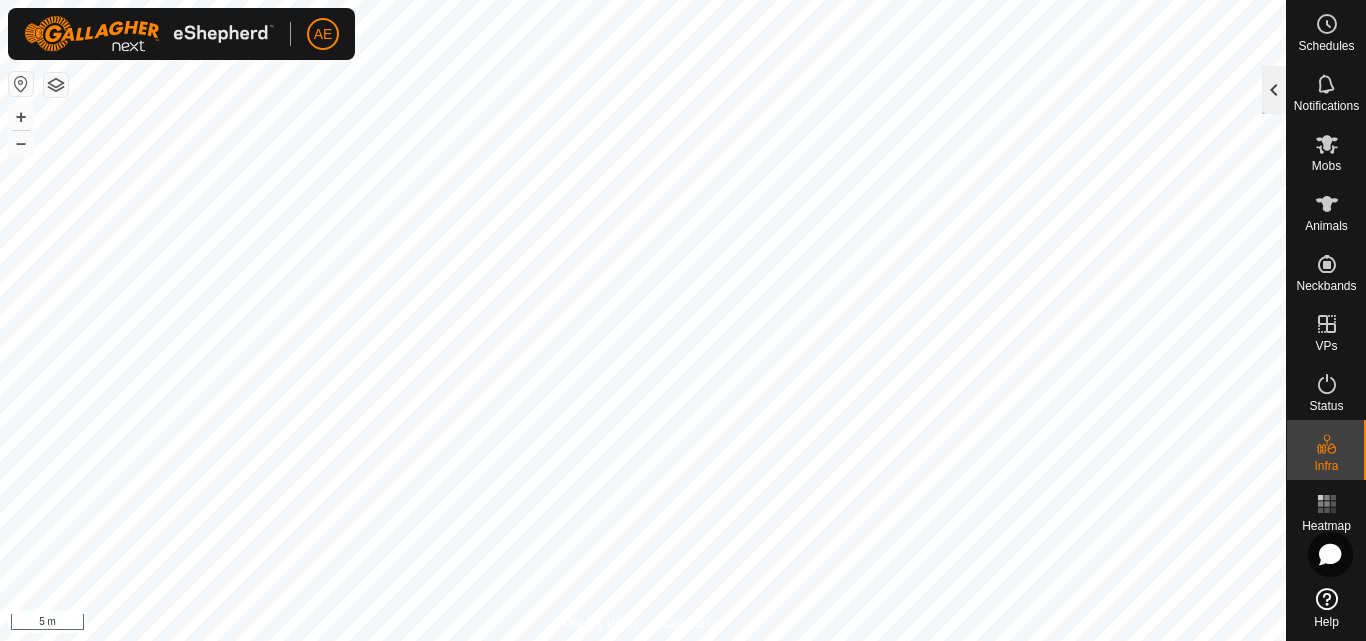 click 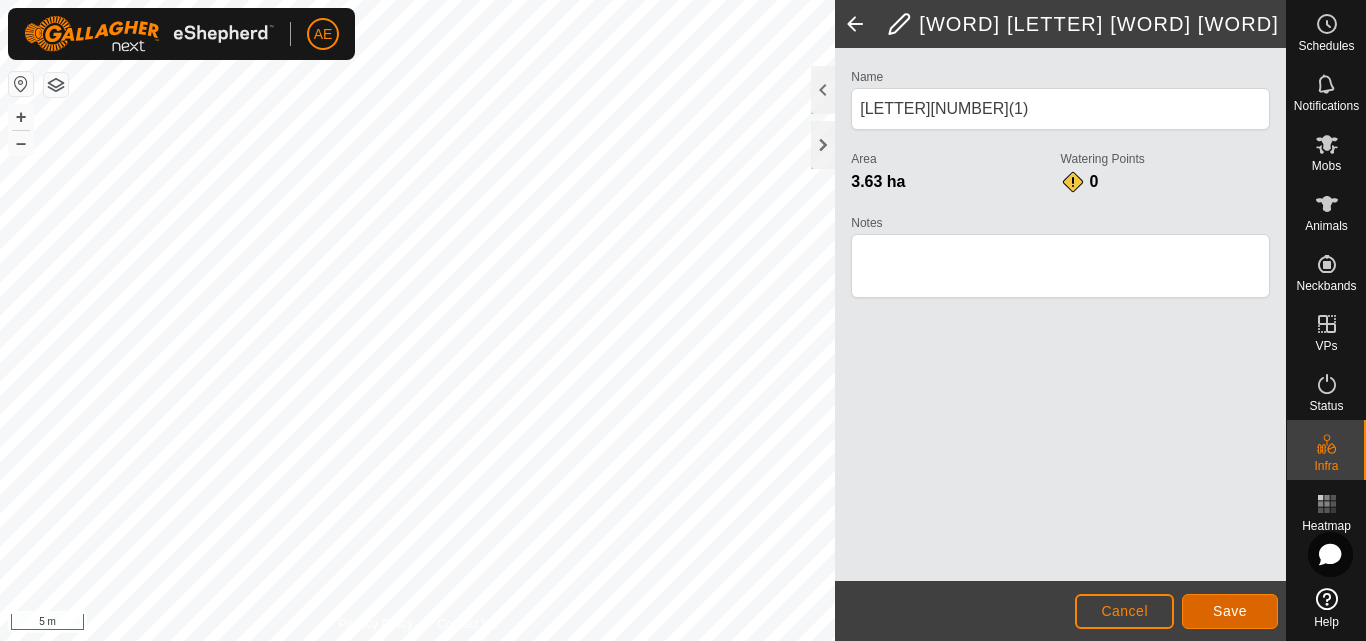 click on "Save" 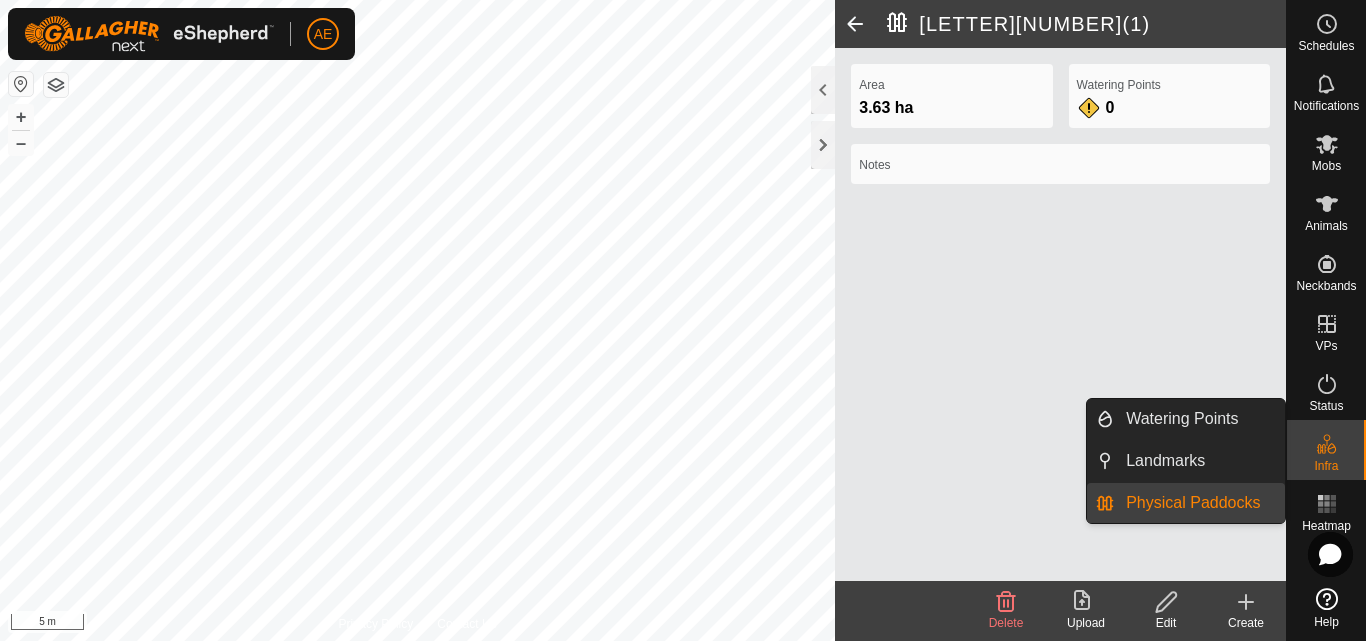 click at bounding box center [1327, 444] 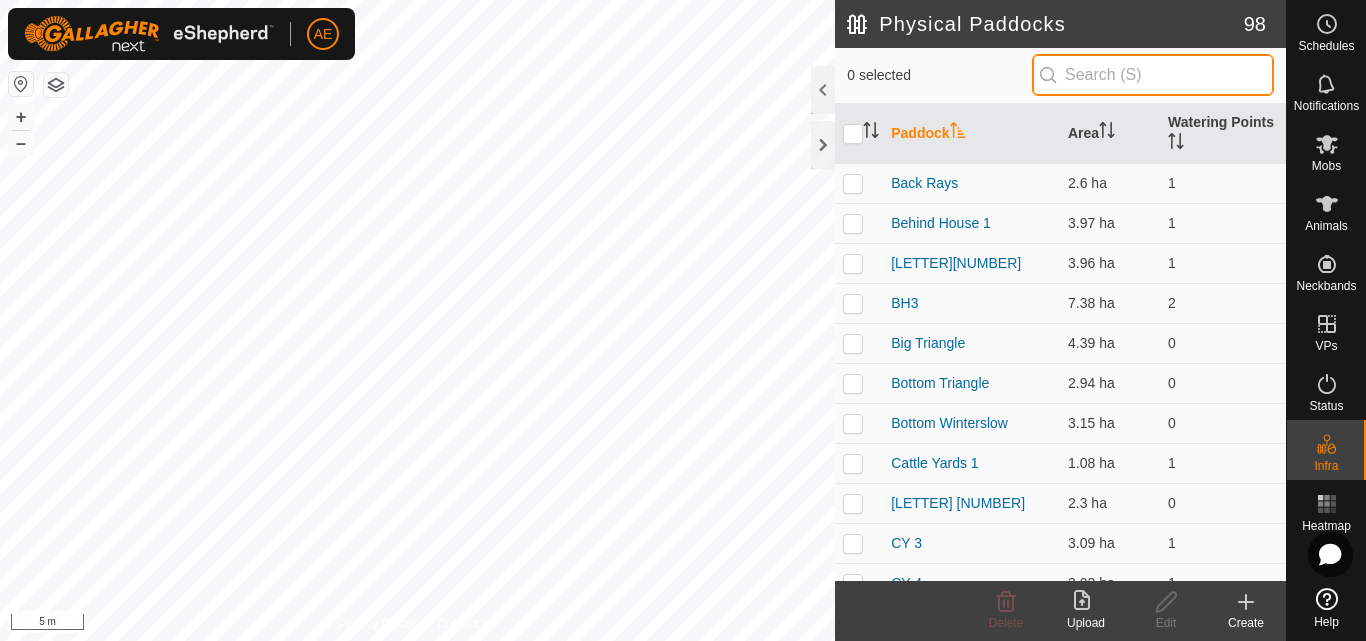 click at bounding box center [1153, 75] 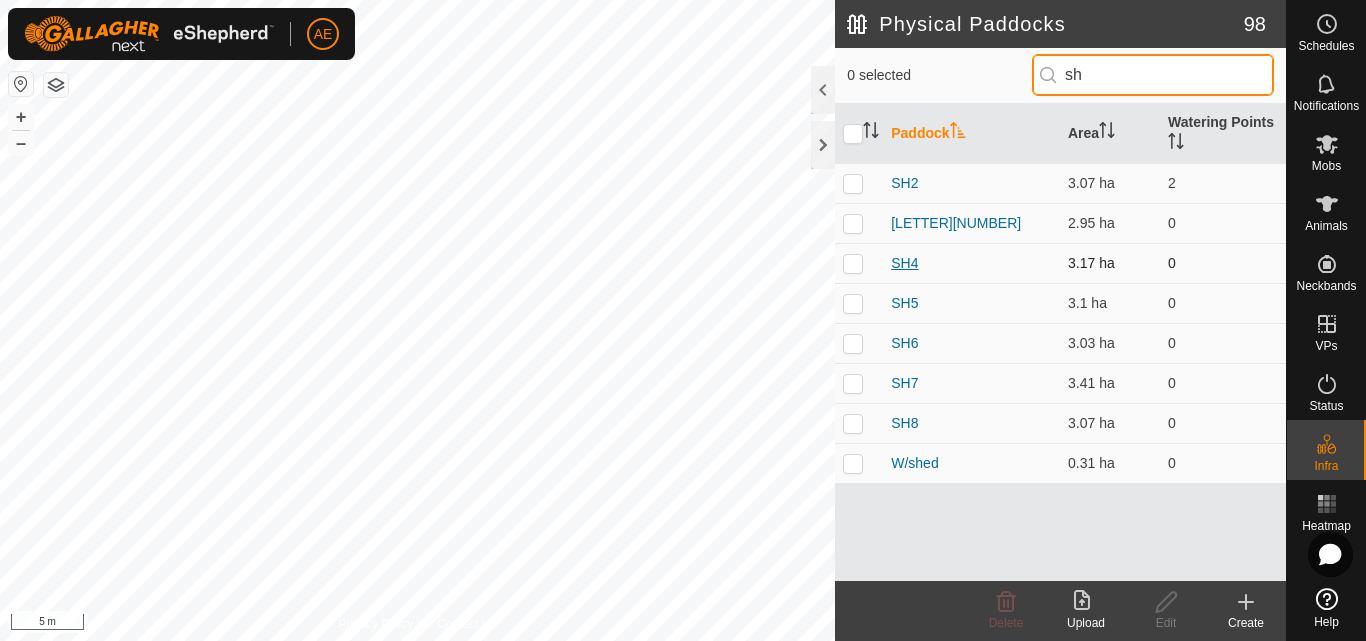 type on "sh" 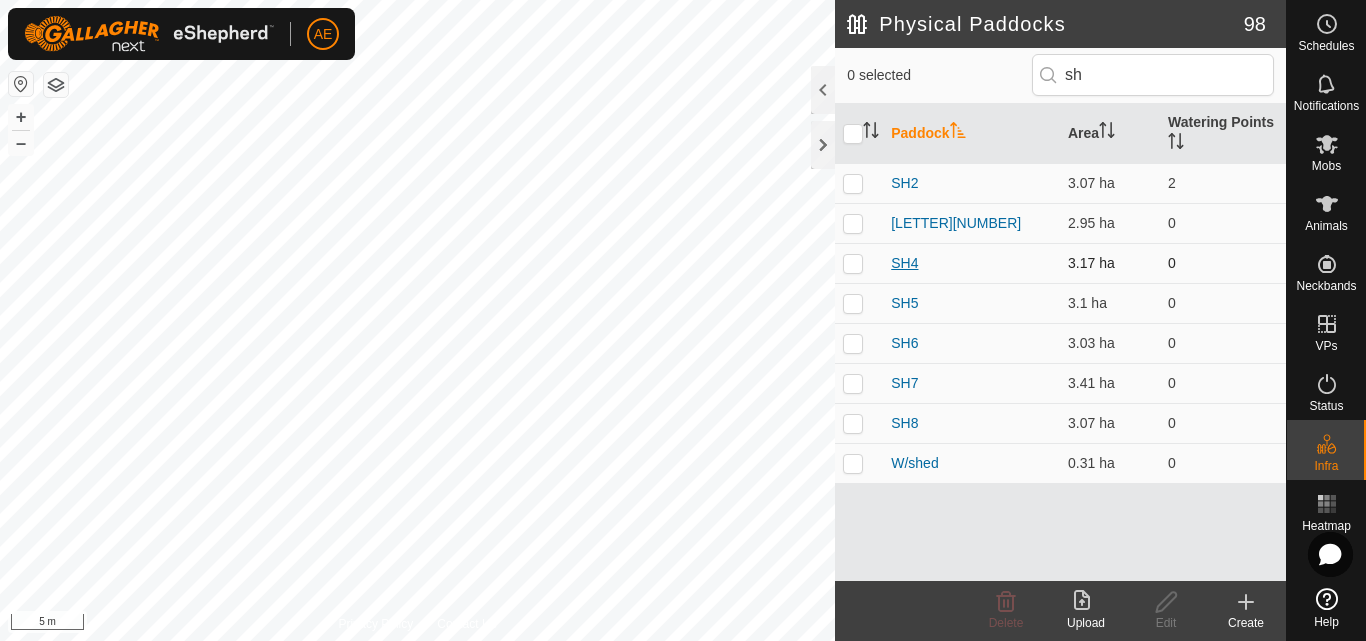 click on "SH4" at bounding box center (904, 263) 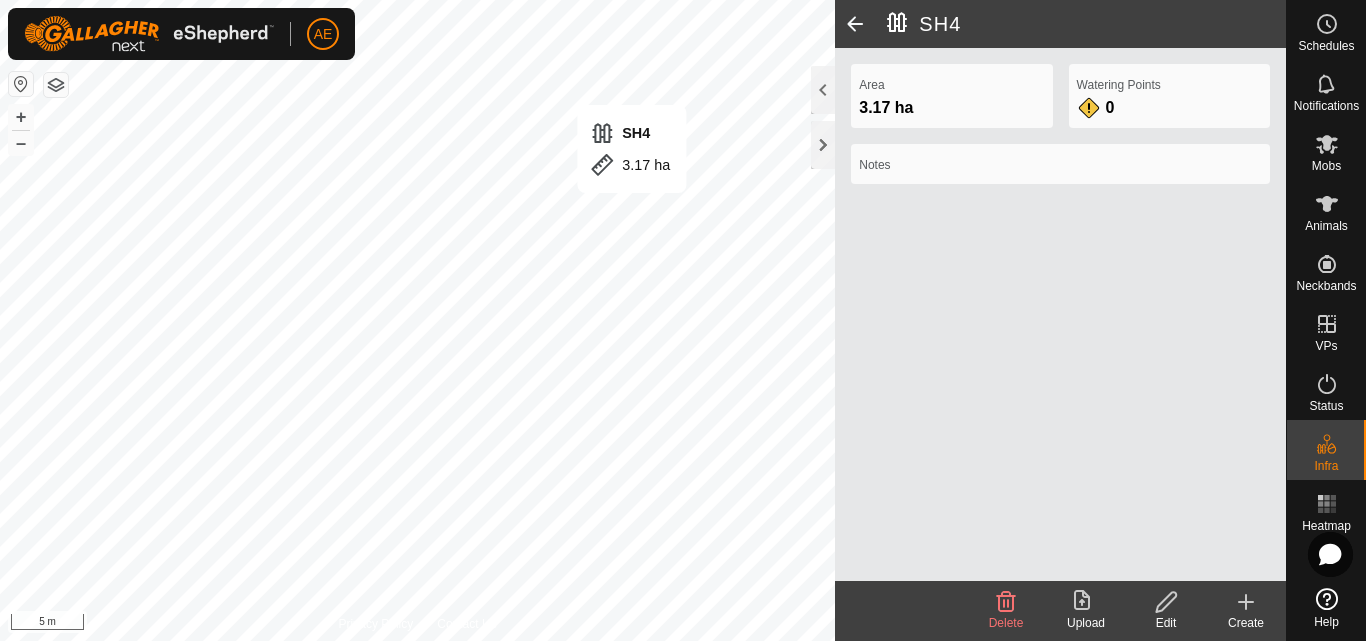 click on "AE Schedules Notifications Mobs Animals Neckbands VPs Status Infra Heatmap Help Privacy Policy Contact Us
[AREA]
[AREA]
+ – ⇧ i 5 m [AREA] Area [AREA] Watering Points 0 Notes Delete Upload Edit Create" at bounding box center [683, 320] 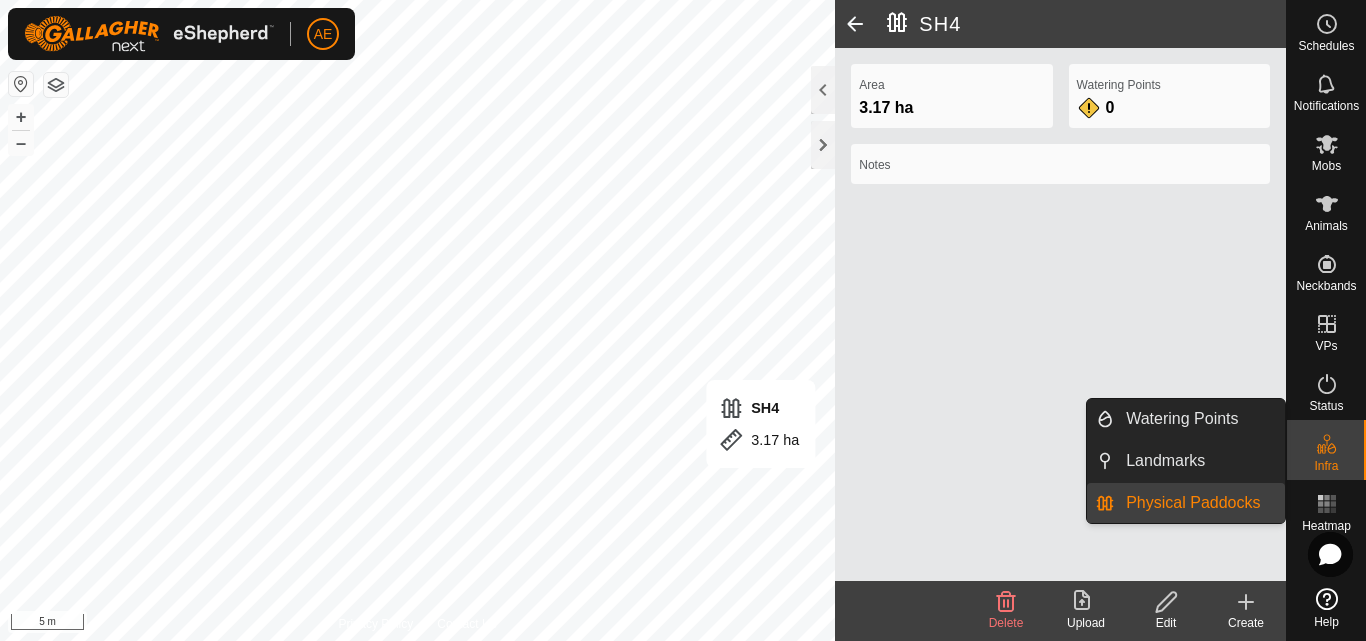 click 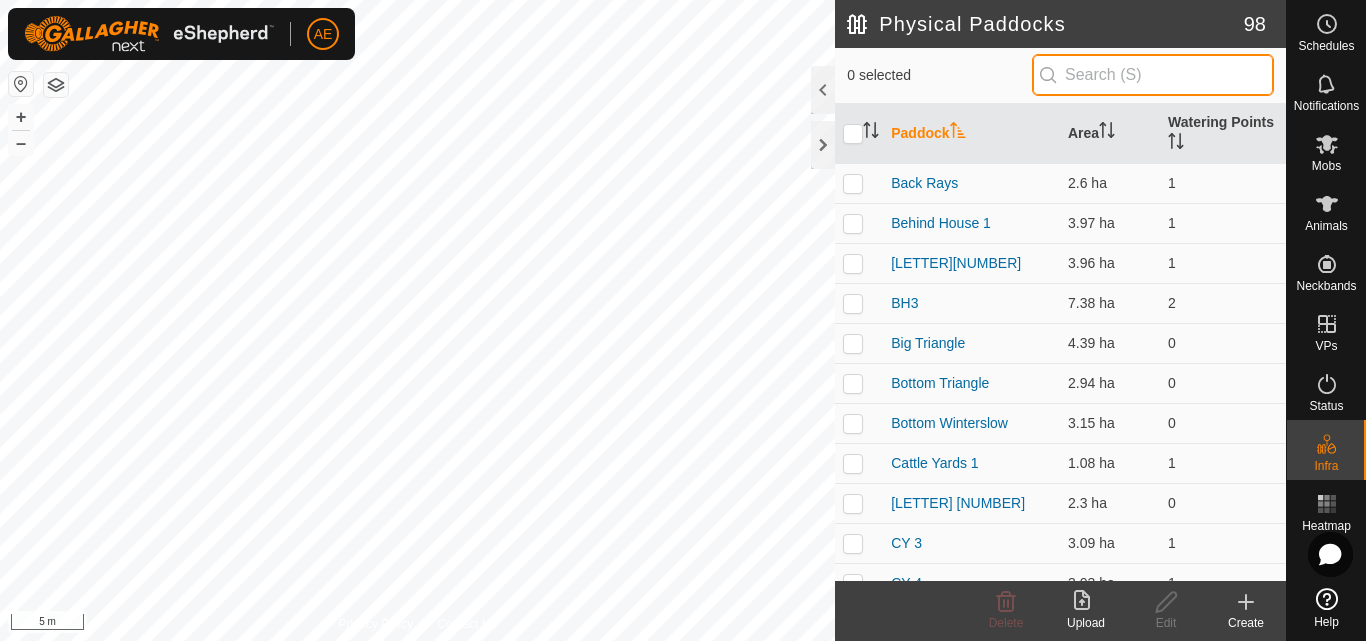 click at bounding box center [1153, 75] 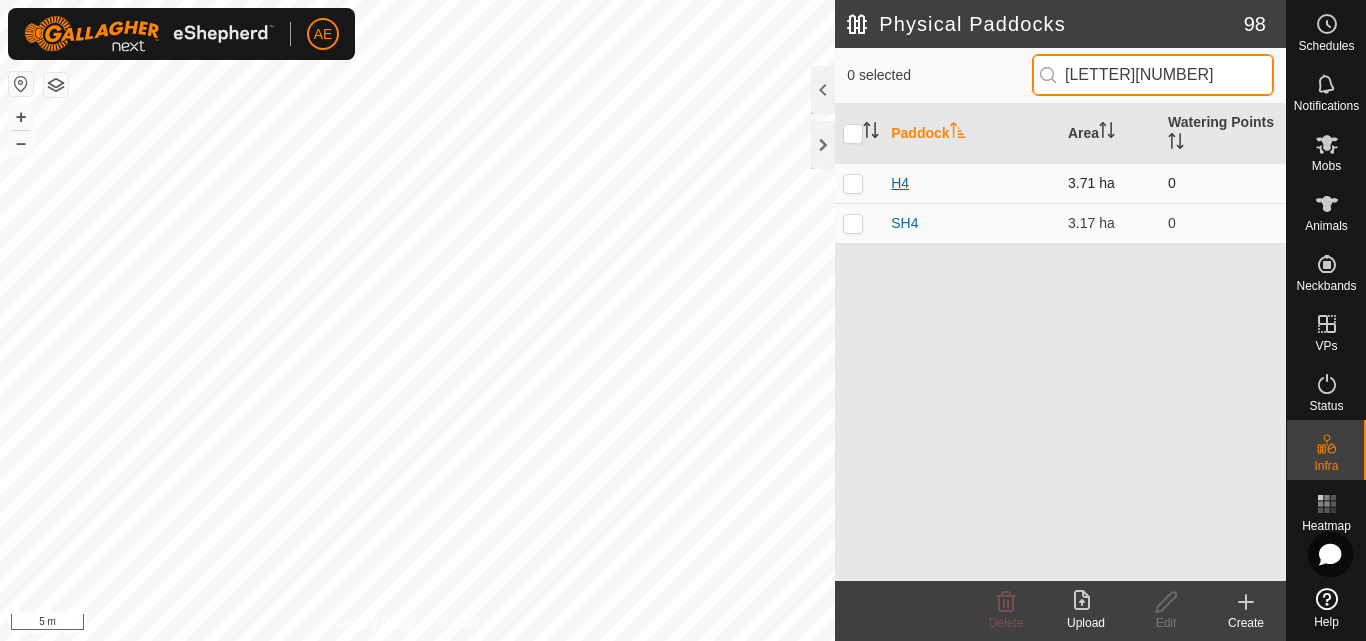 type on "[LETTER][NUMBER]" 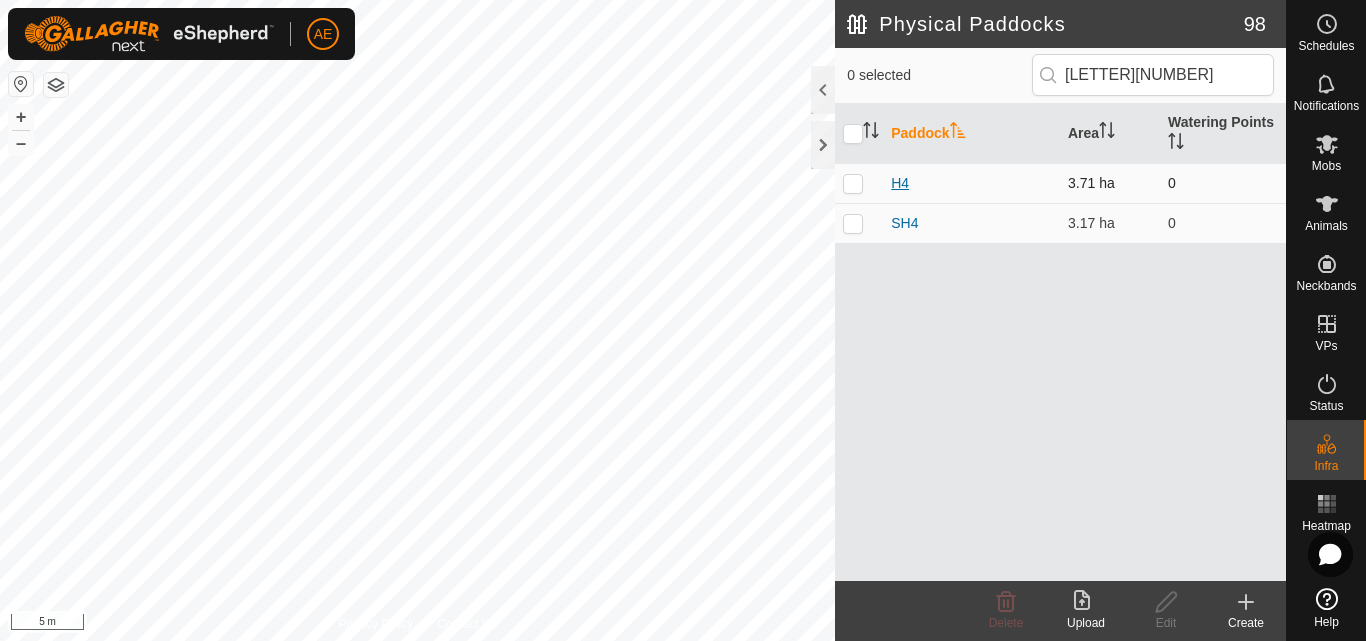 click on "H4" at bounding box center (900, 183) 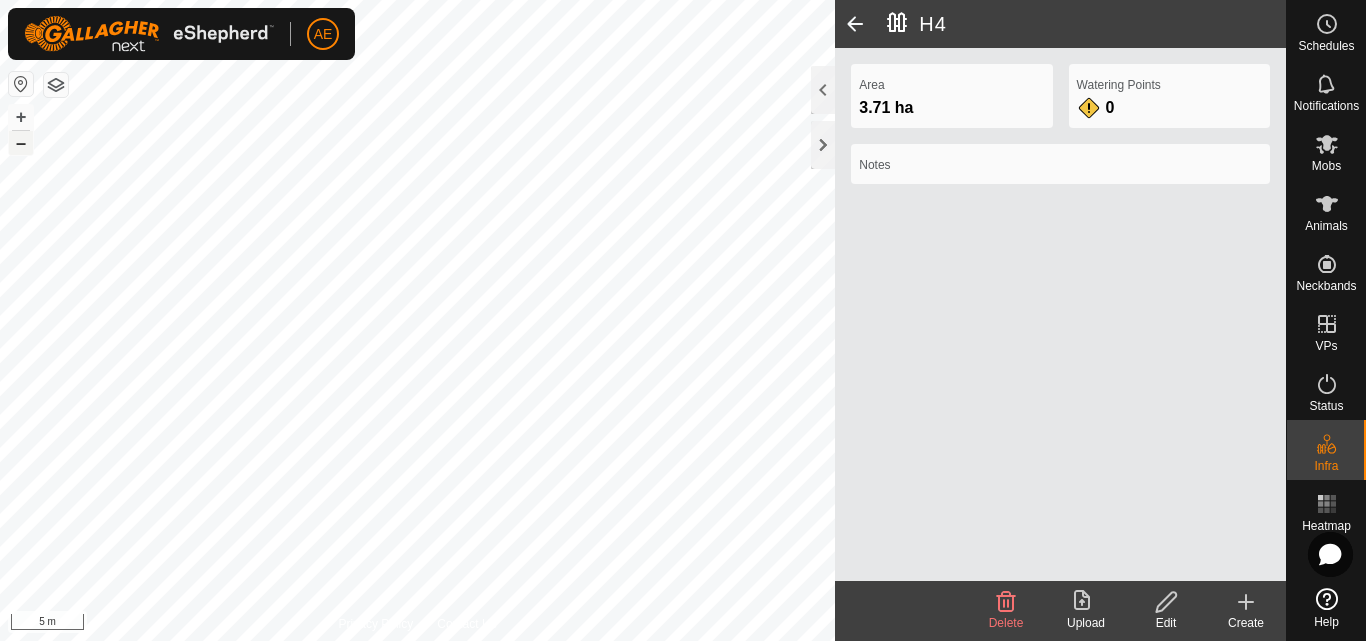 click on "–" at bounding box center [21, 143] 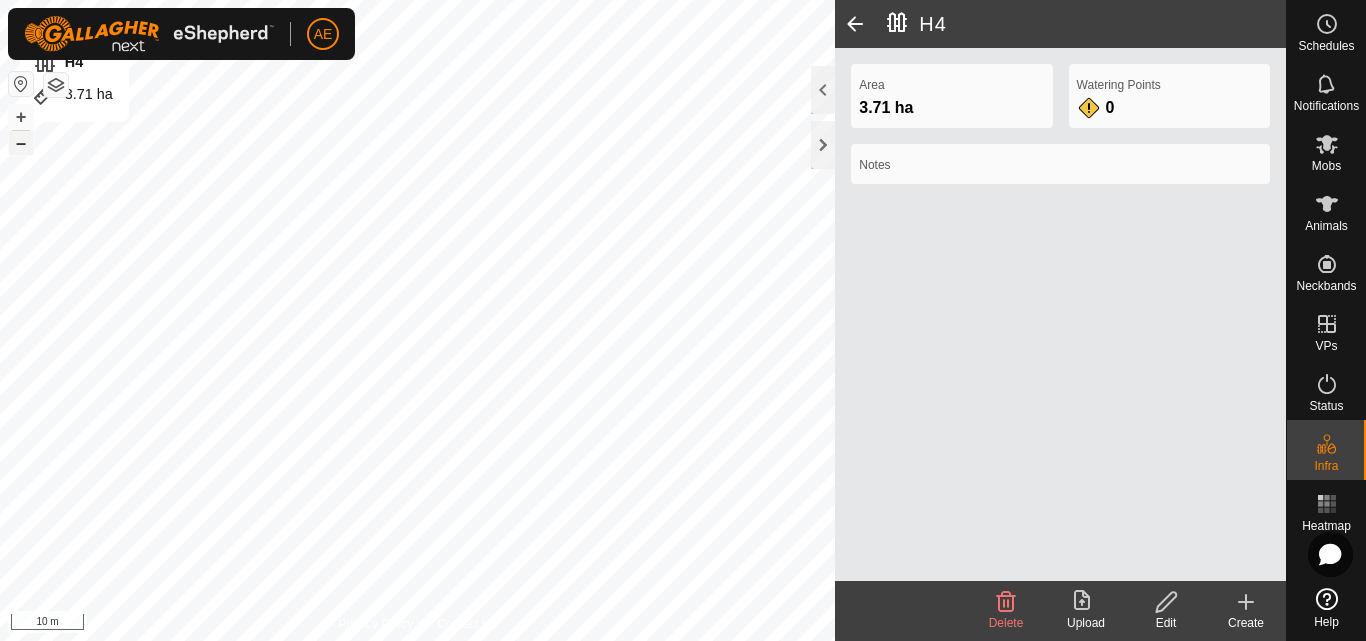 click on "–" at bounding box center [21, 143] 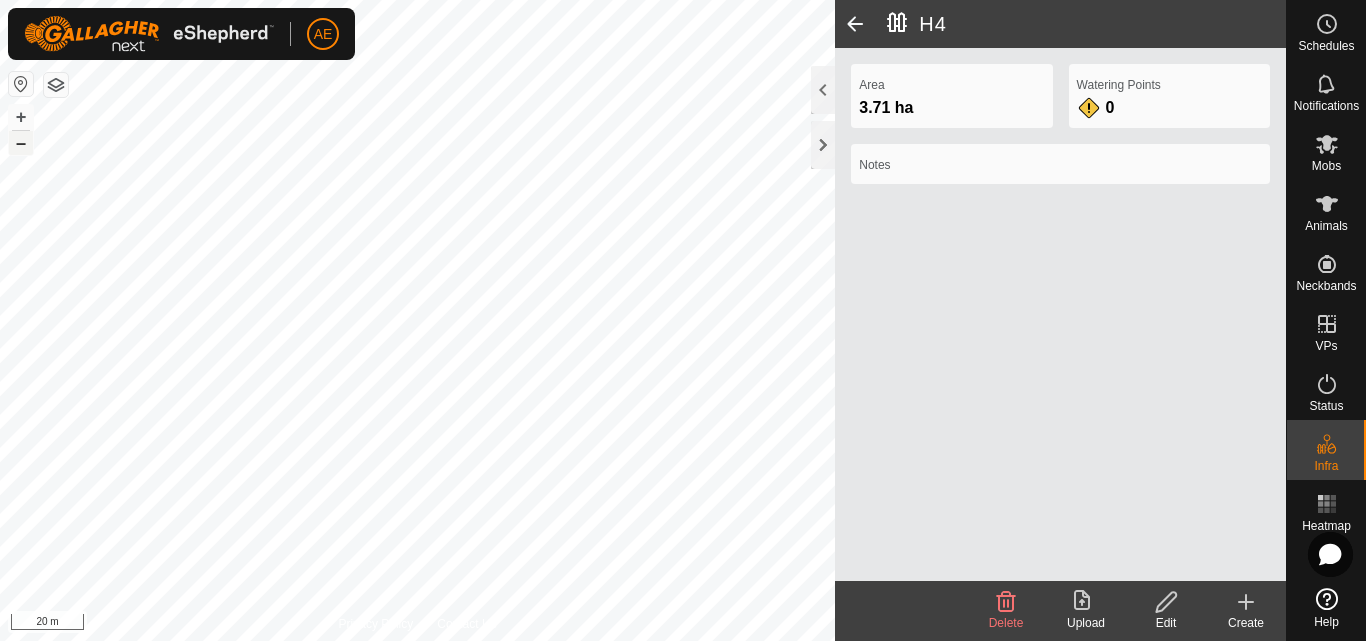 click on "–" at bounding box center (21, 143) 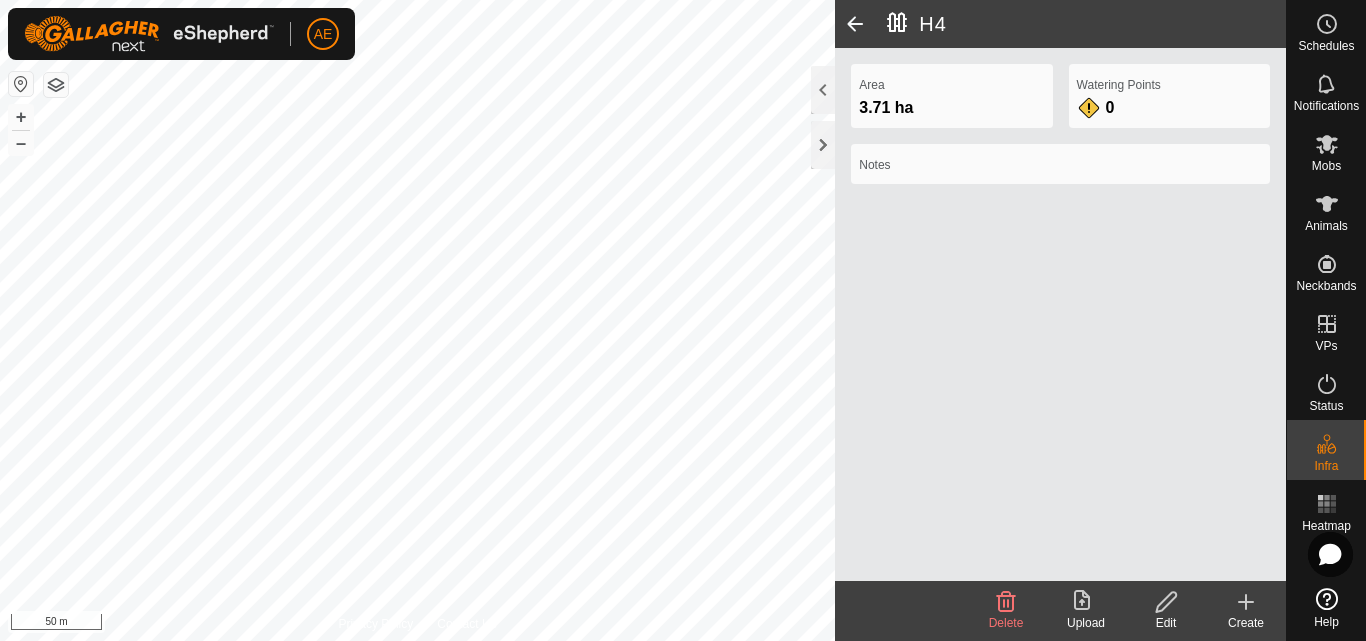 click 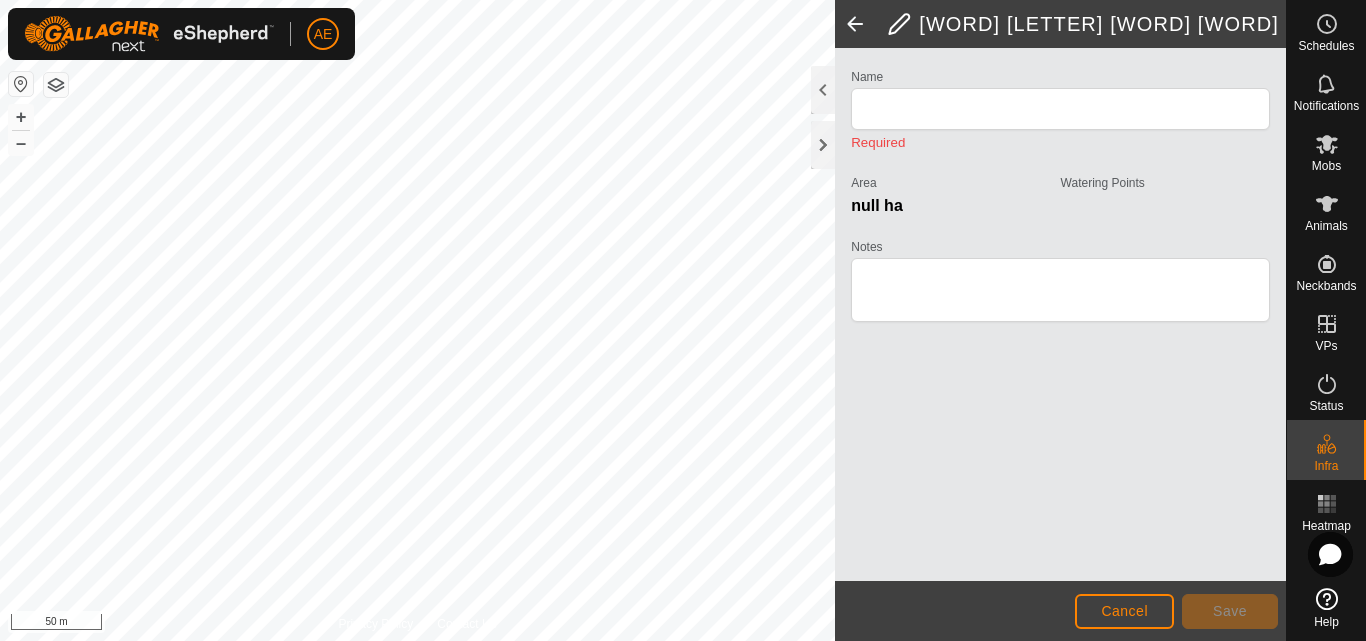 type on "H4" 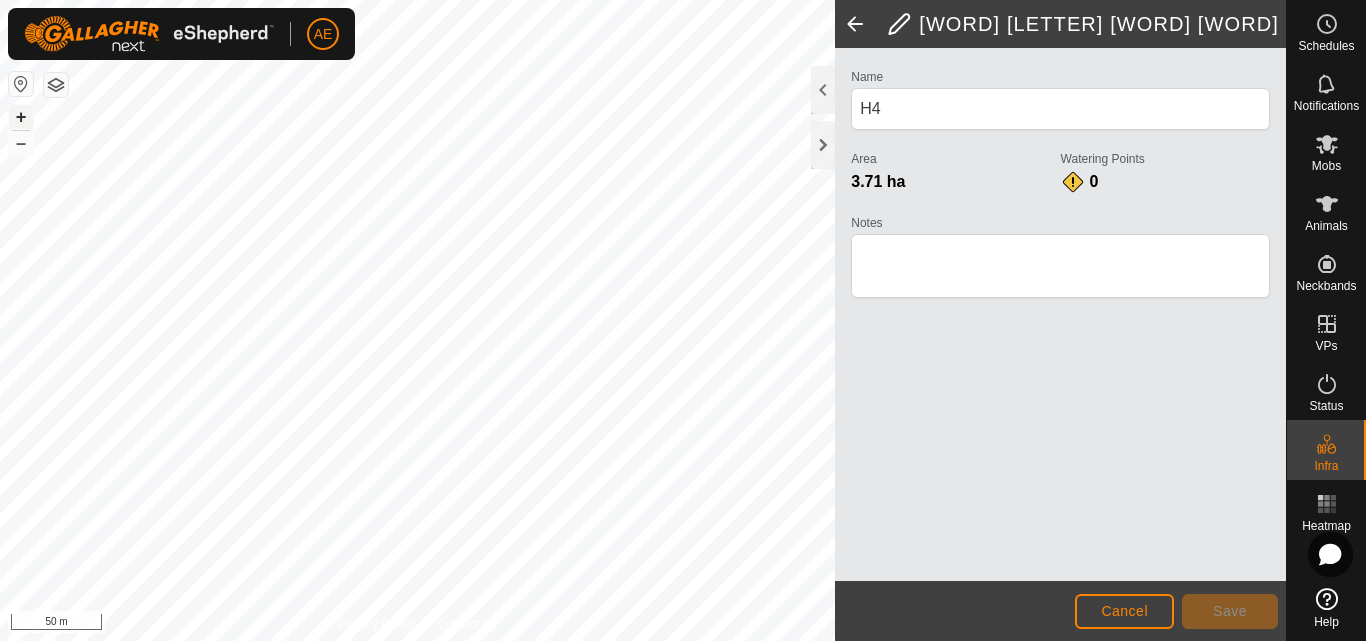 click on "+" at bounding box center (21, 117) 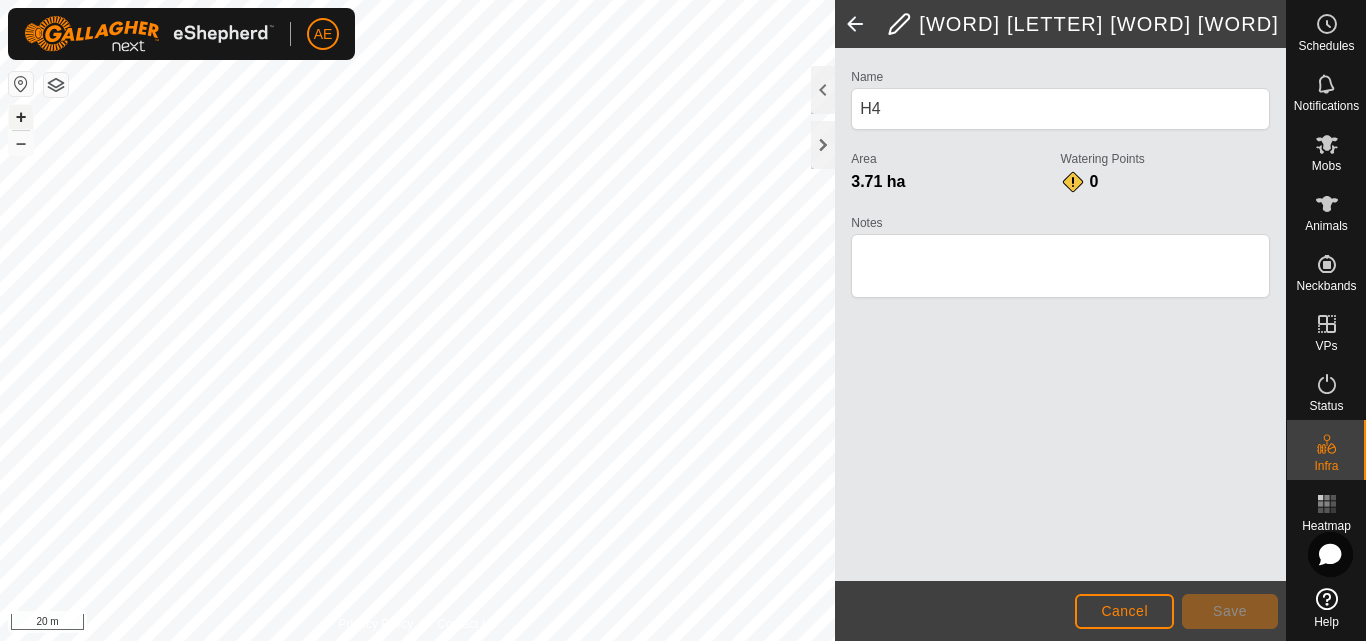 click on "+" at bounding box center [21, 117] 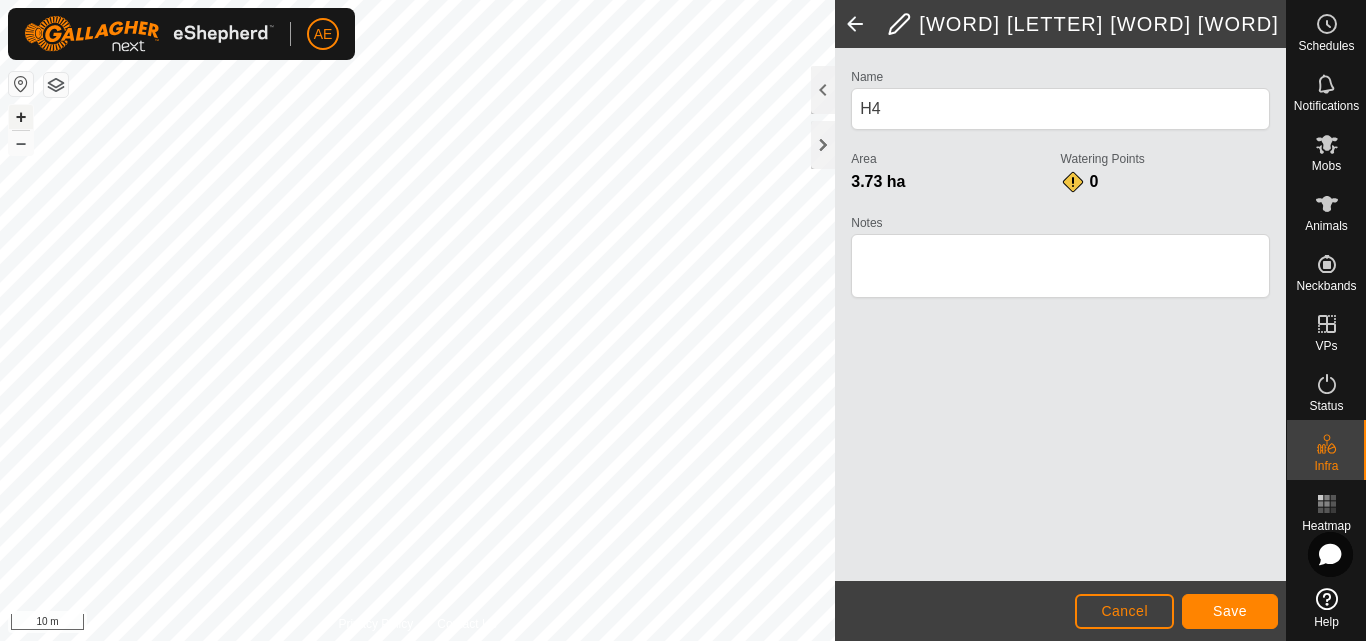click on "+" at bounding box center [21, 117] 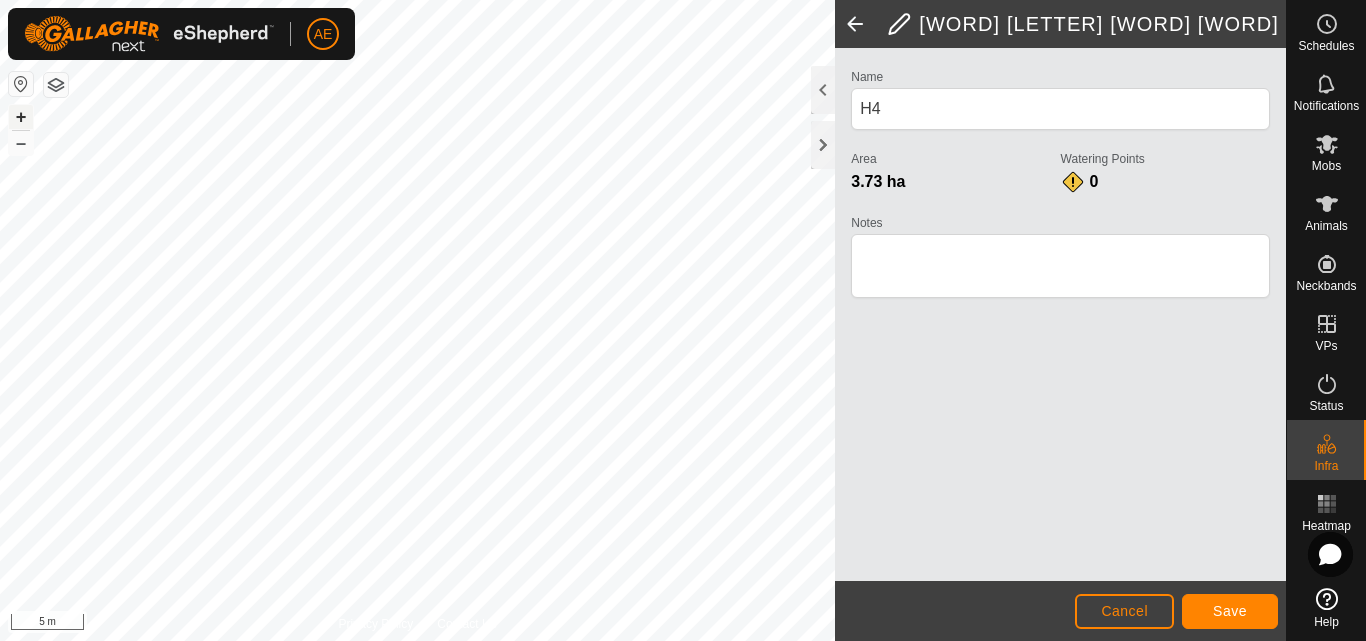 click on "+" at bounding box center [21, 117] 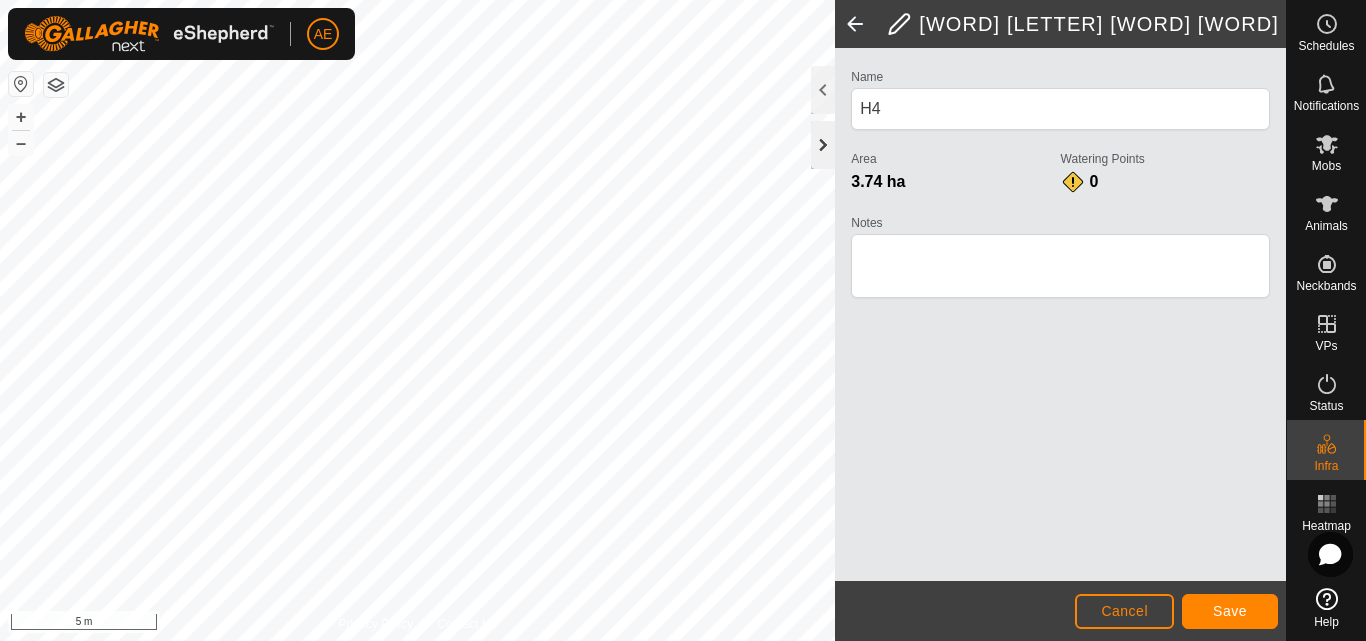 click 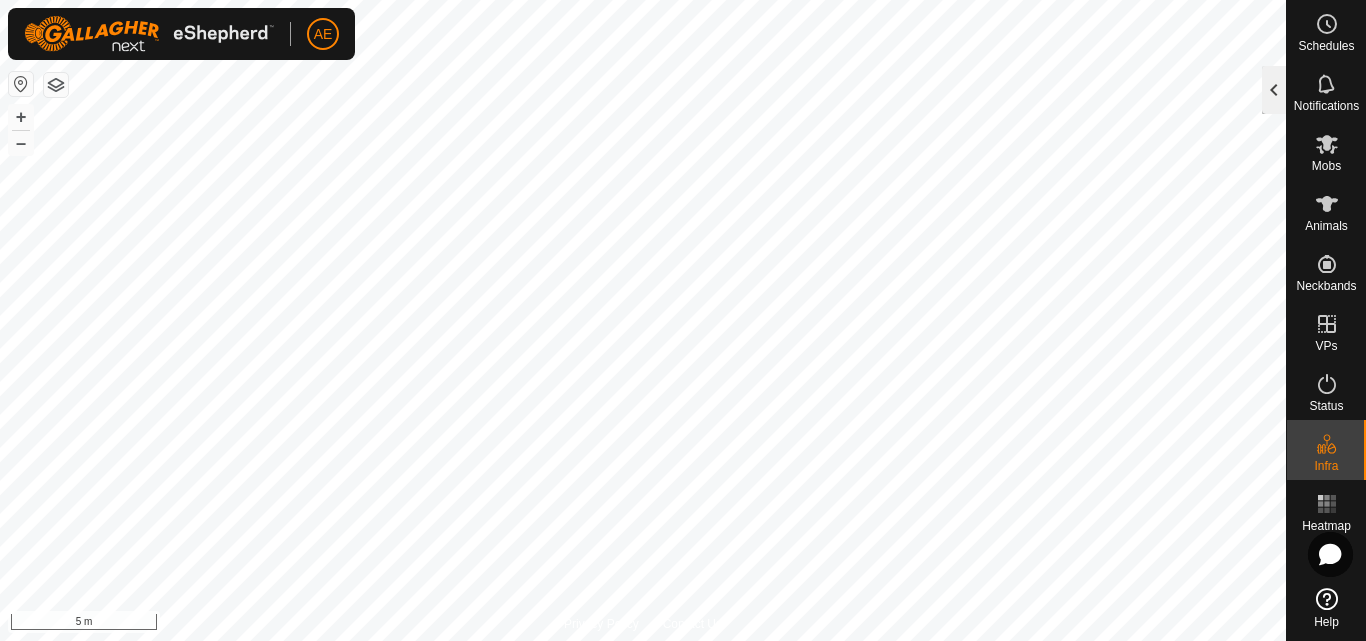 click 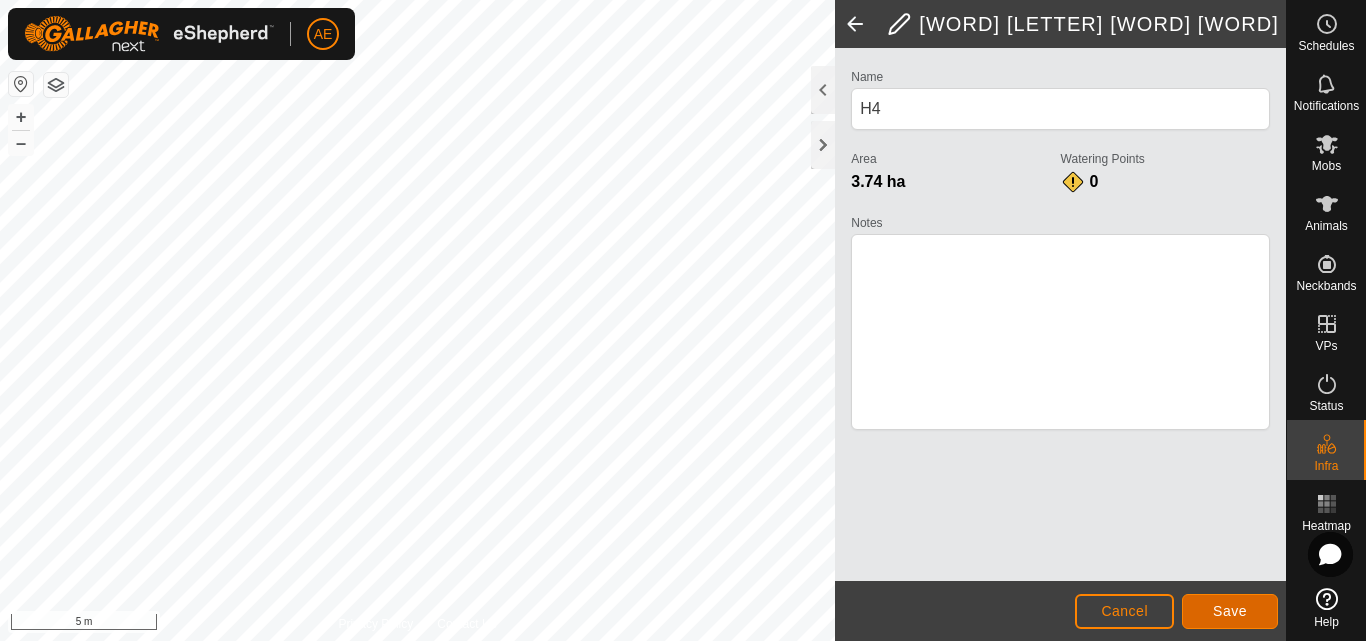click on "Save" 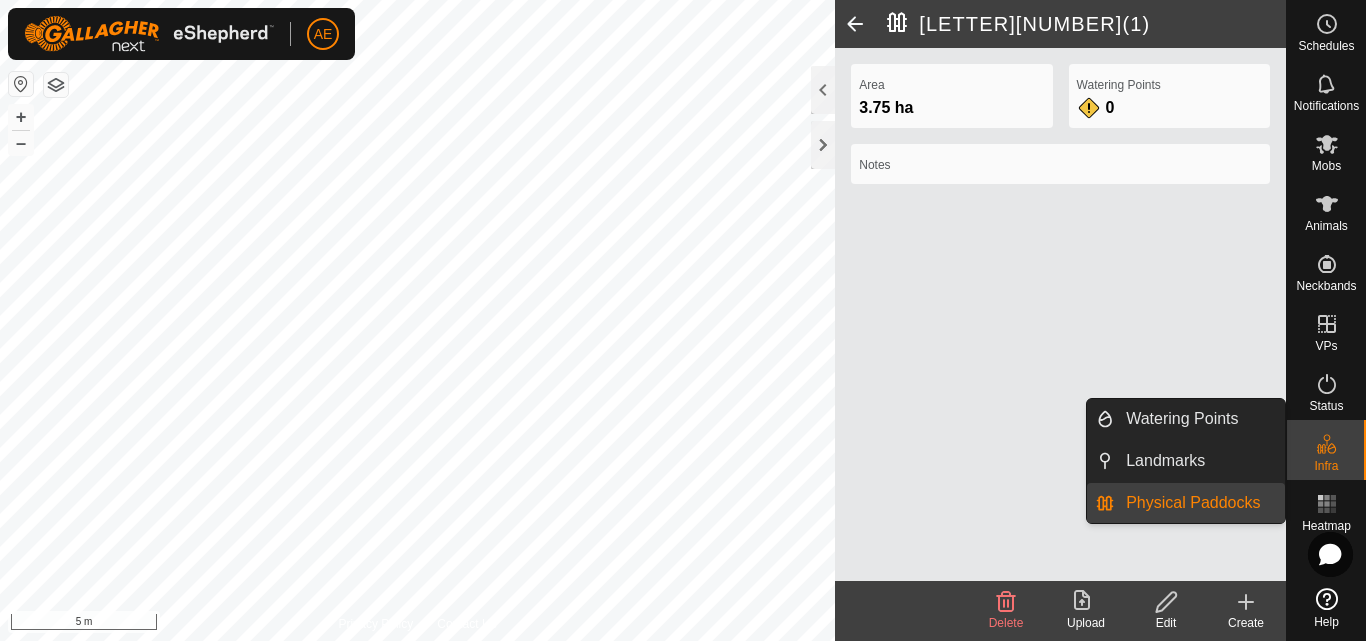 click on "Infra" at bounding box center [1326, 466] 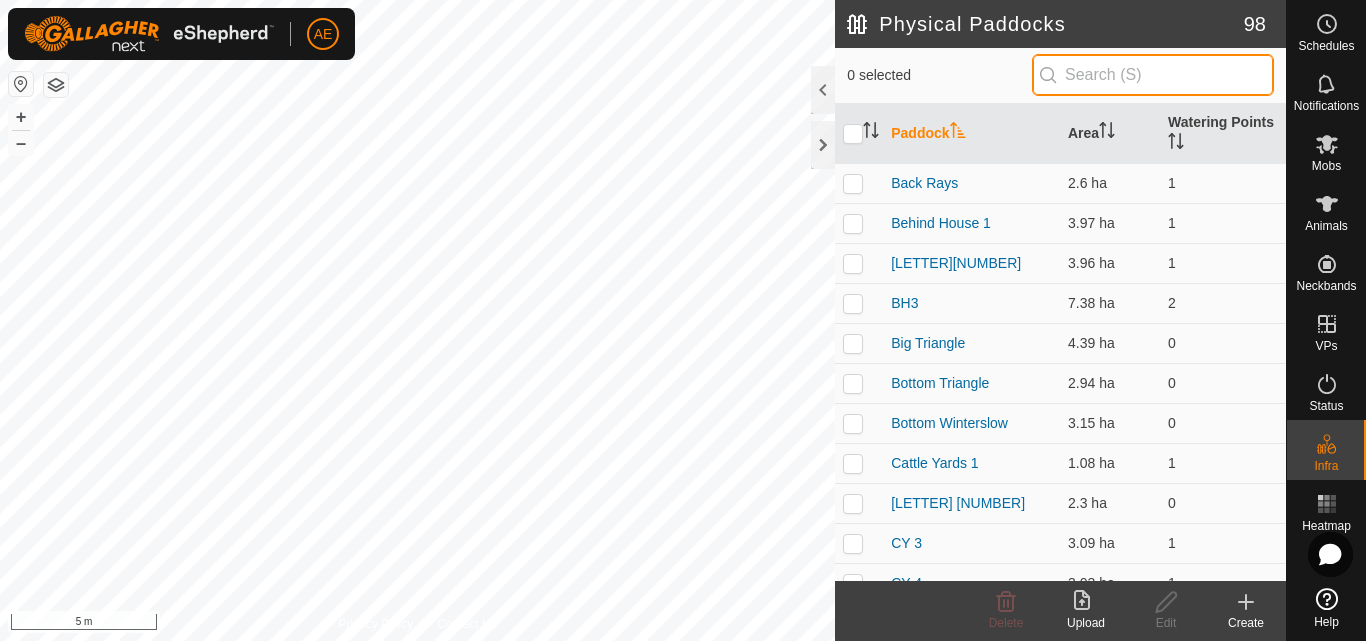 click at bounding box center (1153, 75) 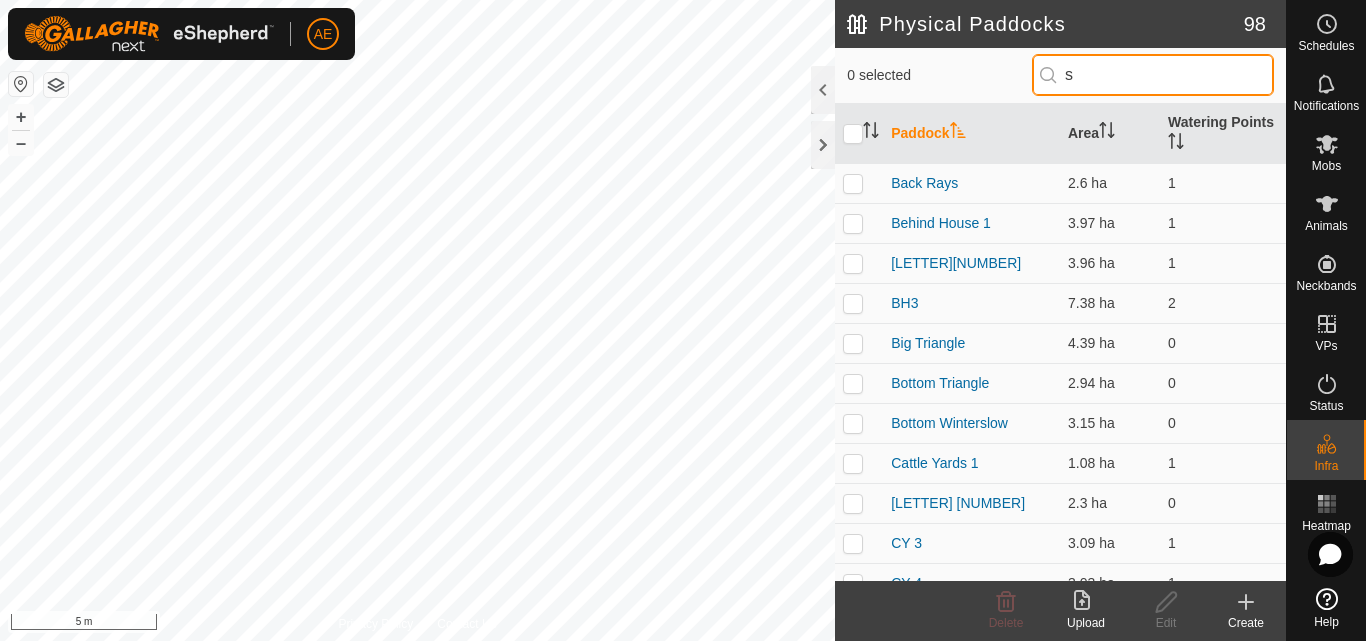 type on "sh" 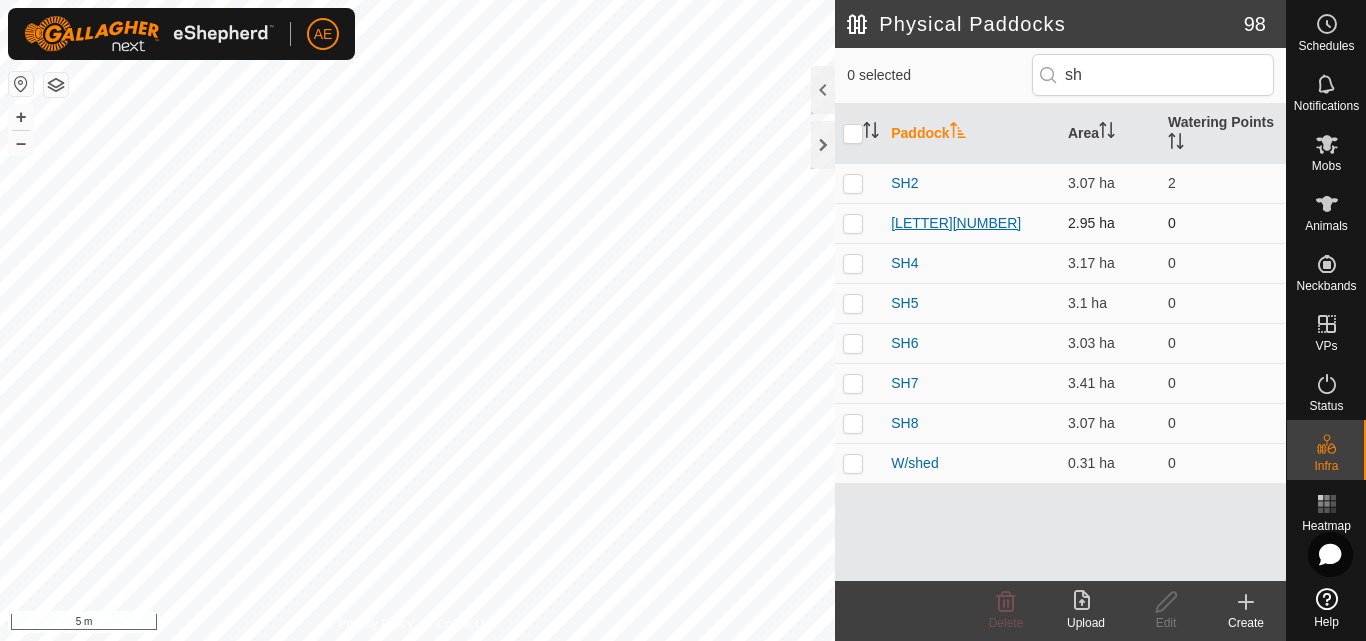 click on "[LETTER][NUMBER]" at bounding box center [956, 223] 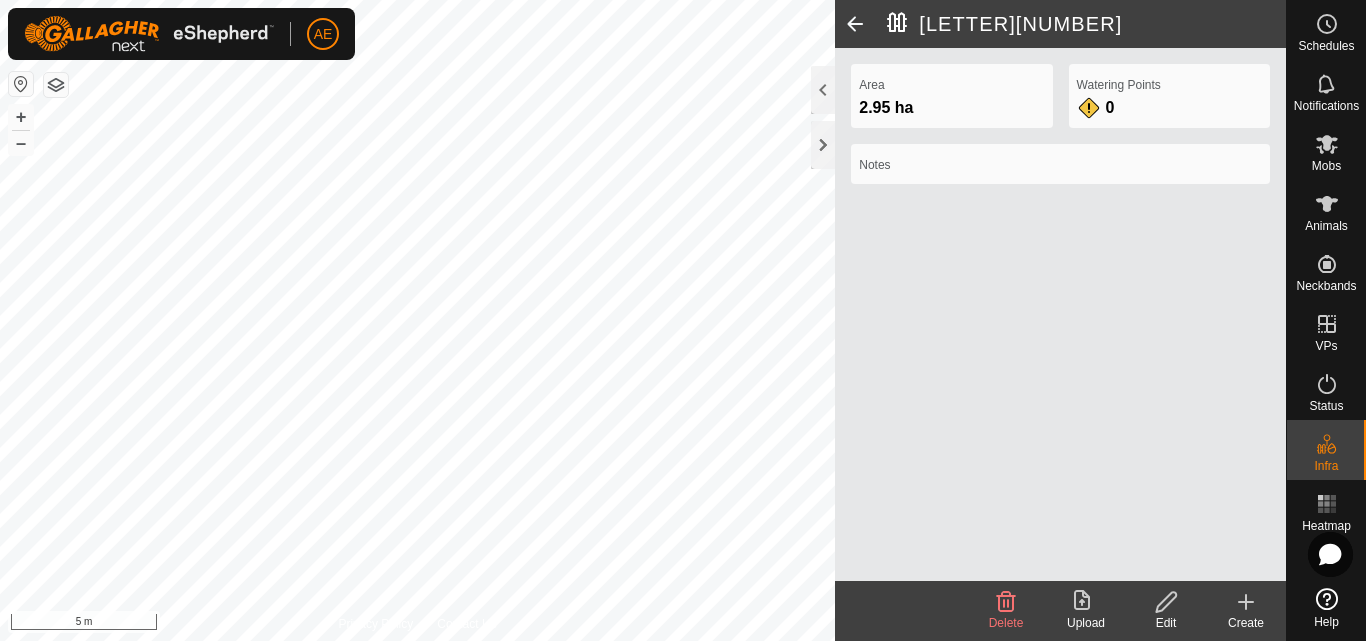 click on "+ –" at bounding box center (21, 130) 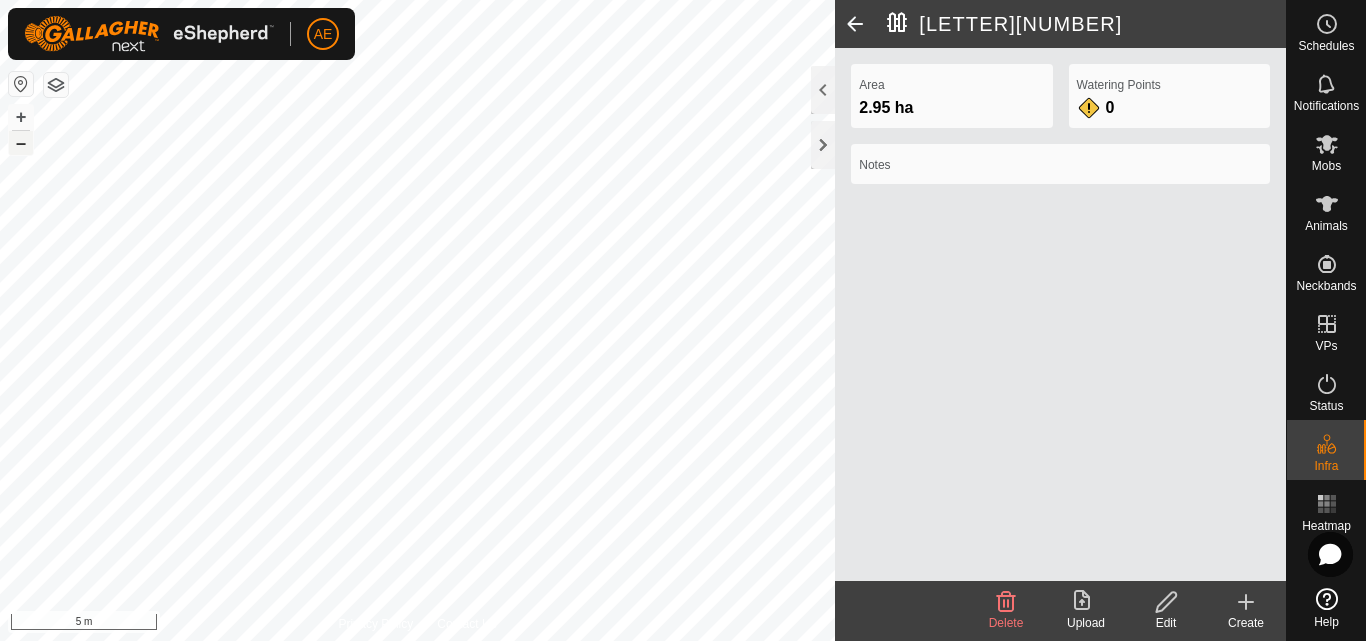 click on "–" at bounding box center [21, 143] 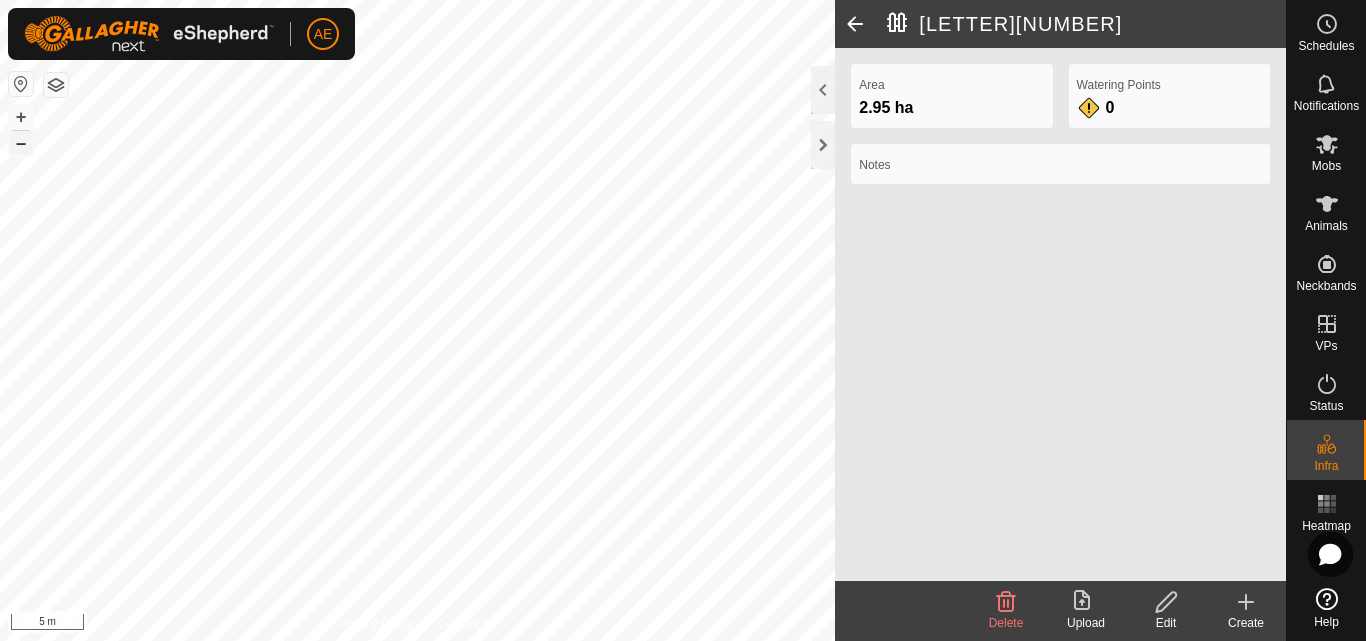 click on "–" at bounding box center [21, 143] 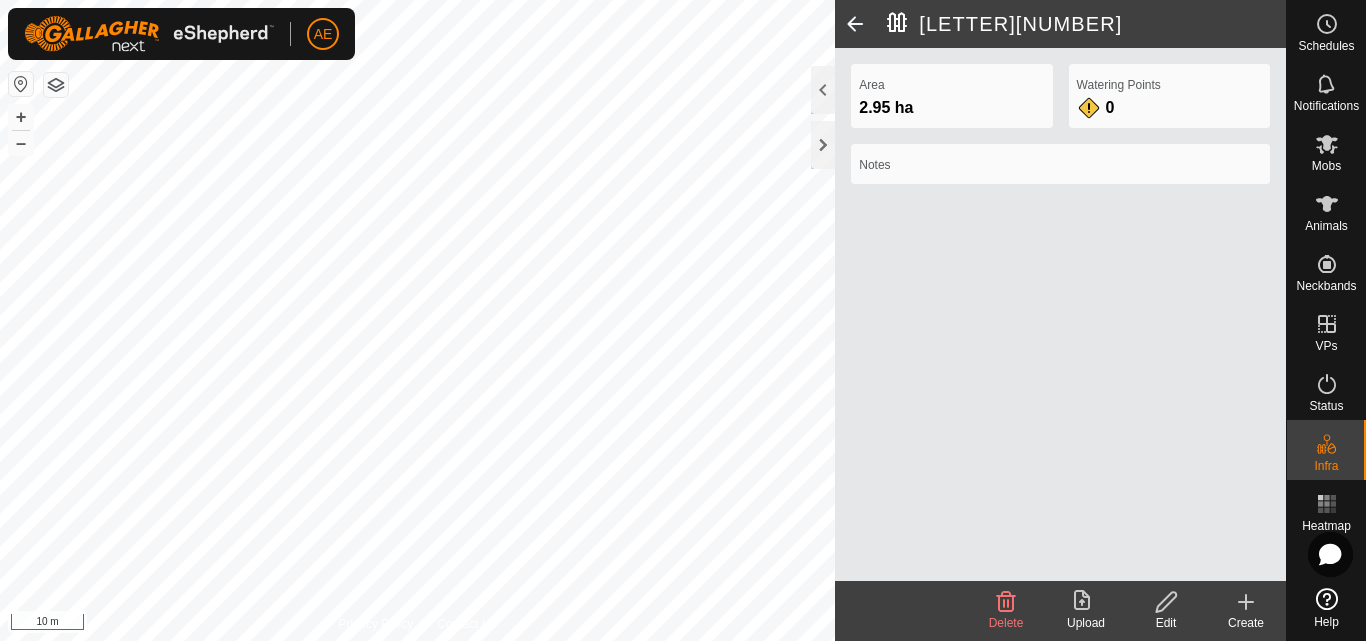 click on "Privacy Policy Contact Us + – ⇧ i 10 m [AREA] [AREA] Watering Points 0 Notes Delete Upload Edit Create" 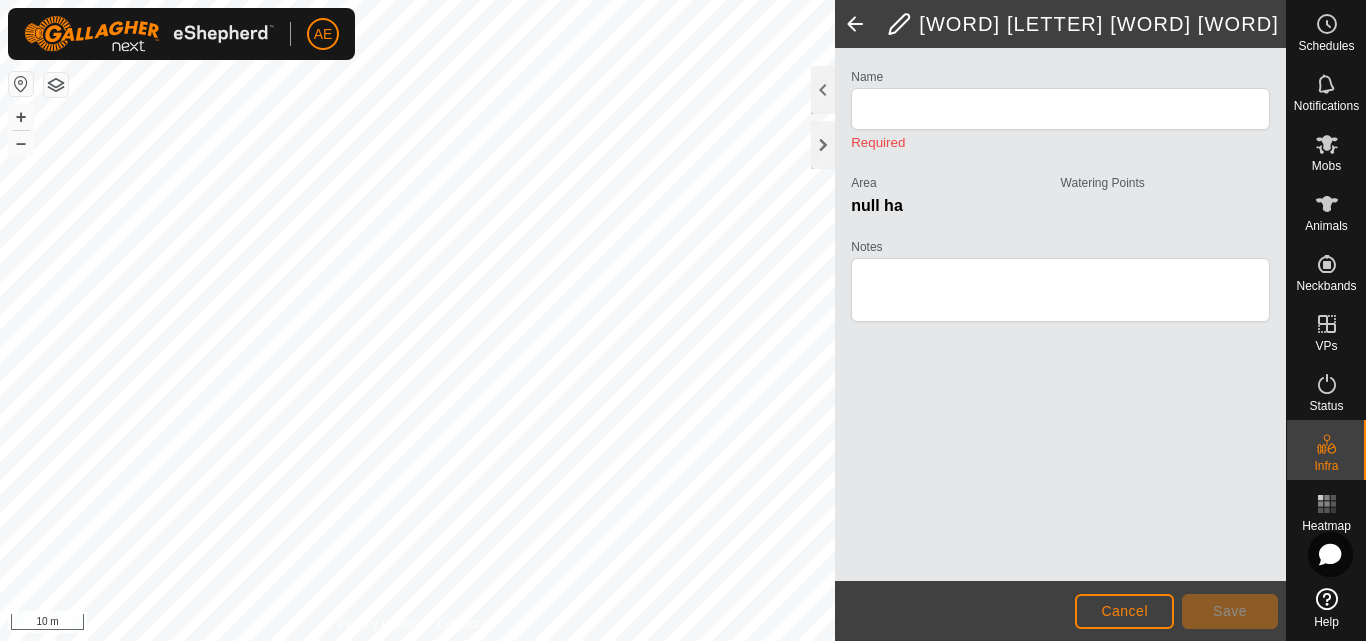 type on "[LETTER][NUMBER]" 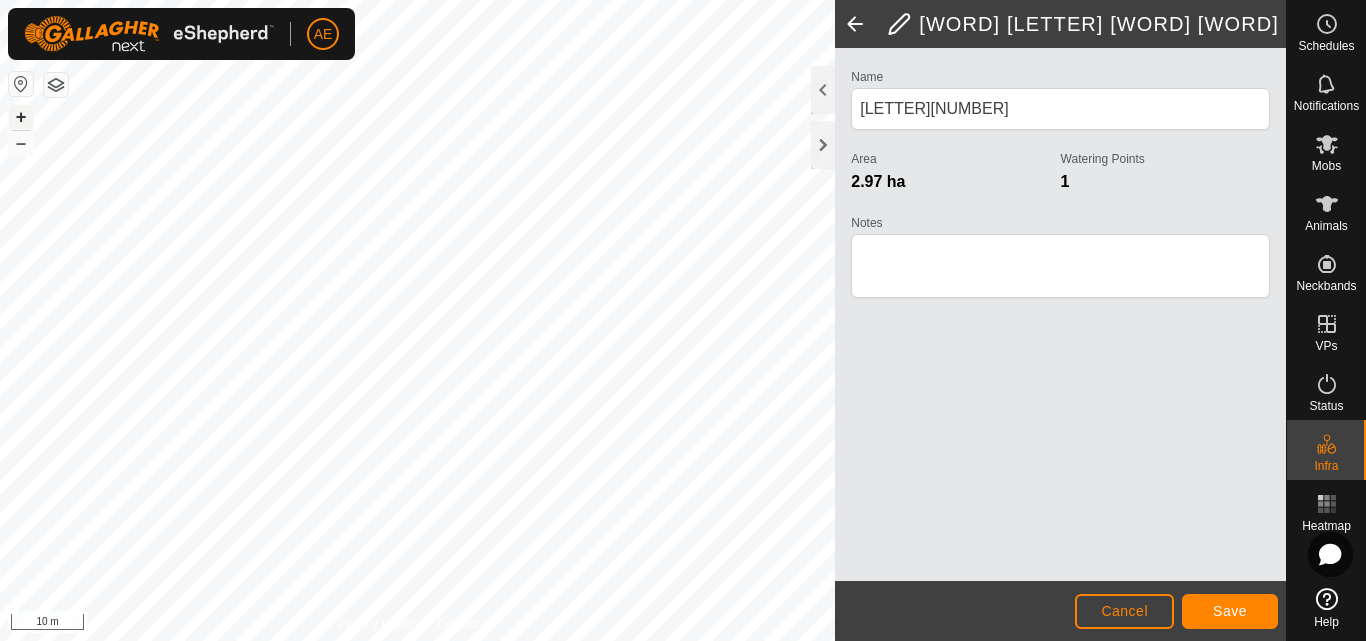 click on "+" at bounding box center (21, 117) 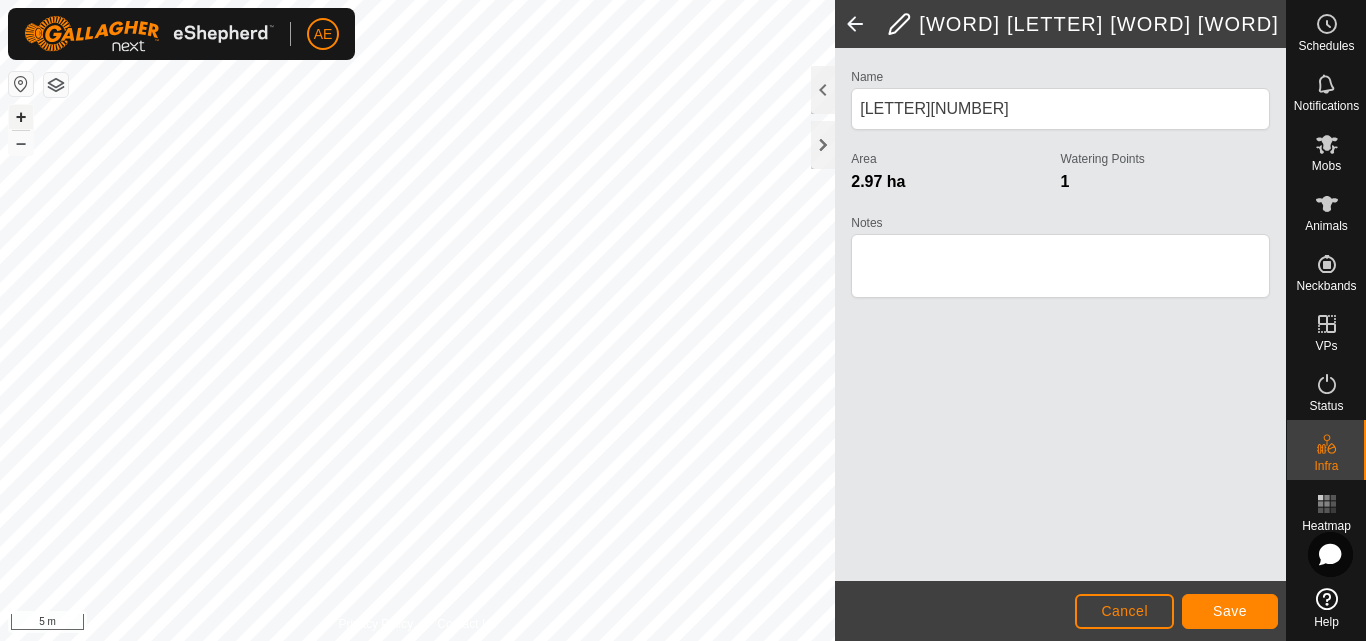 click on "+" at bounding box center [21, 117] 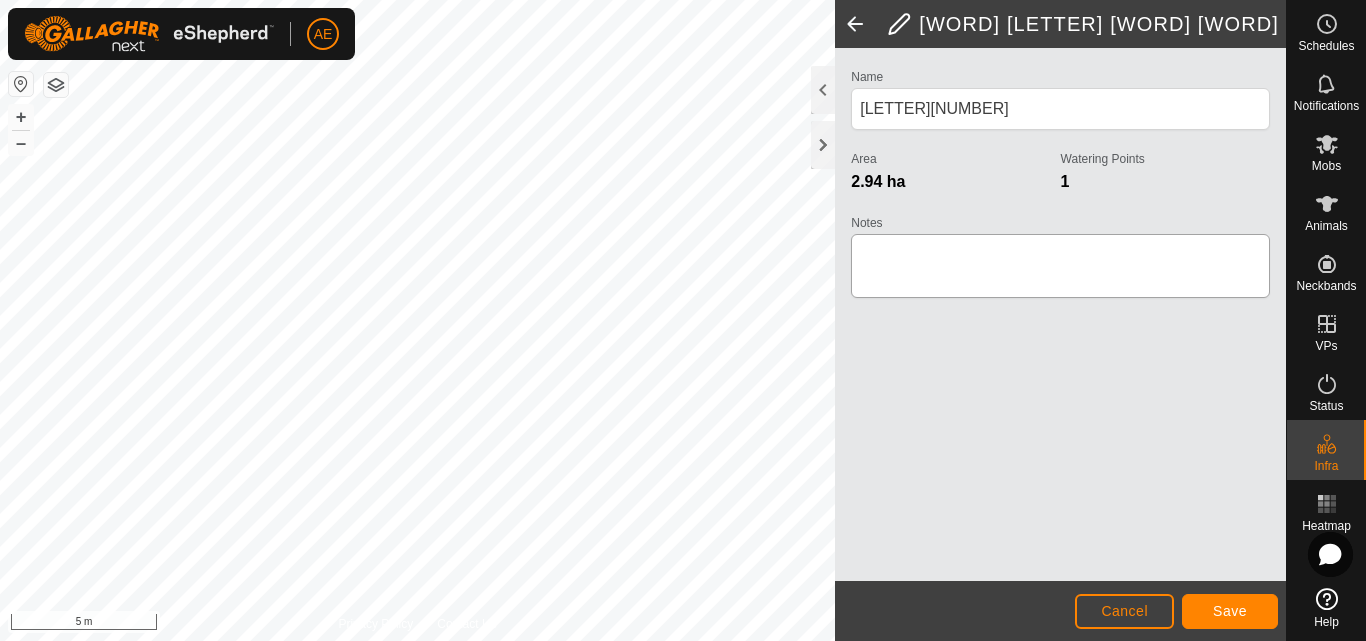 click on "Privacy Policy Contact Us
WP [AREA]
Type:   trough
Capacity:  700L
Water Level:  100%
Drinkable:  Yes
+ – ⇧ i 5 m  Edit Physical Paddock  Name [AREA] Area [AREA] Watering Points 1 Notes Cancel Save" 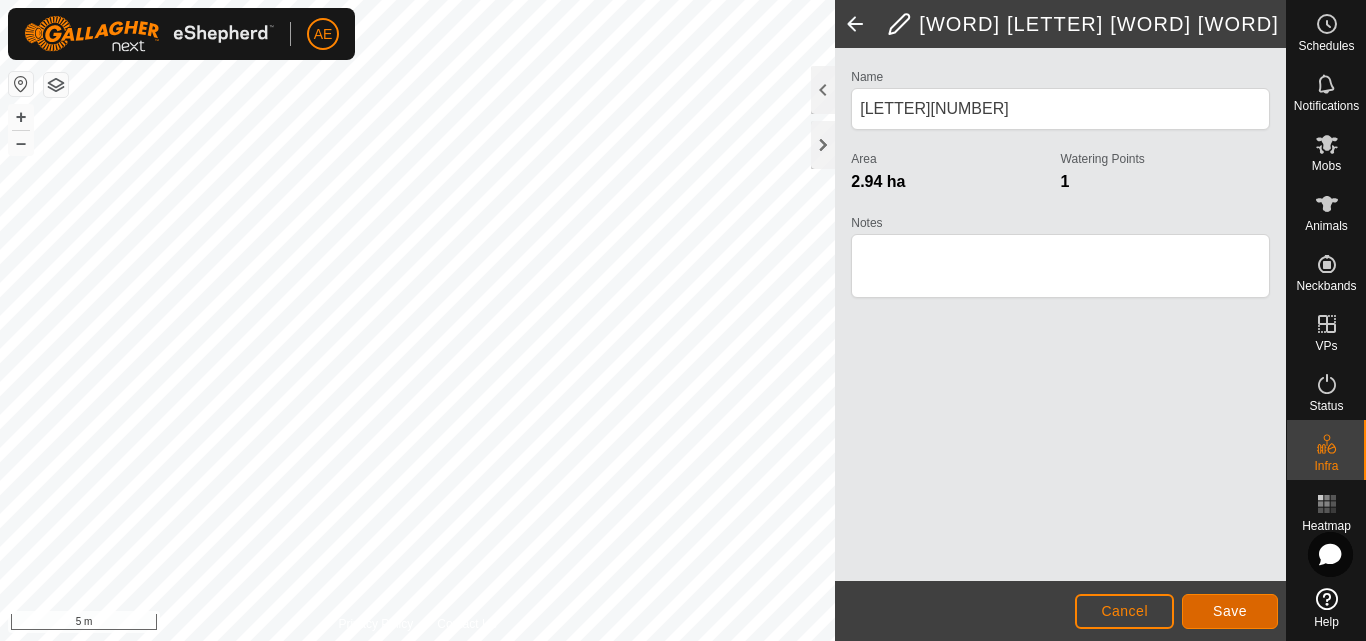 click on "Save" 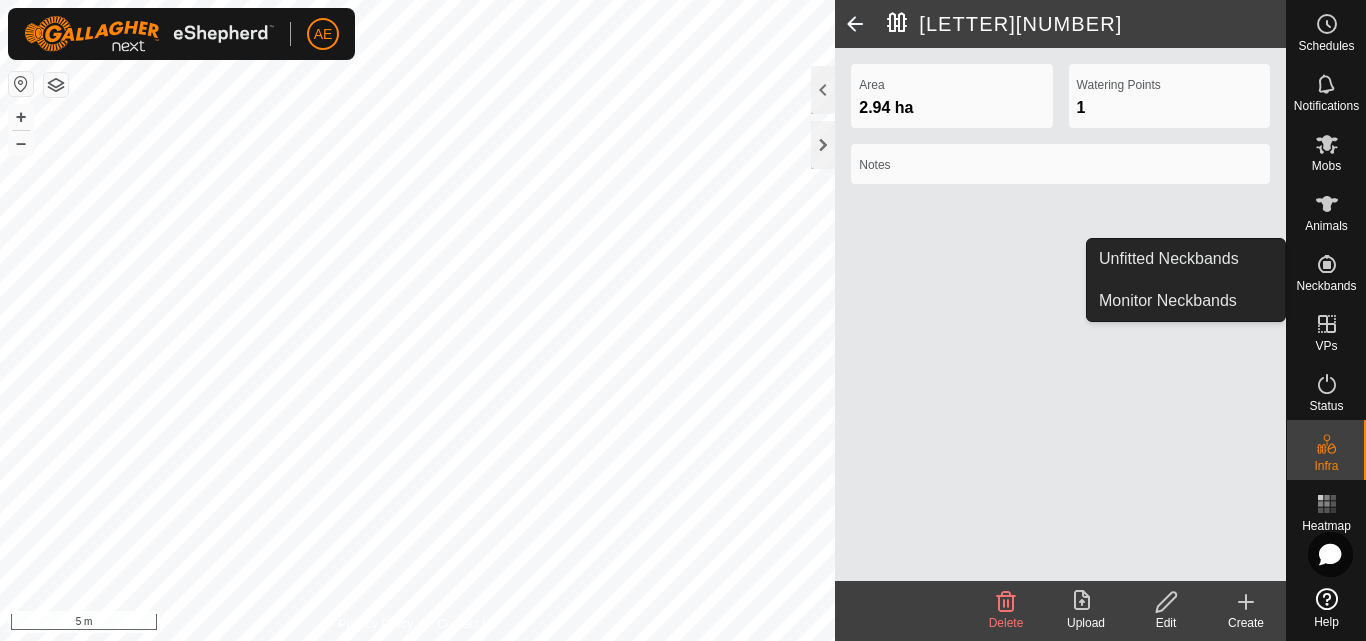 click 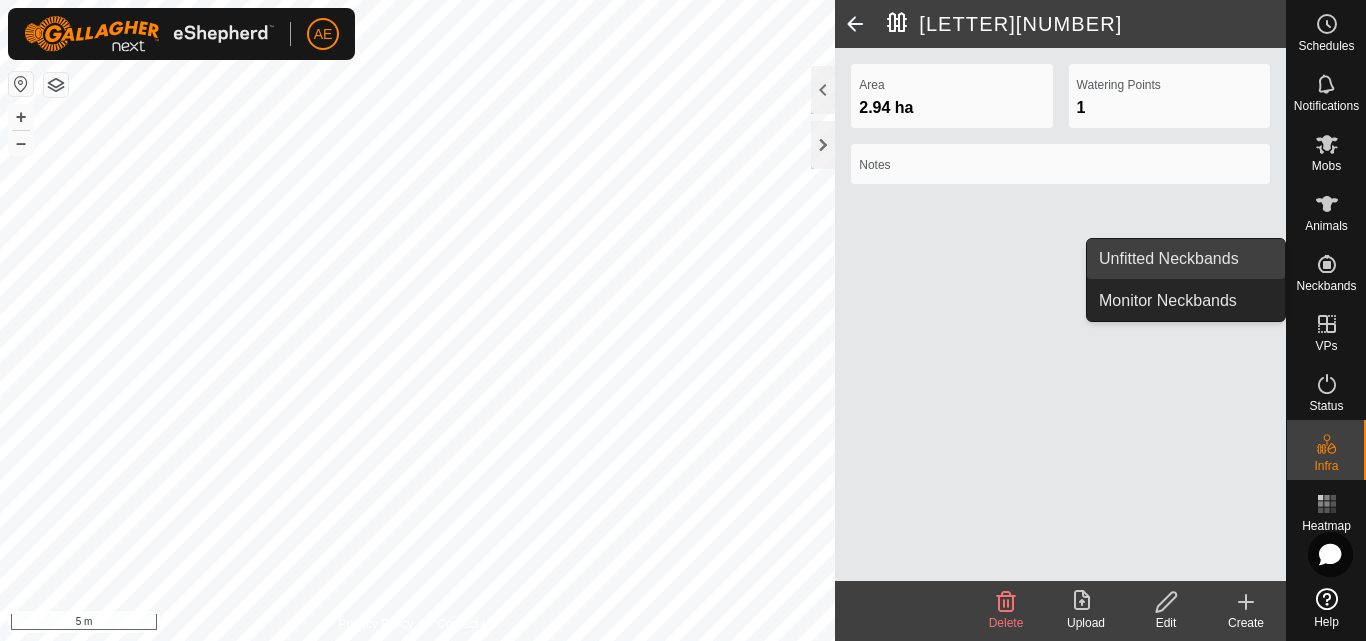 click on "Unfitted Neckbands" at bounding box center (1186, 259) 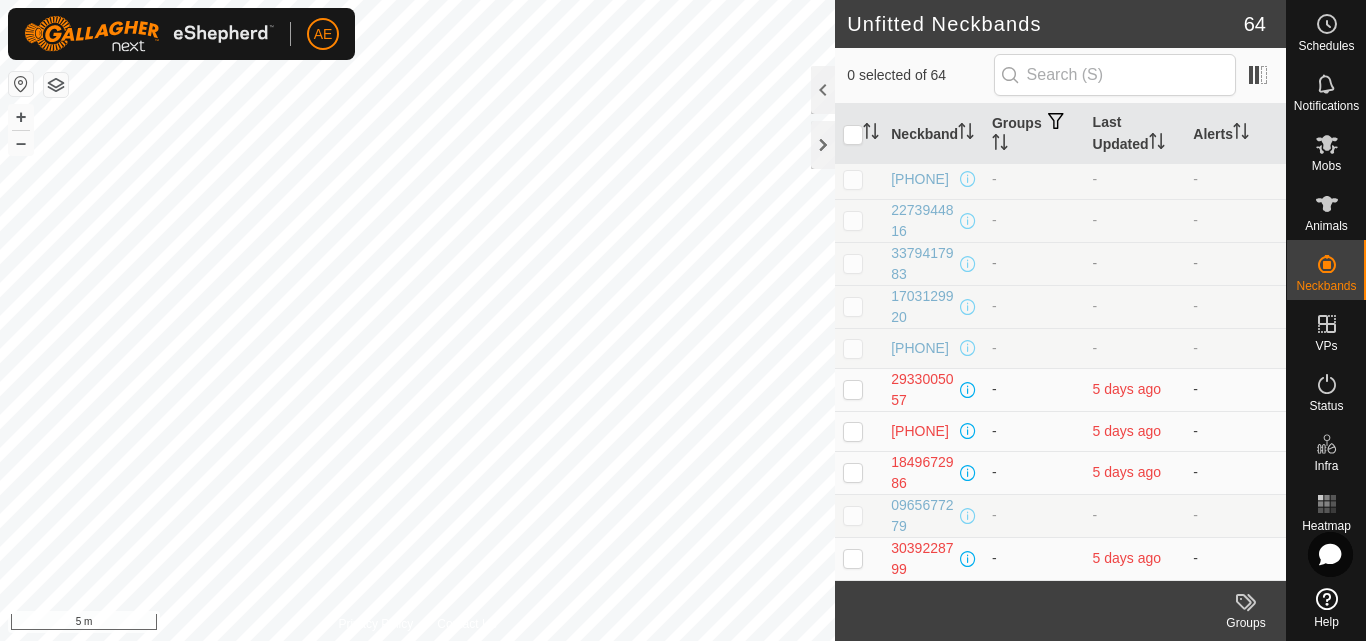 scroll, scrollTop: 2335, scrollLeft: 0, axis: vertical 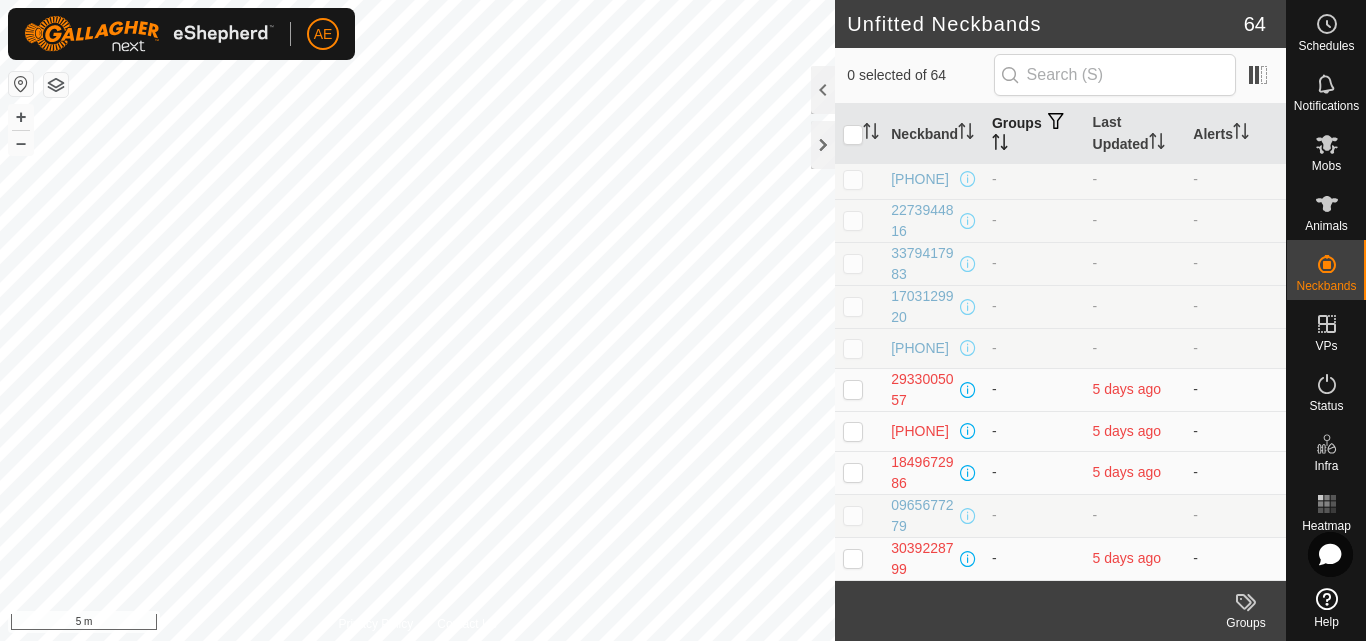 click 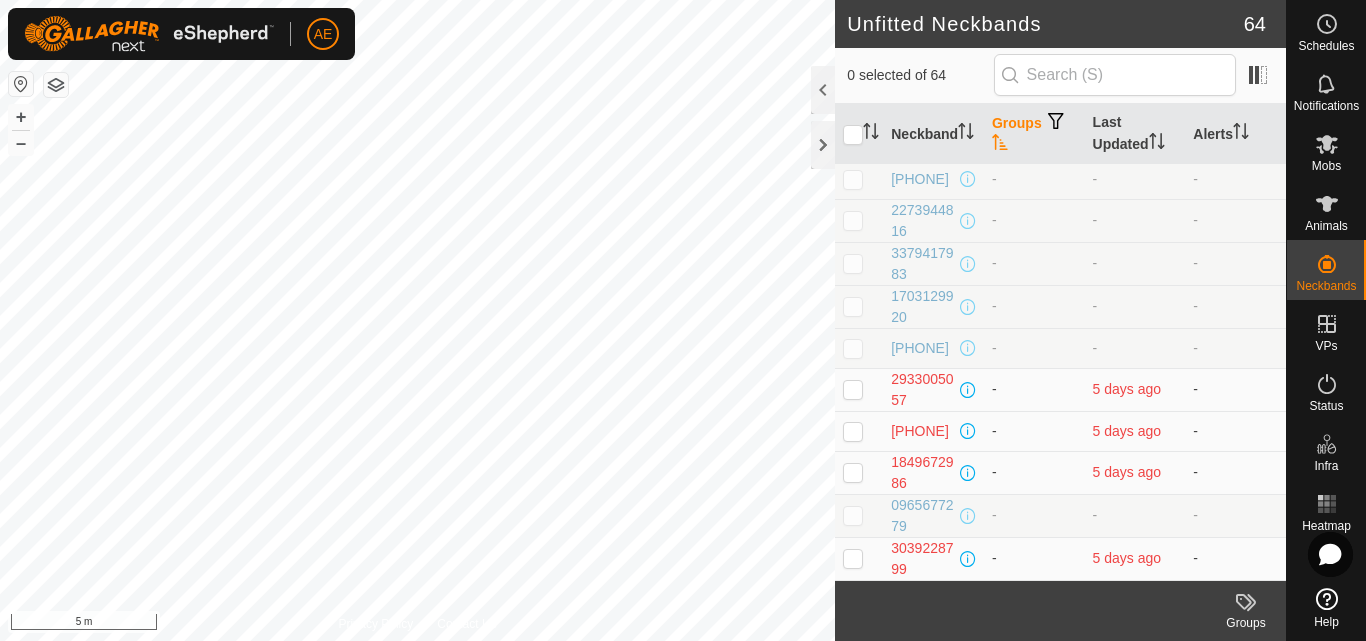 scroll, scrollTop: 0, scrollLeft: 0, axis: both 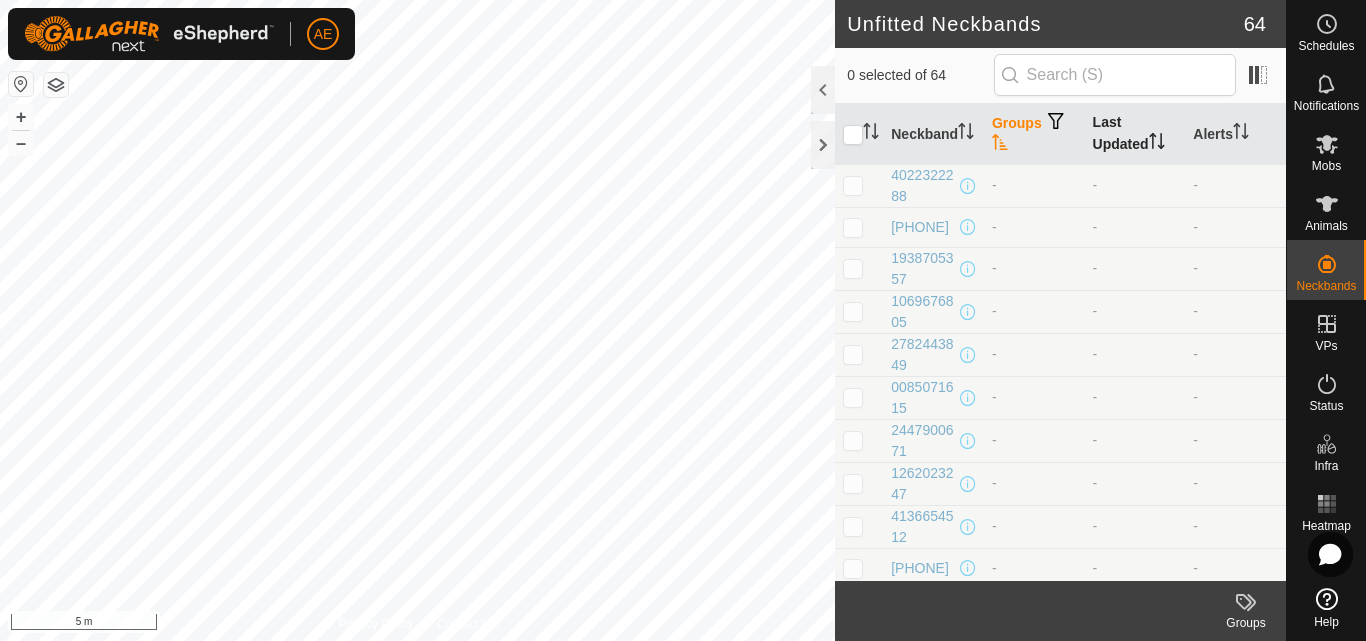 click on "Last Updated" at bounding box center (1135, 134) 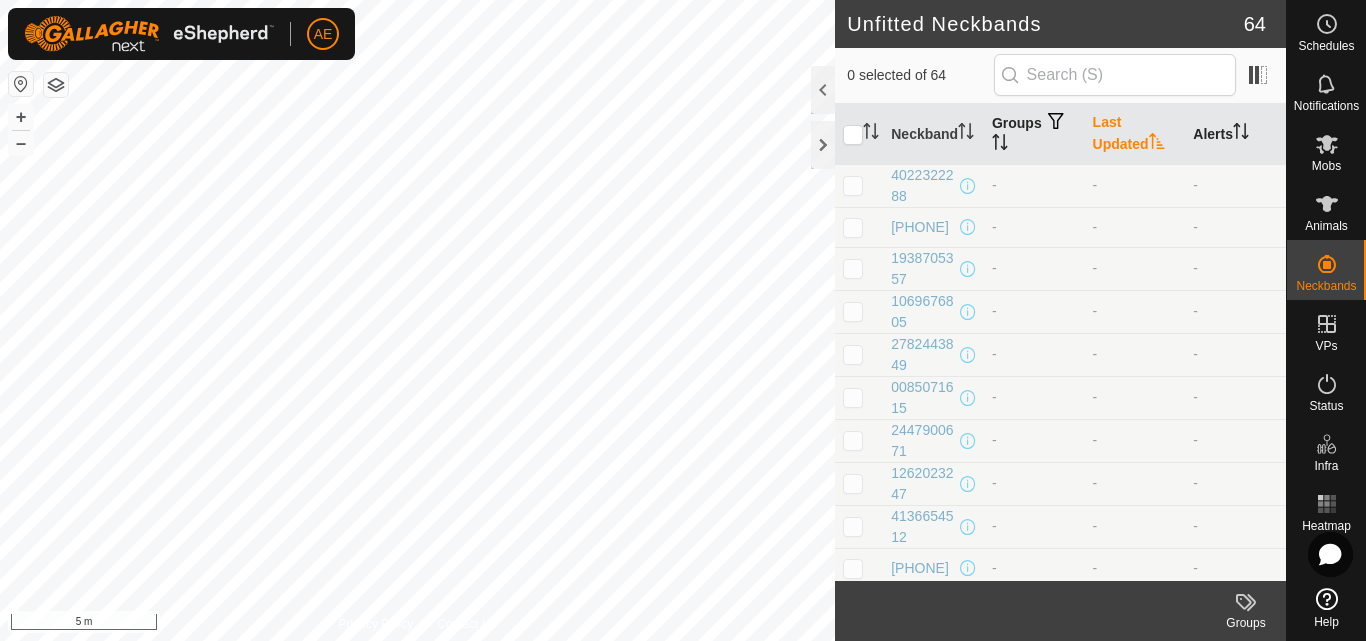 click on "Alerts" at bounding box center [1235, 134] 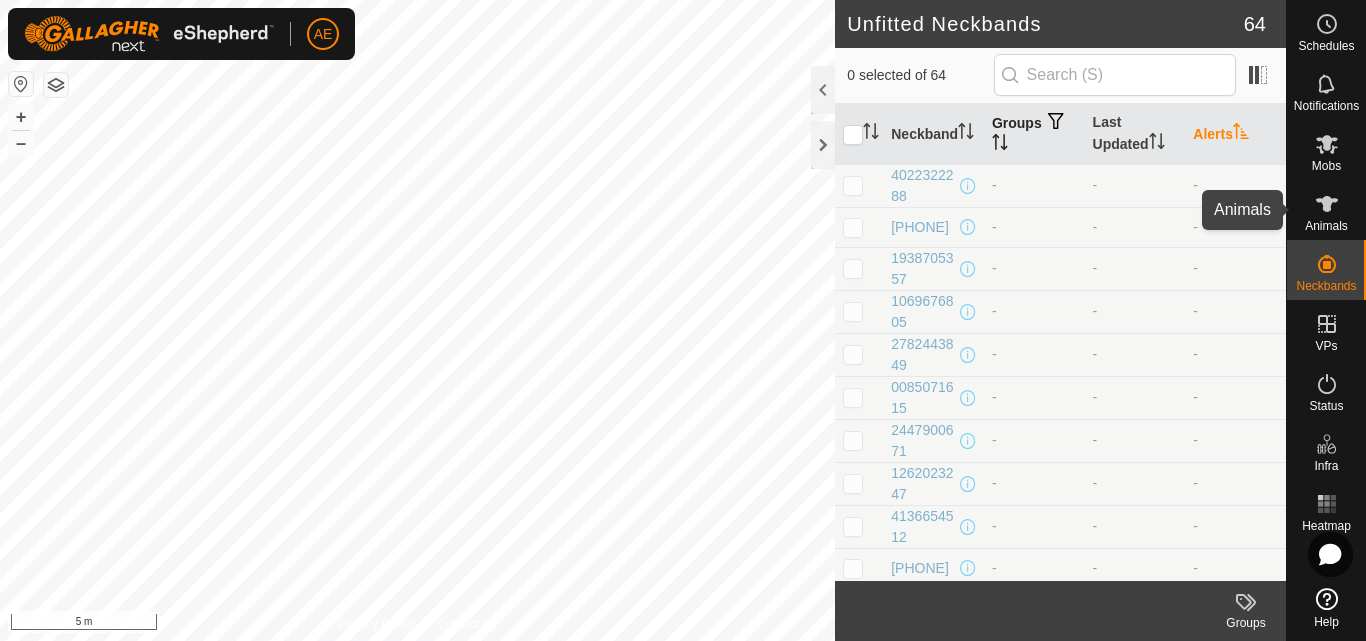click 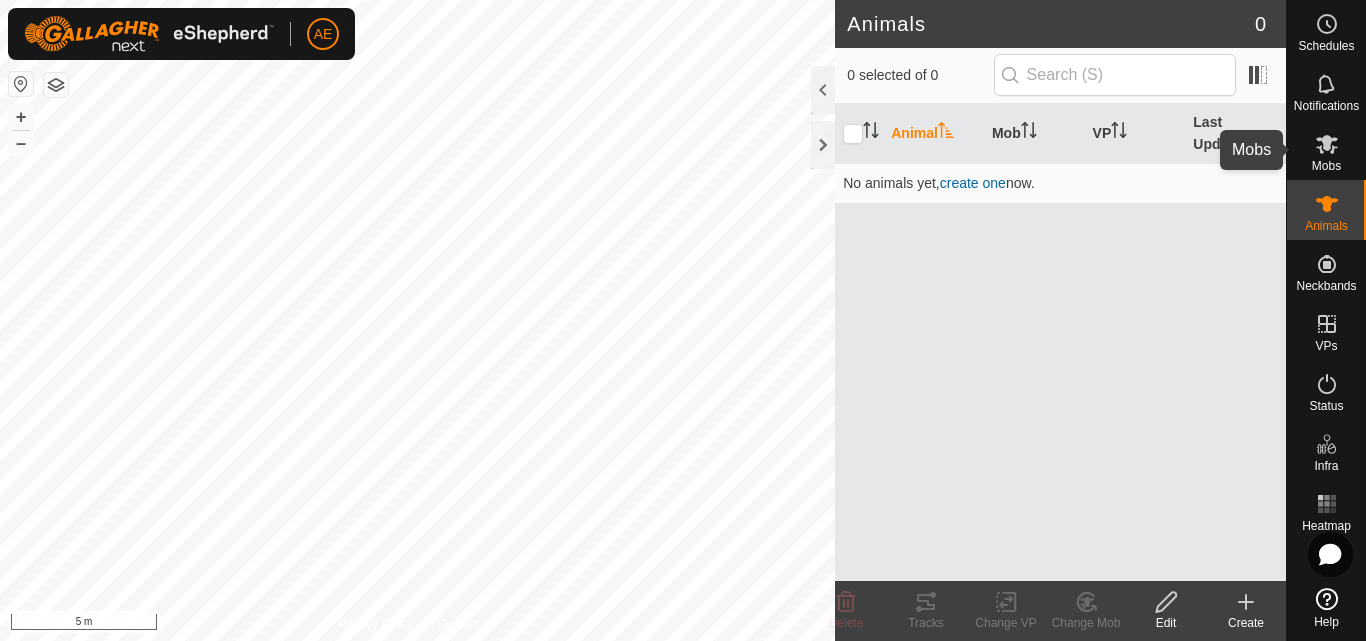click on "Mobs" at bounding box center (1326, 166) 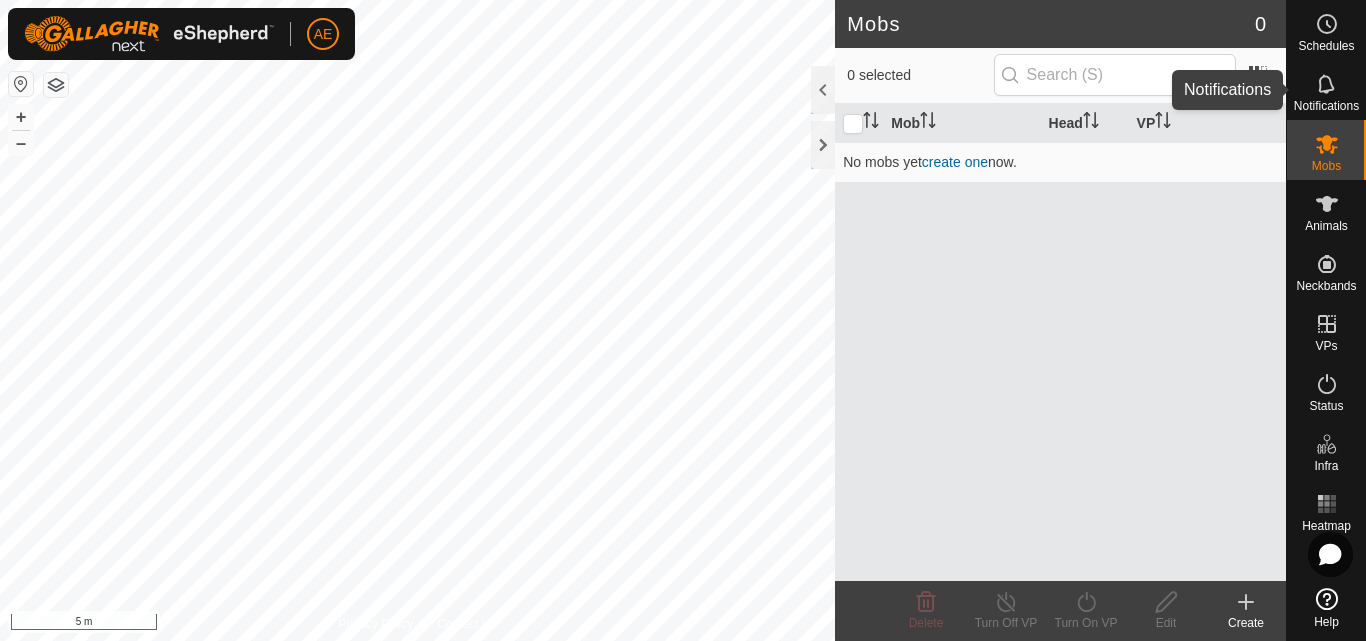 click 